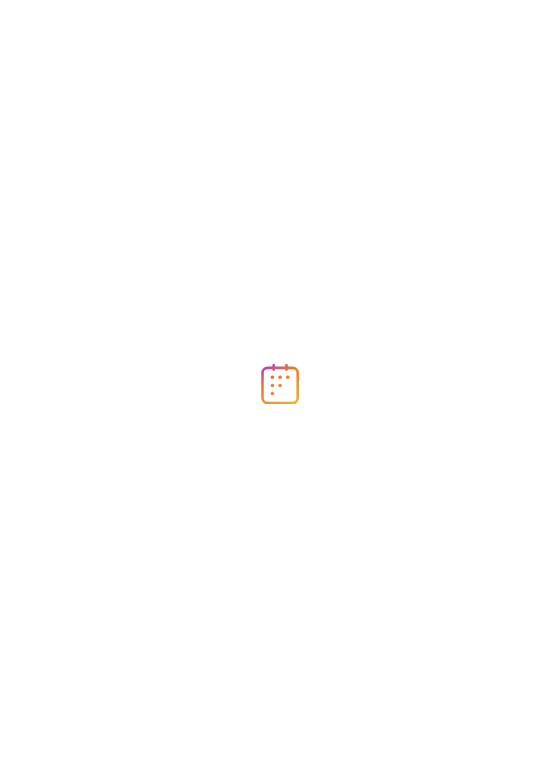 scroll, scrollTop: 0, scrollLeft: 0, axis: both 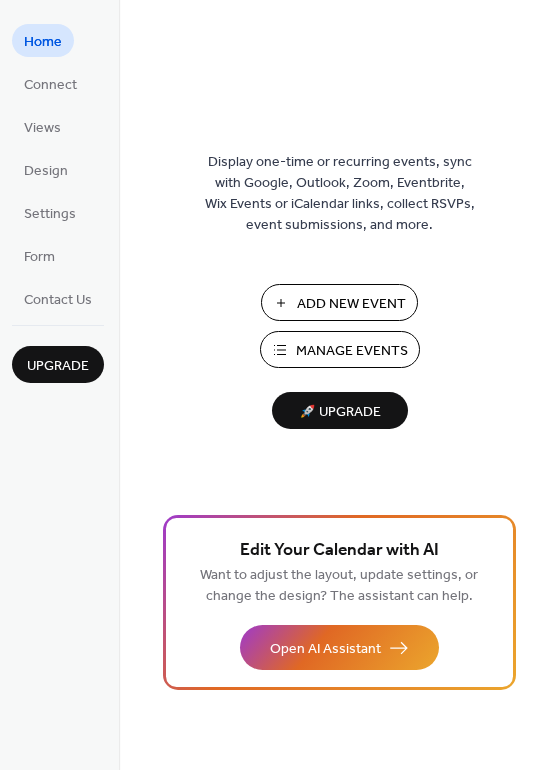 click on "Manage Events" at bounding box center (352, 351) 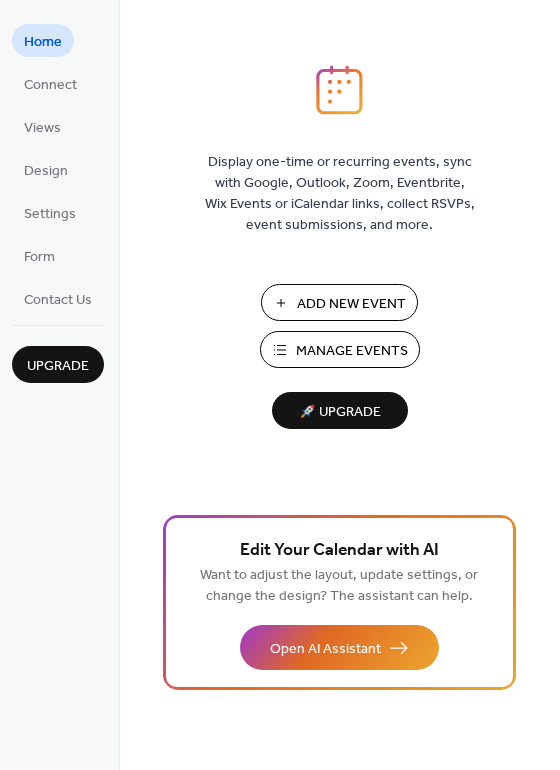 click on "Manage Events" at bounding box center [352, 351] 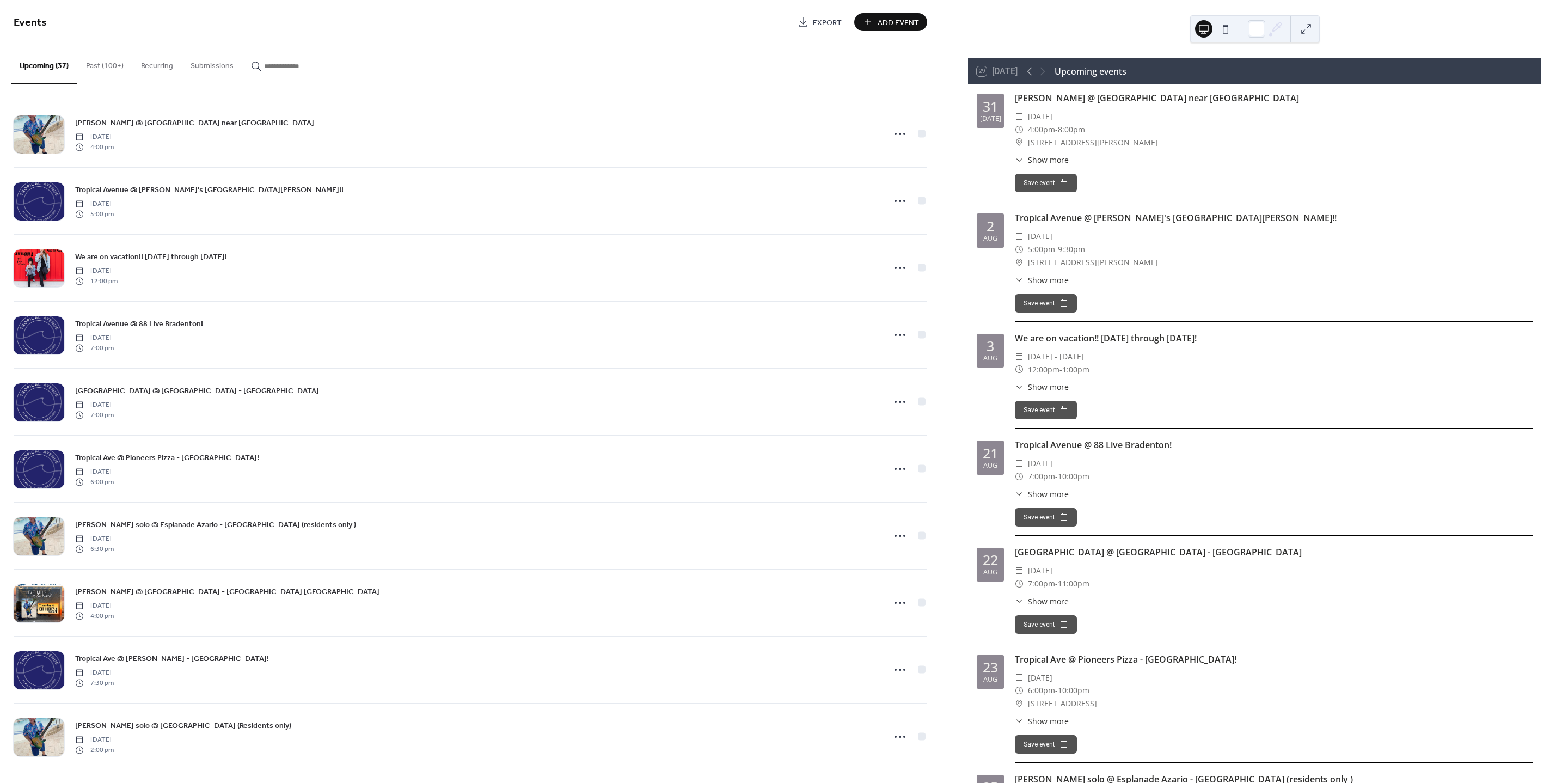 scroll, scrollTop: 0, scrollLeft: 0, axis: both 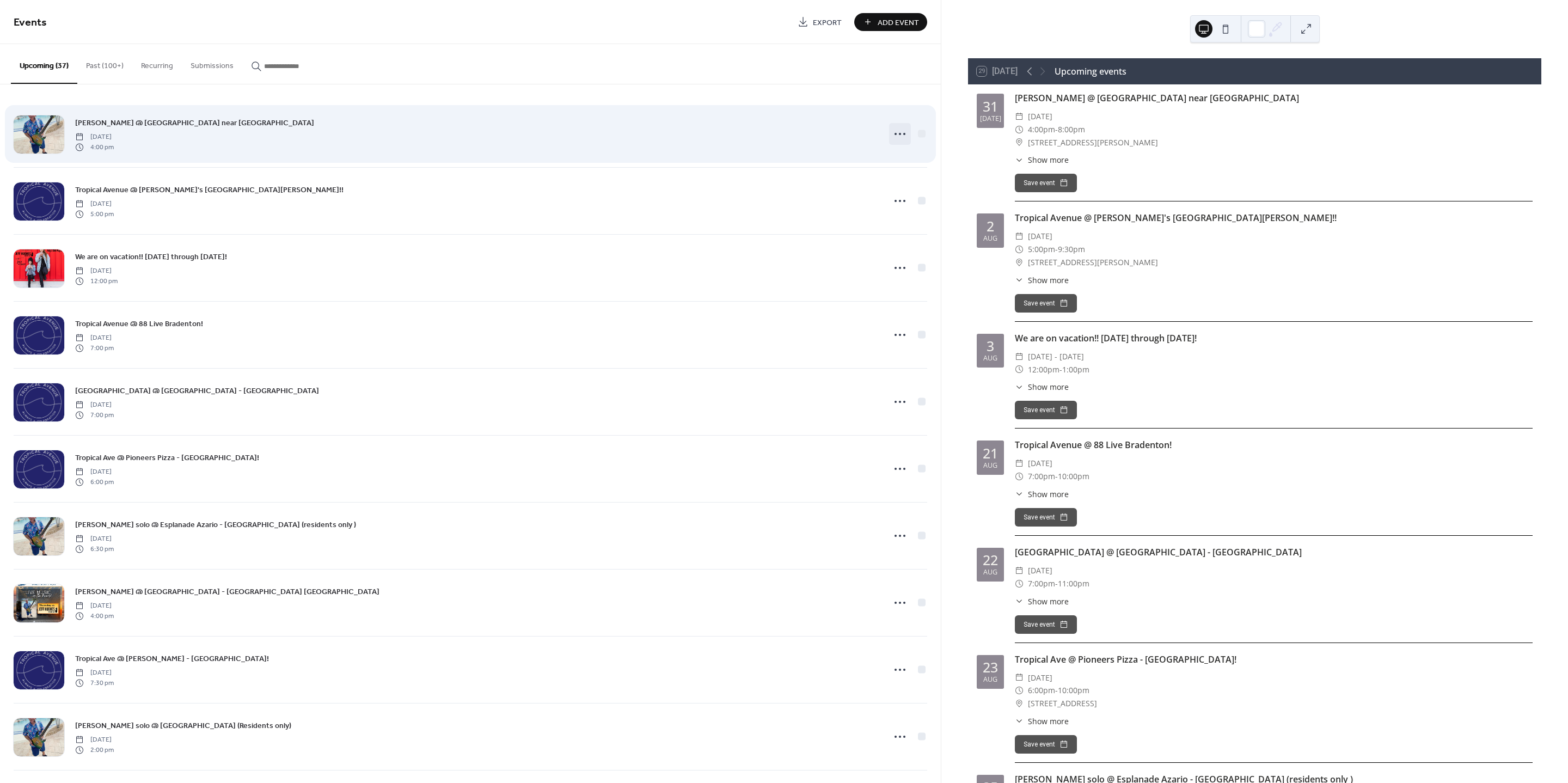 click 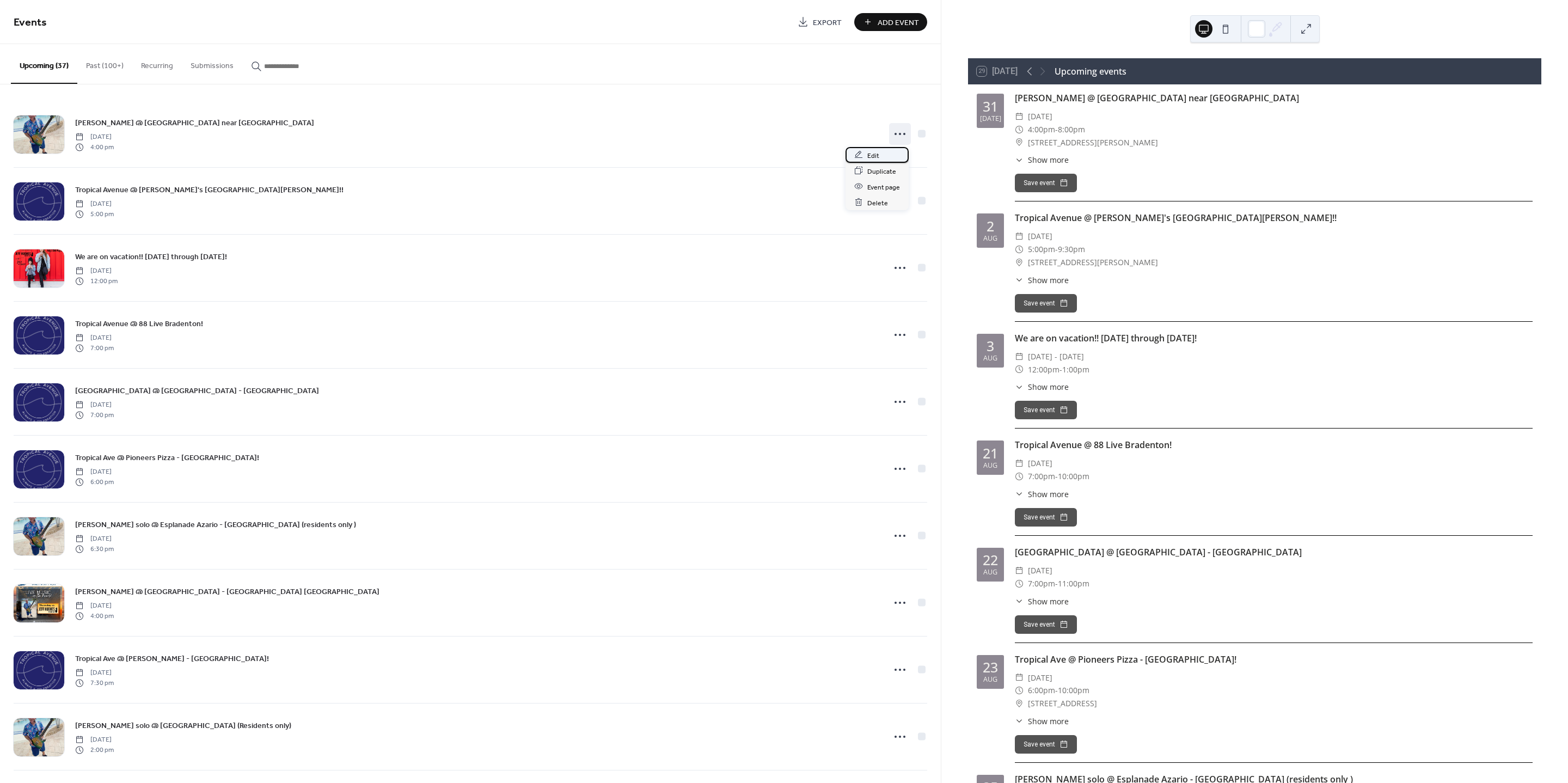 click on "Edit" at bounding box center (873, 155) 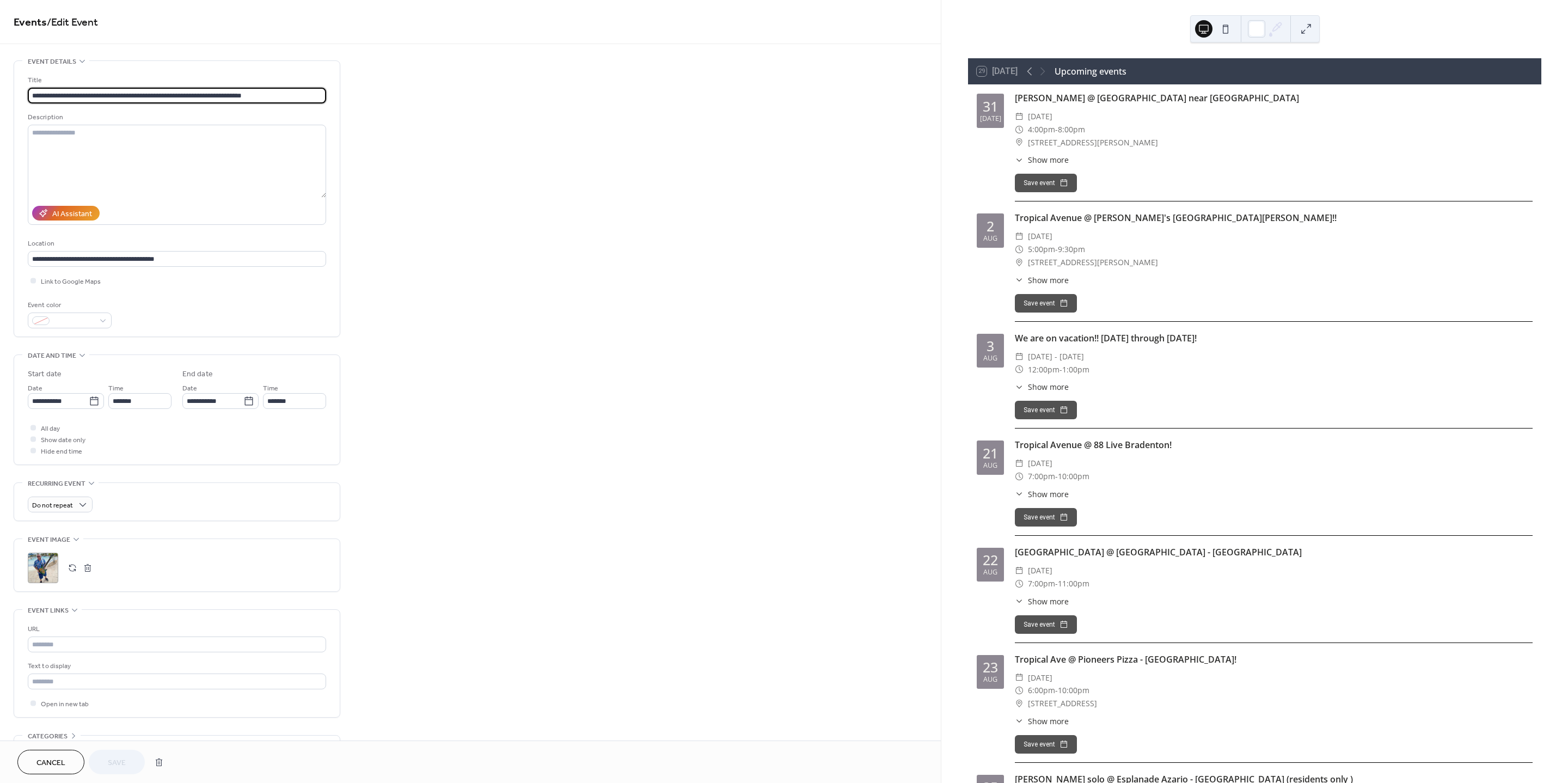 click on ";" at bounding box center (43, 568) 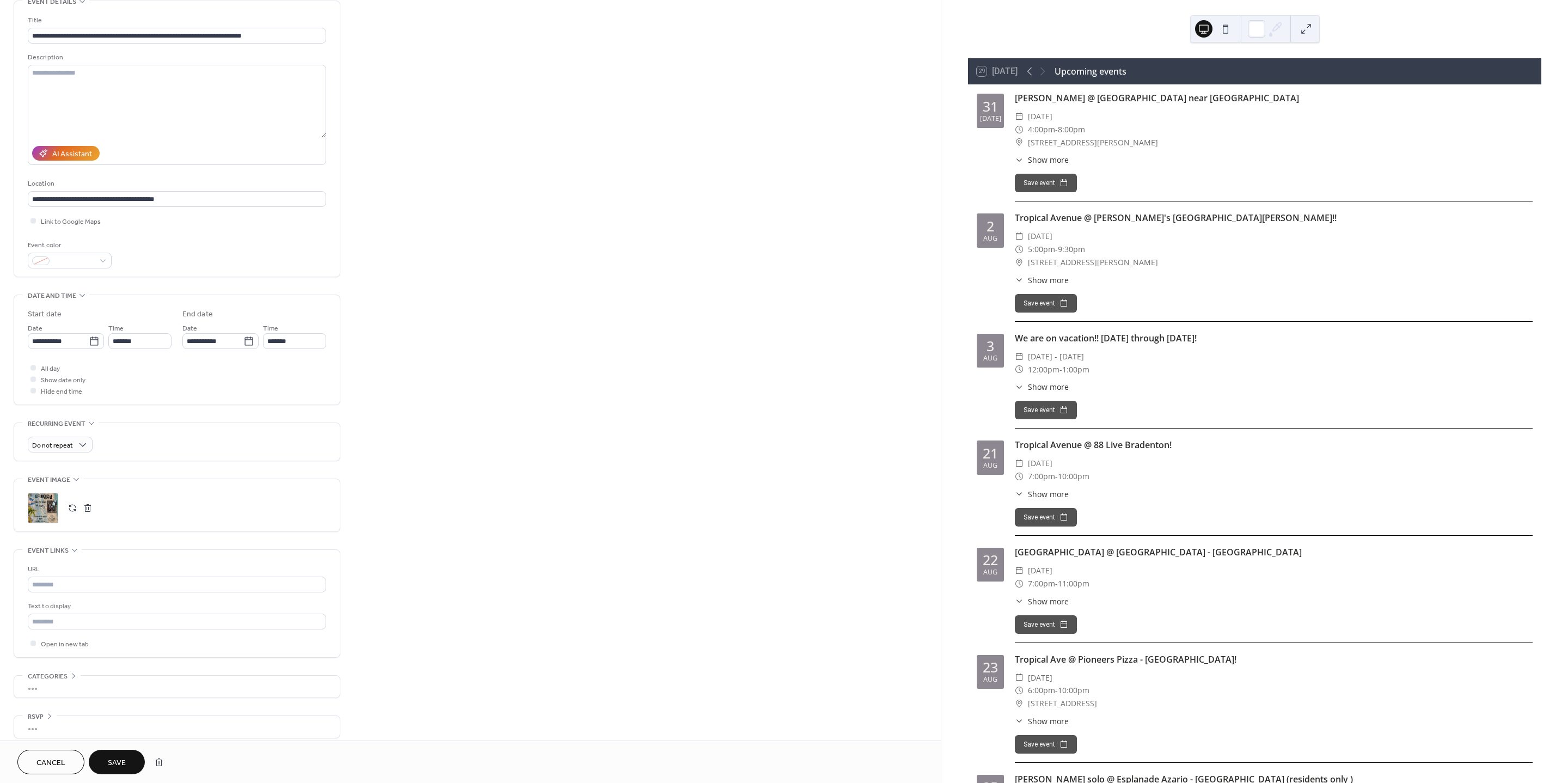 scroll, scrollTop: 71, scrollLeft: 0, axis: vertical 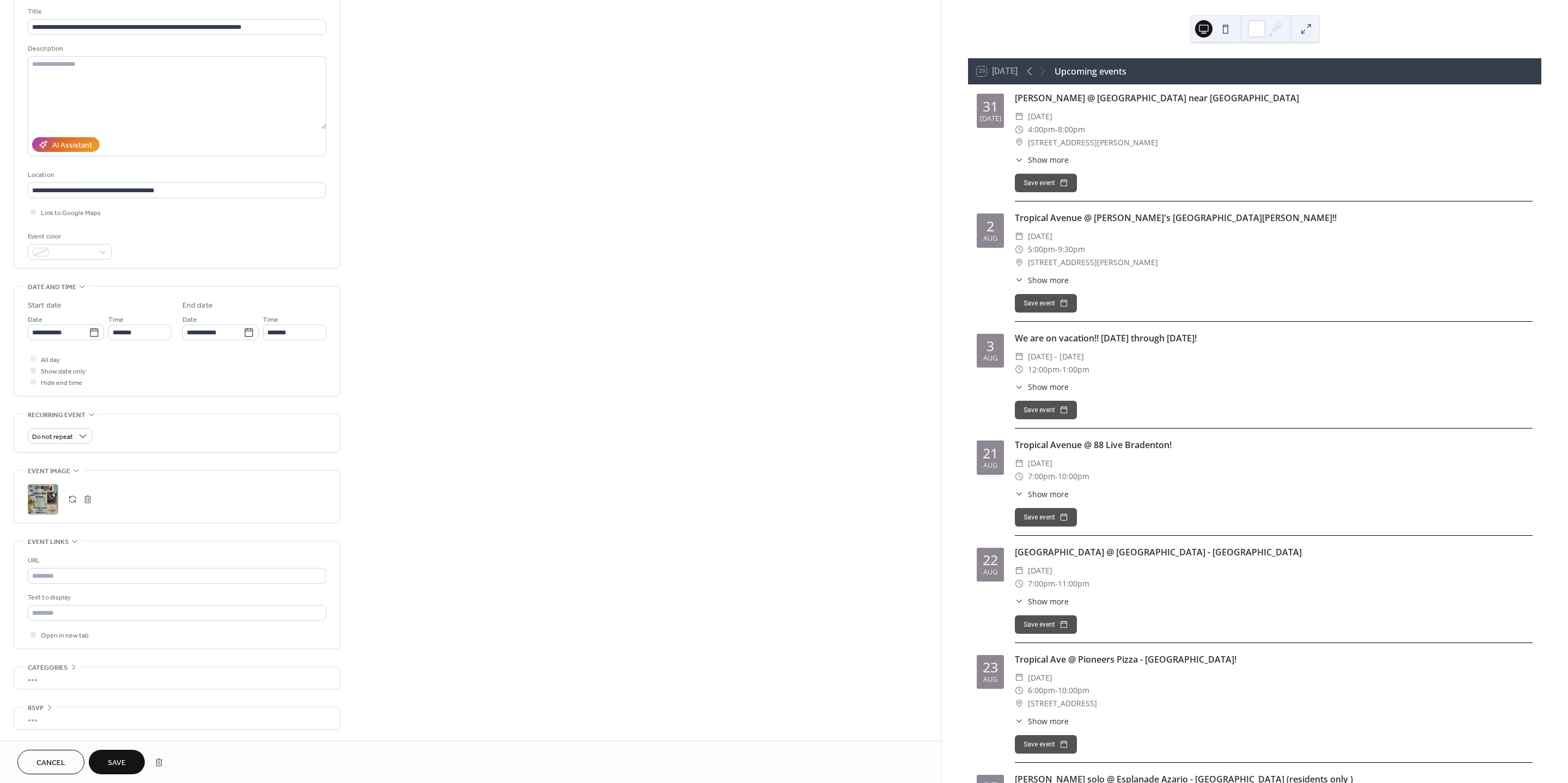 click on "Save" at bounding box center [117, 763] 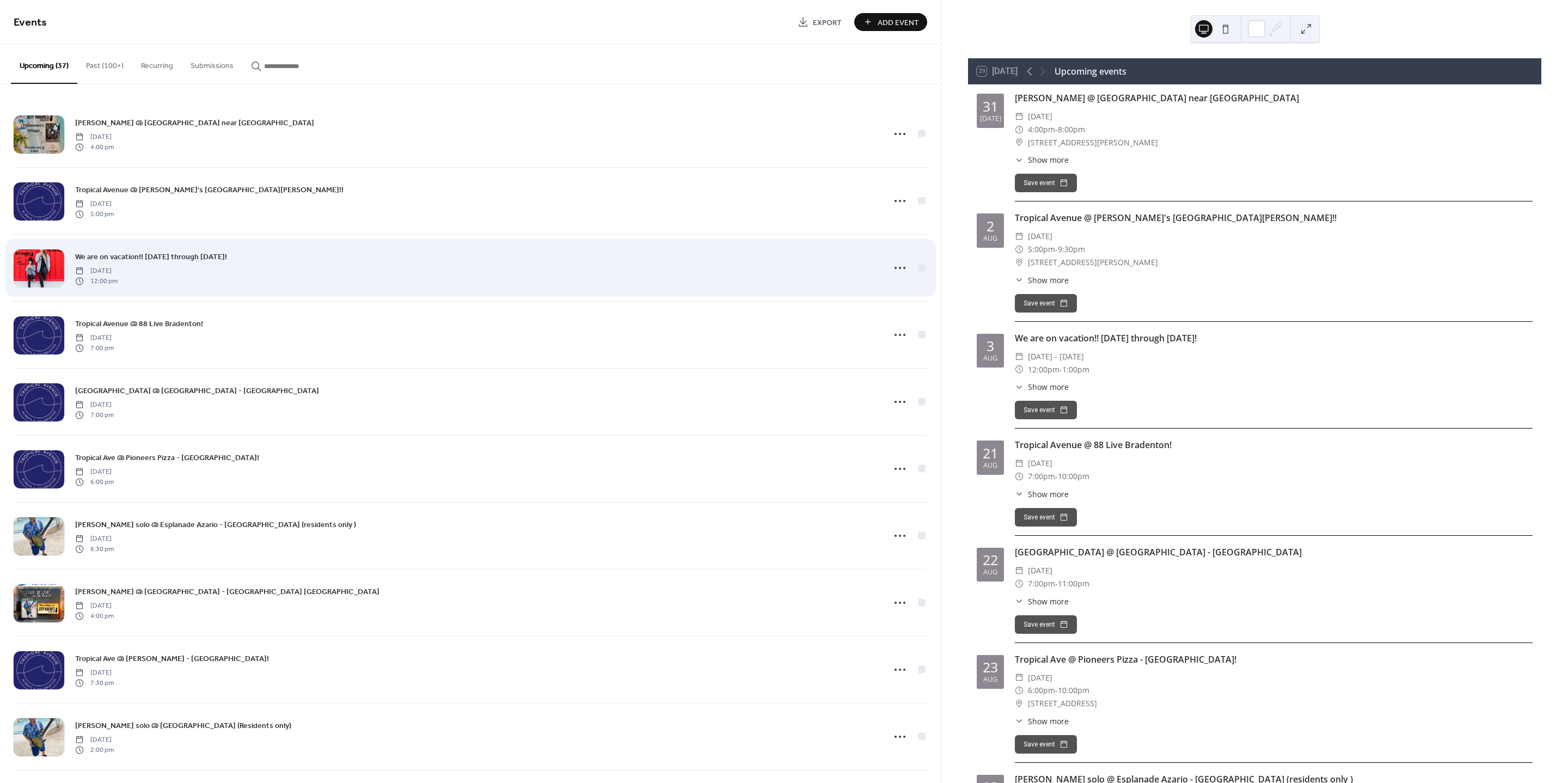 click at bounding box center [39, 268] 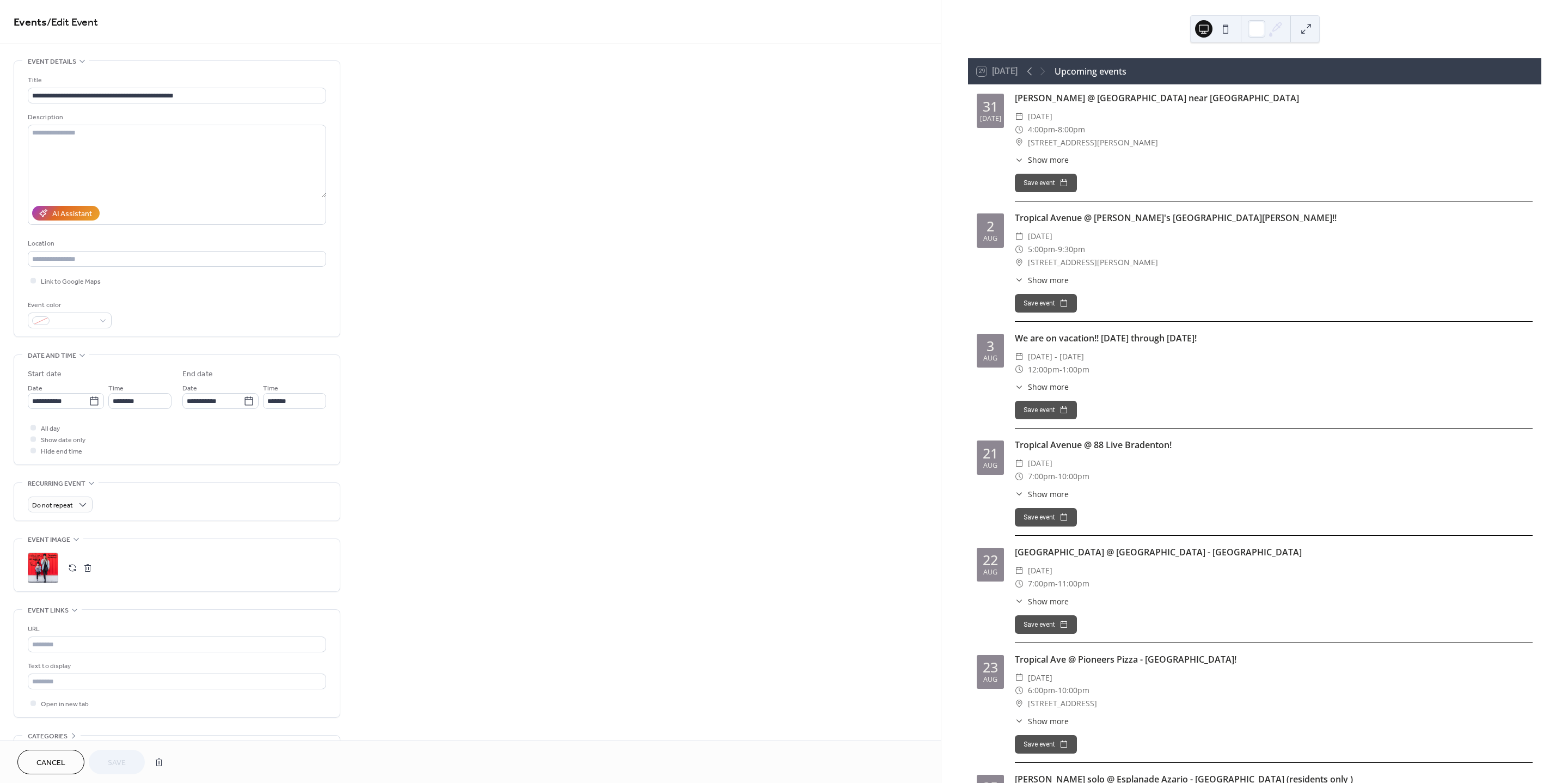 click on ";" at bounding box center (43, 568) 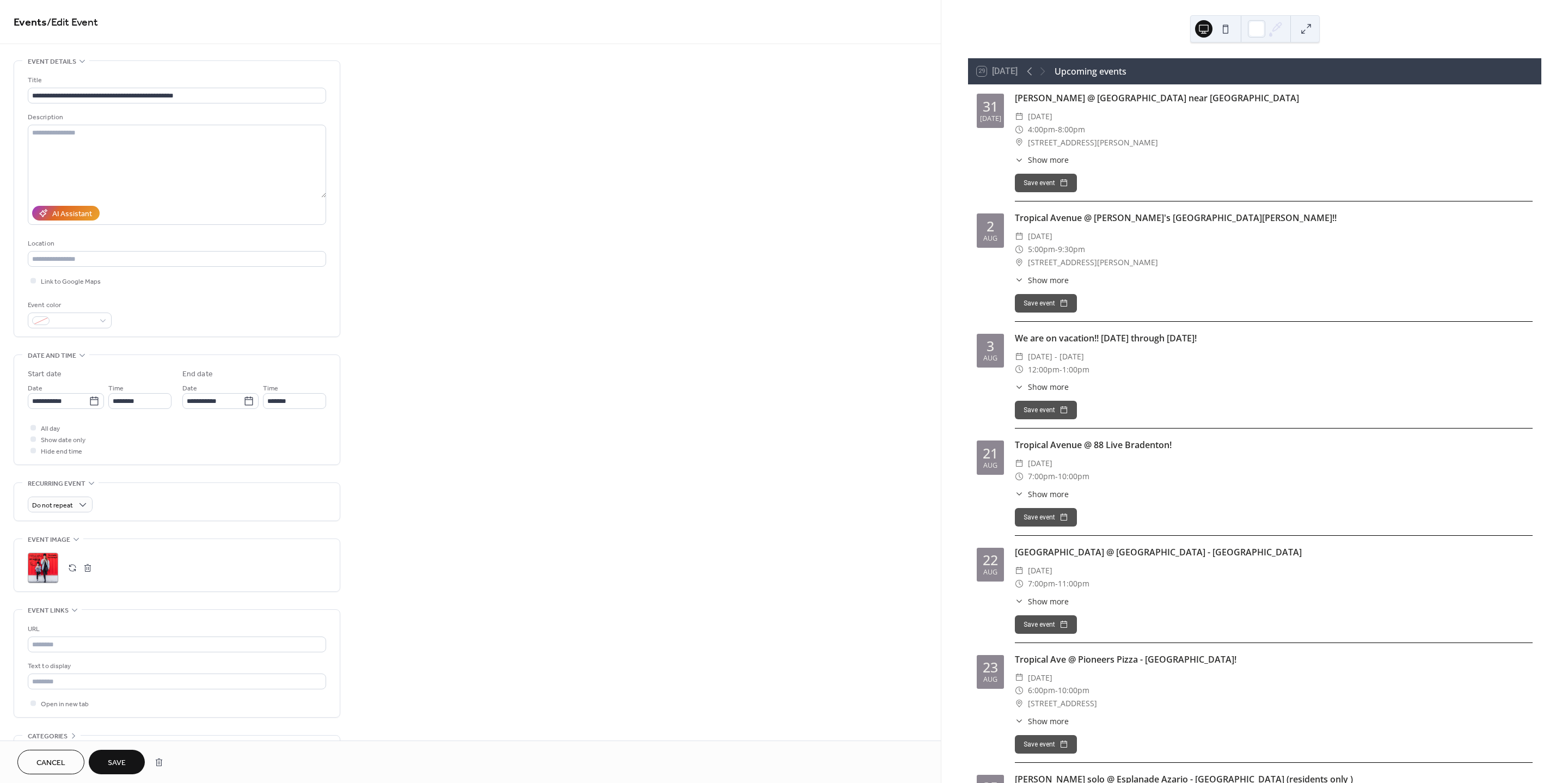 click on "Save" at bounding box center [117, 763] 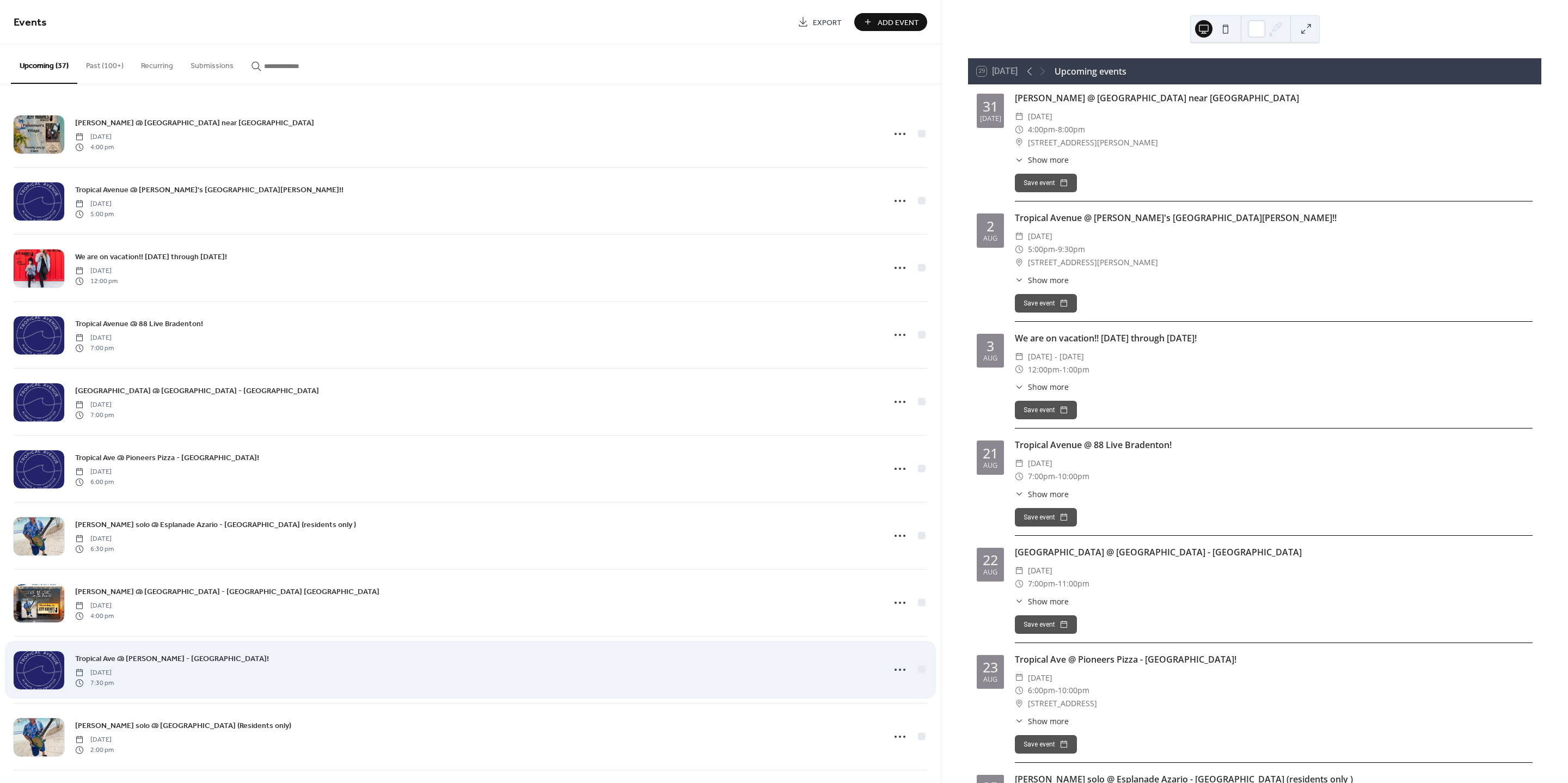 click on "Tropical Ave @ [PERSON_NAME] - [GEOGRAPHIC_DATA]!" at bounding box center (172, 659) 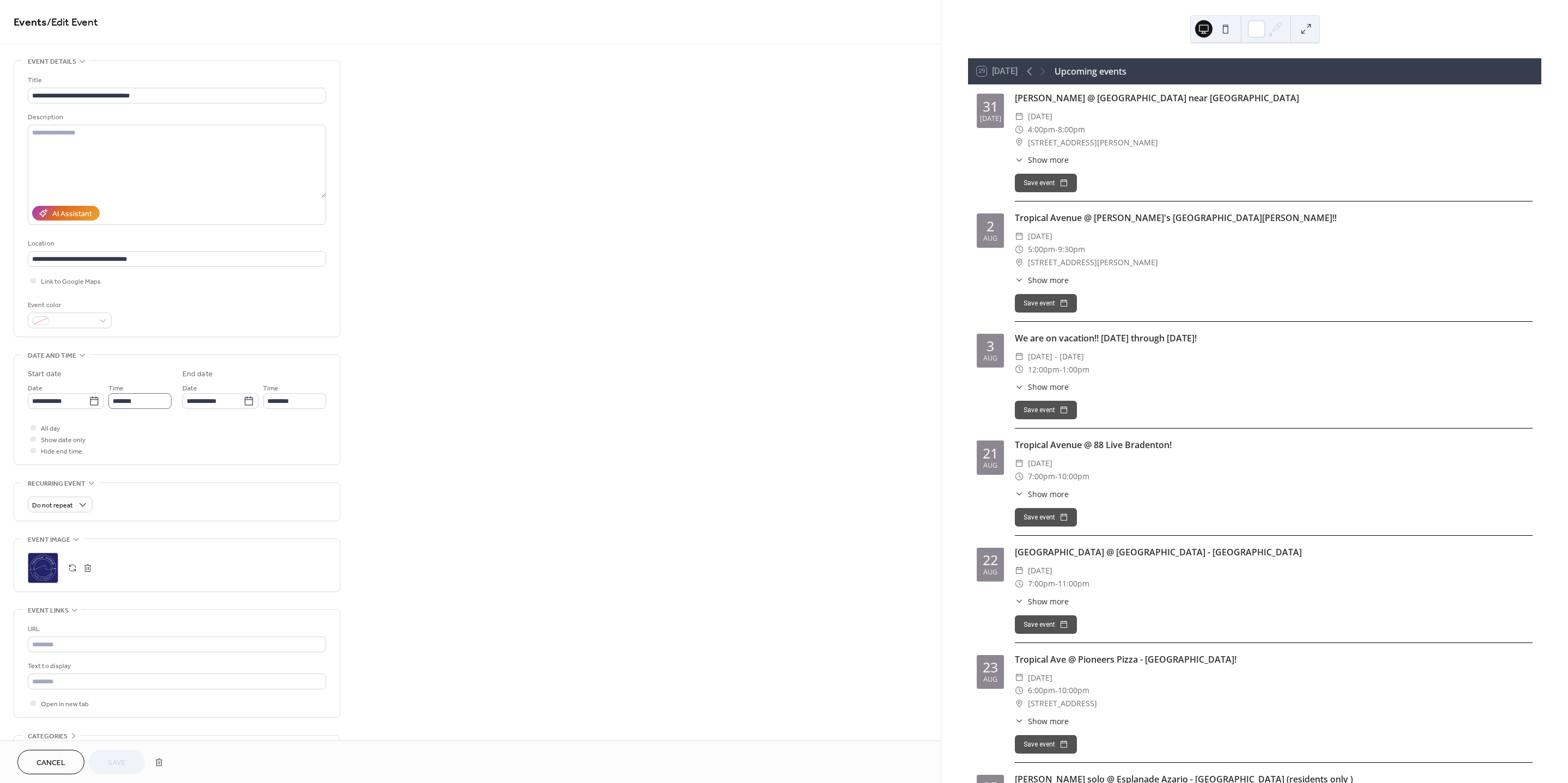 drag, startPoint x: 146, startPoint y: 392, endPoint x: 144, endPoint y: 399, distance: 7.28011 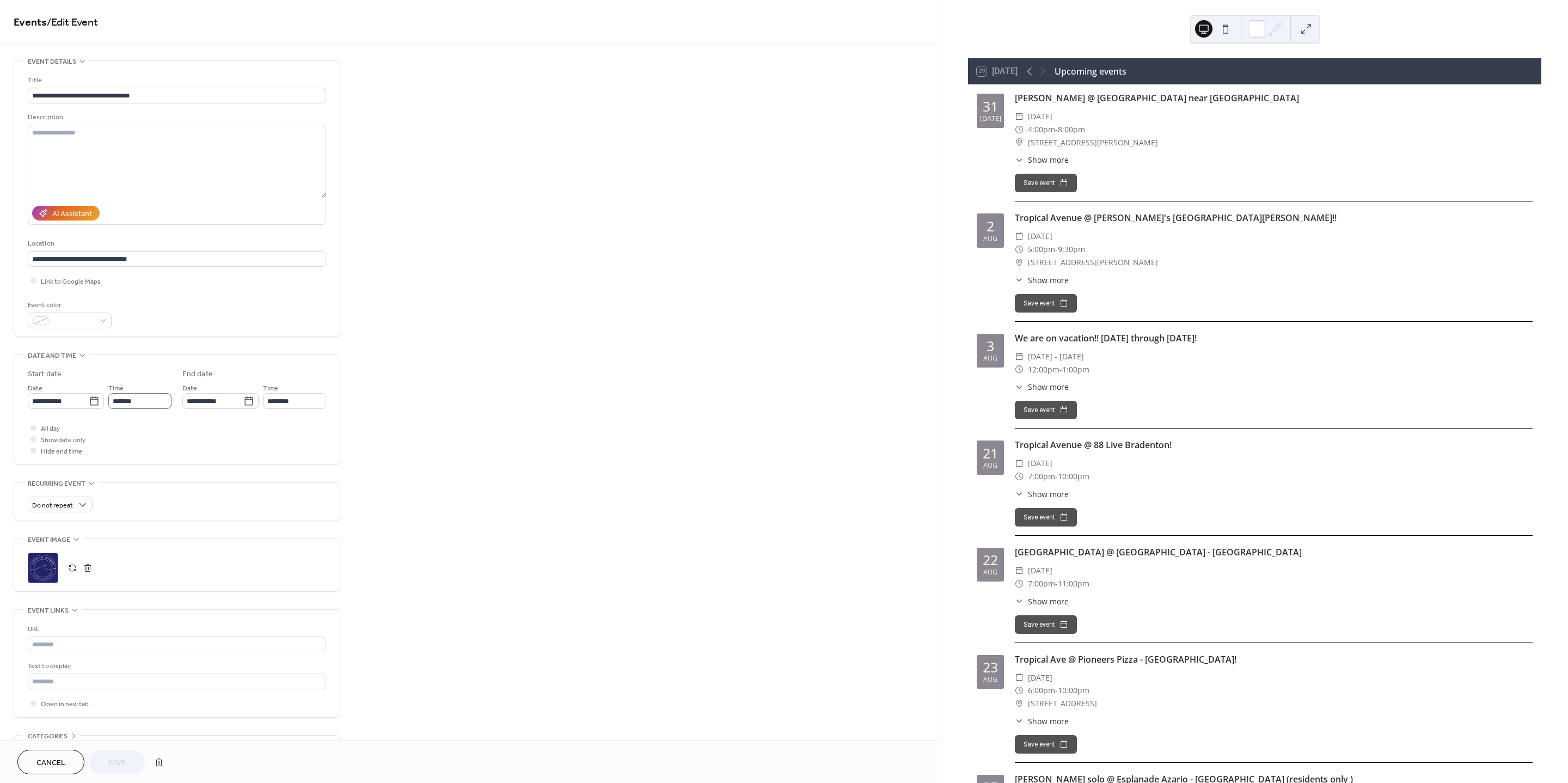 click on "Time *******" at bounding box center (140, 395) 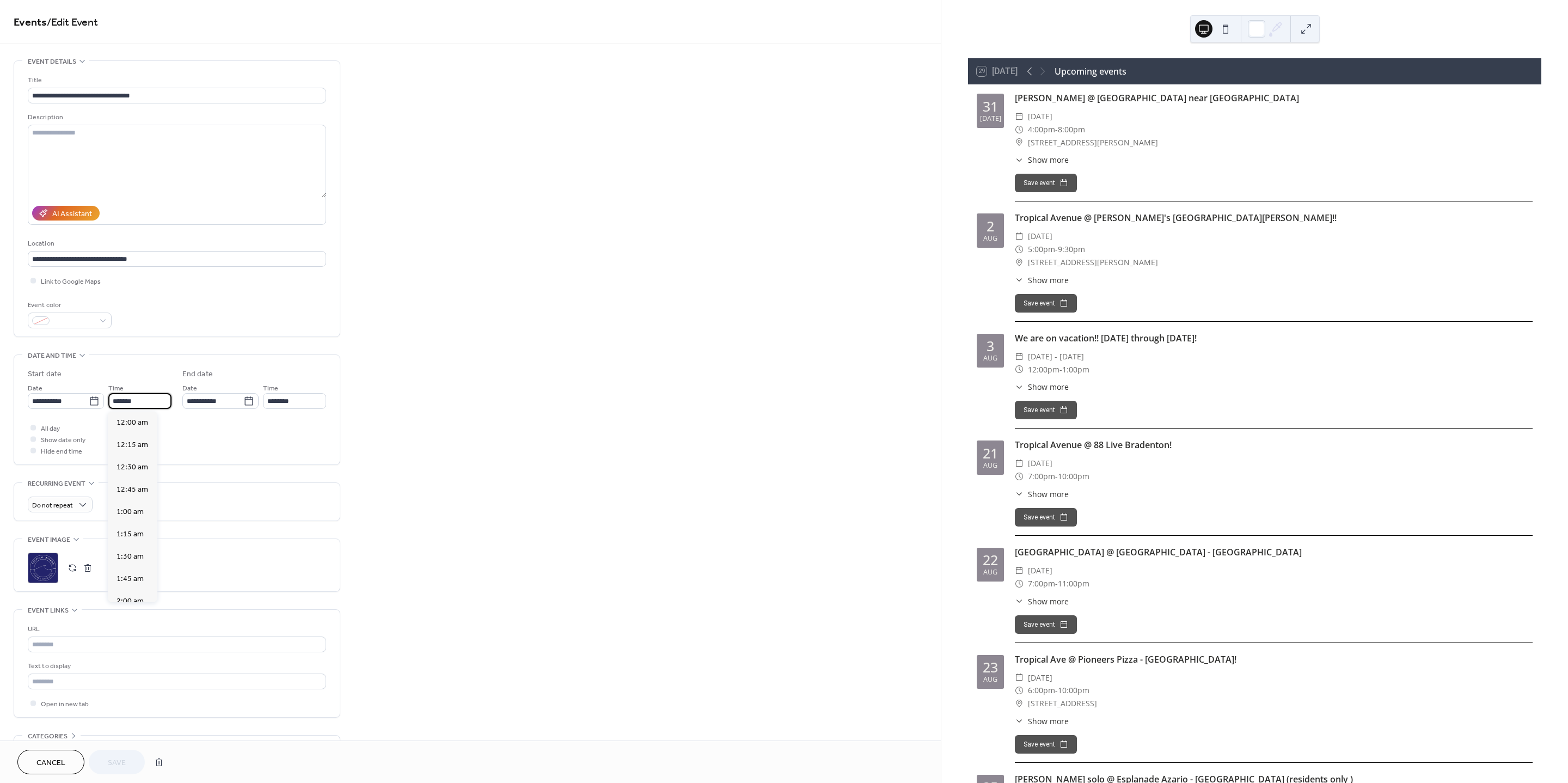 click on "*******" at bounding box center (140, 401) 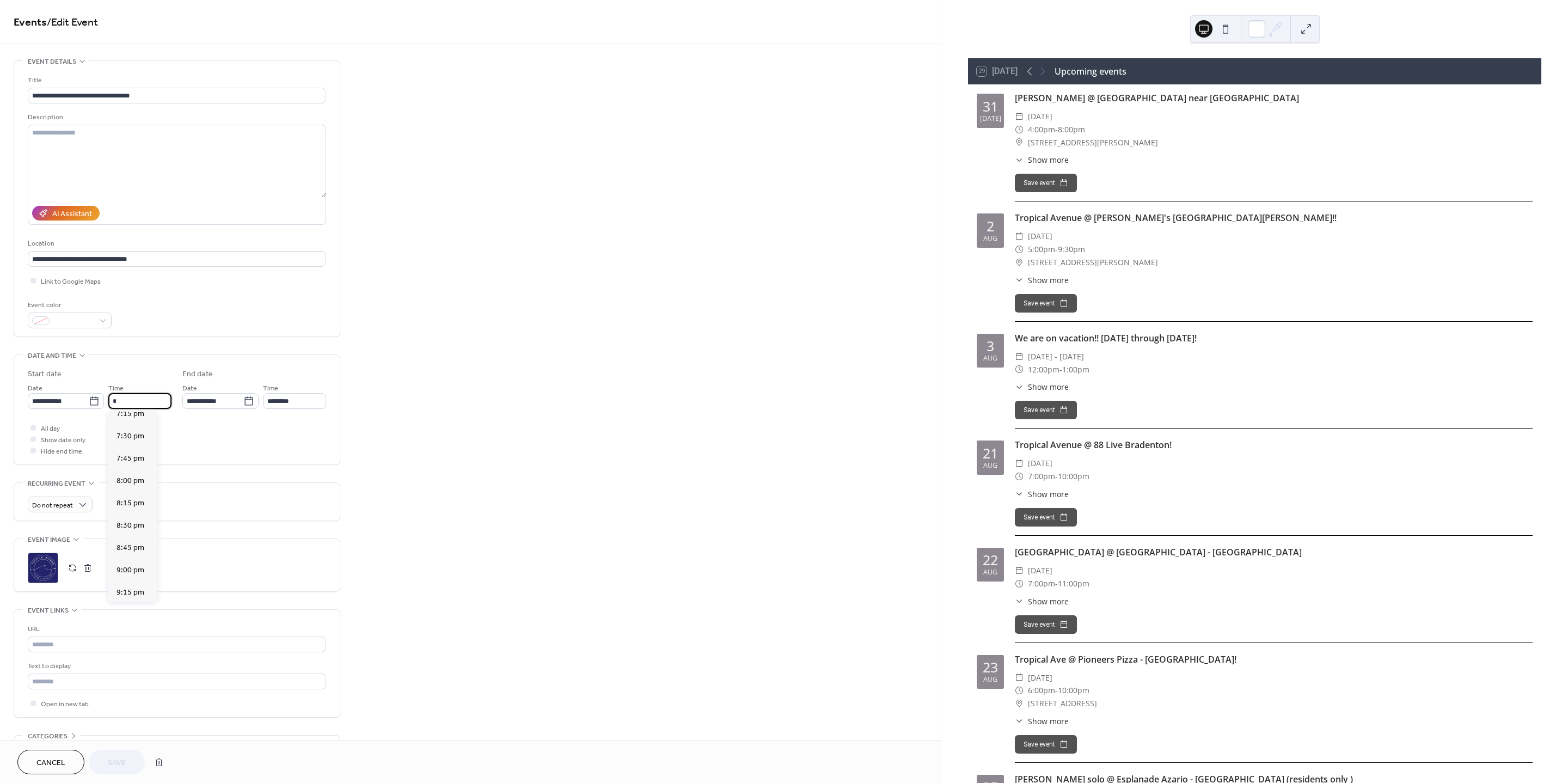 scroll, scrollTop: 1623, scrollLeft: 0, axis: vertical 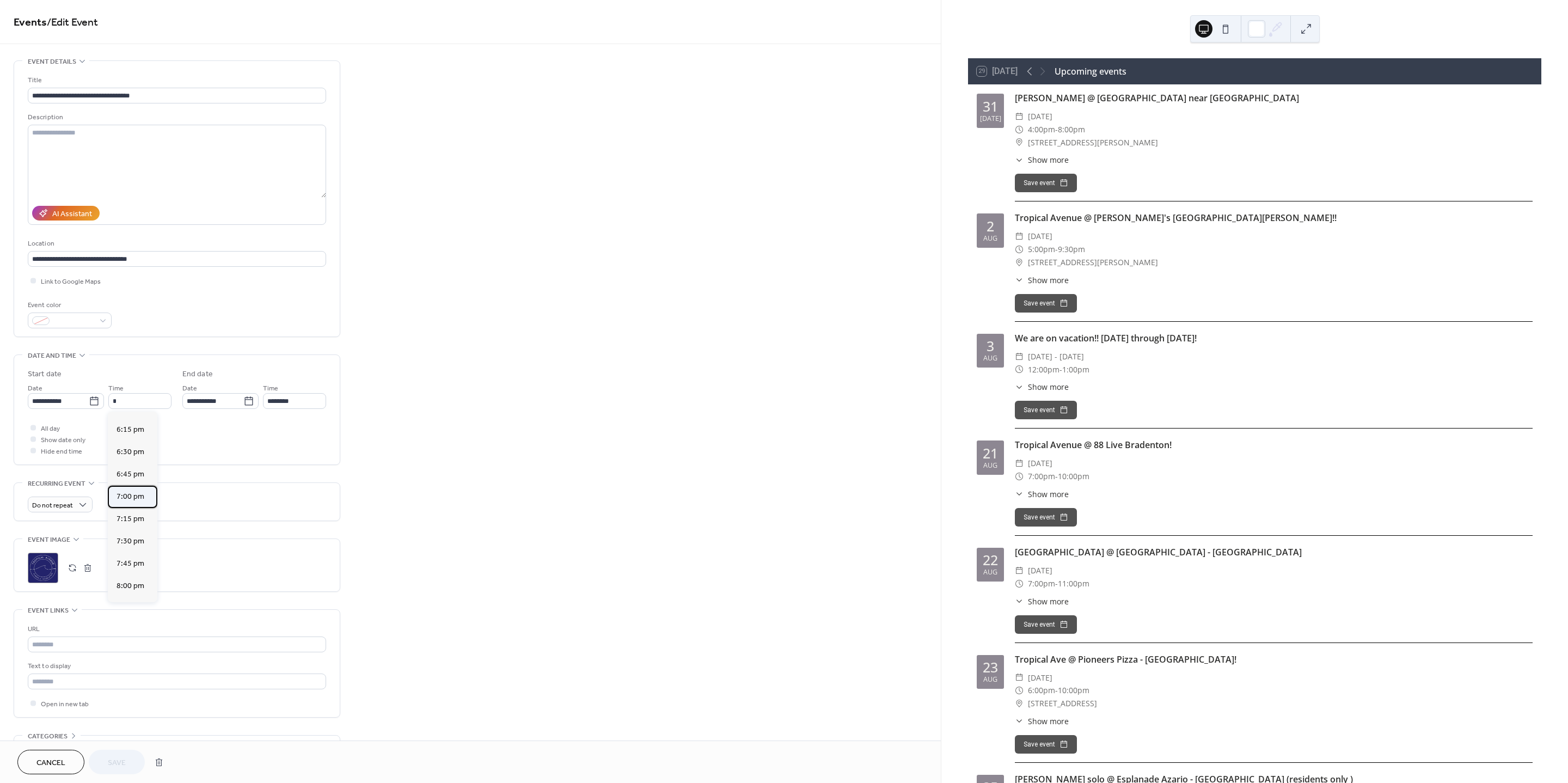 click on "7:00 pm" at bounding box center [130, 496] 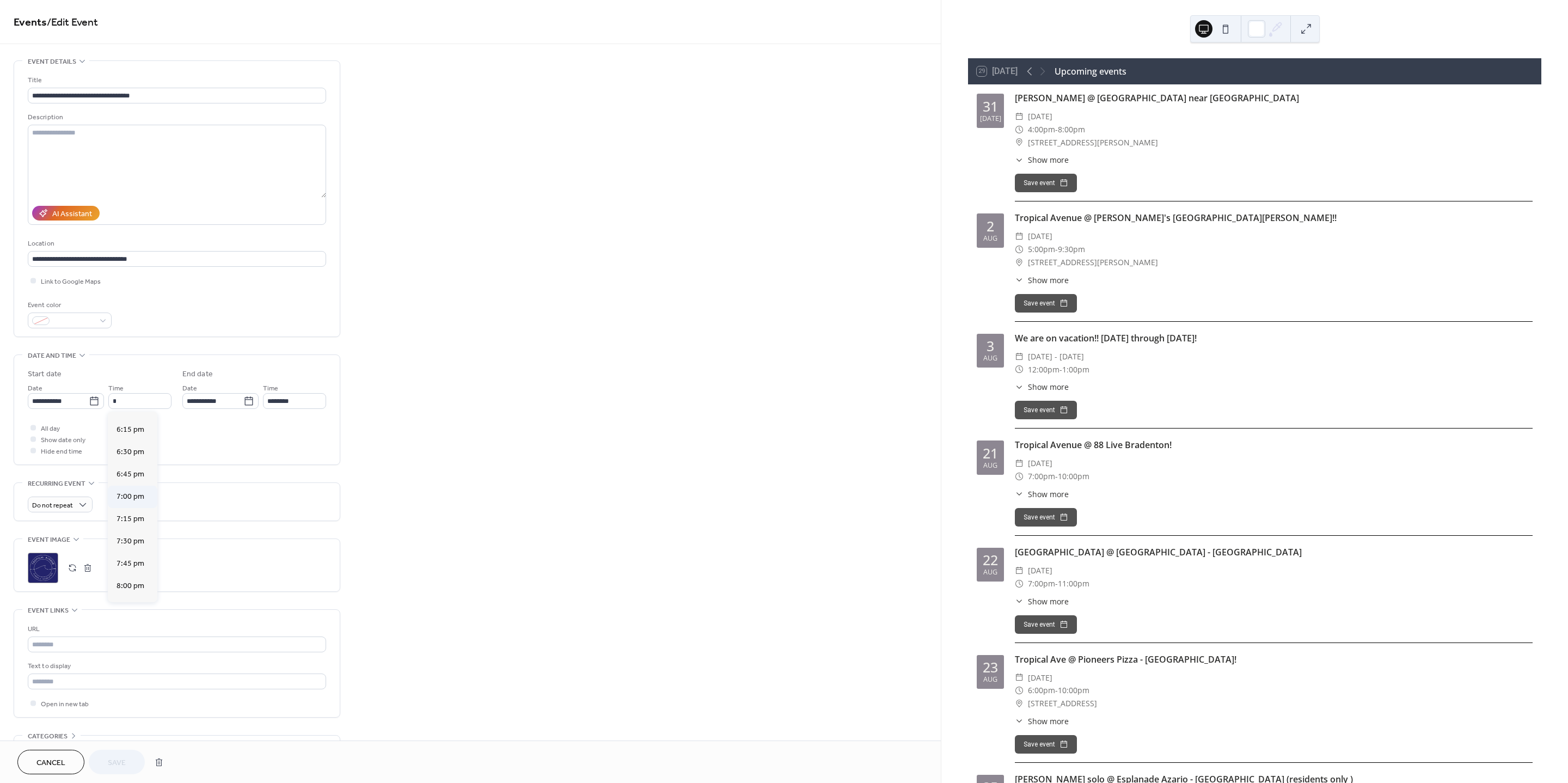 type on "*******" 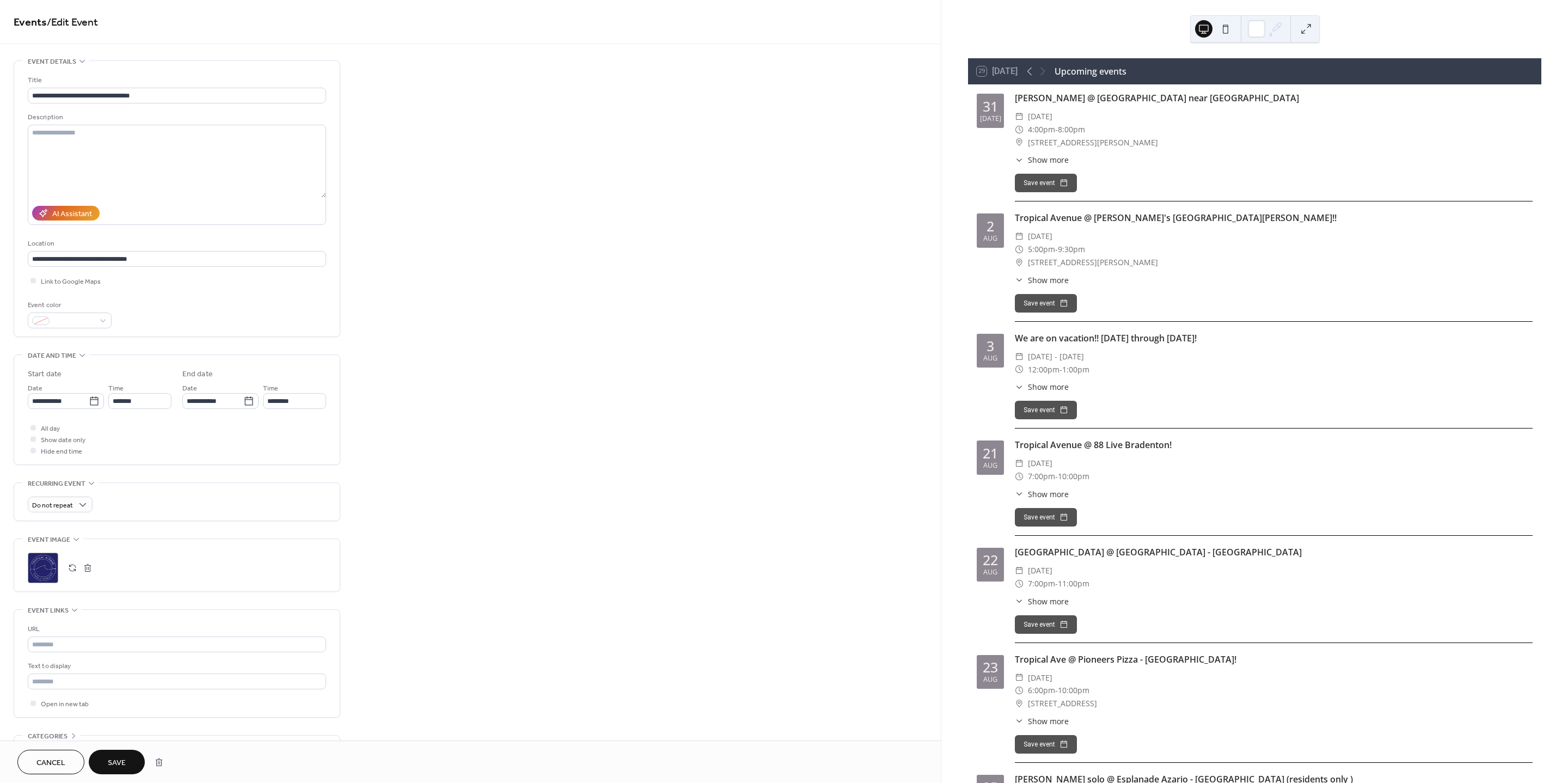 click on "Save" at bounding box center (117, 763) 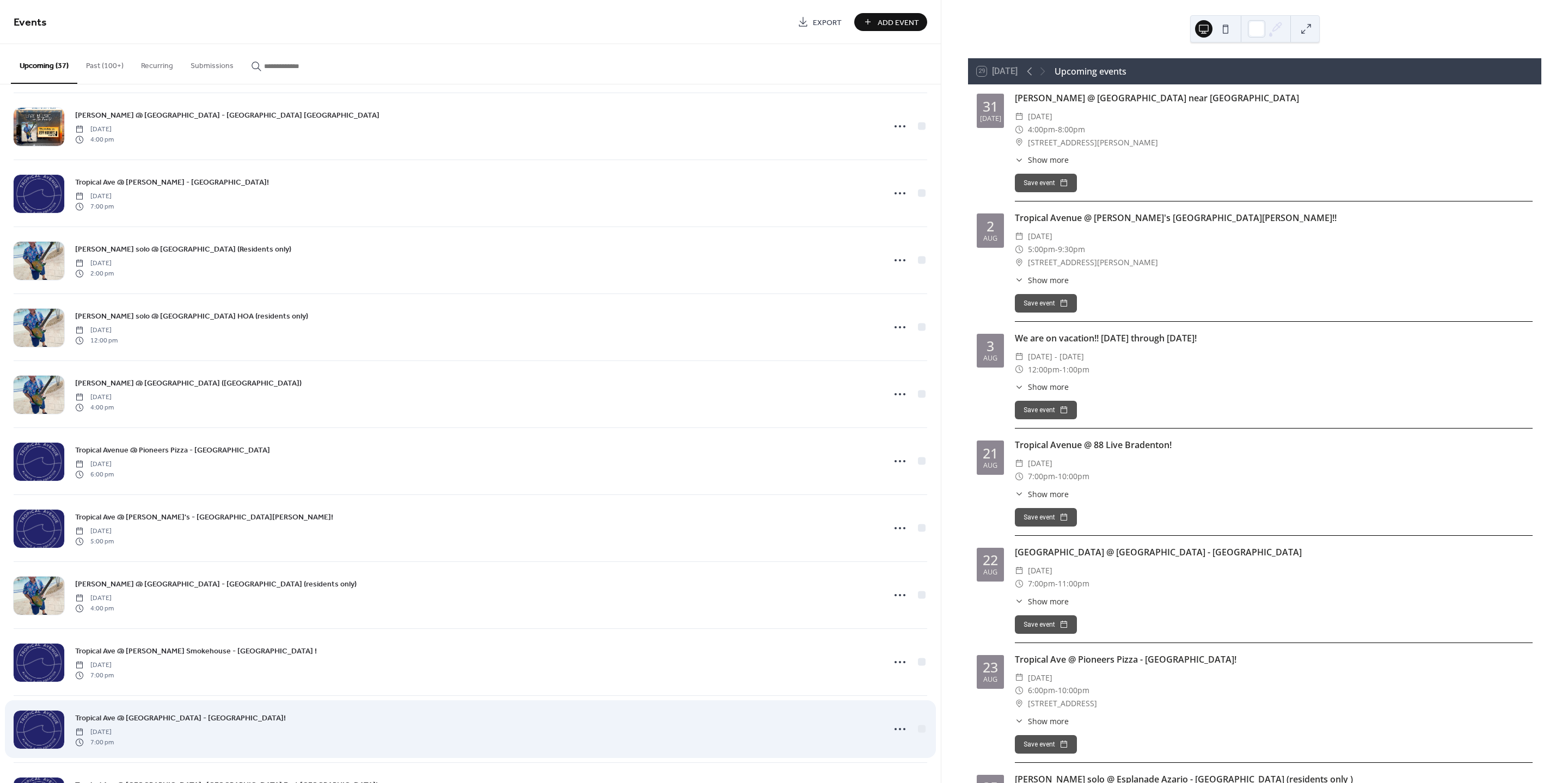 scroll, scrollTop: 545, scrollLeft: 0, axis: vertical 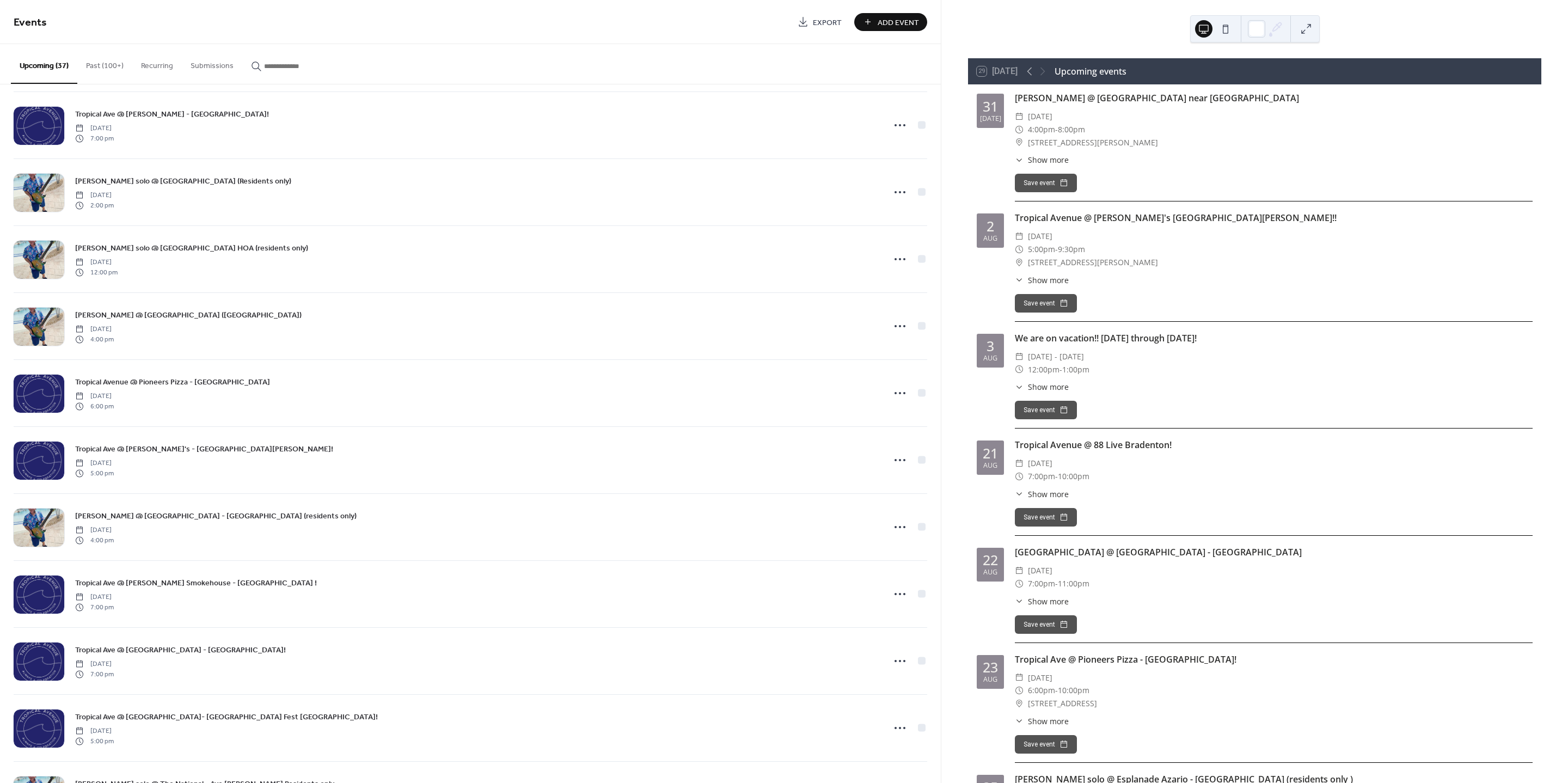 click on "Add Event" at bounding box center (898, 22) 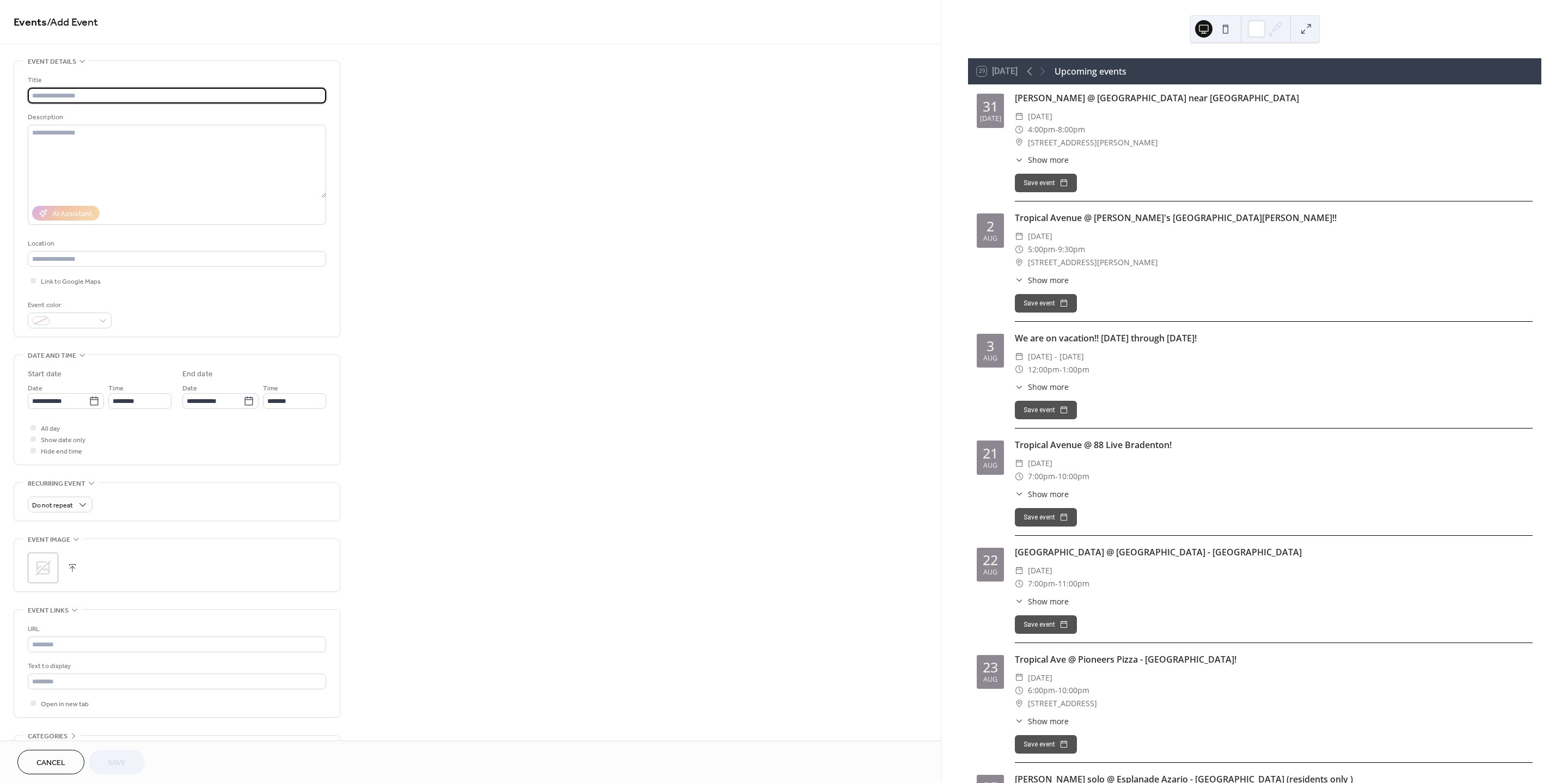 click at bounding box center (177, 95) 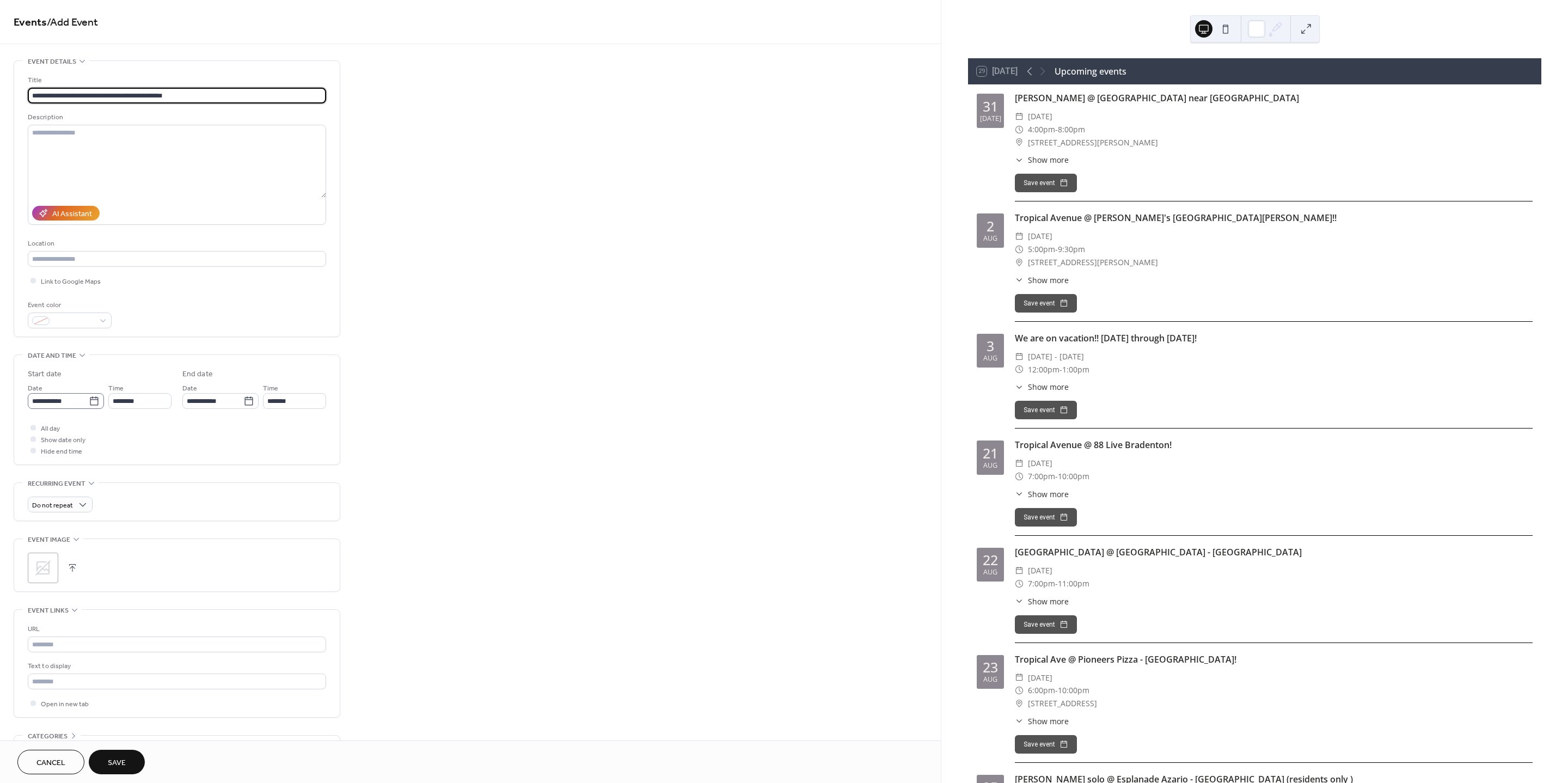 type on "**********" 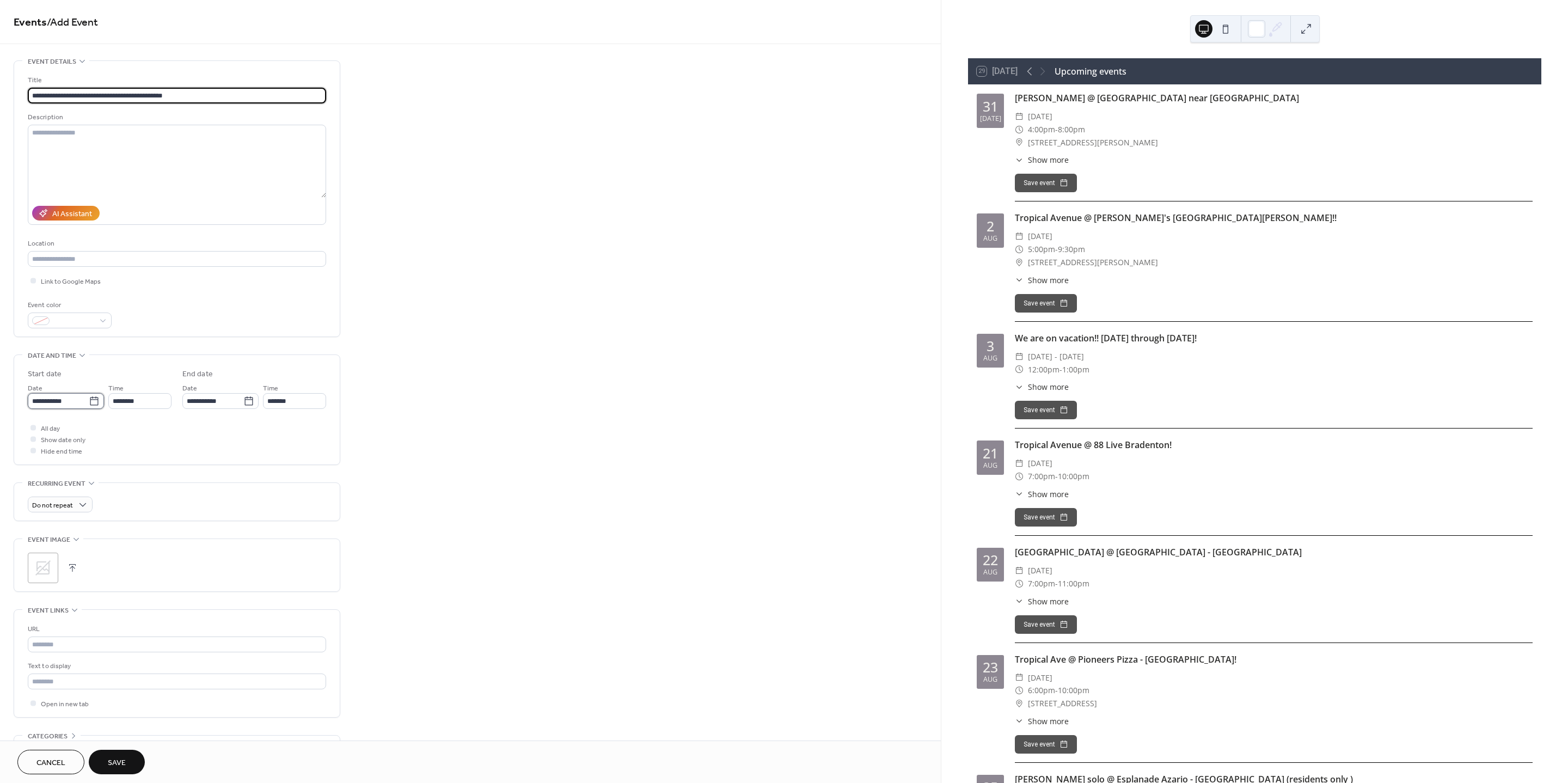 click on "**********" at bounding box center (58, 401) 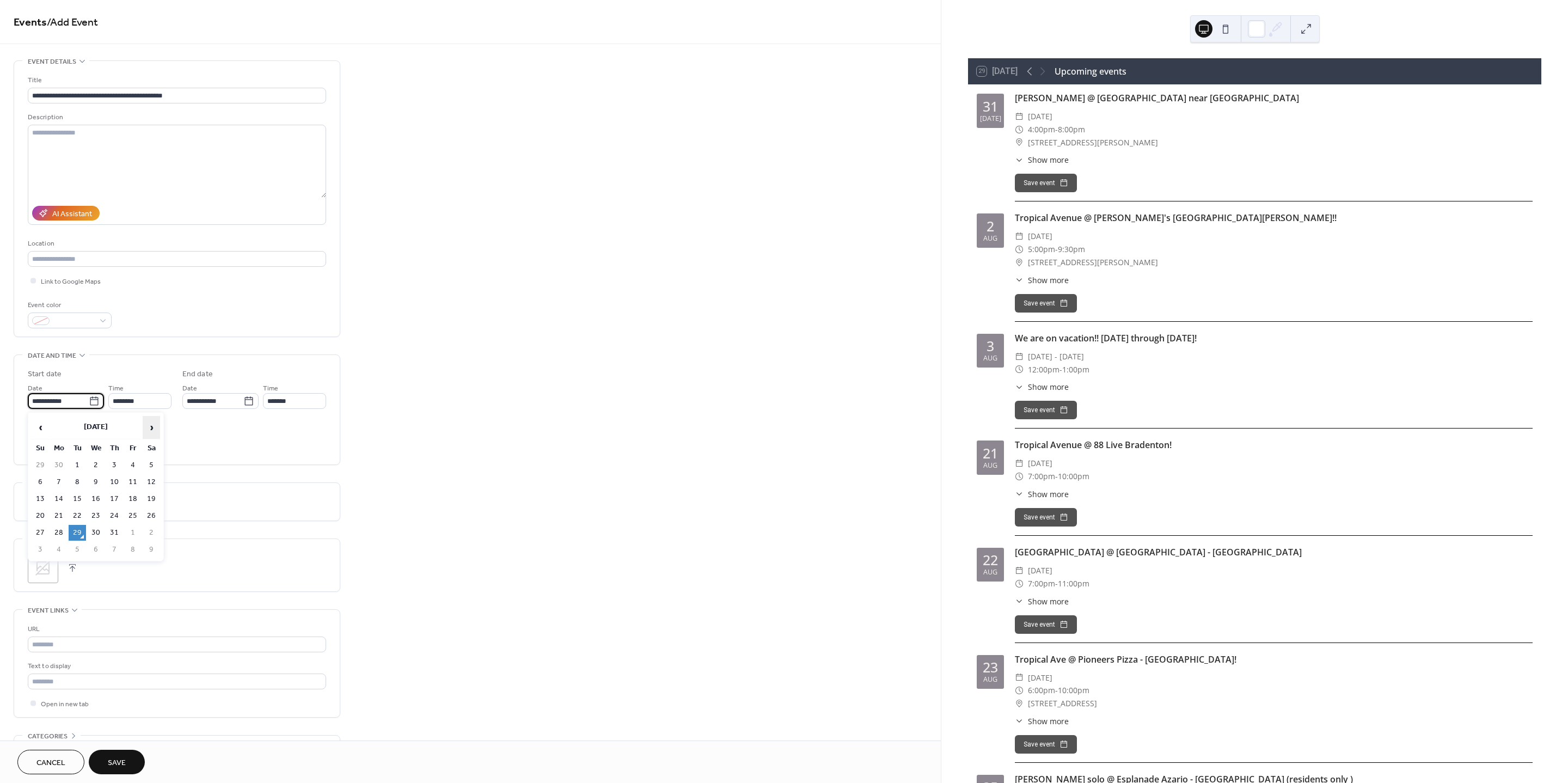 click on "›" at bounding box center [151, 427] 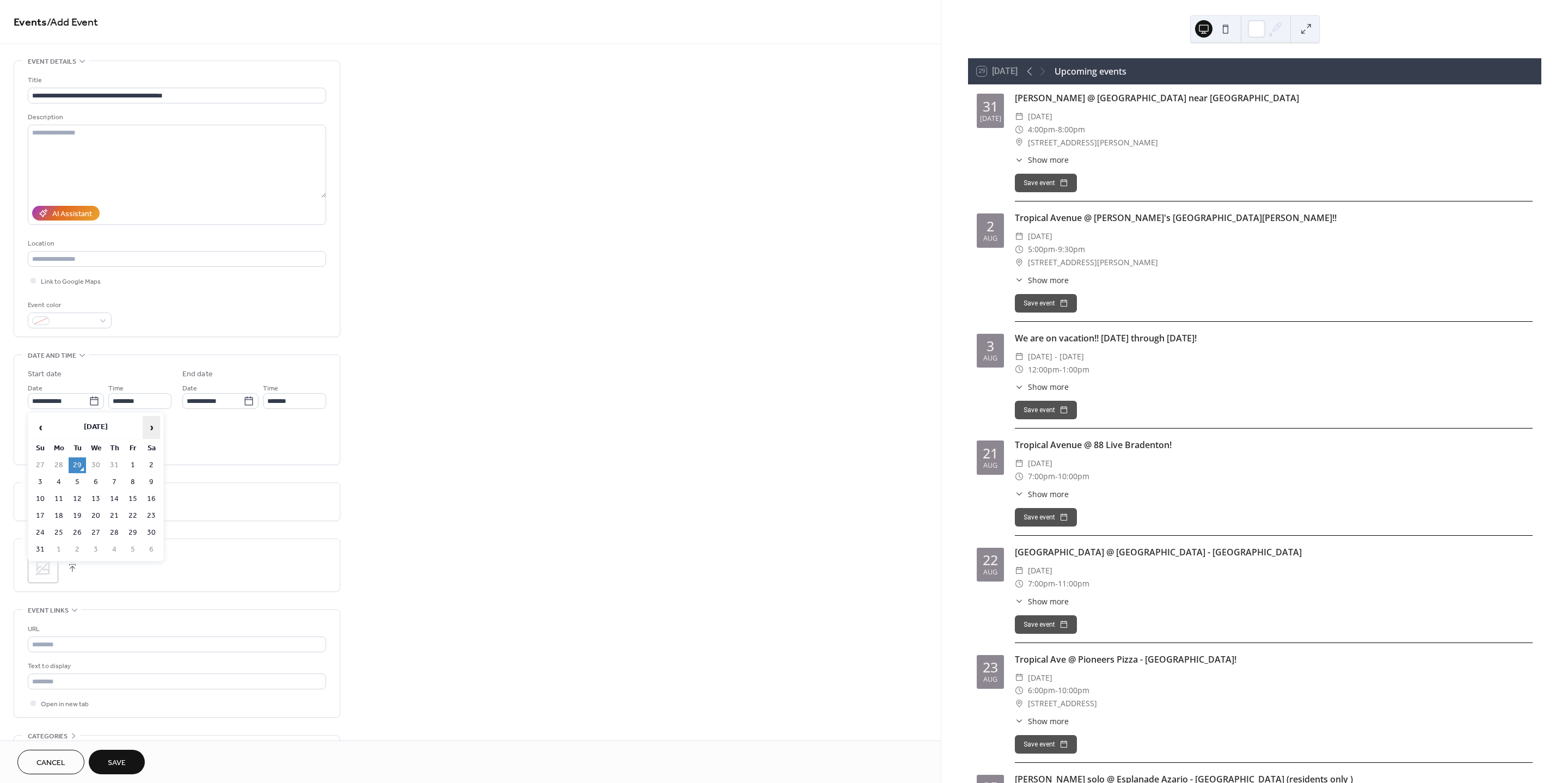 click on "›" at bounding box center [151, 427] 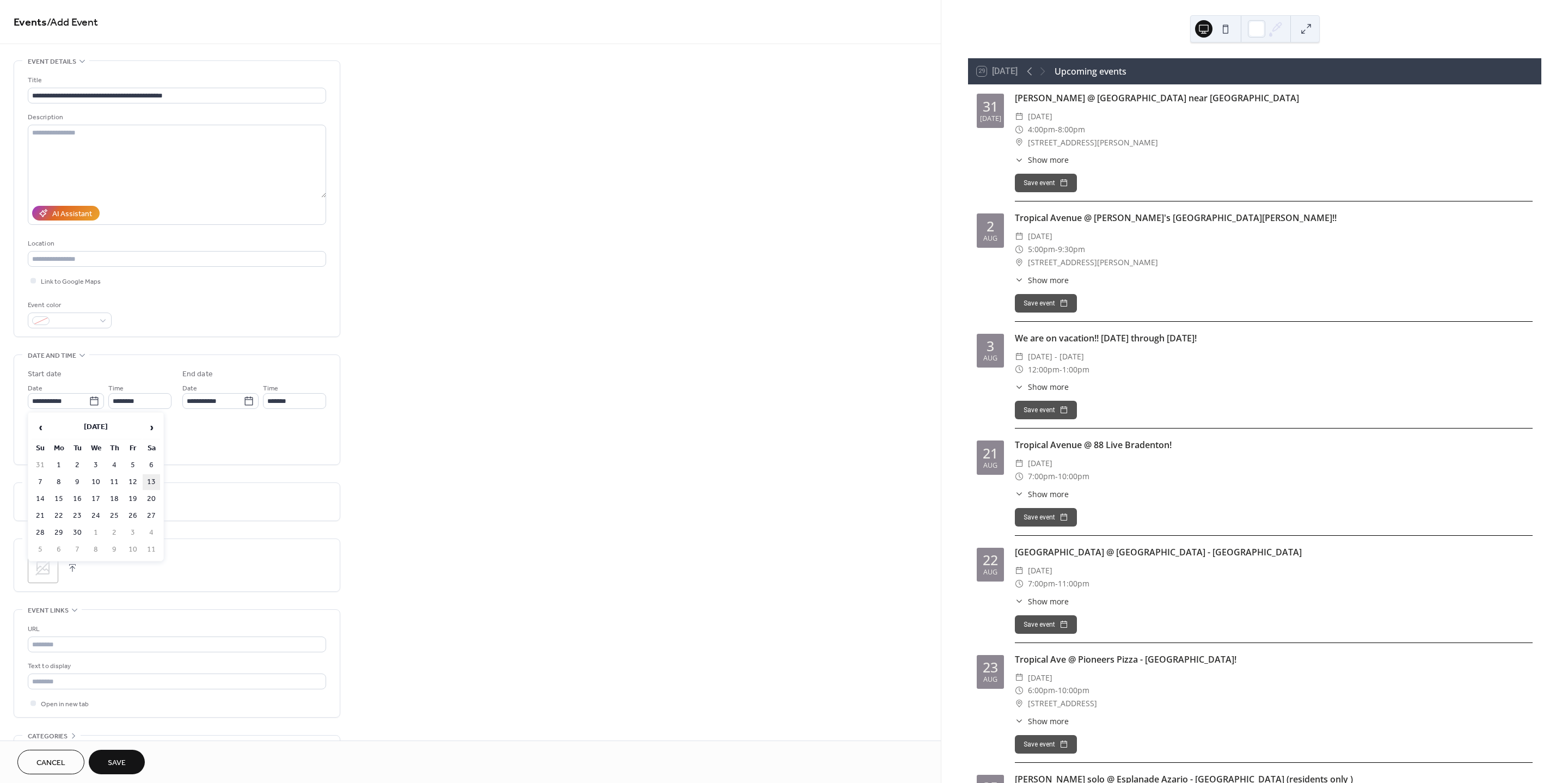 click on "13" at bounding box center [151, 482] 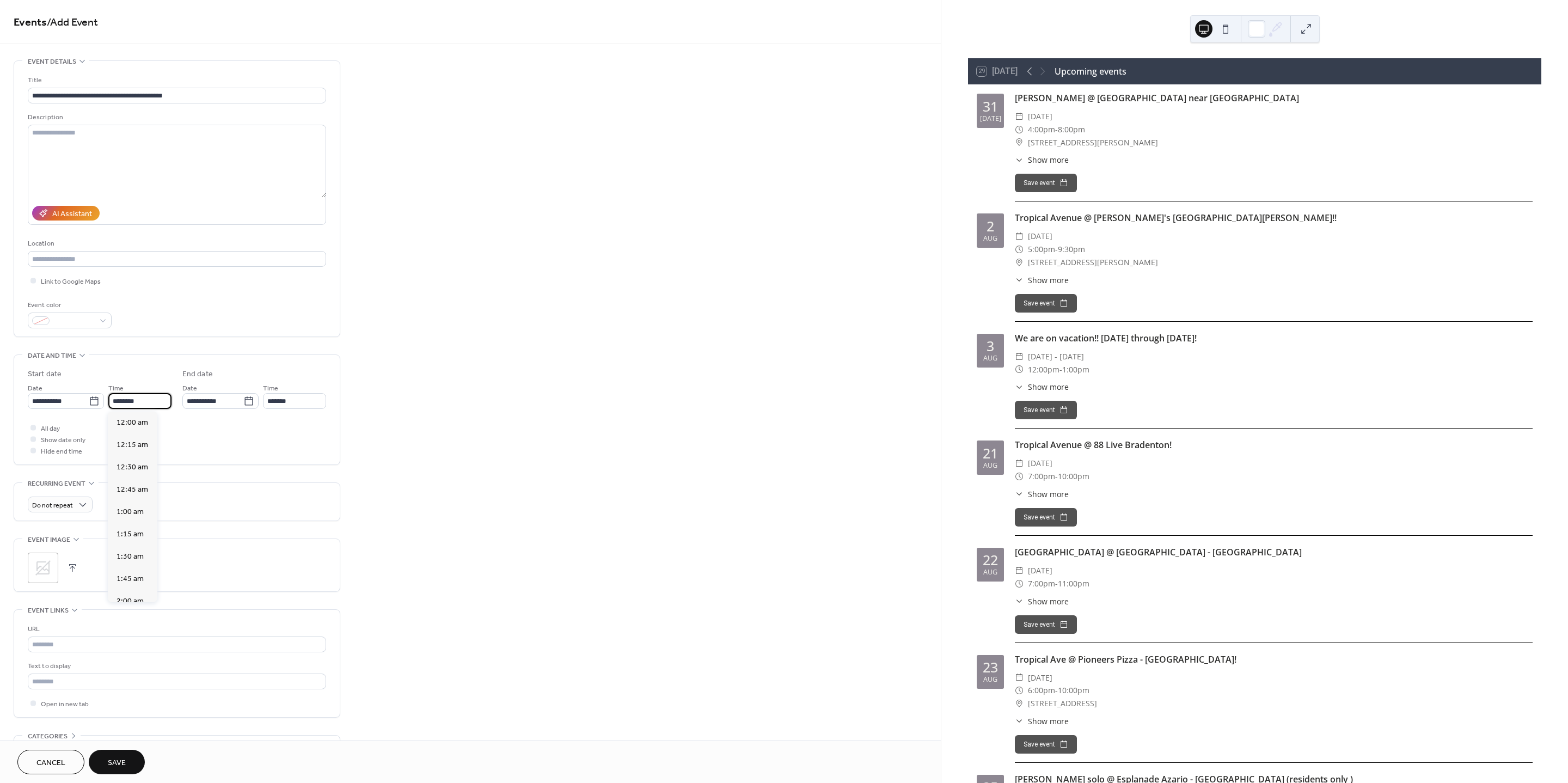 click on "********" at bounding box center (140, 401) 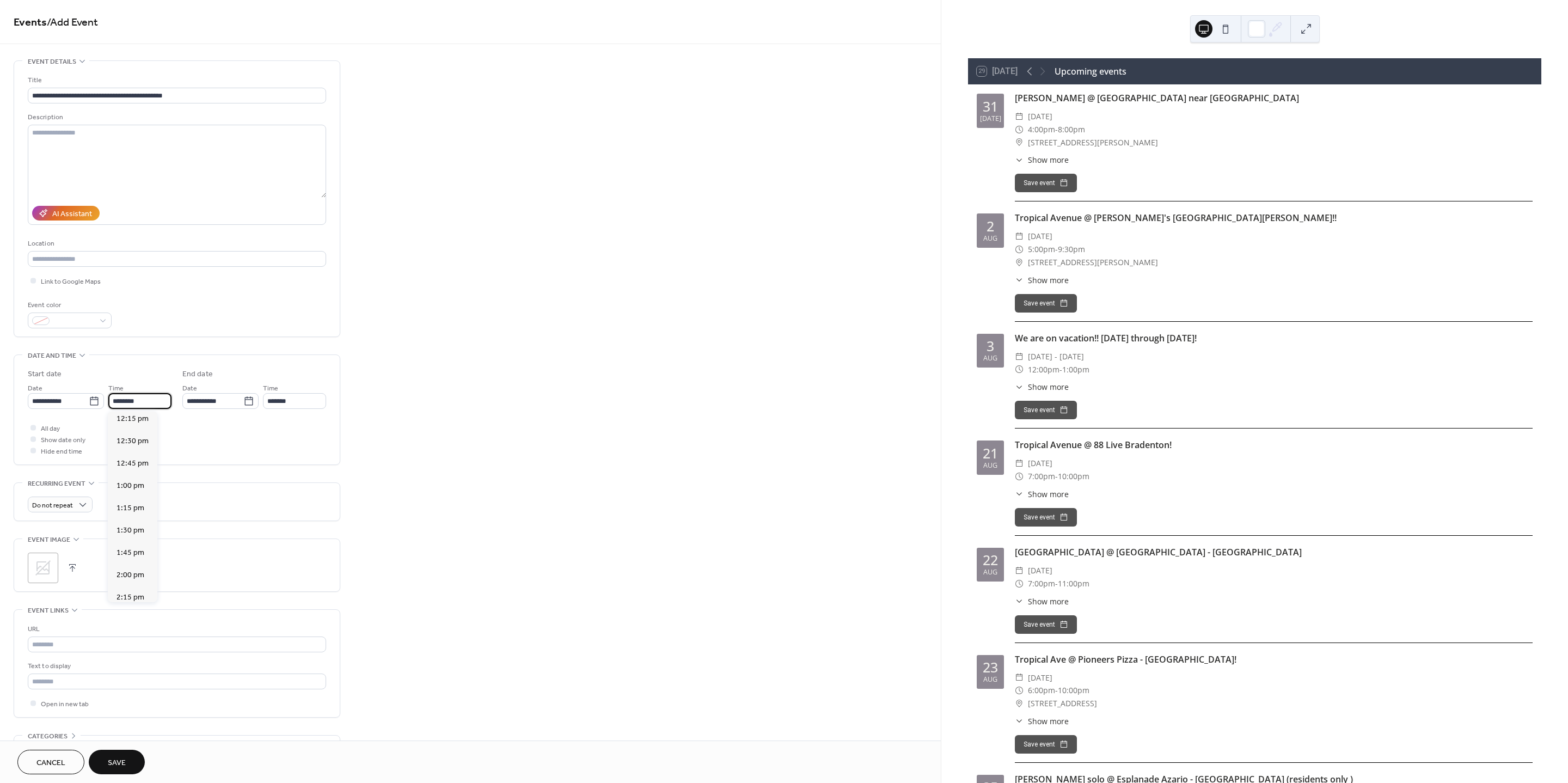 scroll, scrollTop: 1100, scrollLeft: 0, axis: vertical 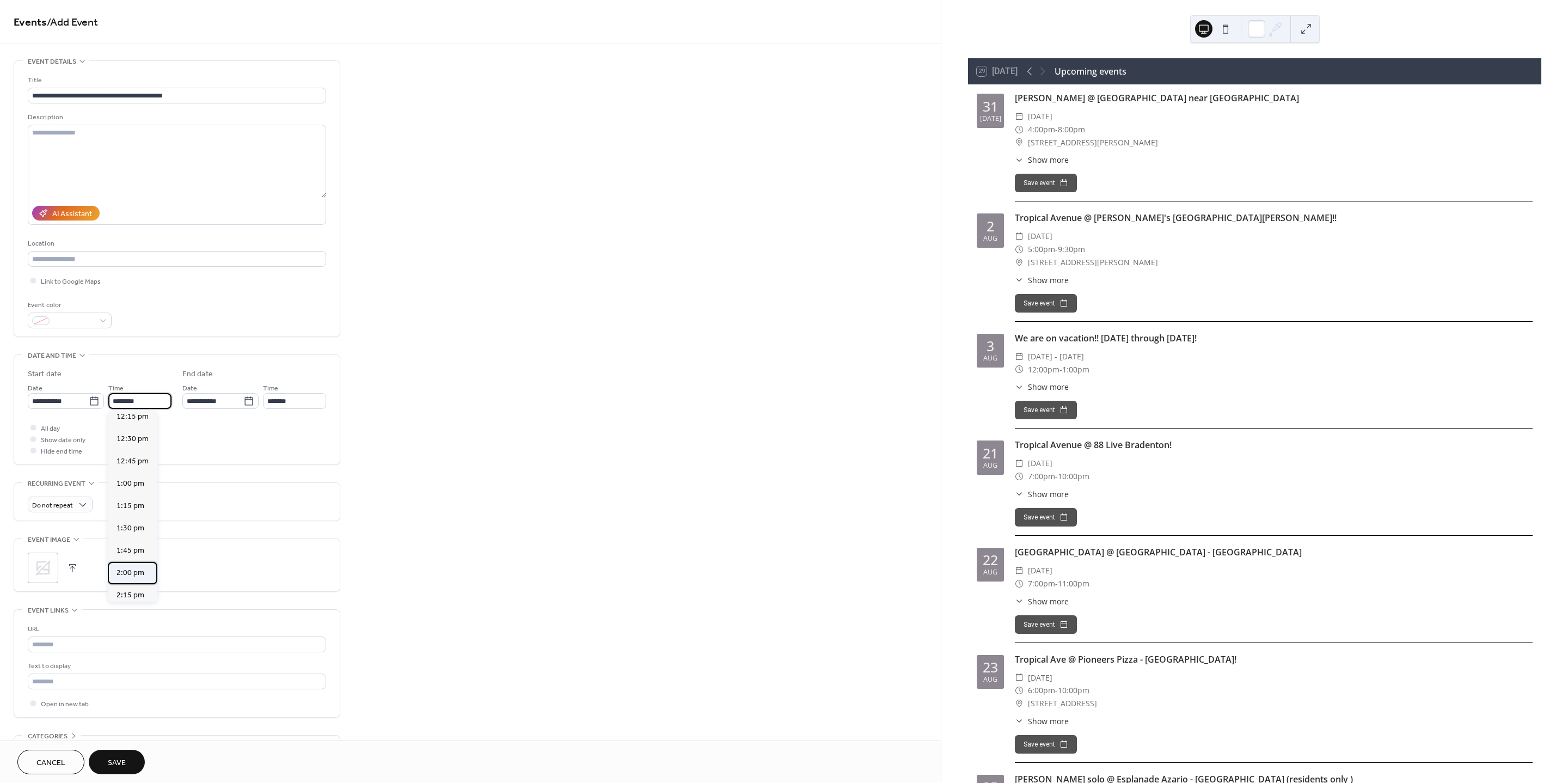 click on "2:00 pm" at bounding box center [130, 572] 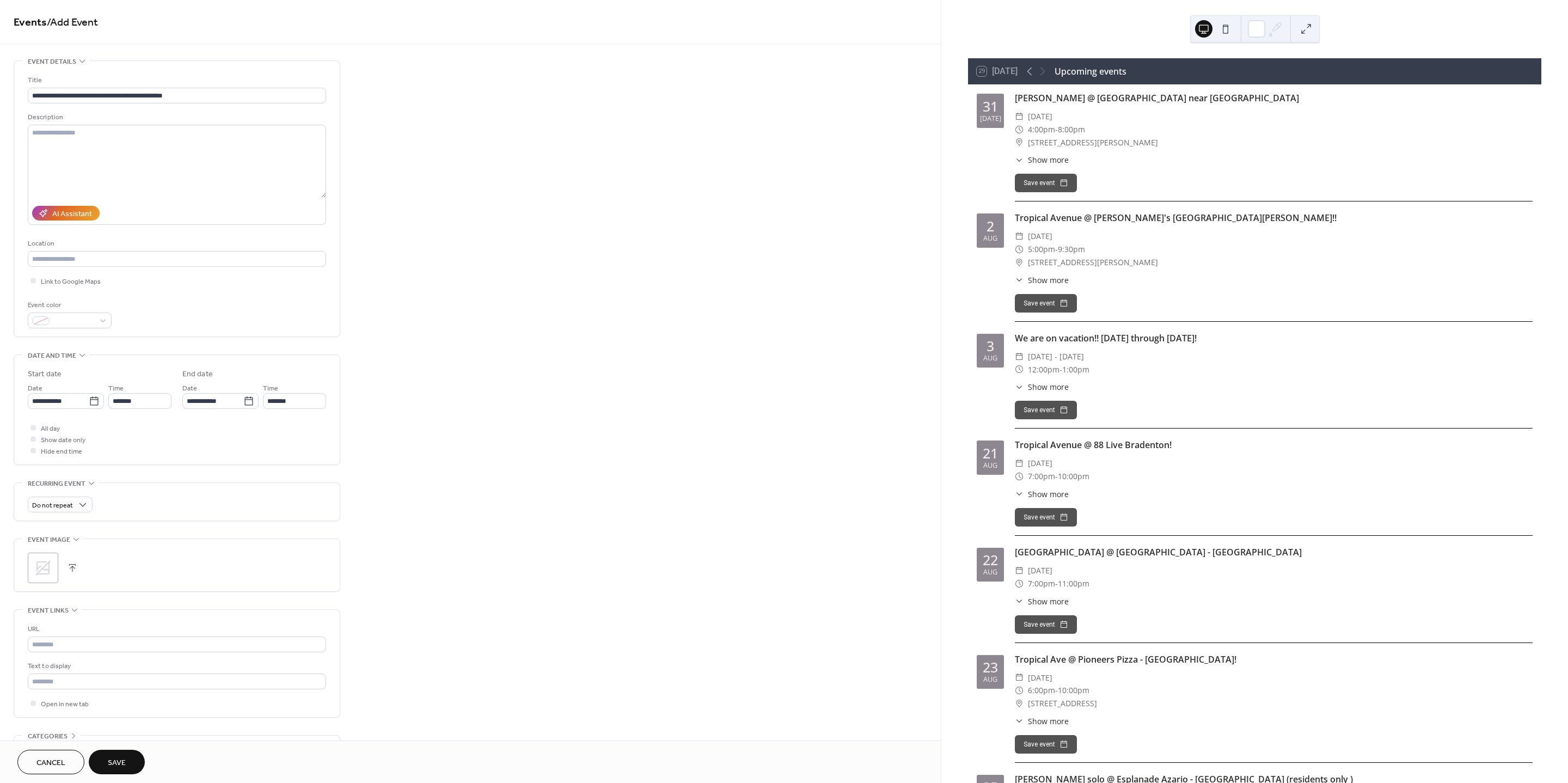 type on "*******" 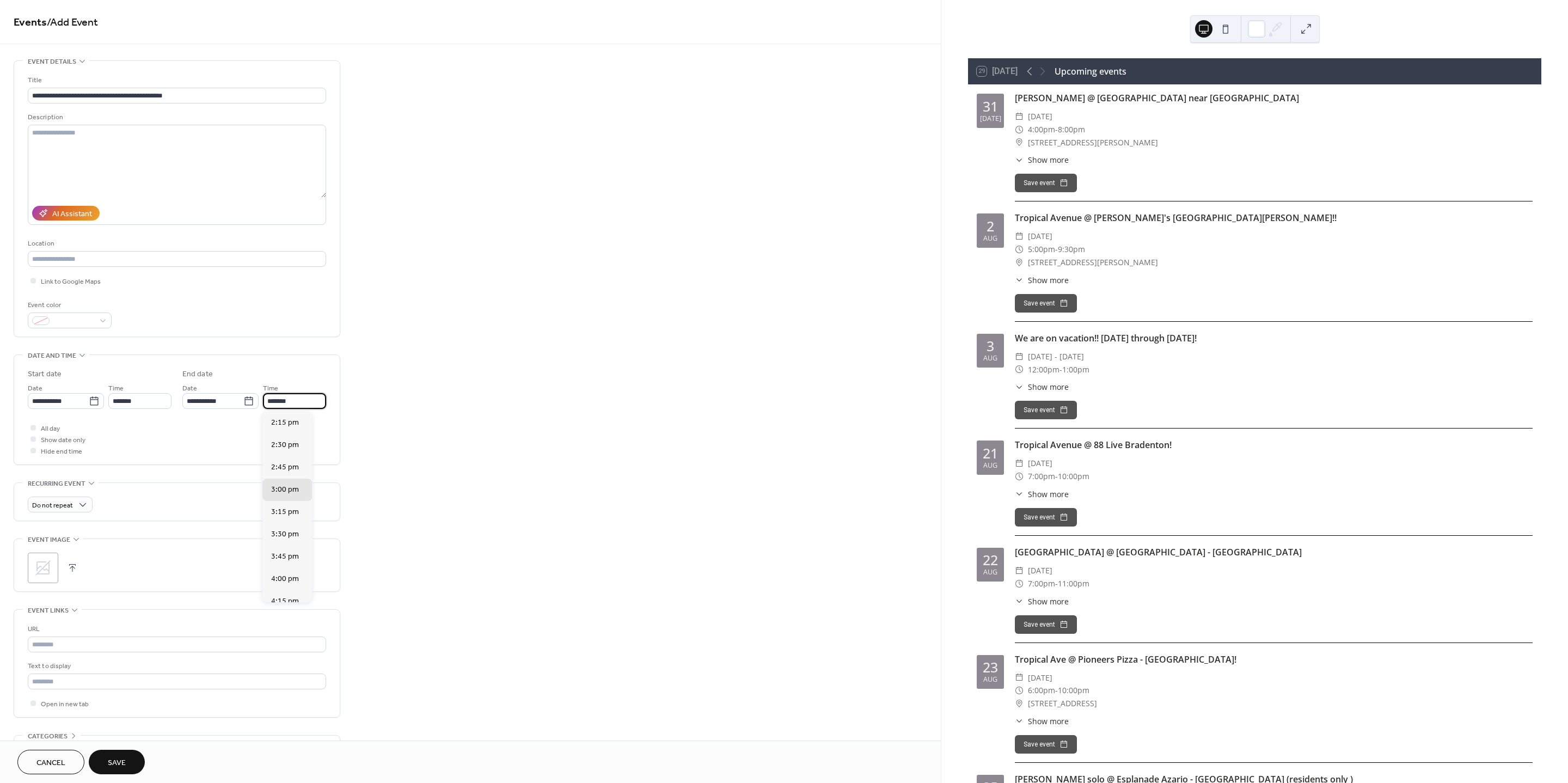 click on "*******" at bounding box center (295, 401) 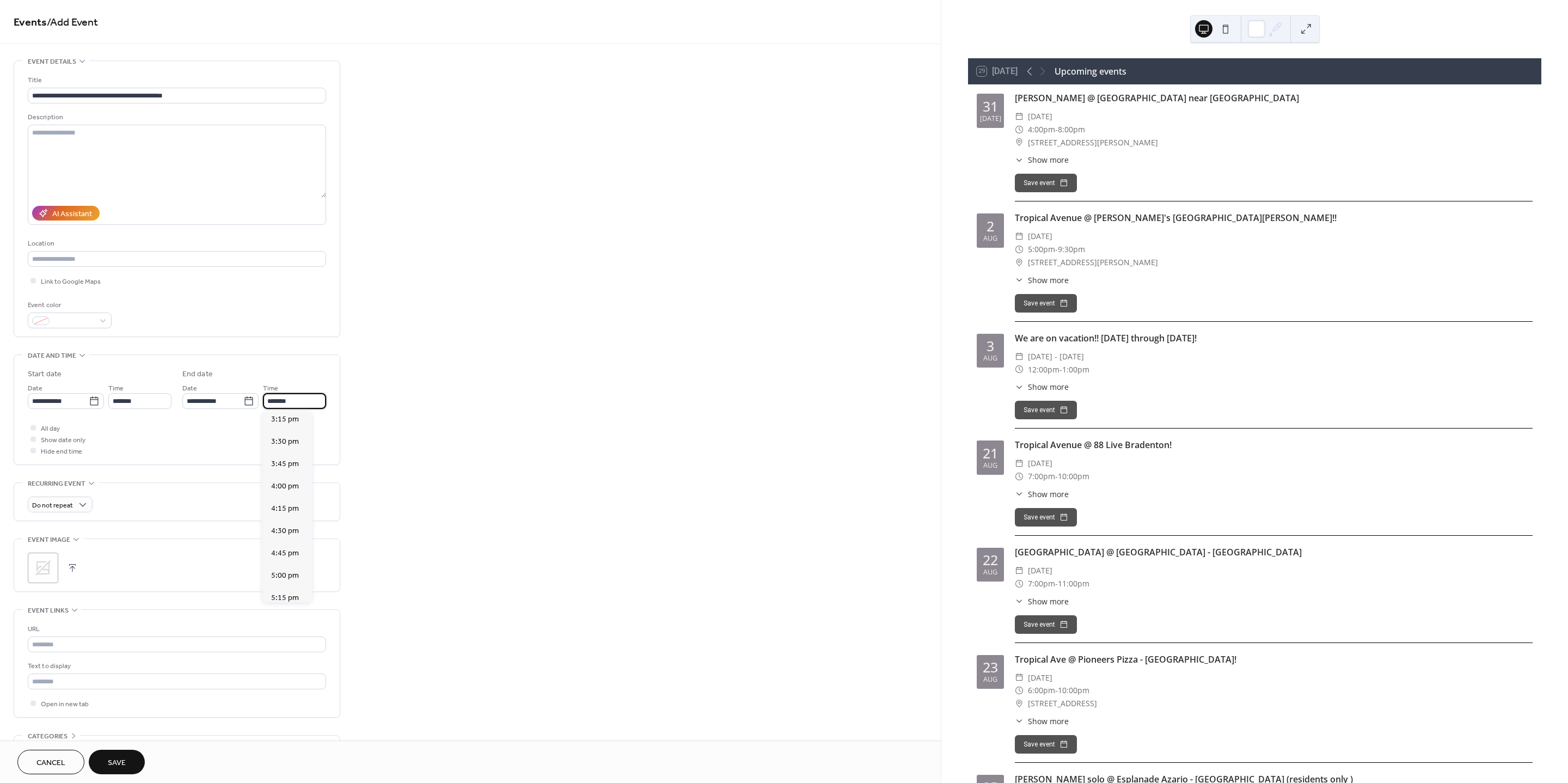 scroll, scrollTop: 136, scrollLeft: 0, axis: vertical 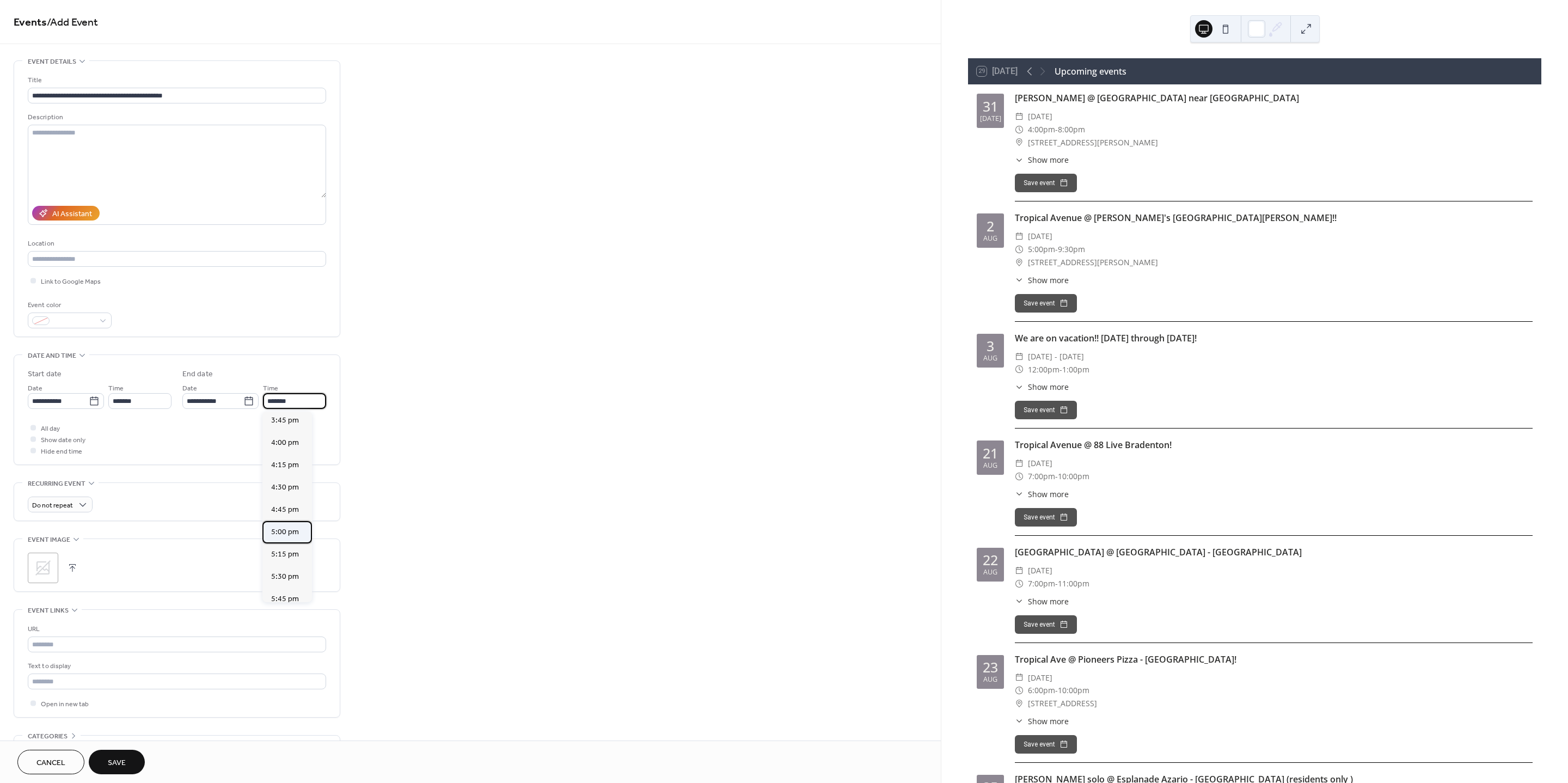 click on "5:00 pm" at bounding box center (285, 531) 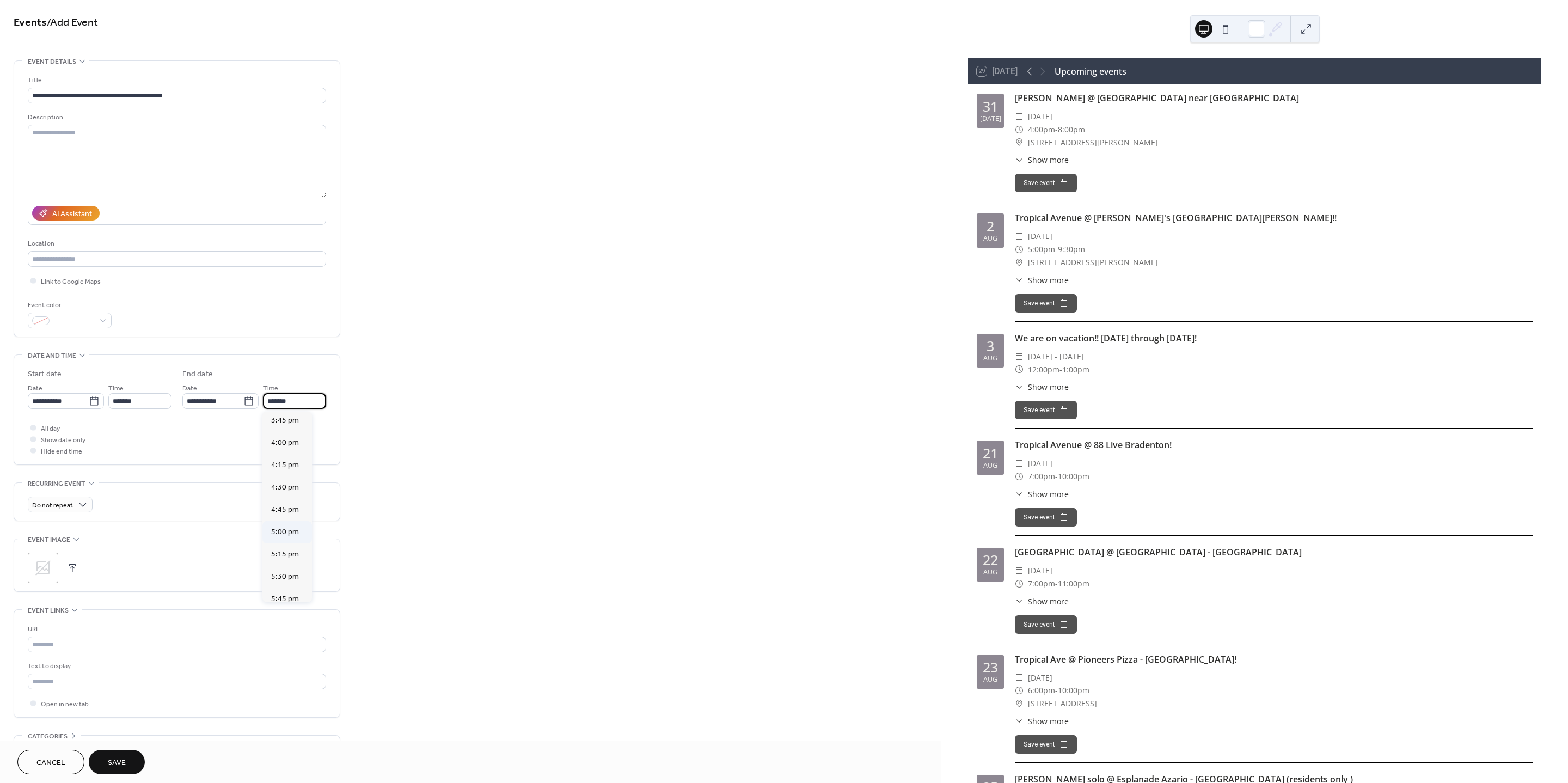 type on "*******" 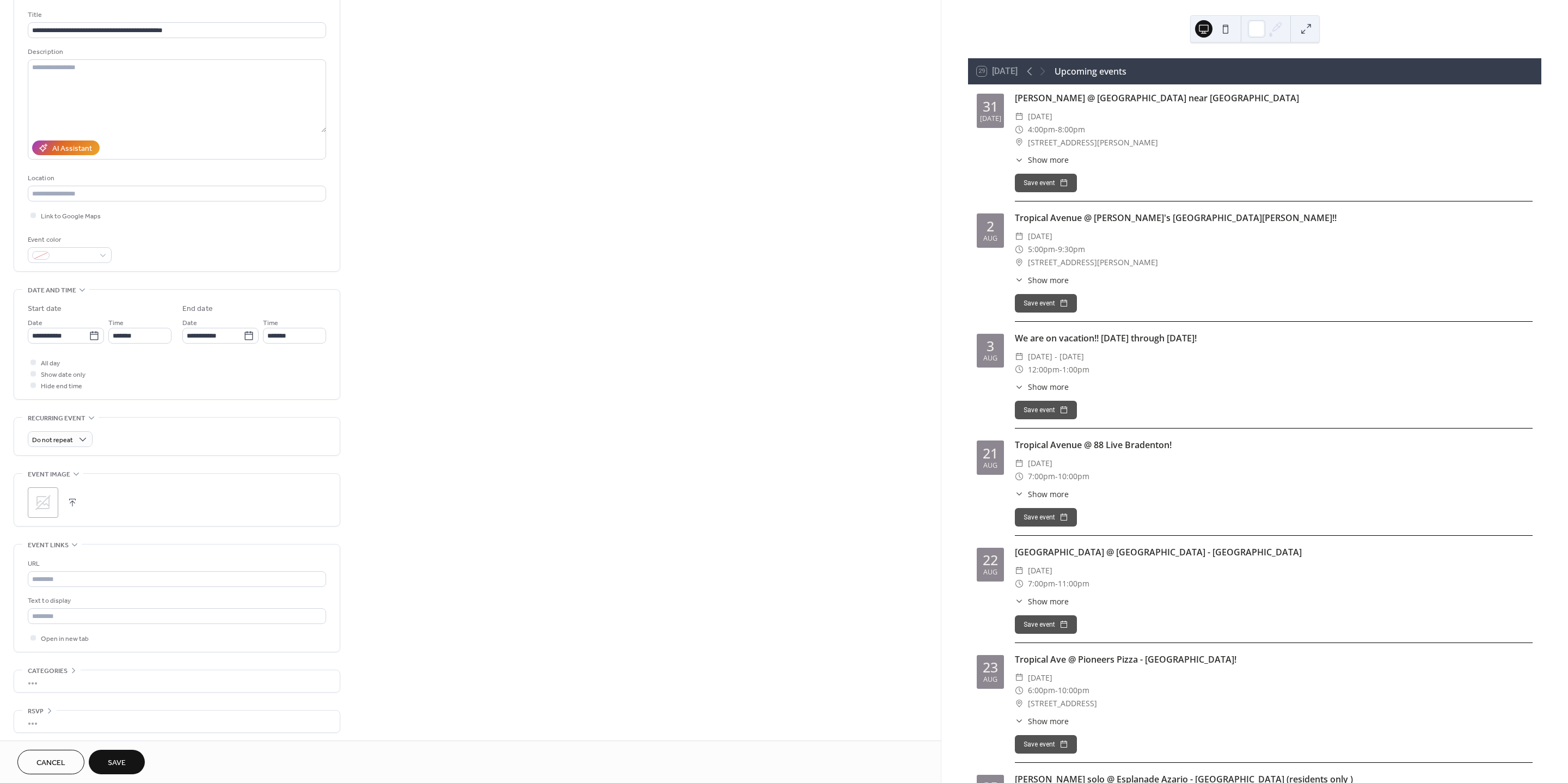 scroll, scrollTop: 68, scrollLeft: 0, axis: vertical 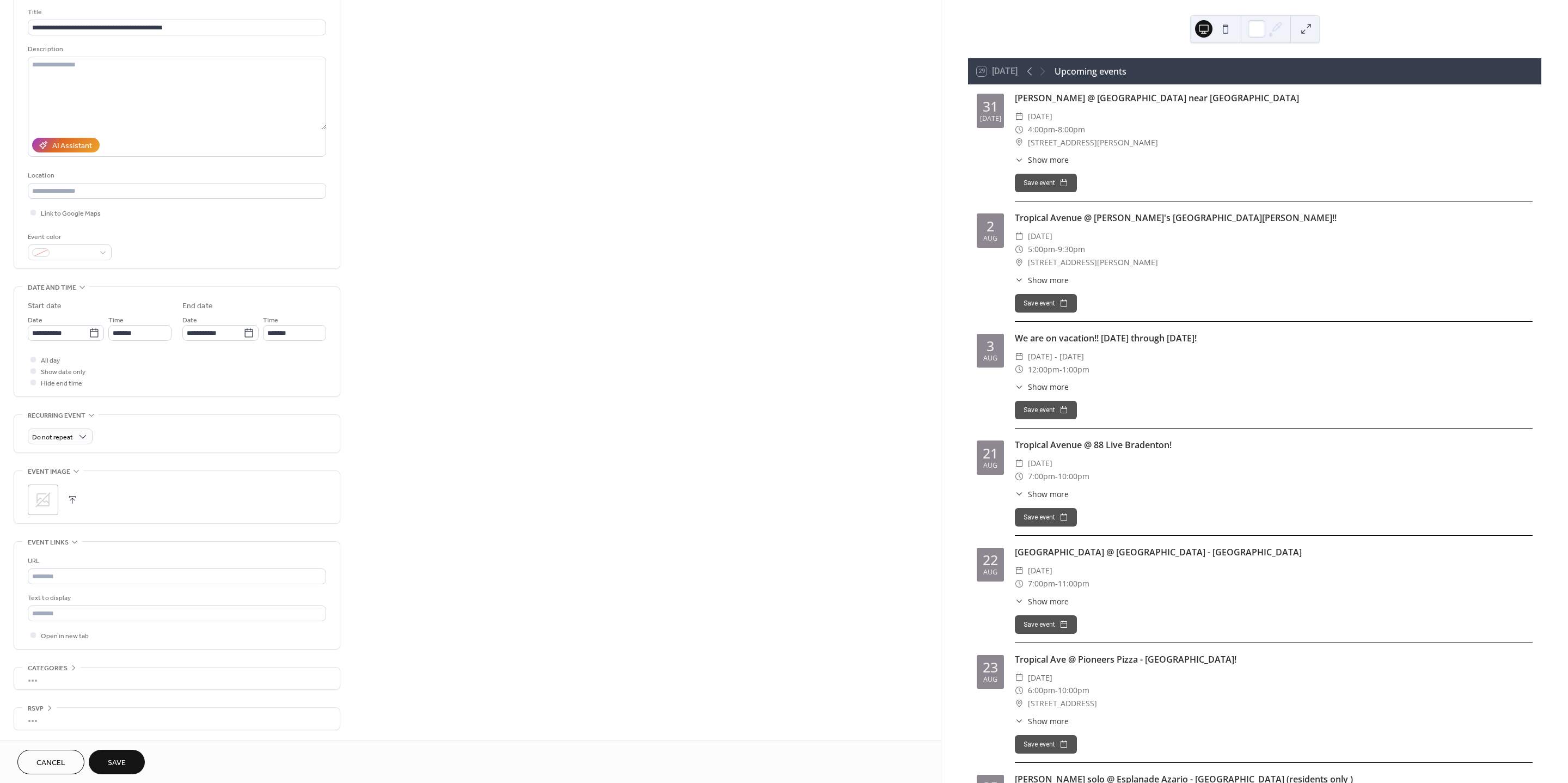 click 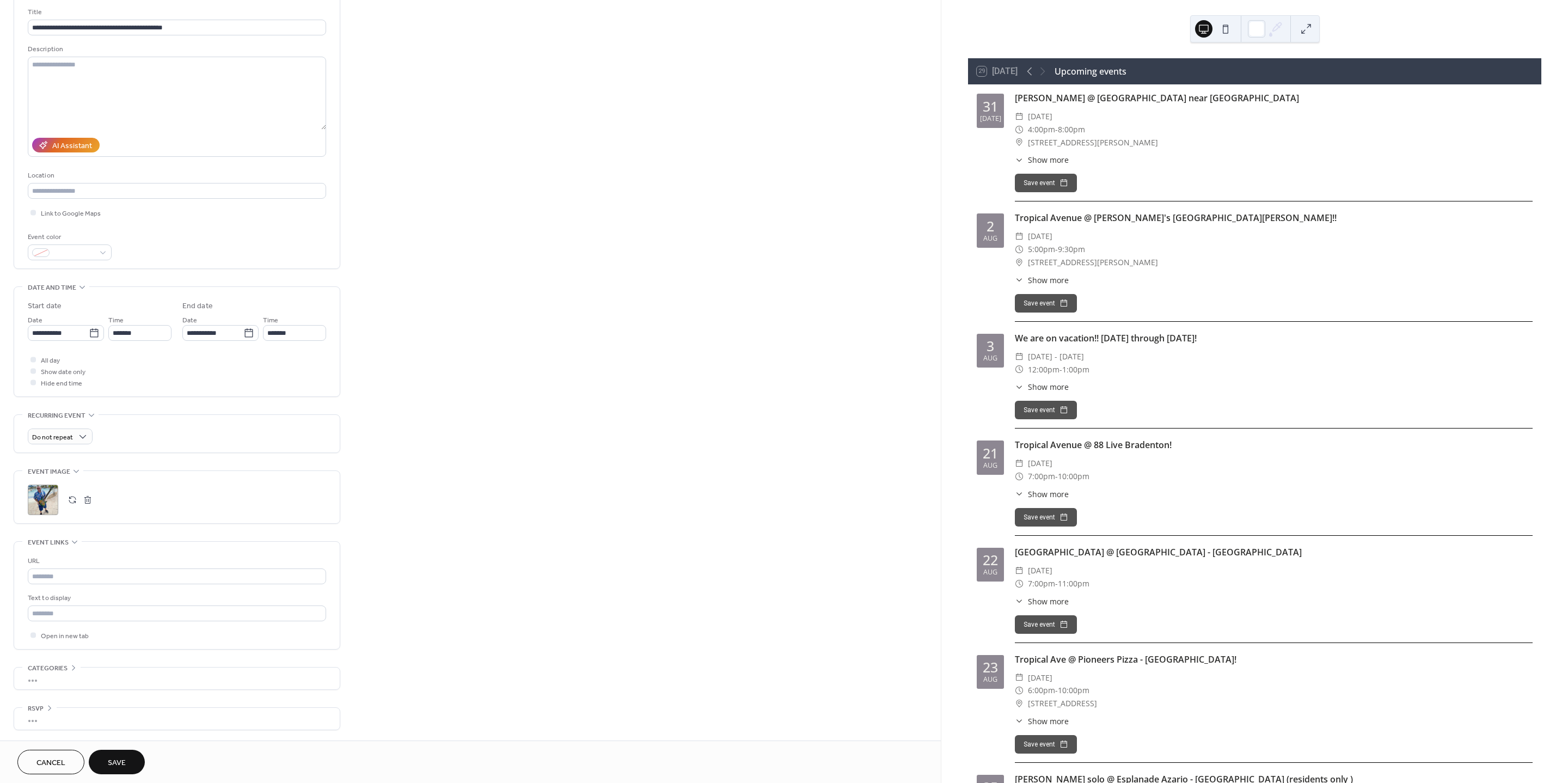 click on "Save" at bounding box center [117, 762] 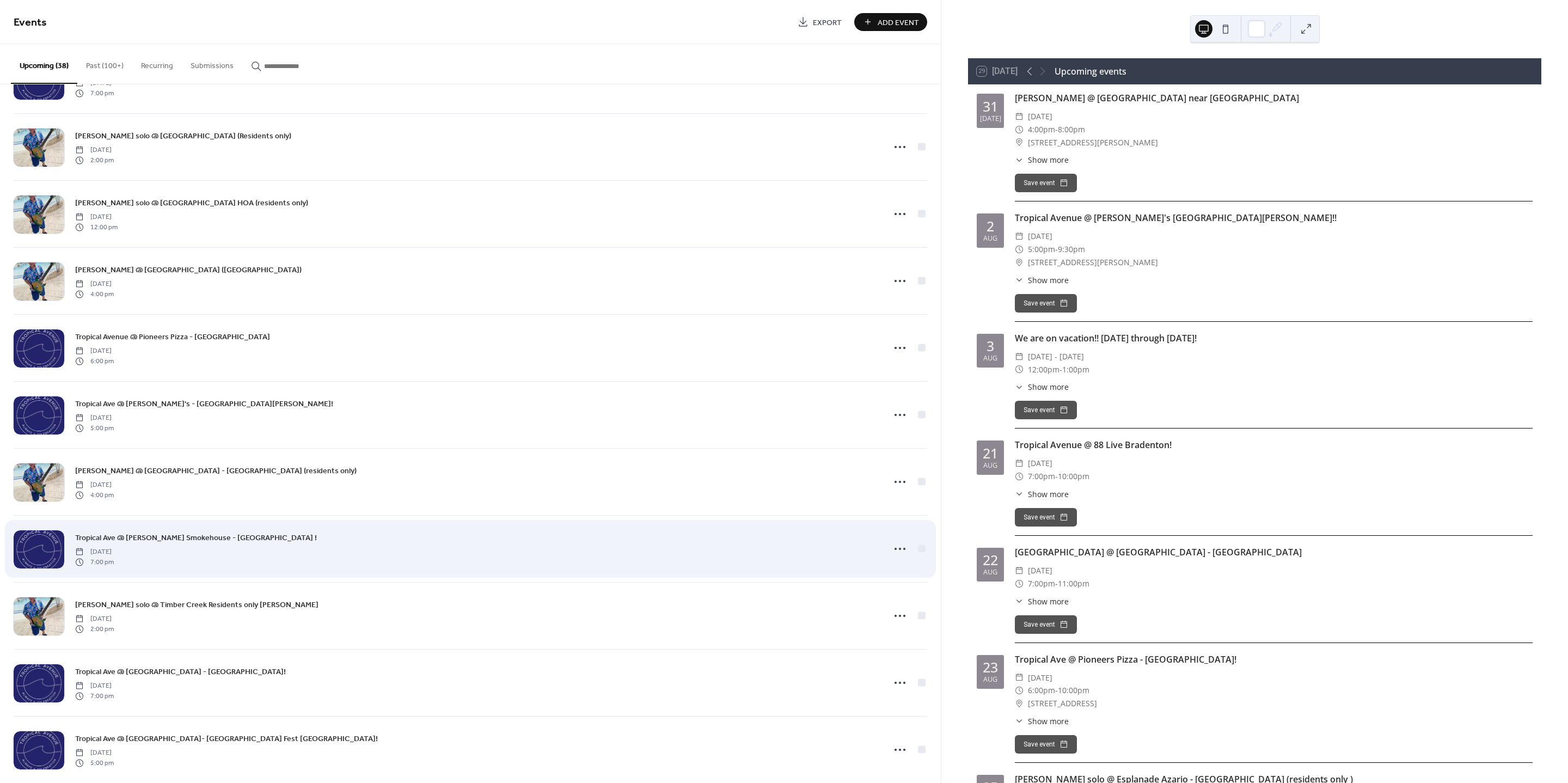 scroll, scrollTop: 613, scrollLeft: 0, axis: vertical 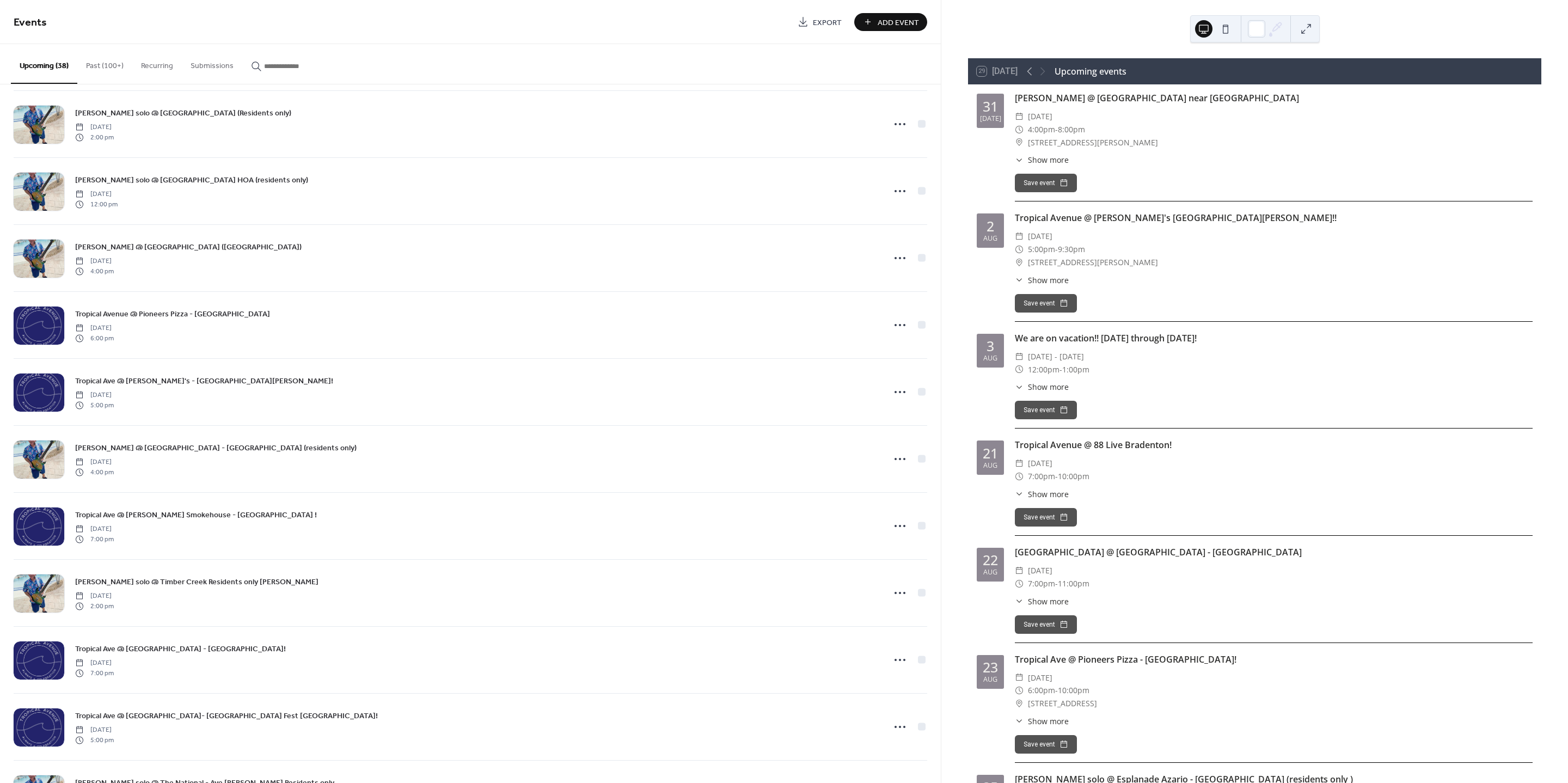 click on "Add Event" at bounding box center [891, 22] 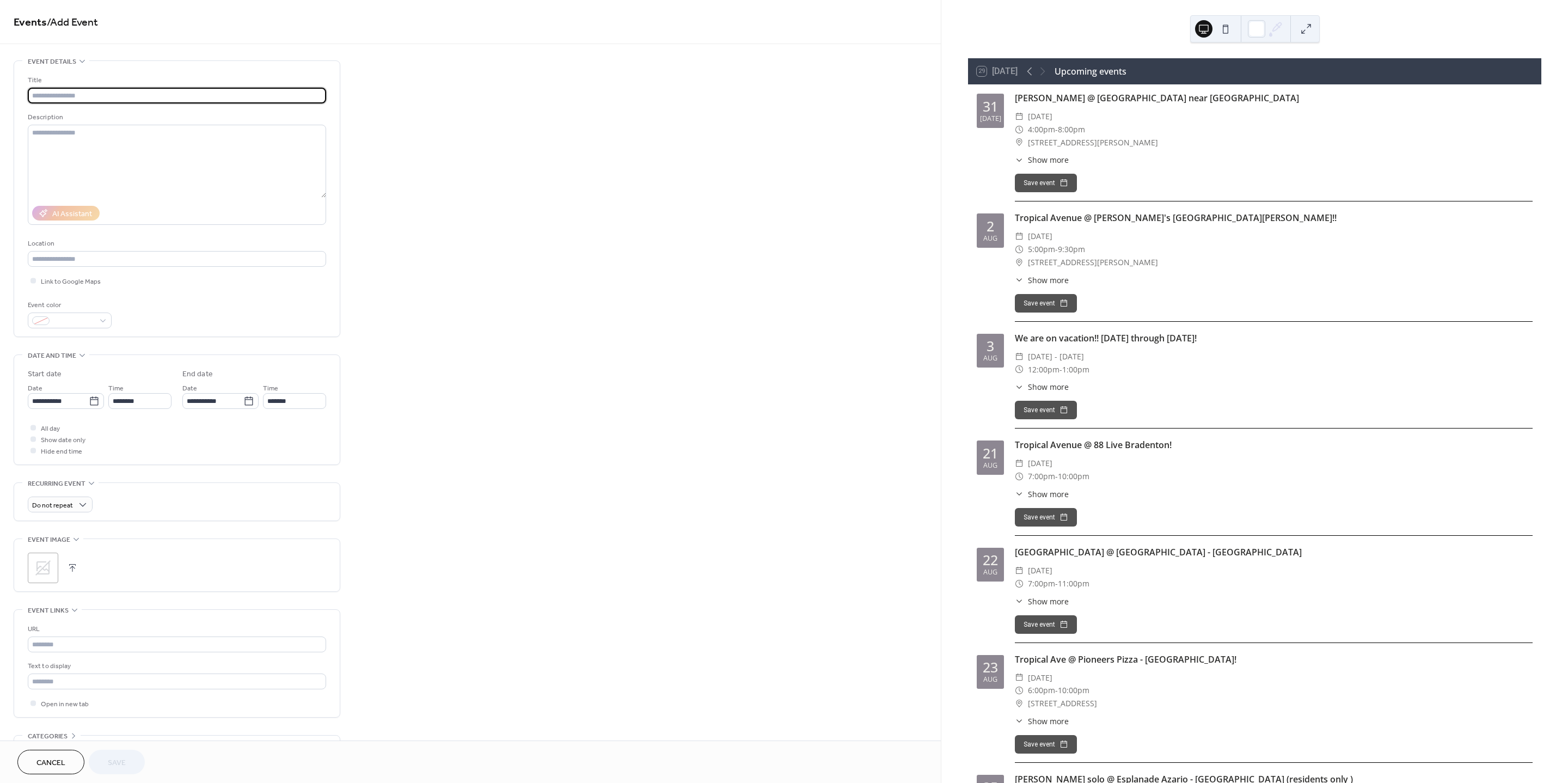 click at bounding box center (177, 95) 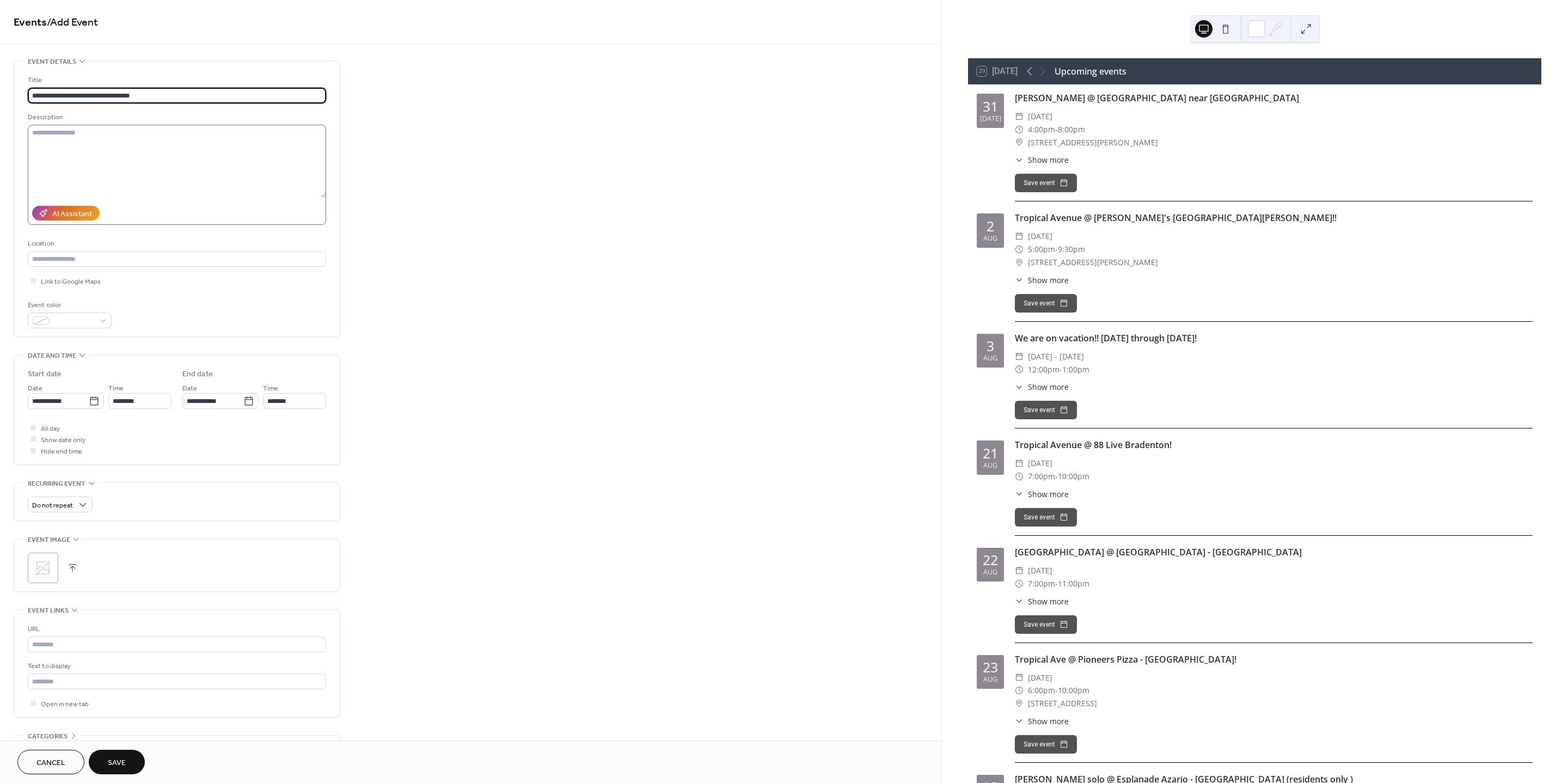 type on "**********" 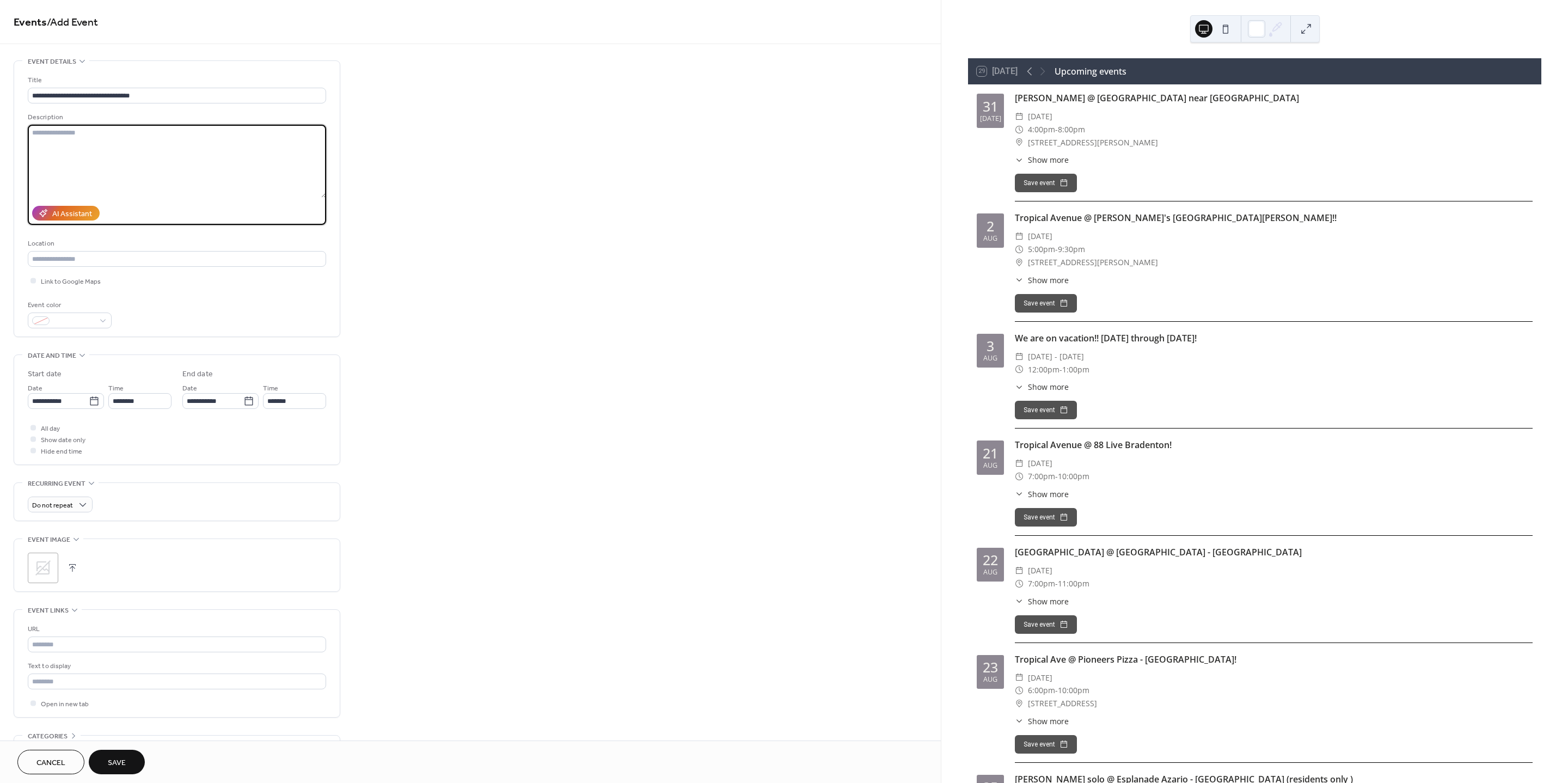 click at bounding box center (177, 161) 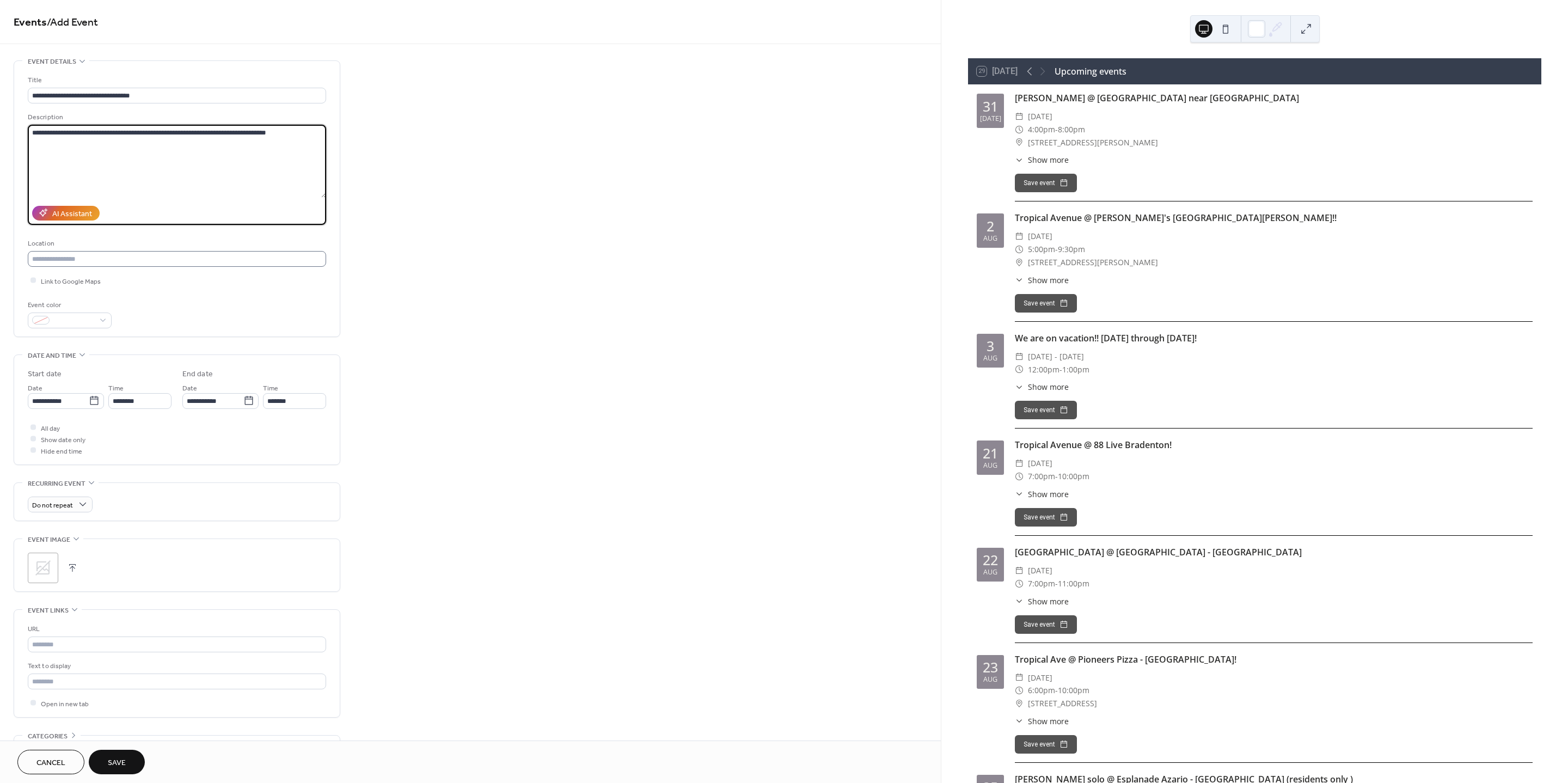 type on "**********" 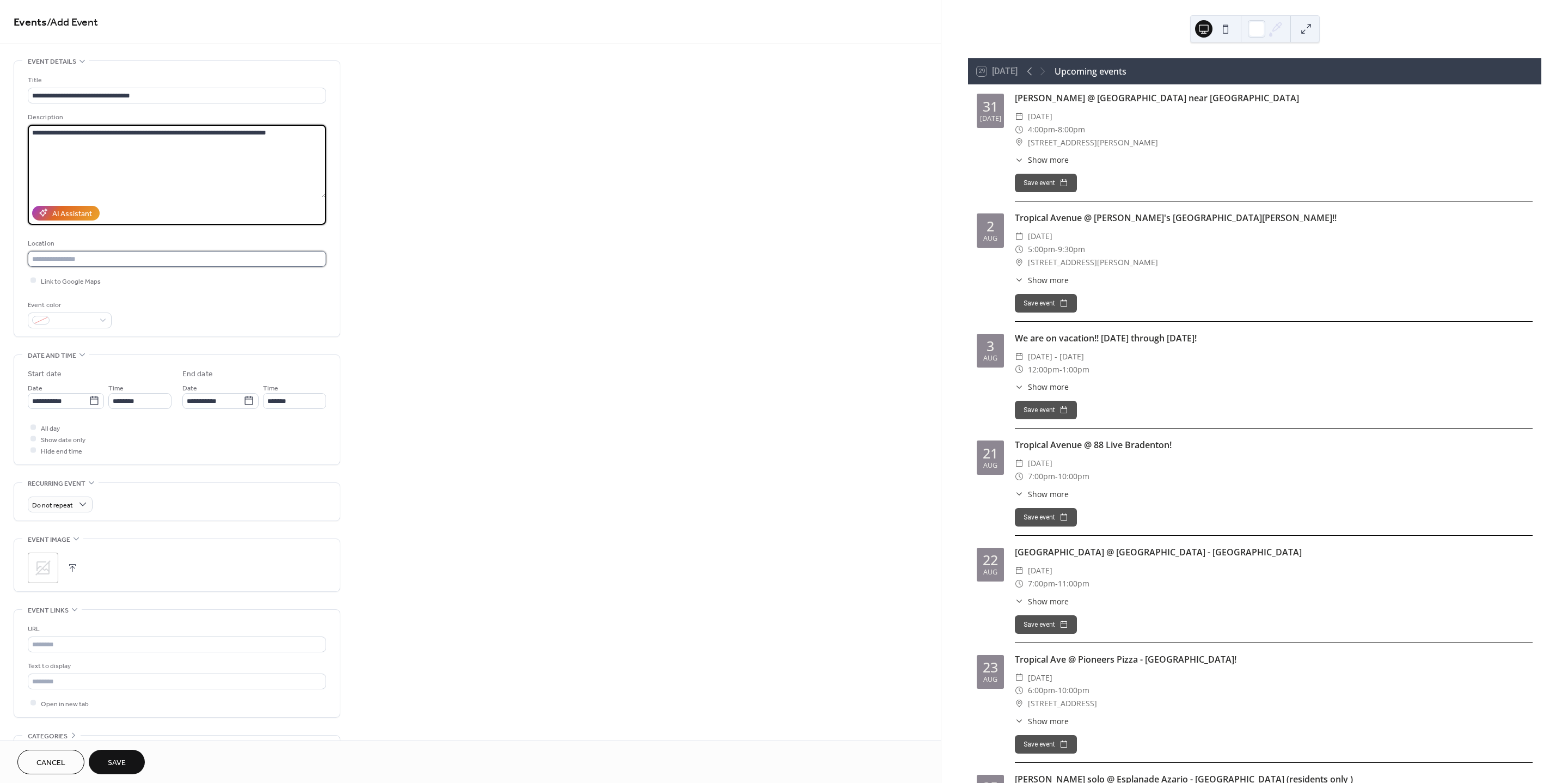 click at bounding box center (177, 259) 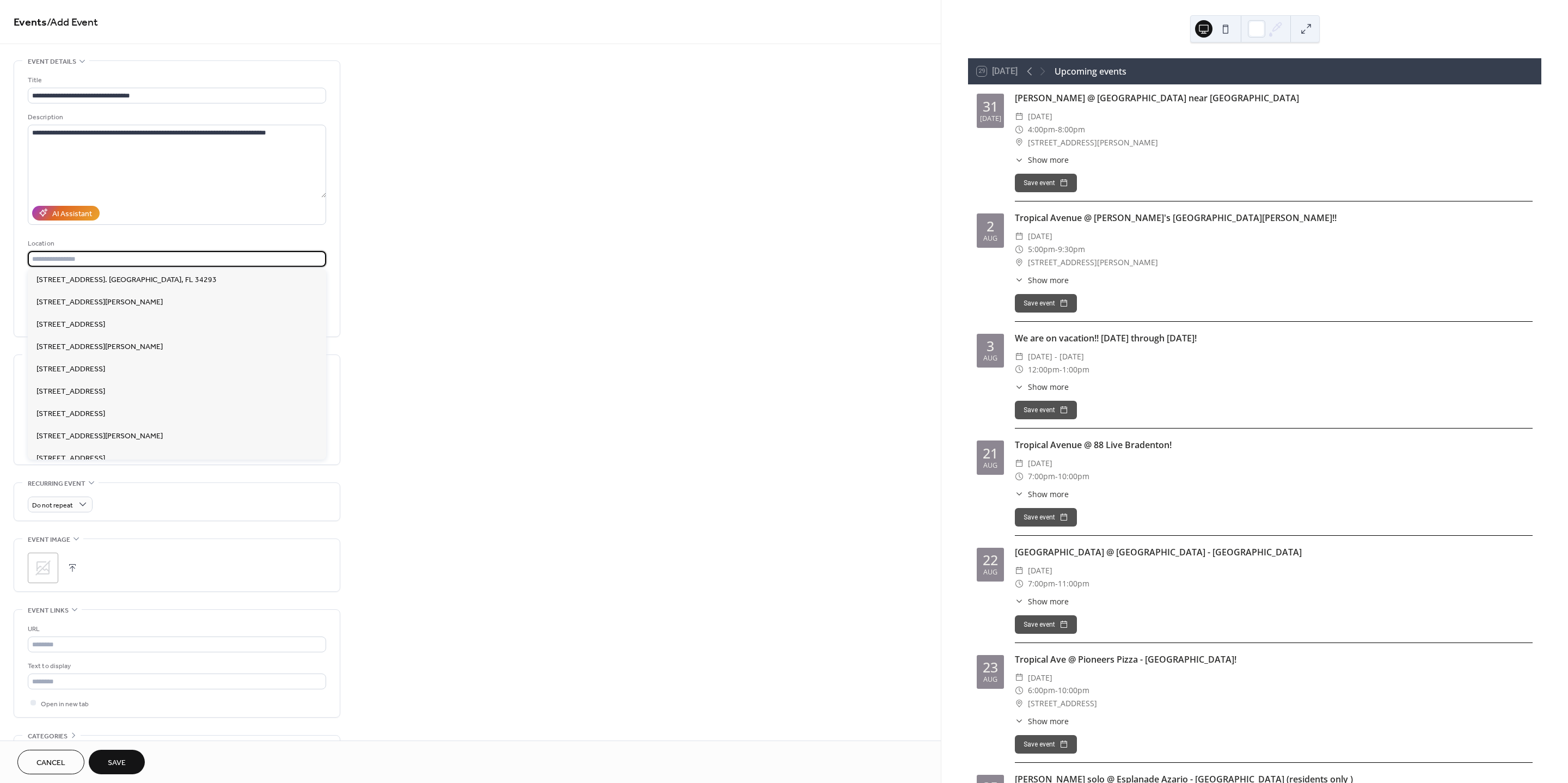 paste on "**********" 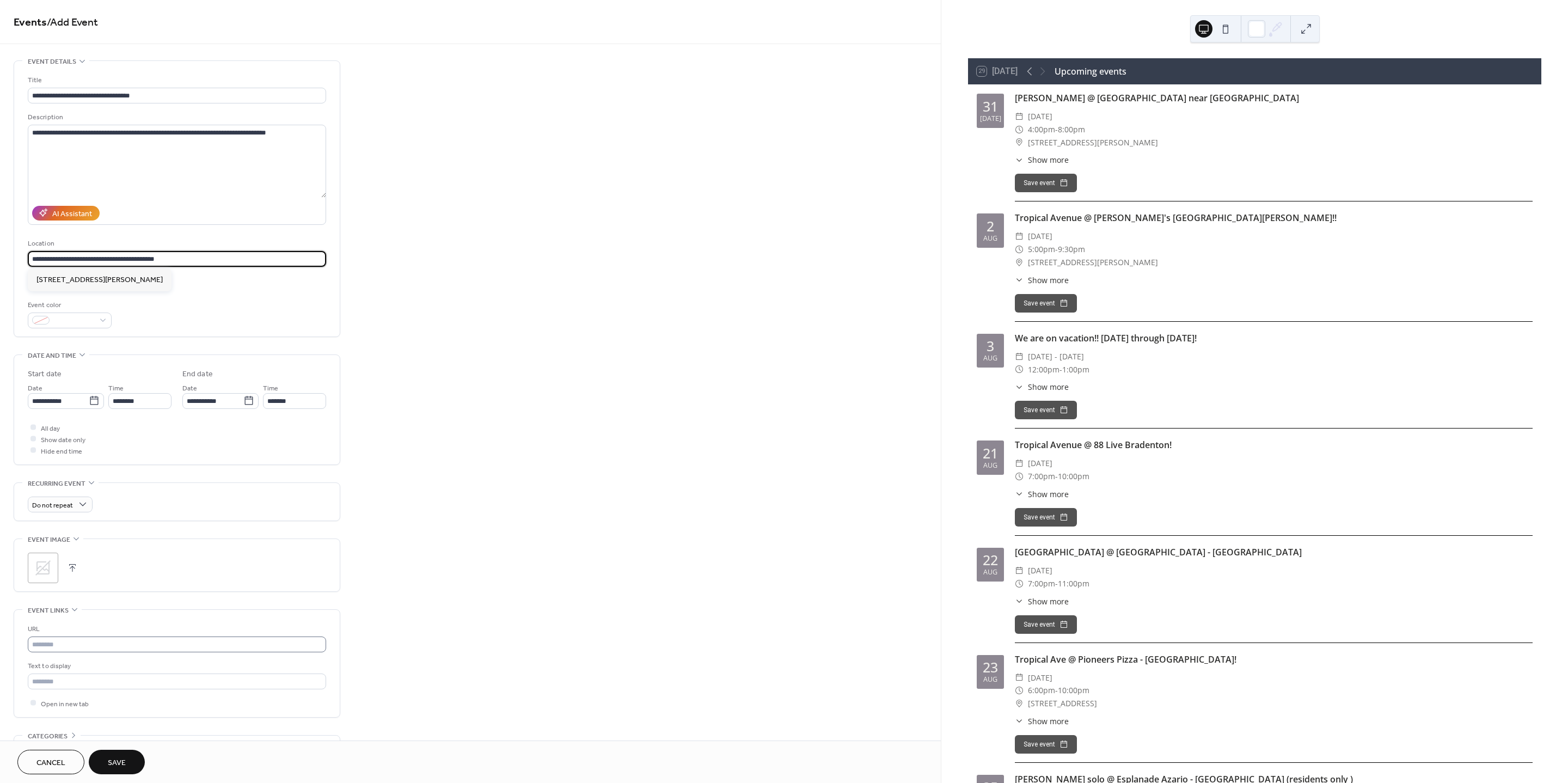 type on "**********" 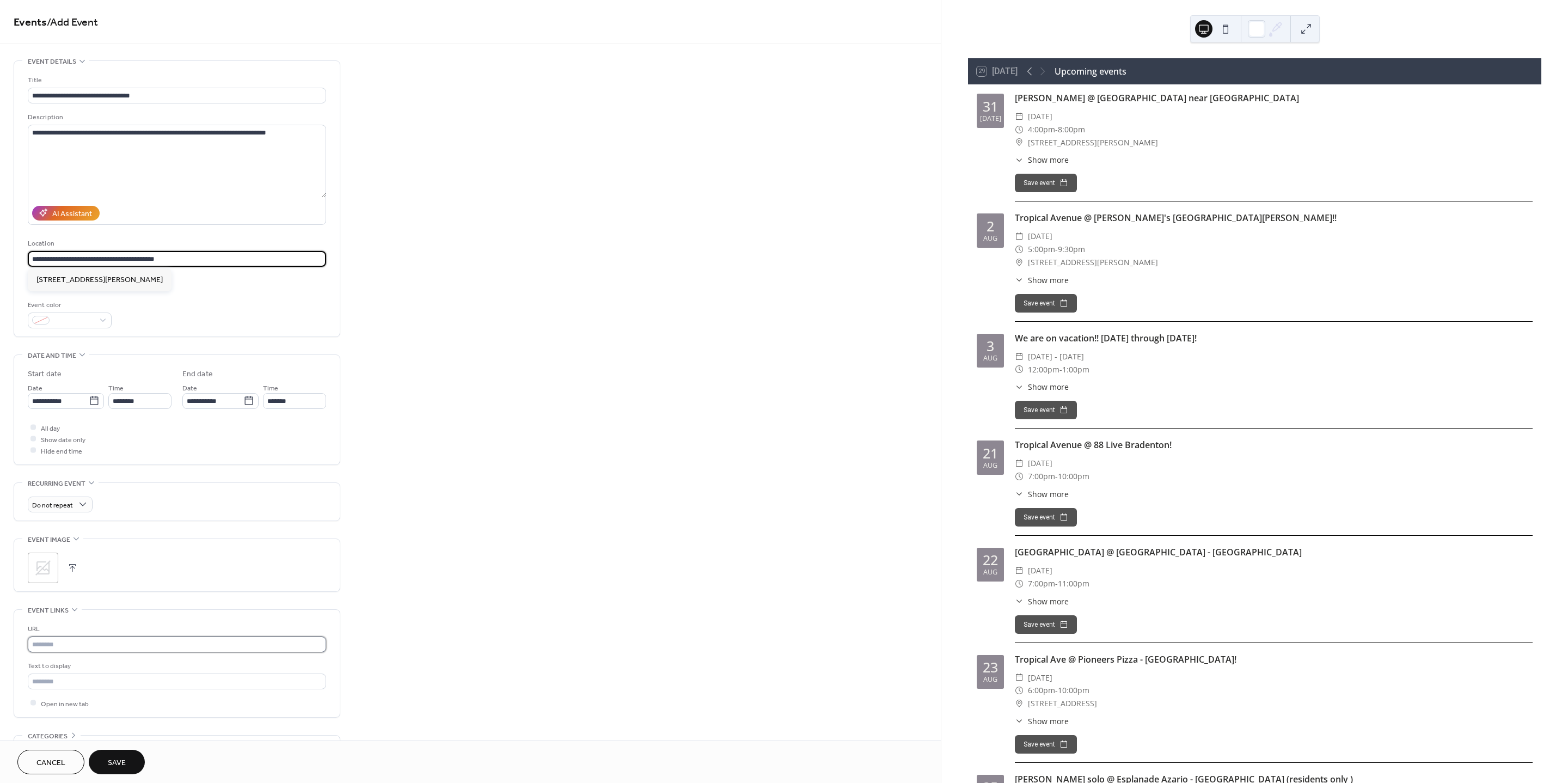click at bounding box center [177, 644] 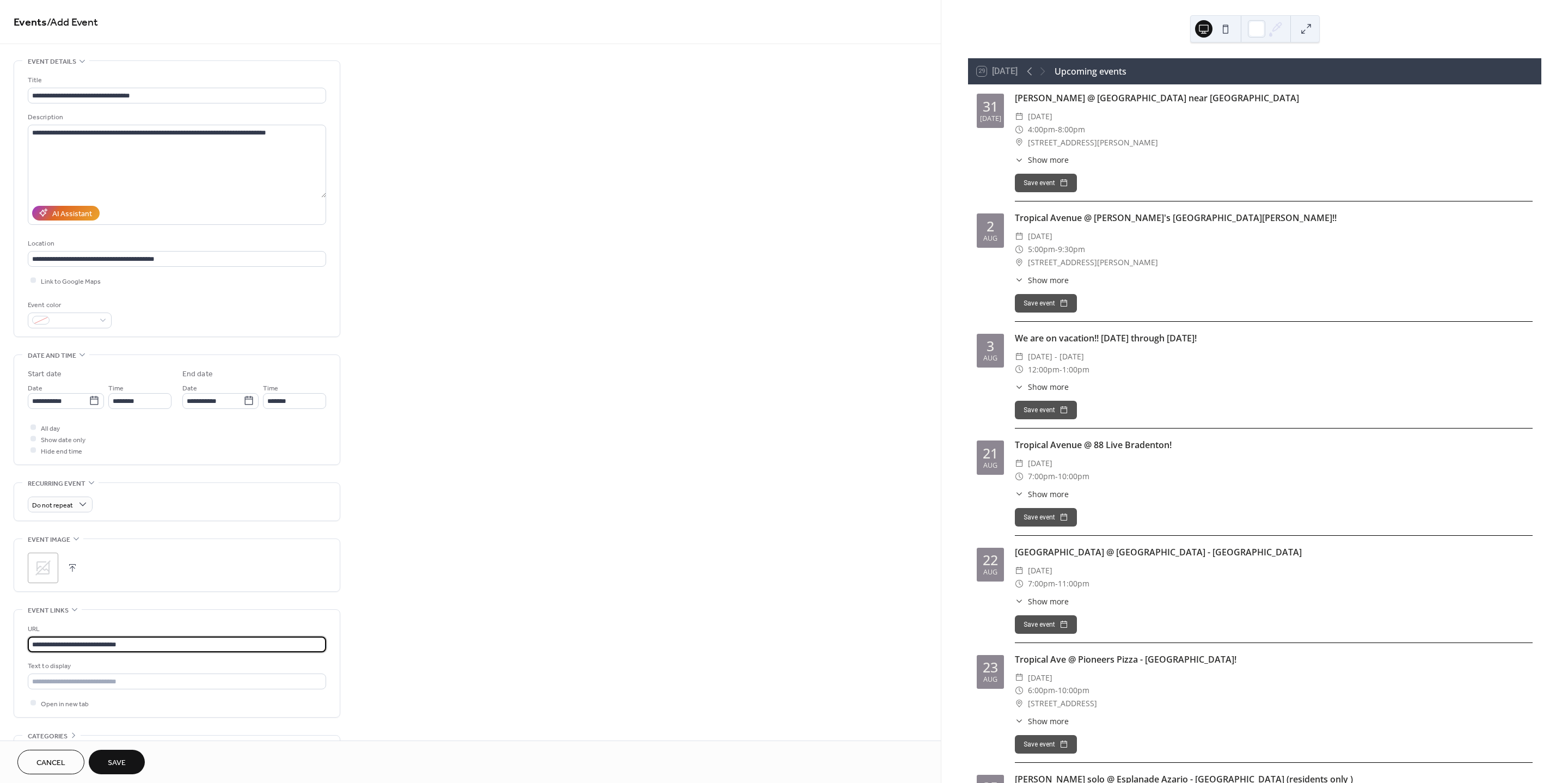 drag, startPoint x: 146, startPoint y: 645, endPoint x: -53, endPoint y: 635, distance: 199.2511 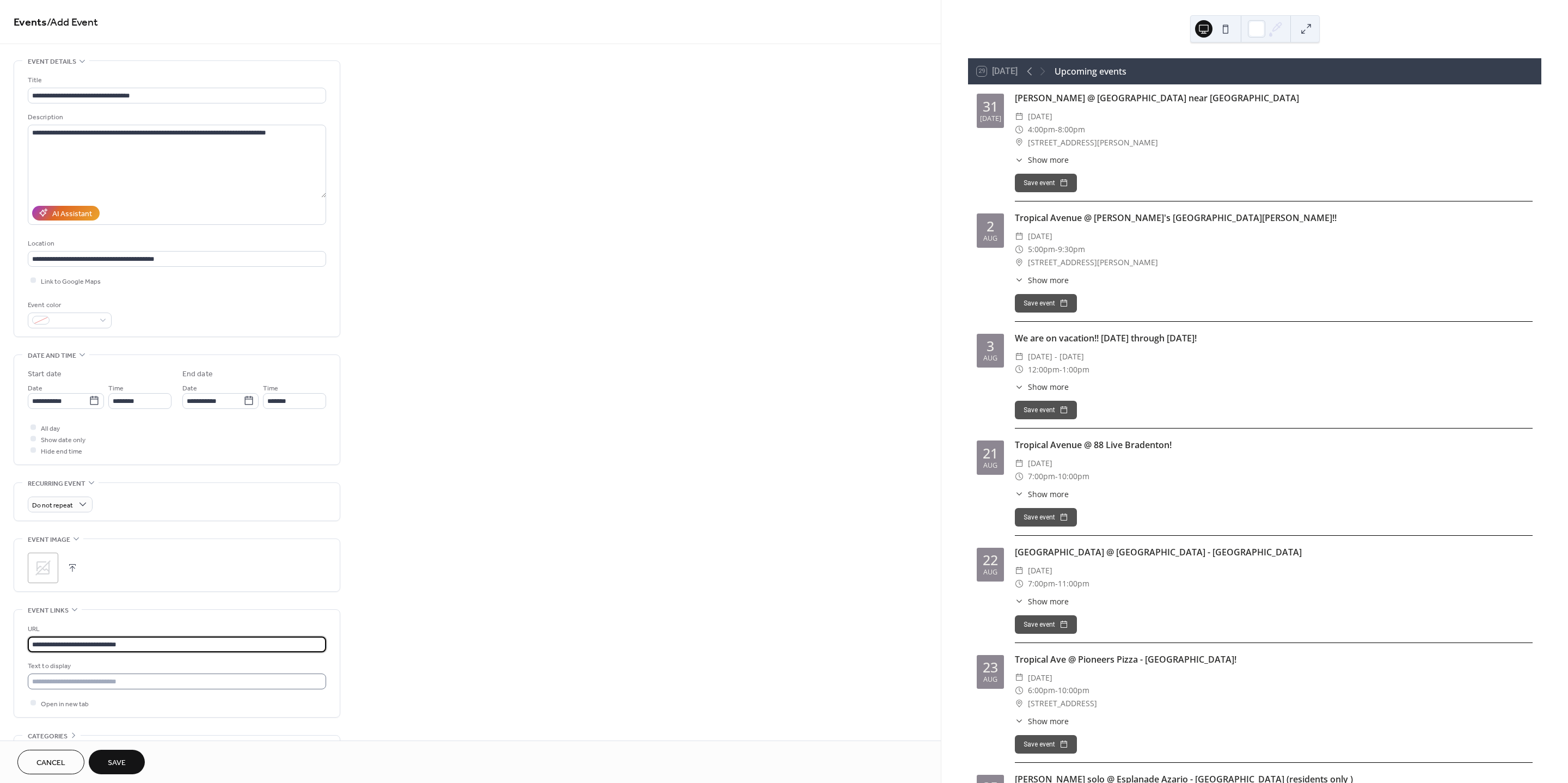 type on "**********" 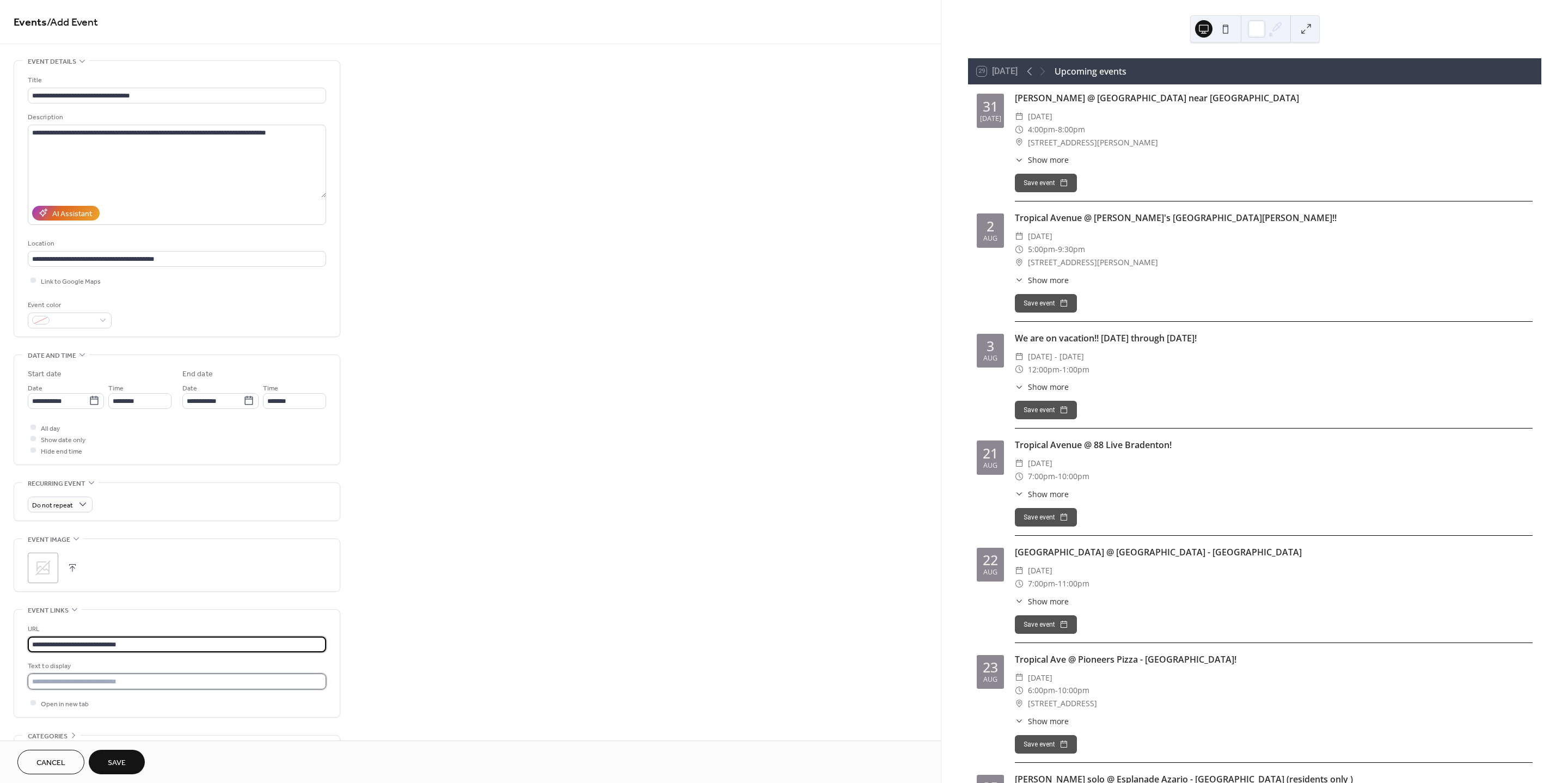 click at bounding box center (177, 681) 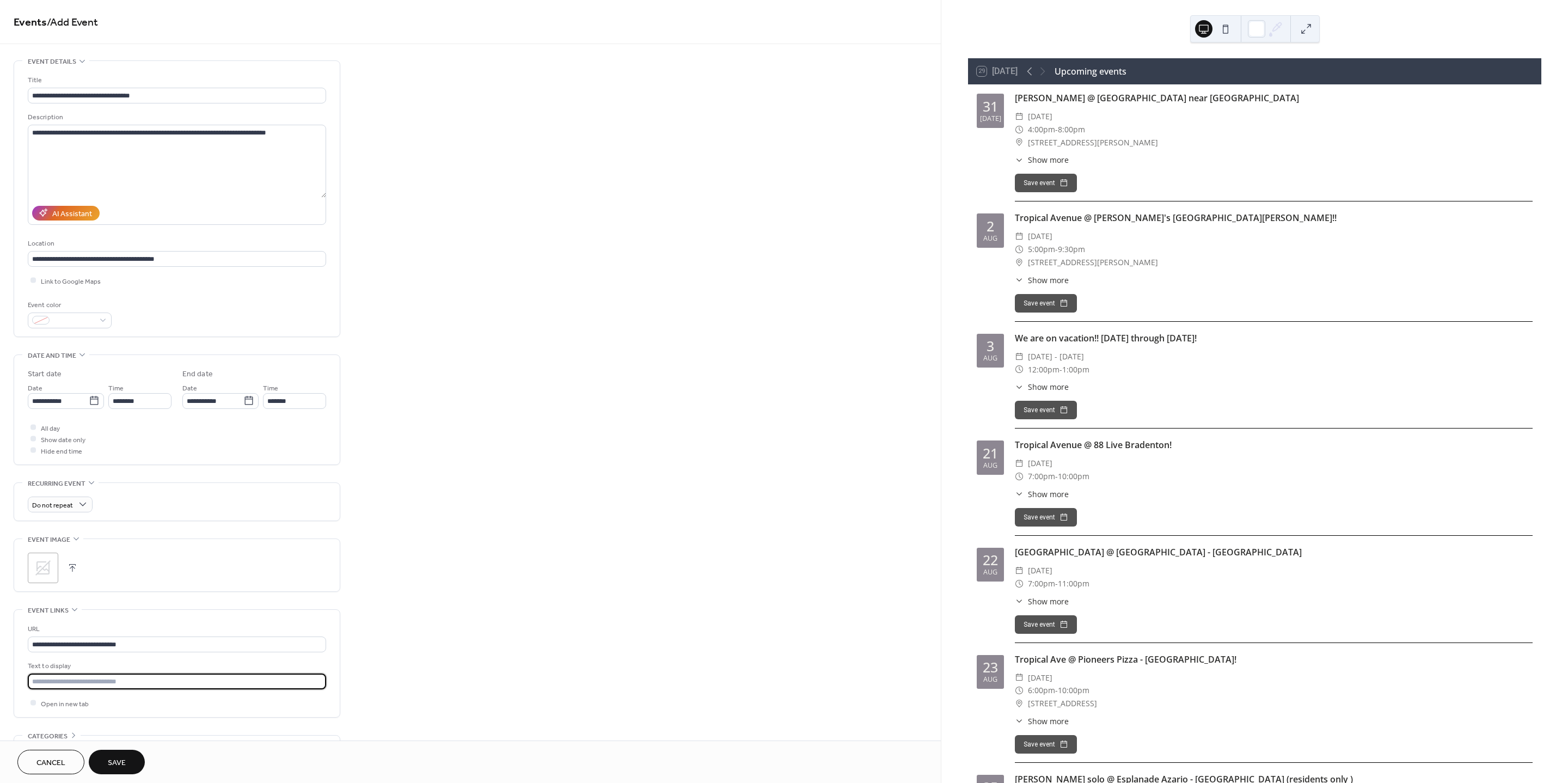 paste on "**********" 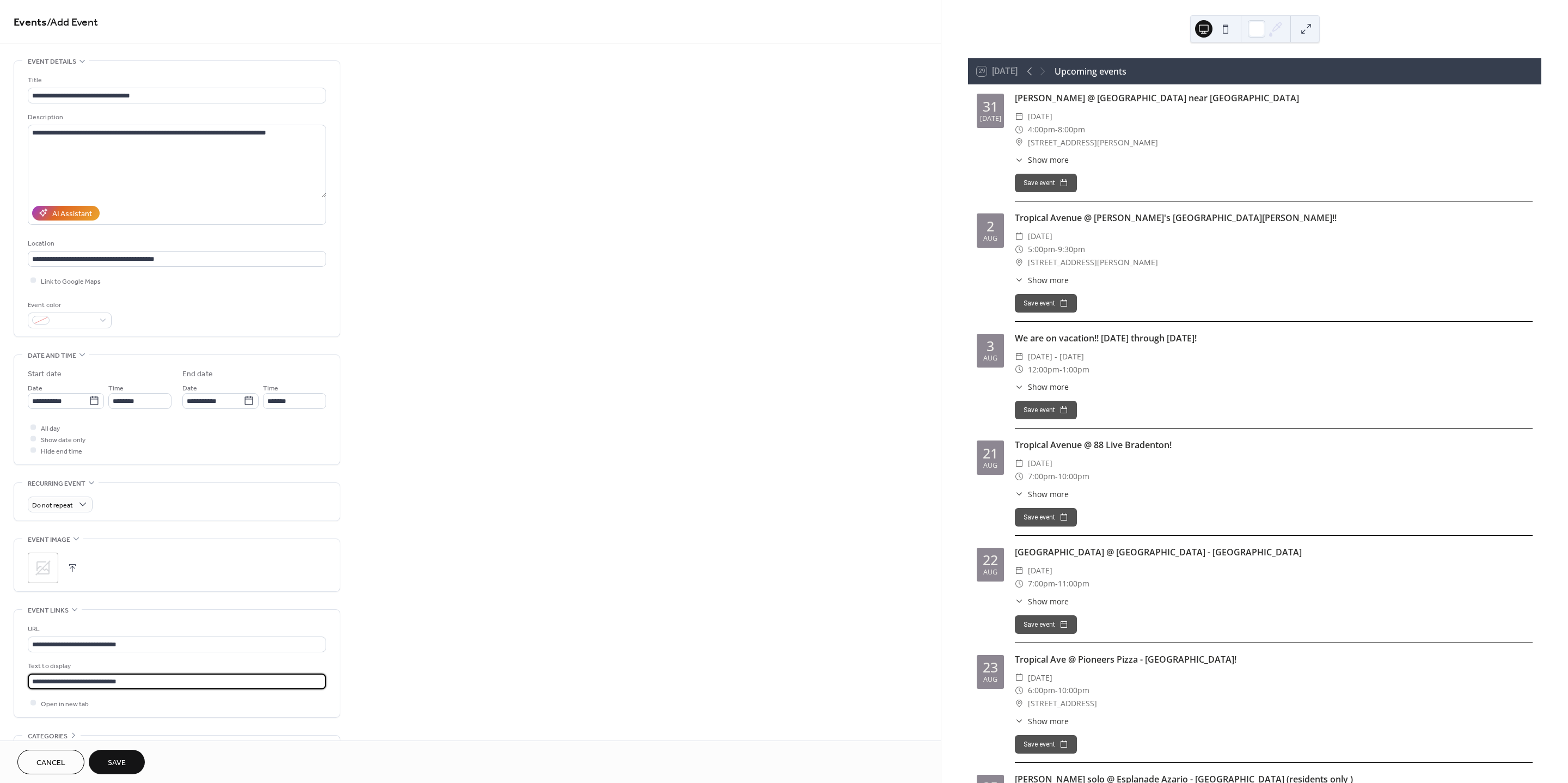 type on "**********" 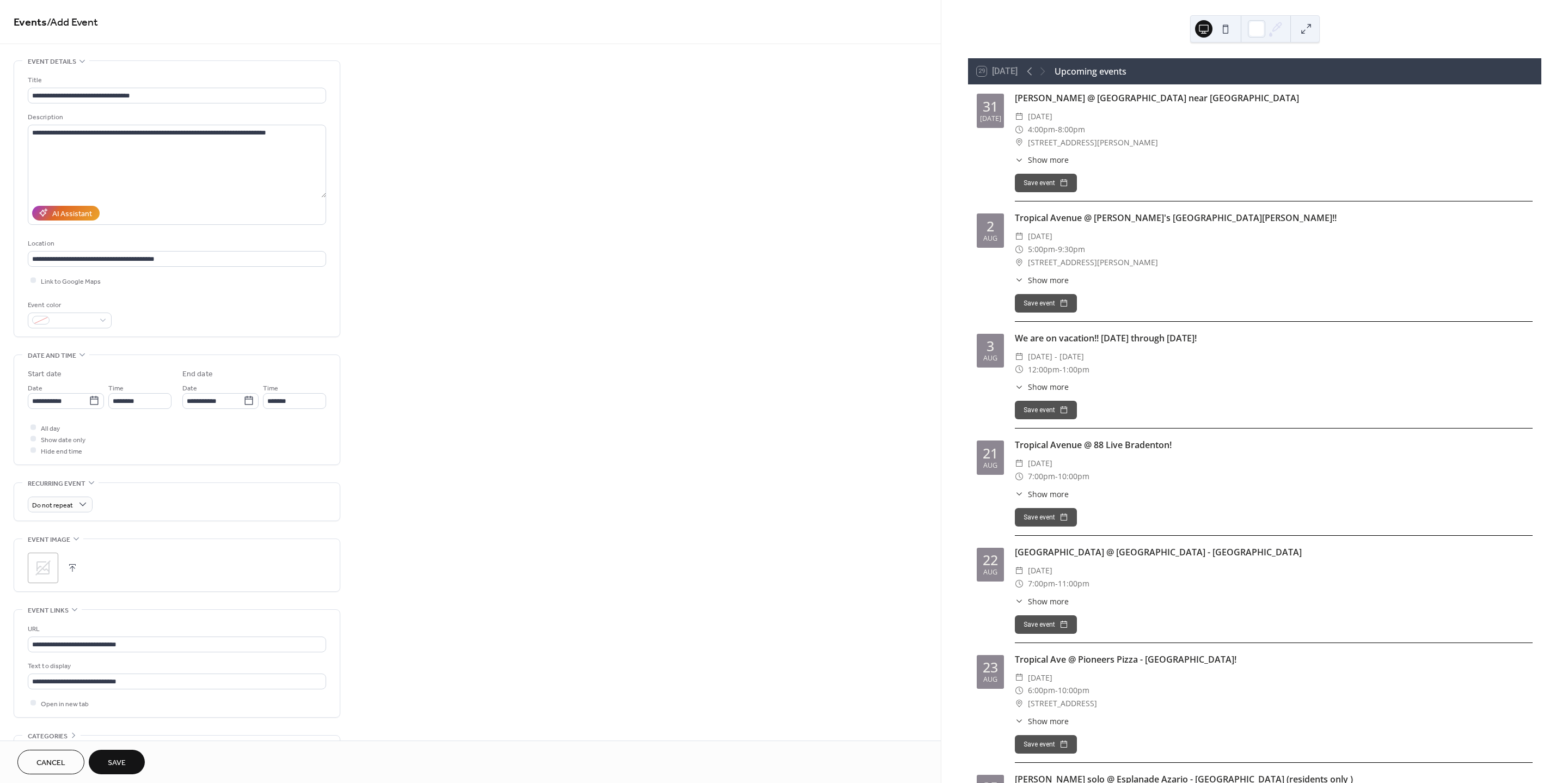 click on "**********" at bounding box center [470, 435] 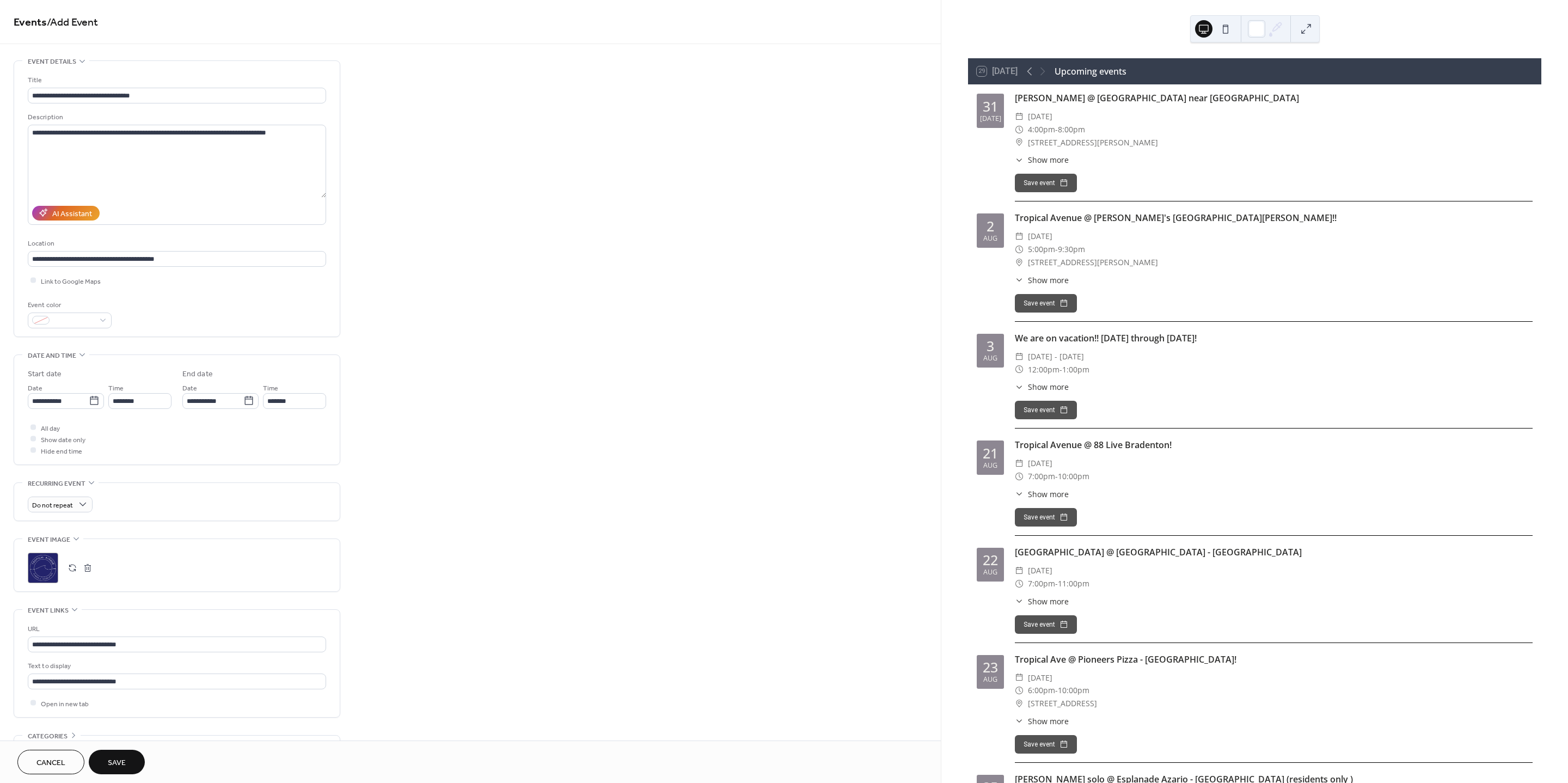 click on "Save" at bounding box center [117, 763] 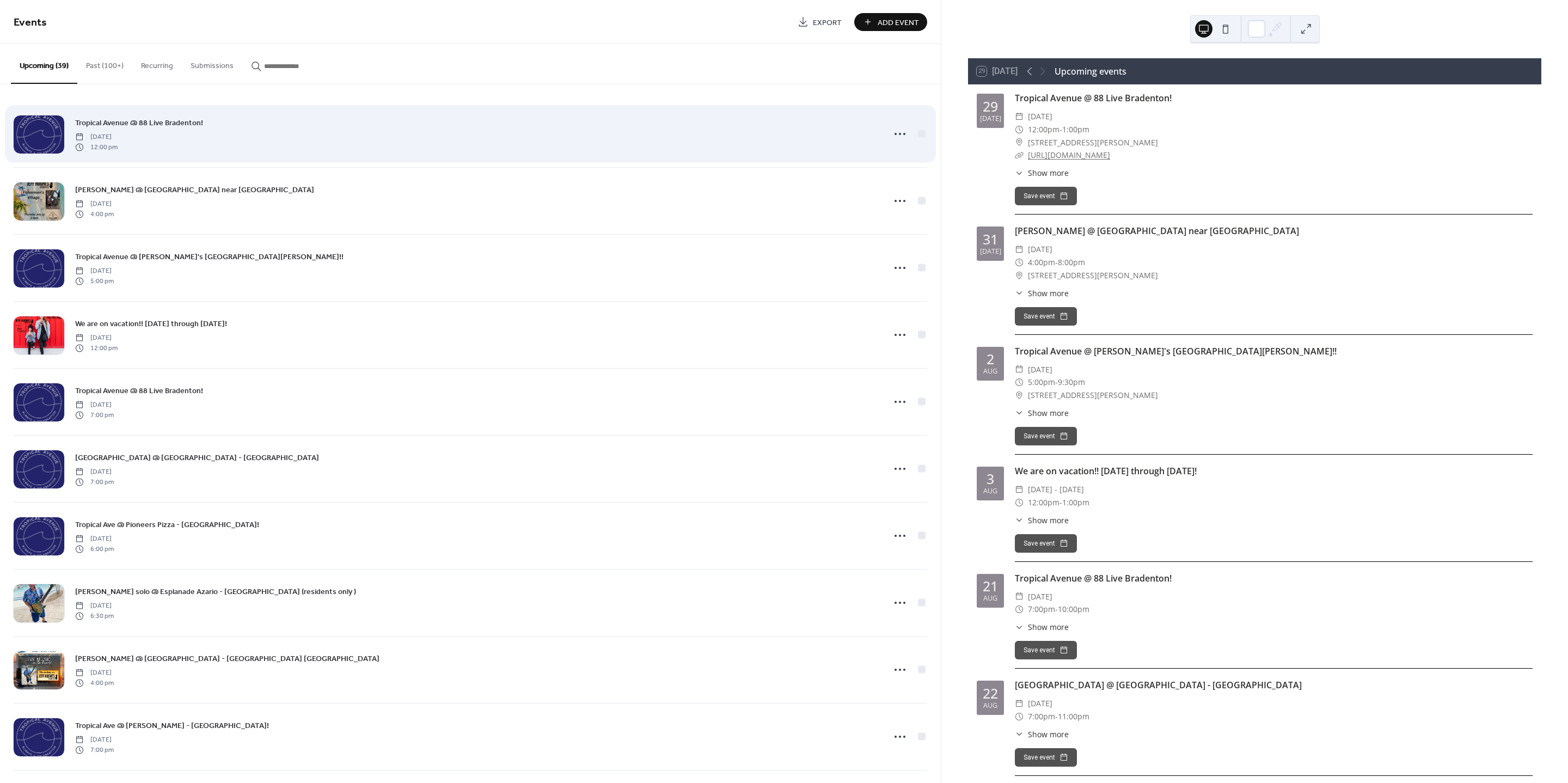 click on "Tropical Avenue @ 88 Live Bradenton! [DATE] 12:00 pm" at bounding box center [476, 134] 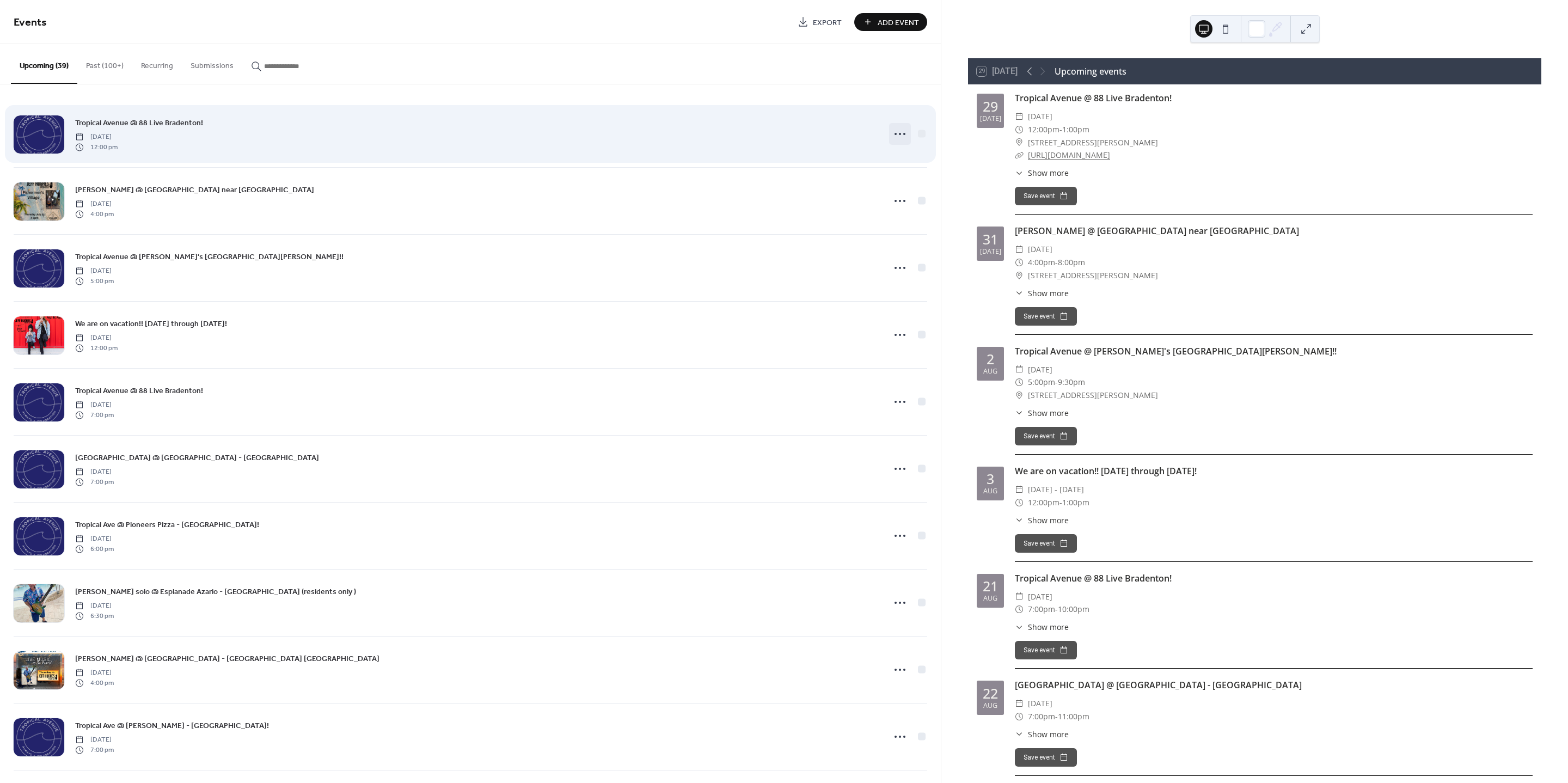 click 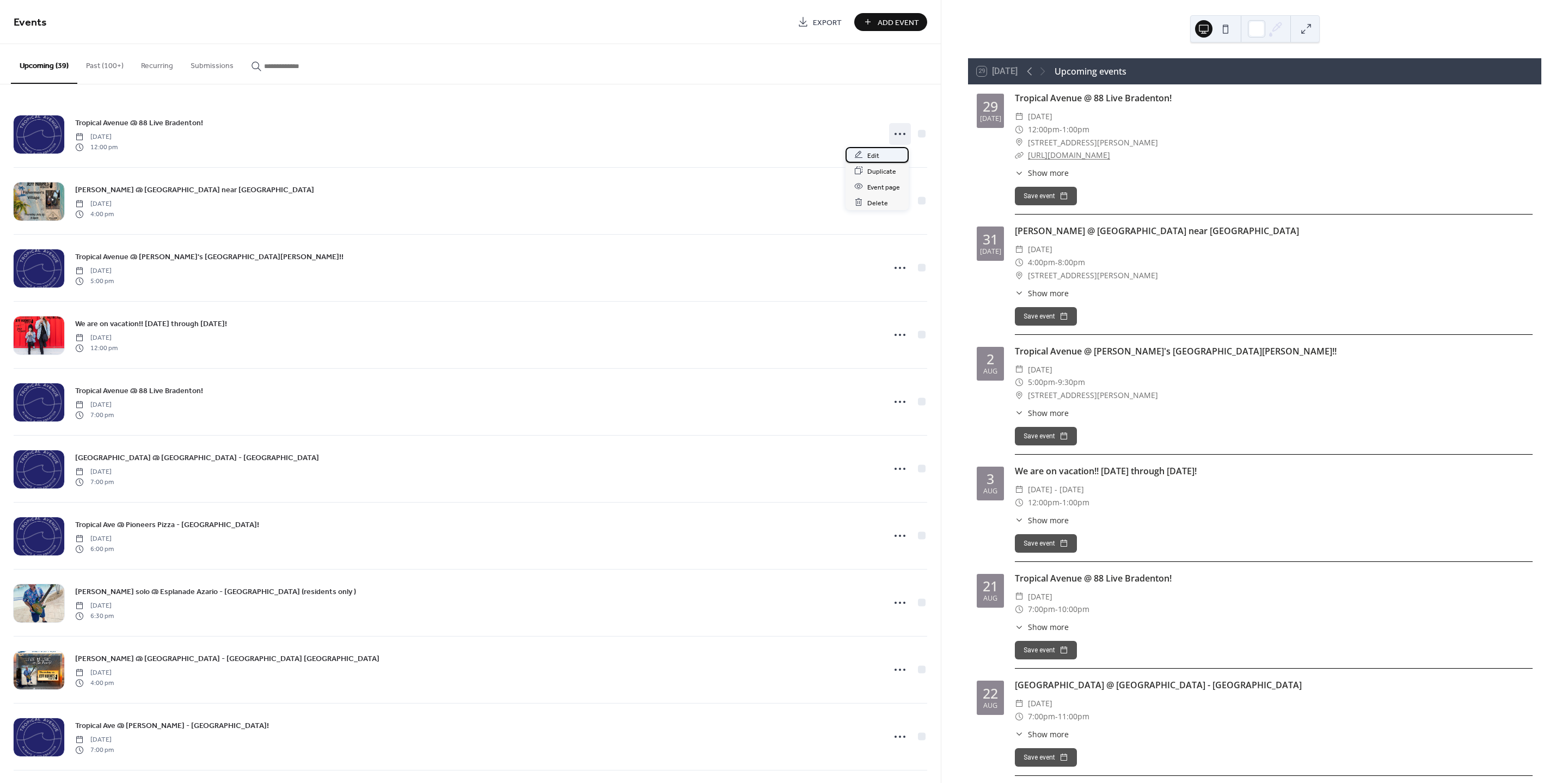click on "Edit" at bounding box center [877, 155] 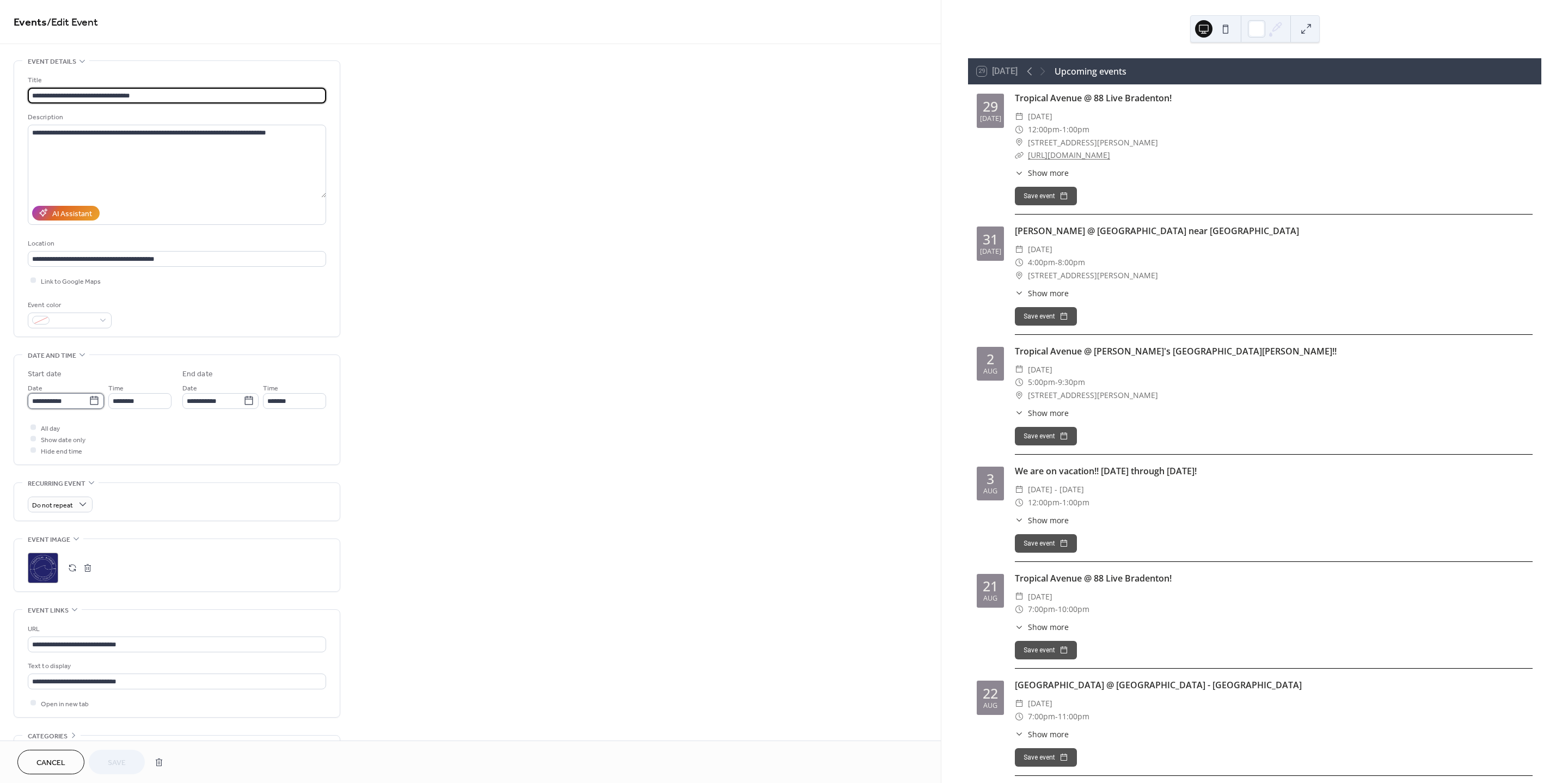click on "**********" at bounding box center [58, 401] 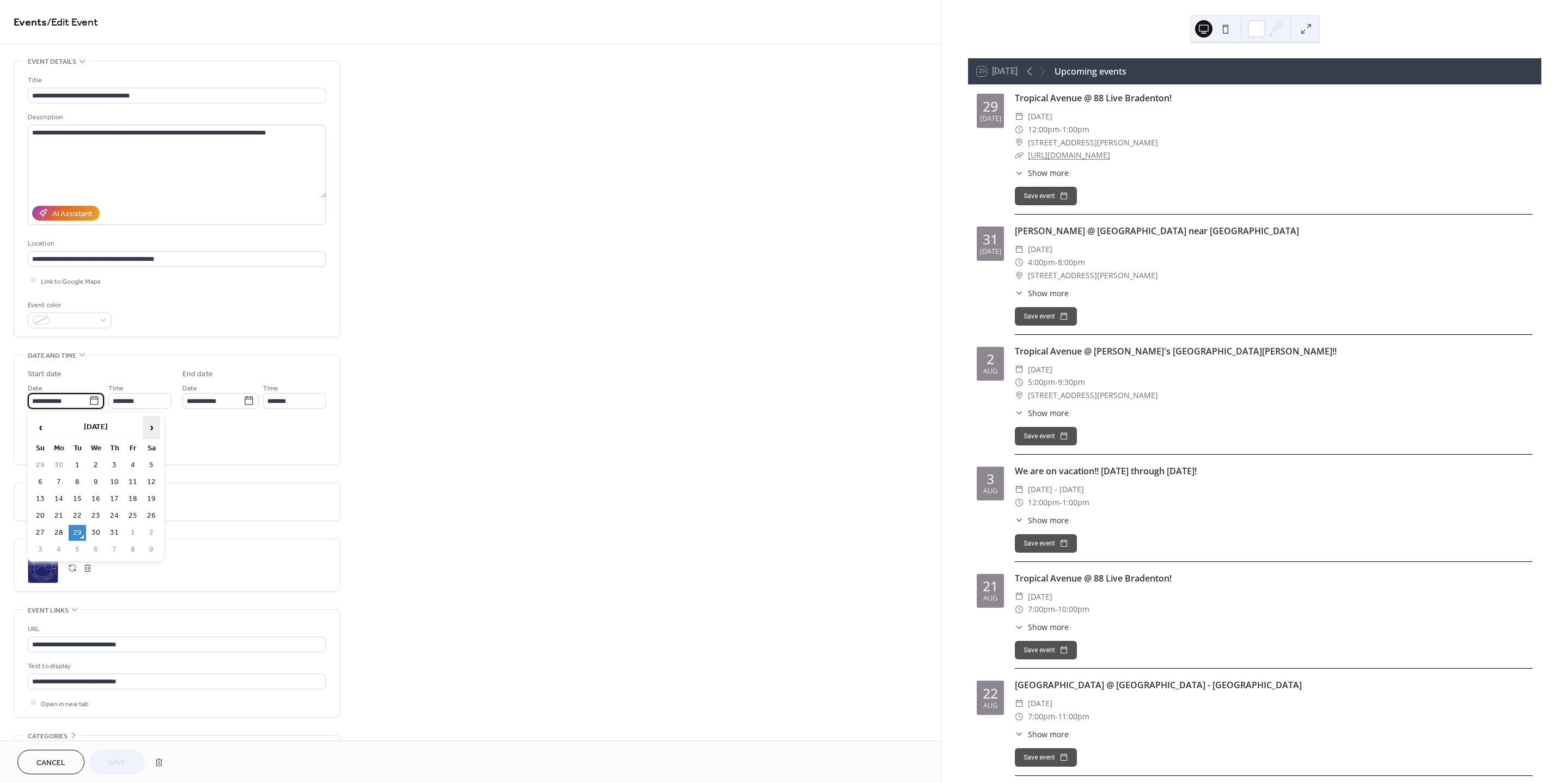 click on "›" at bounding box center (151, 427) 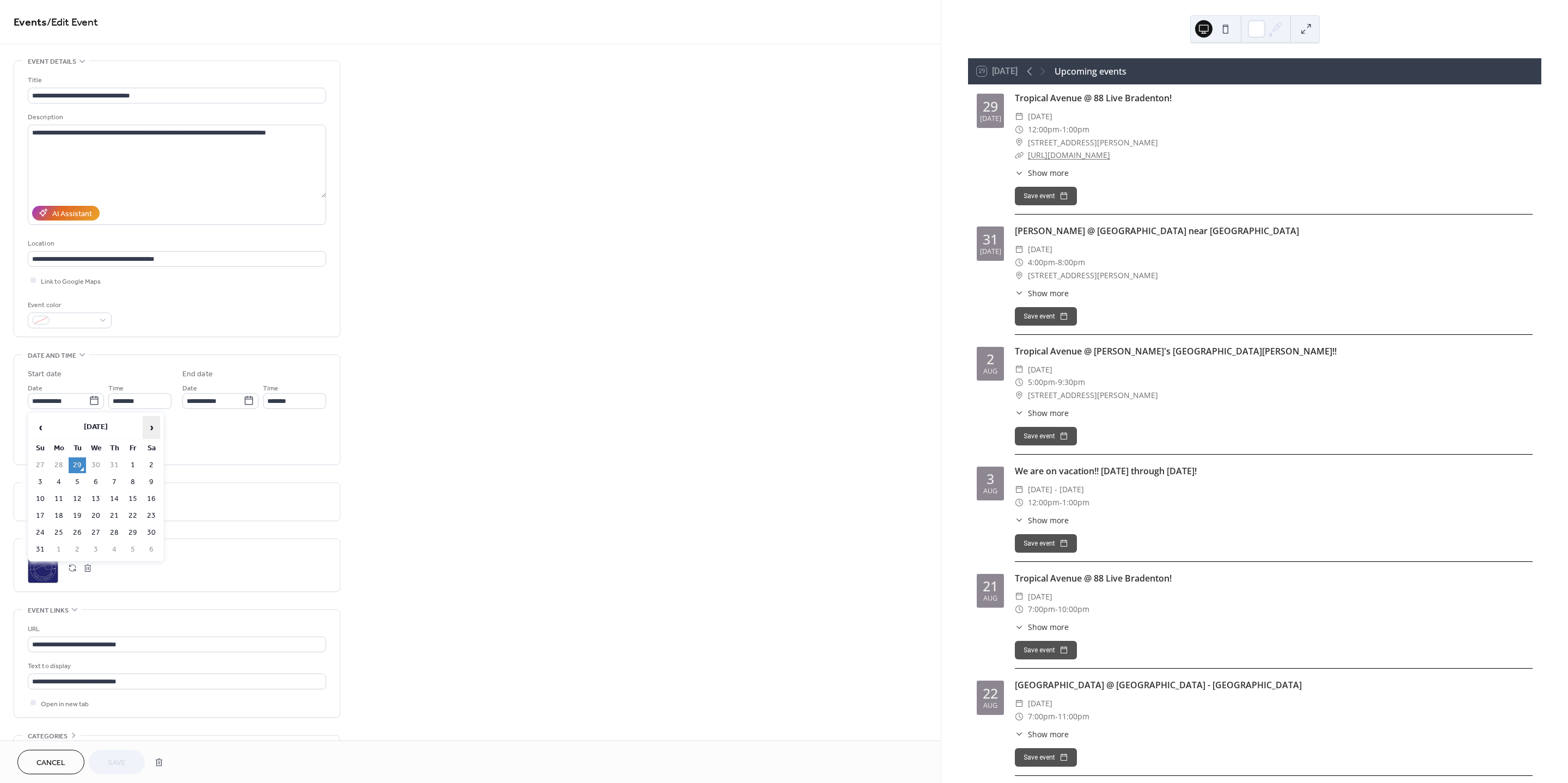 click on "›" at bounding box center (151, 427) 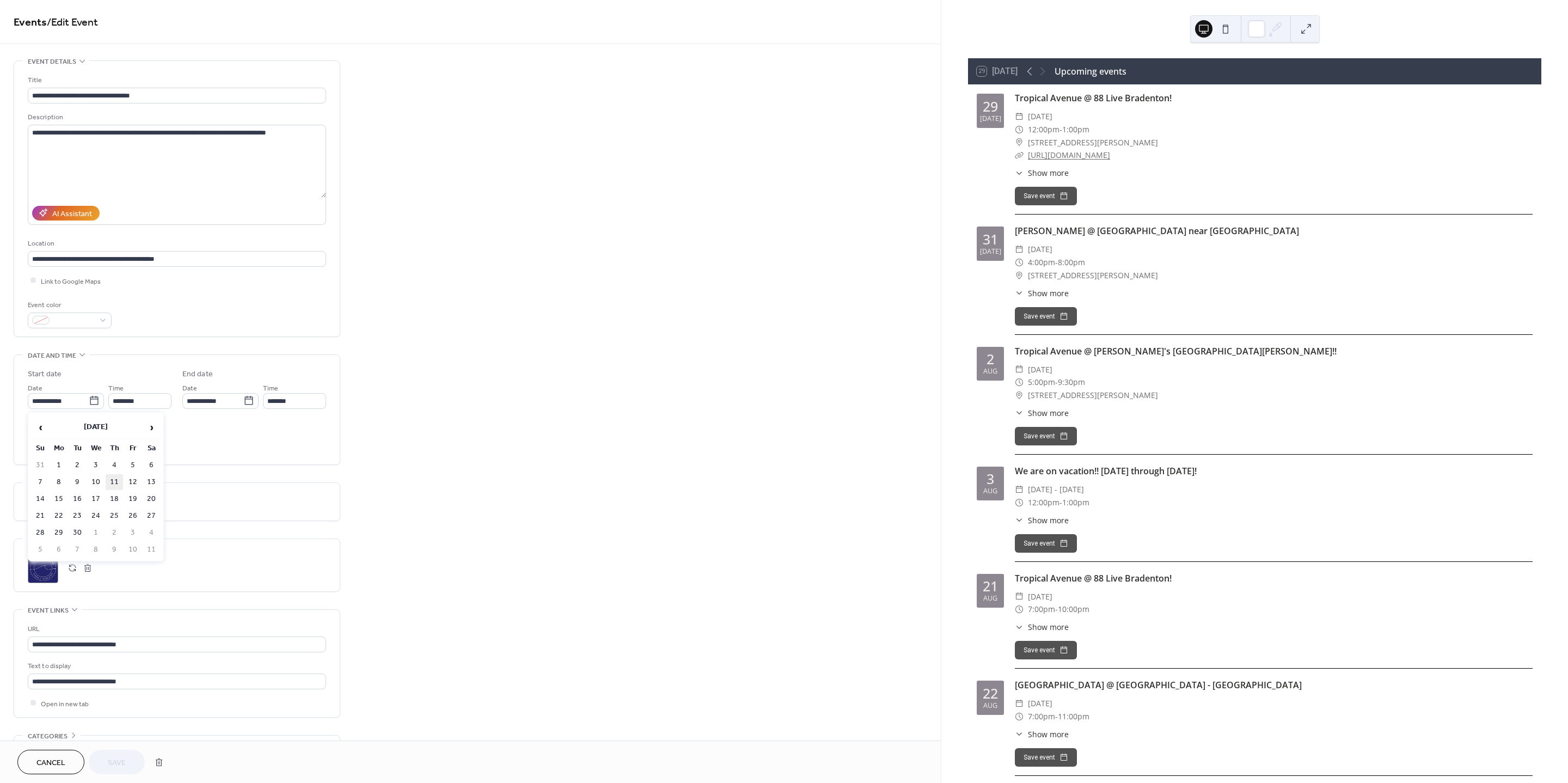 click on "11" at bounding box center (114, 482) 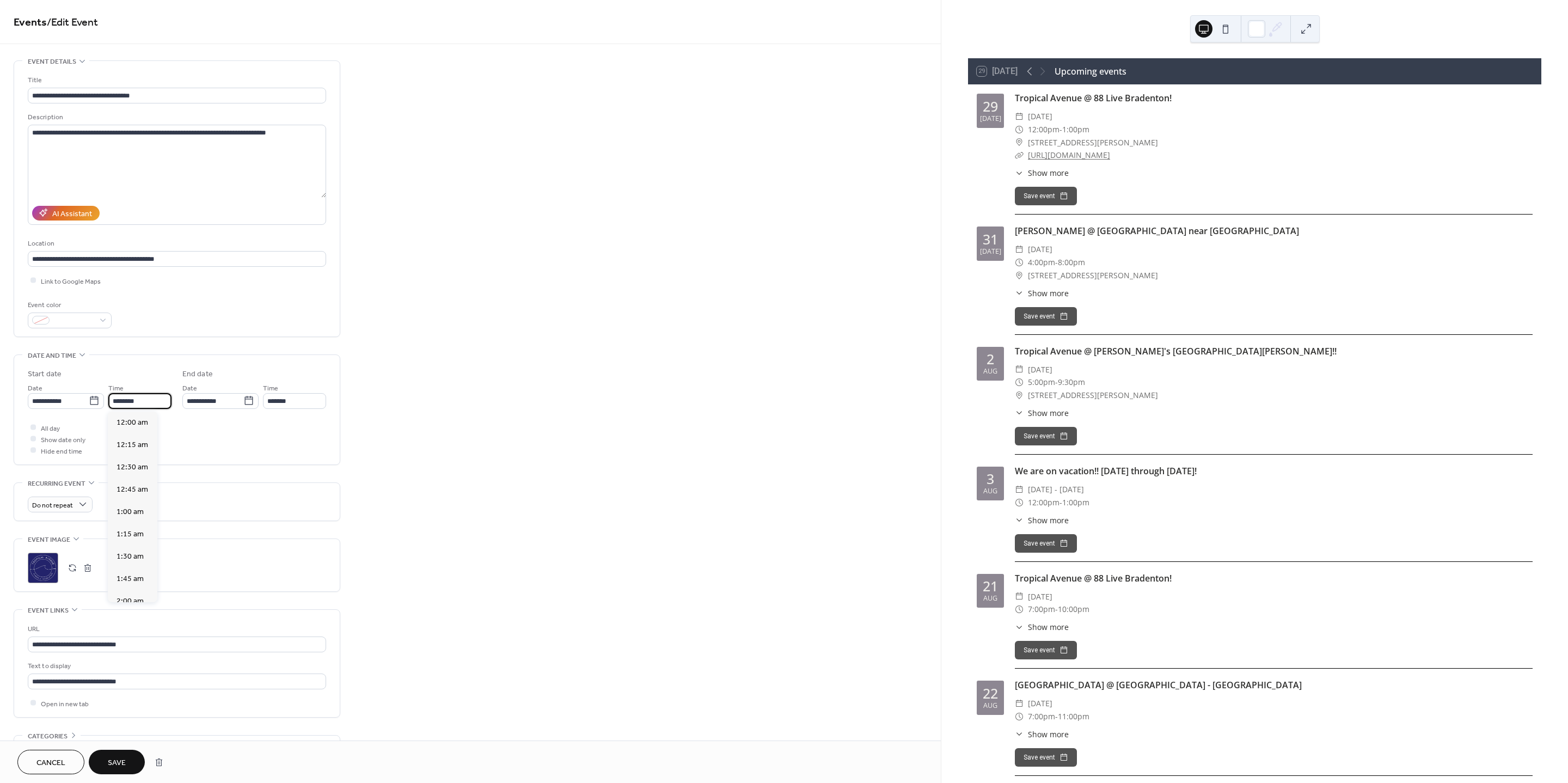 click on "********" at bounding box center [140, 401] 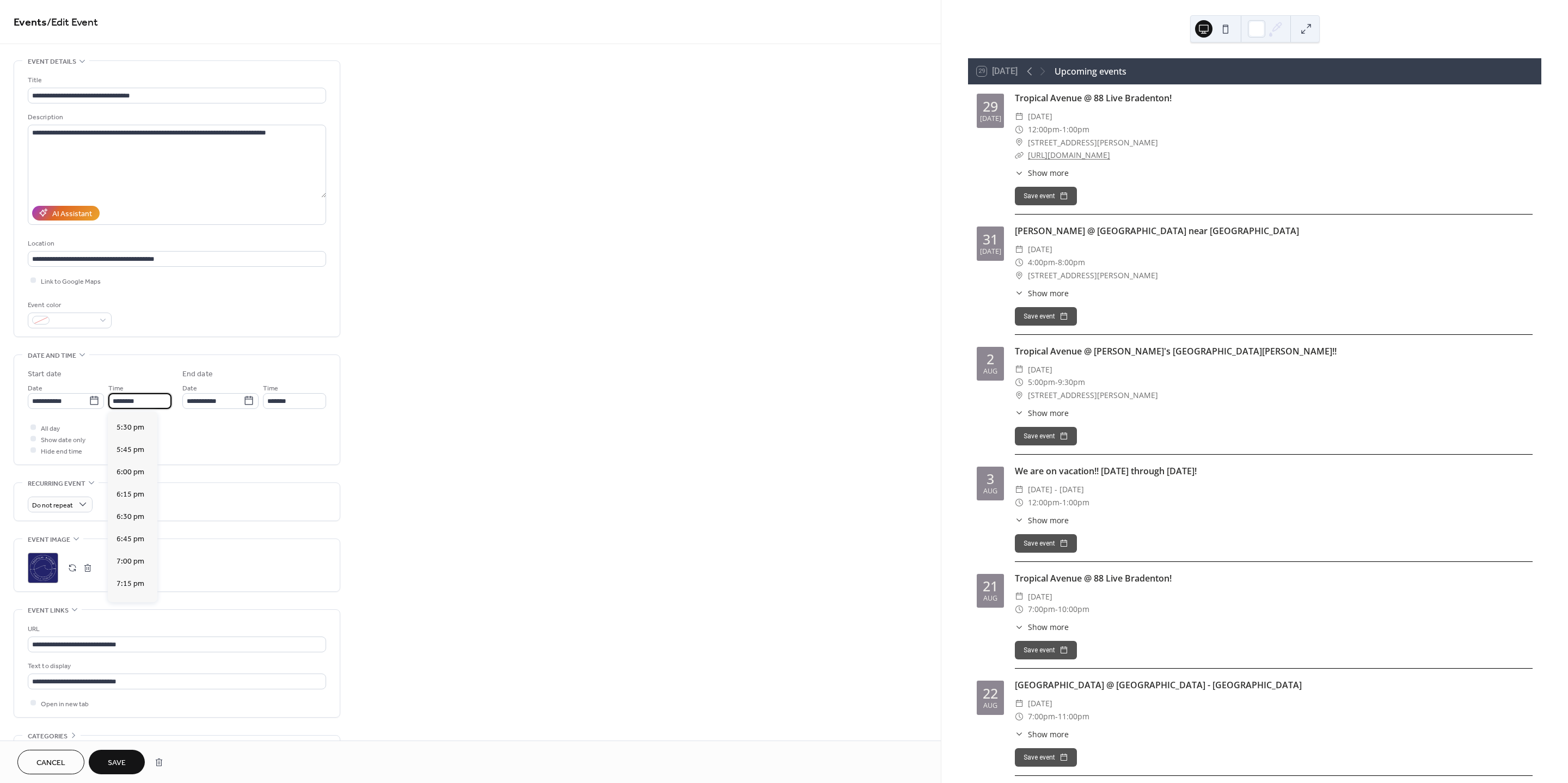 scroll, scrollTop: 1576, scrollLeft: 0, axis: vertical 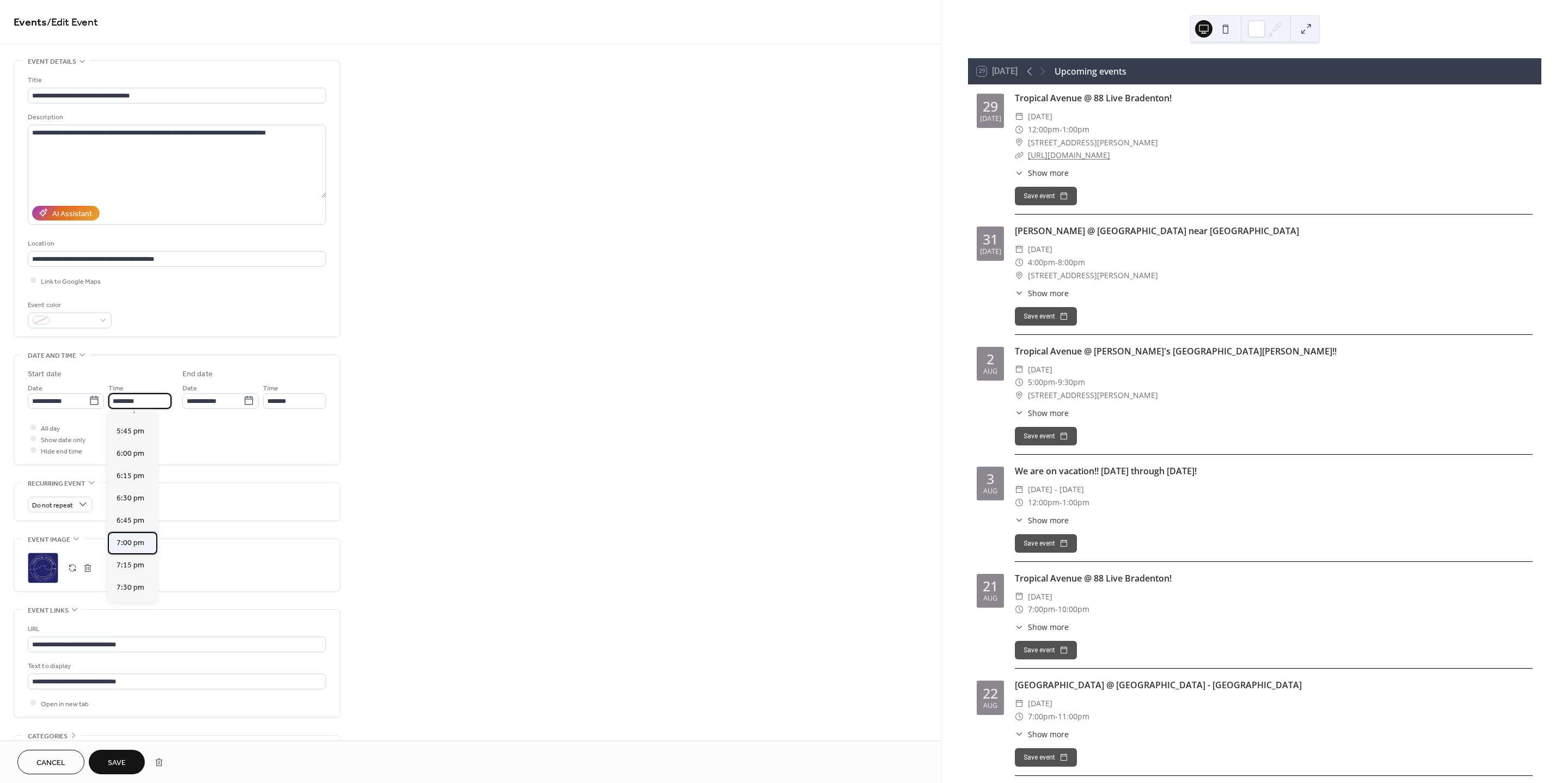 click on "7:00 pm" at bounding box center (132, 543) 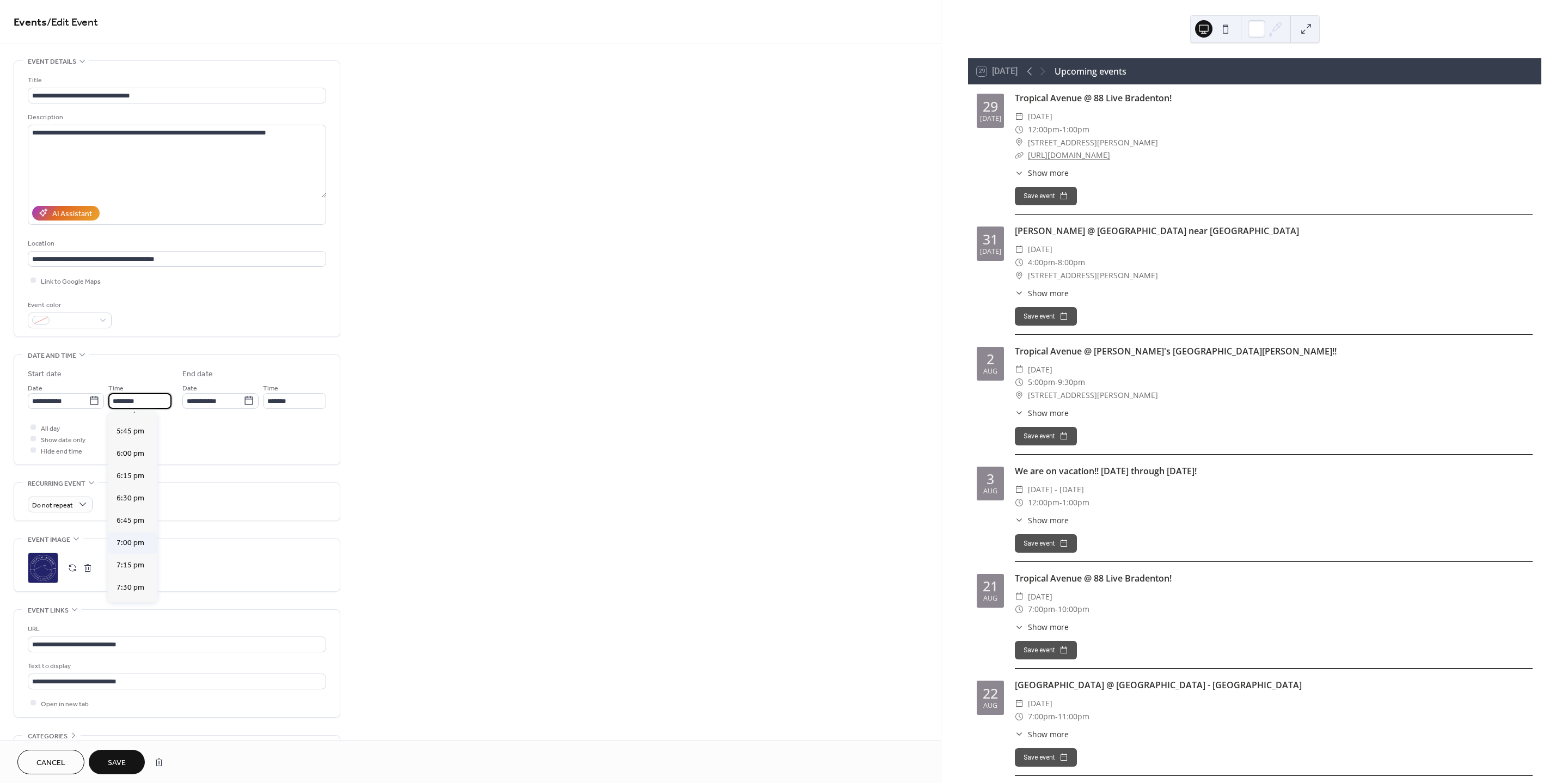 type on "*******" 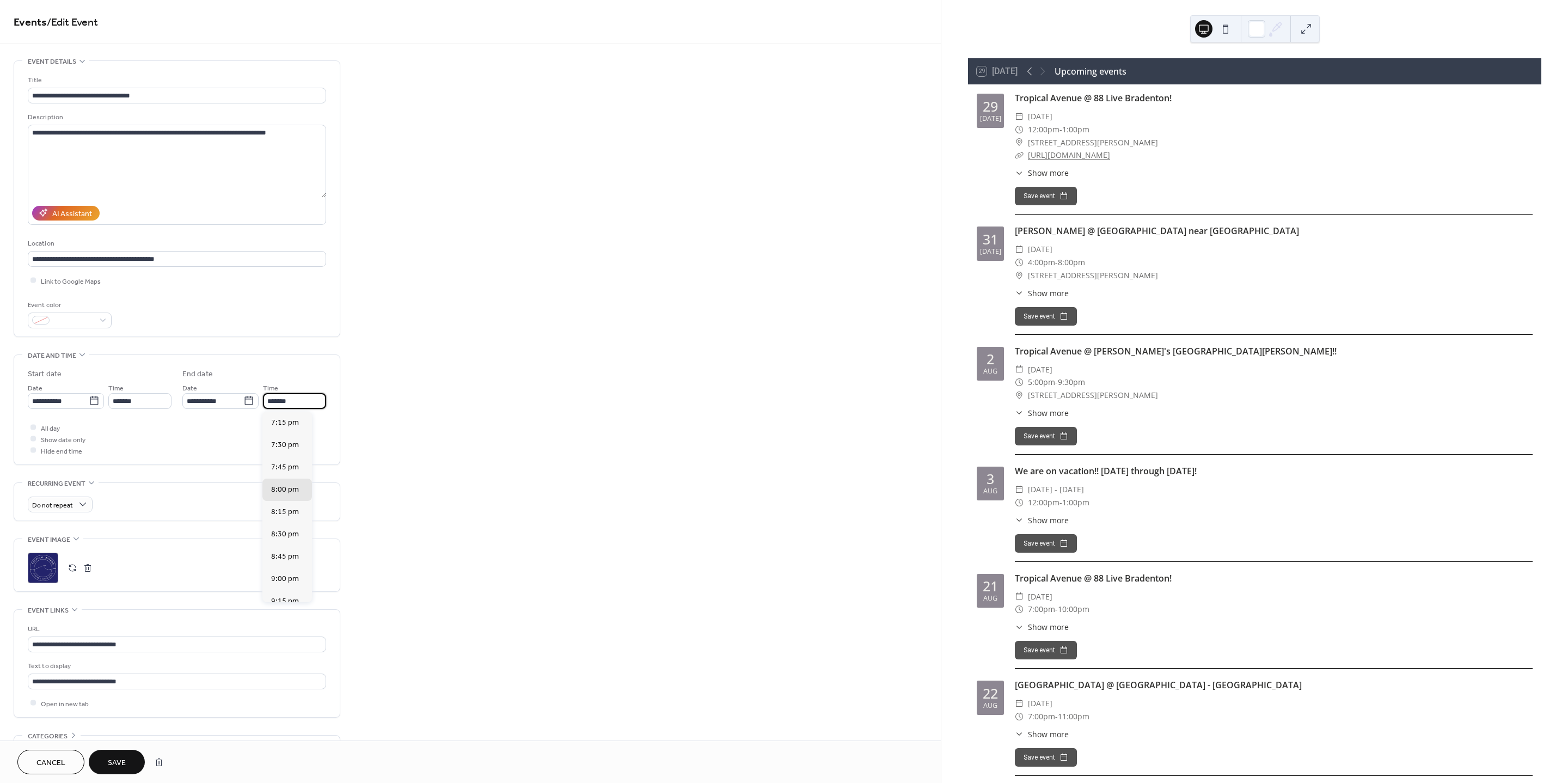 click on "*******" at bounding box center (295, 401) 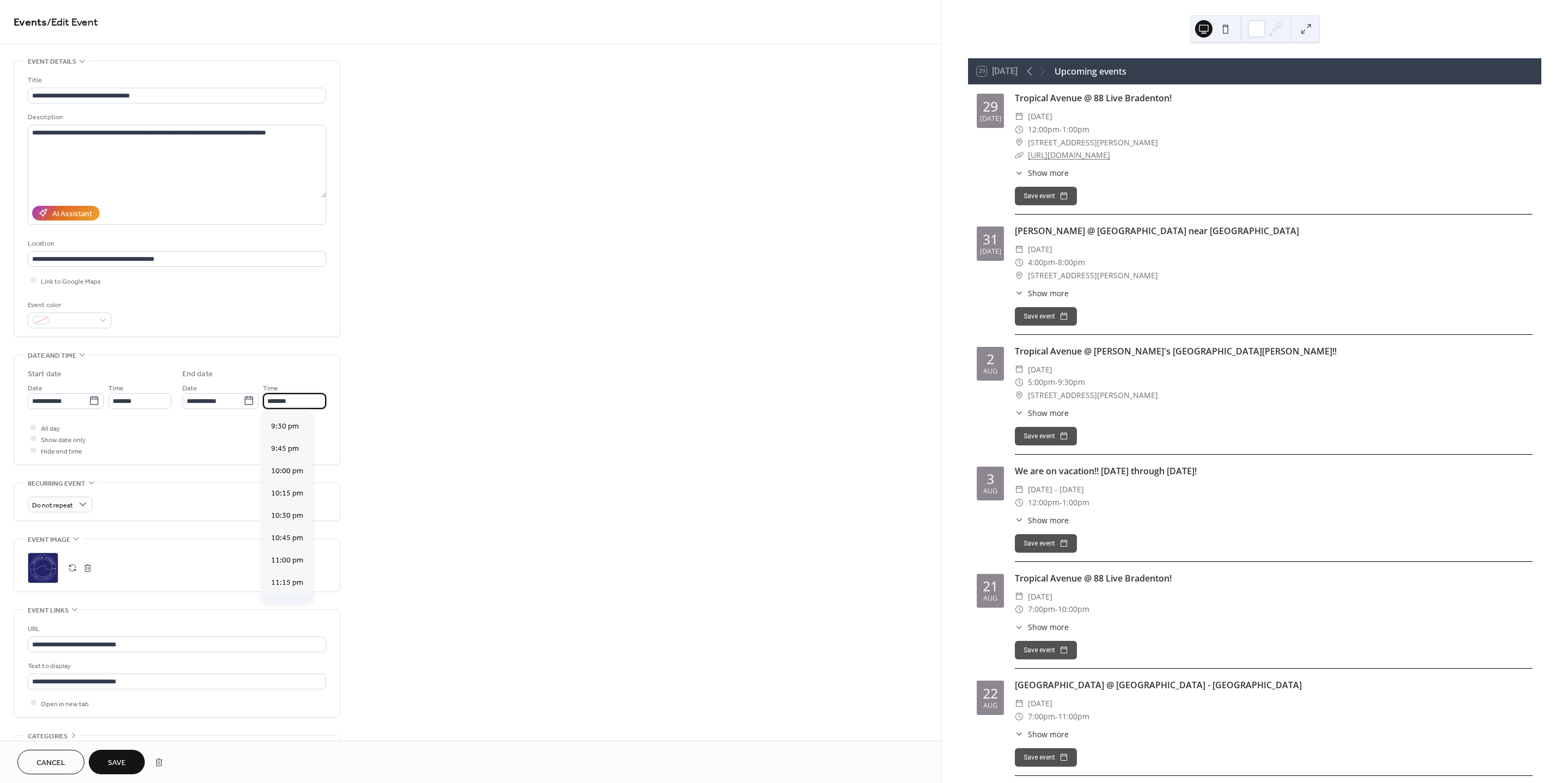scroll, scrollTop: 204, scrollLeft: 0, axis: vertical 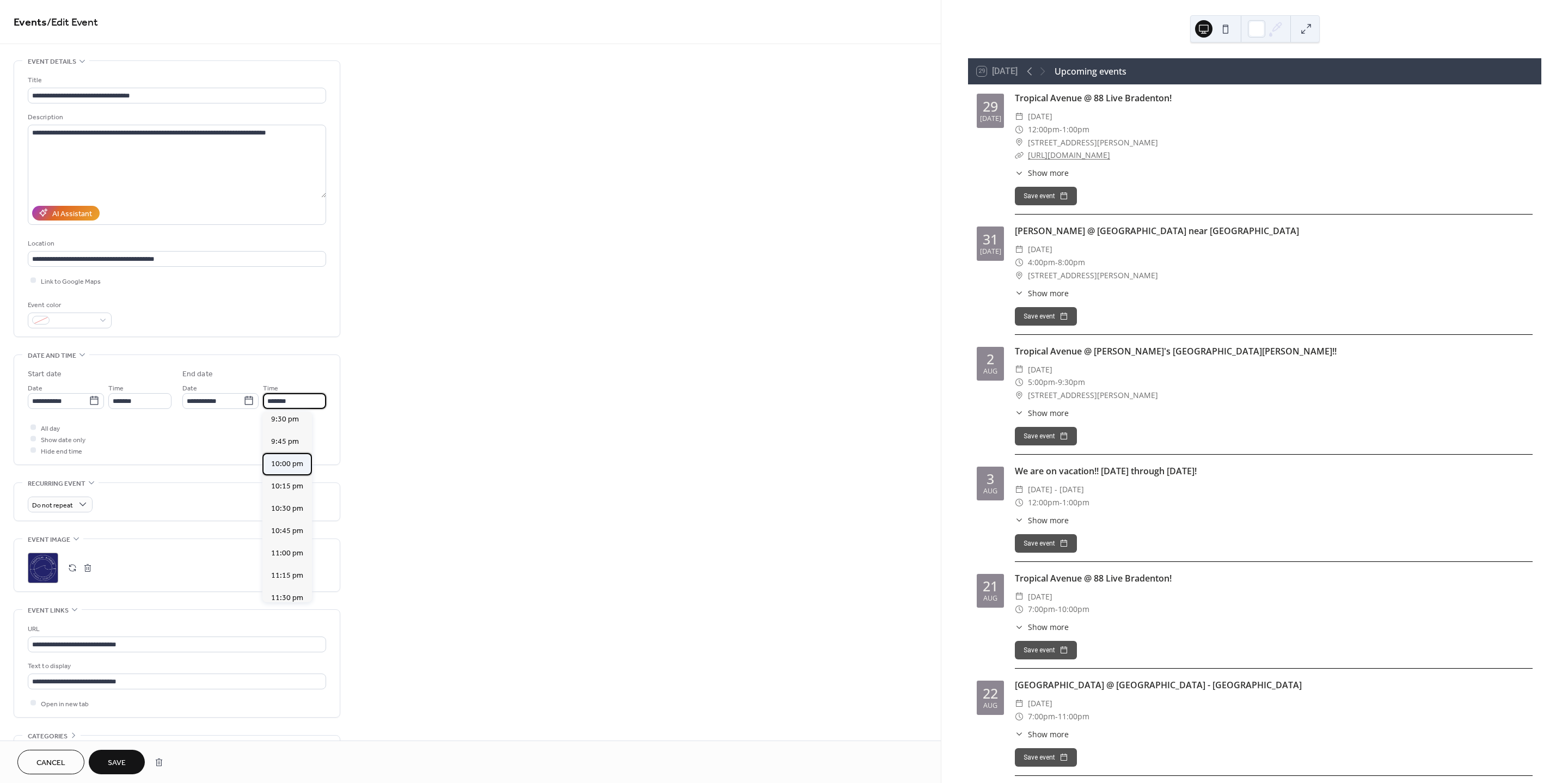 click on "10:00 pm" at bounding box center [287, 463] 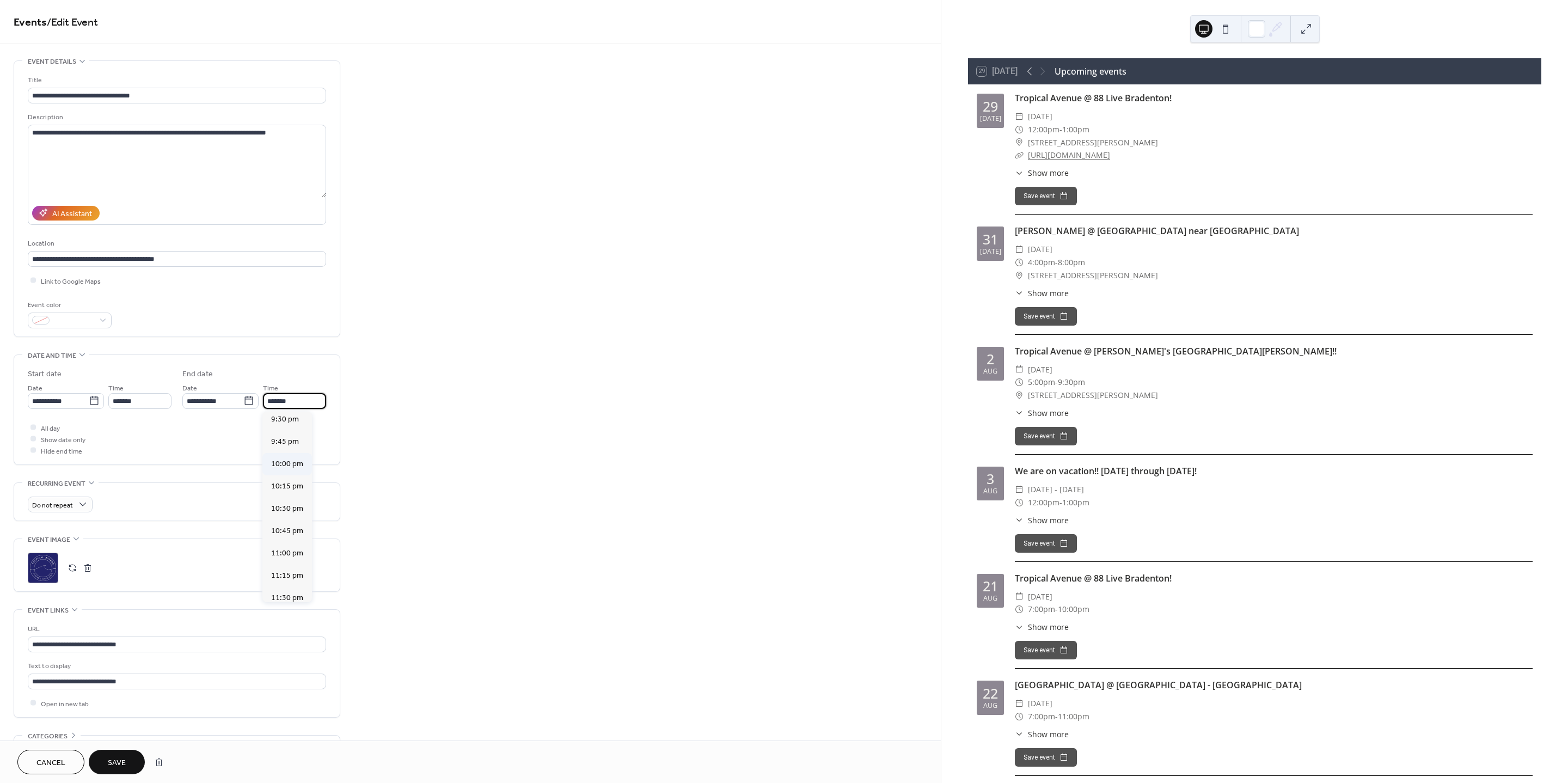 type on "********" 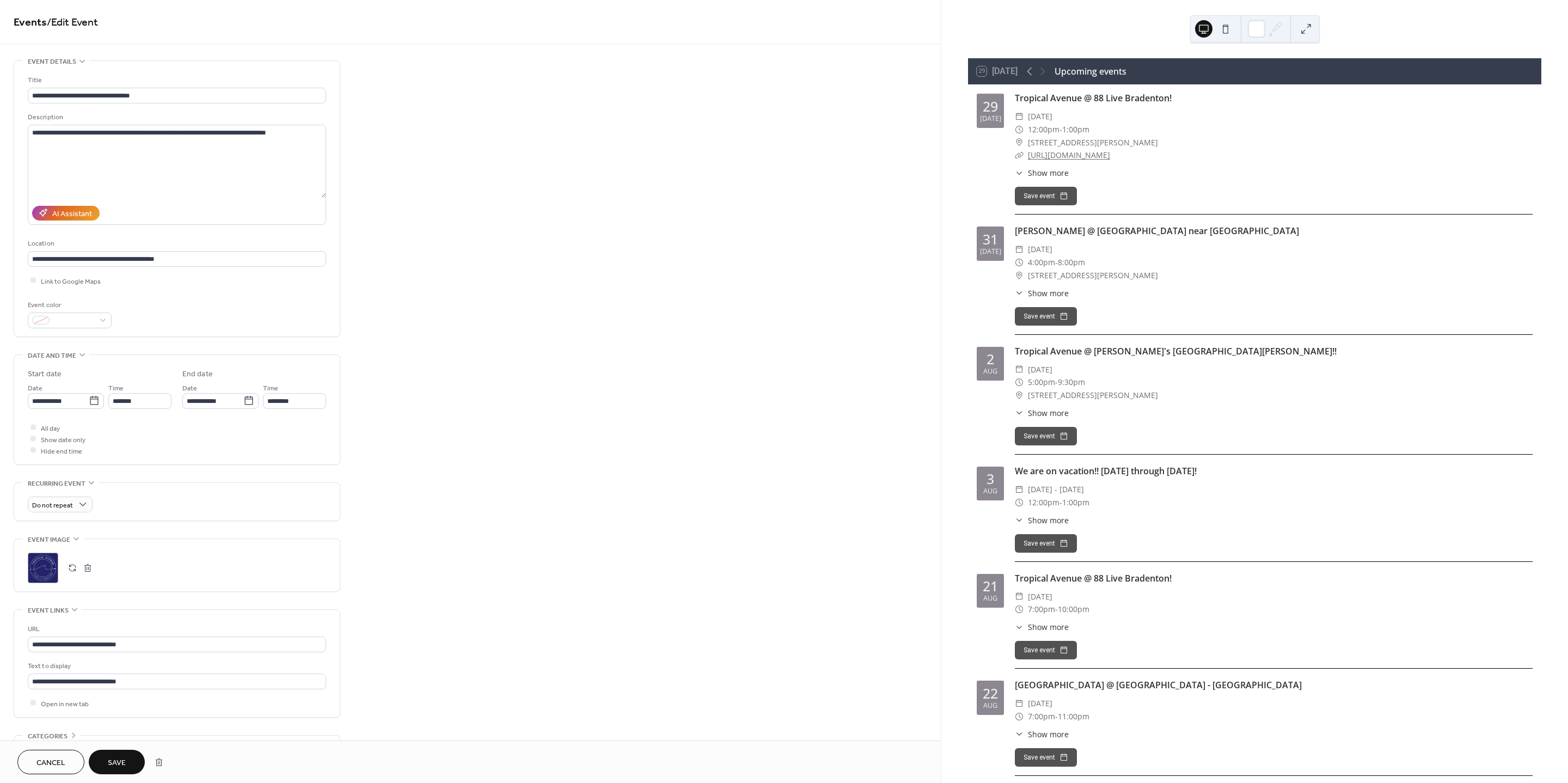 click on "Save" at bounding box center (117, 763) 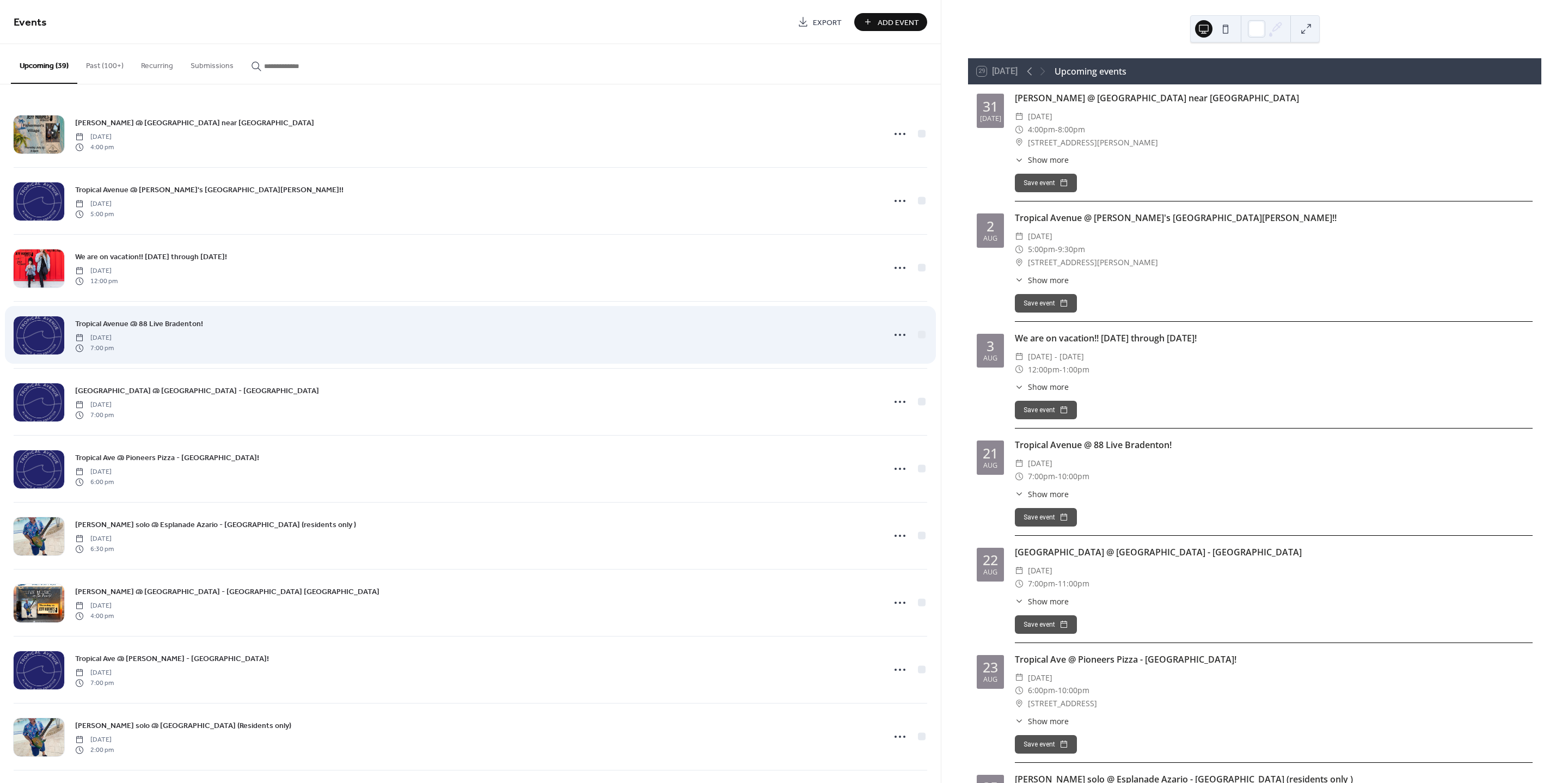 click on "Tropical Avenue @ 88 Live Bradenton! [DATE] 7:00 pm" at bounding box center [476, 335] 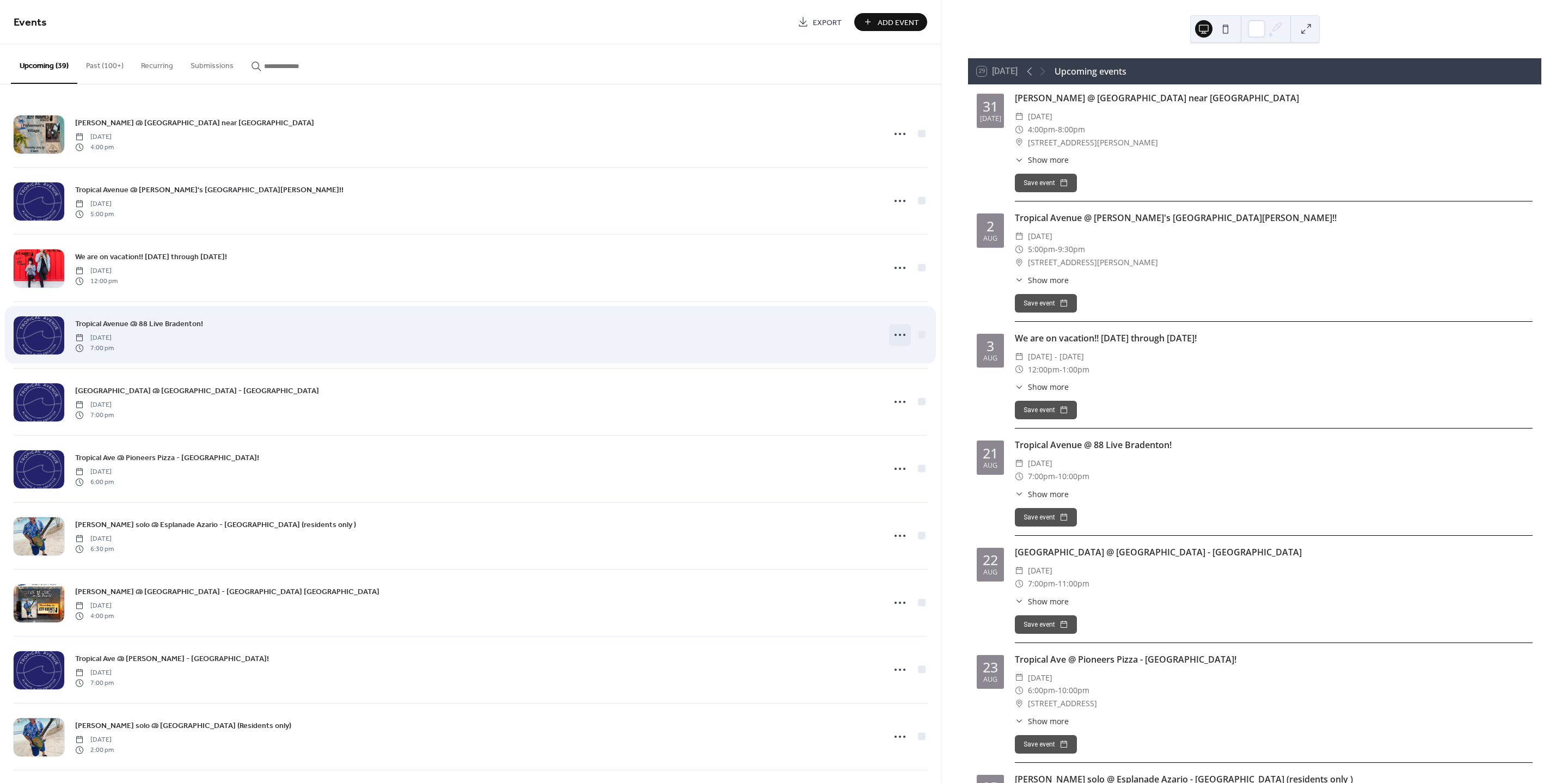 click 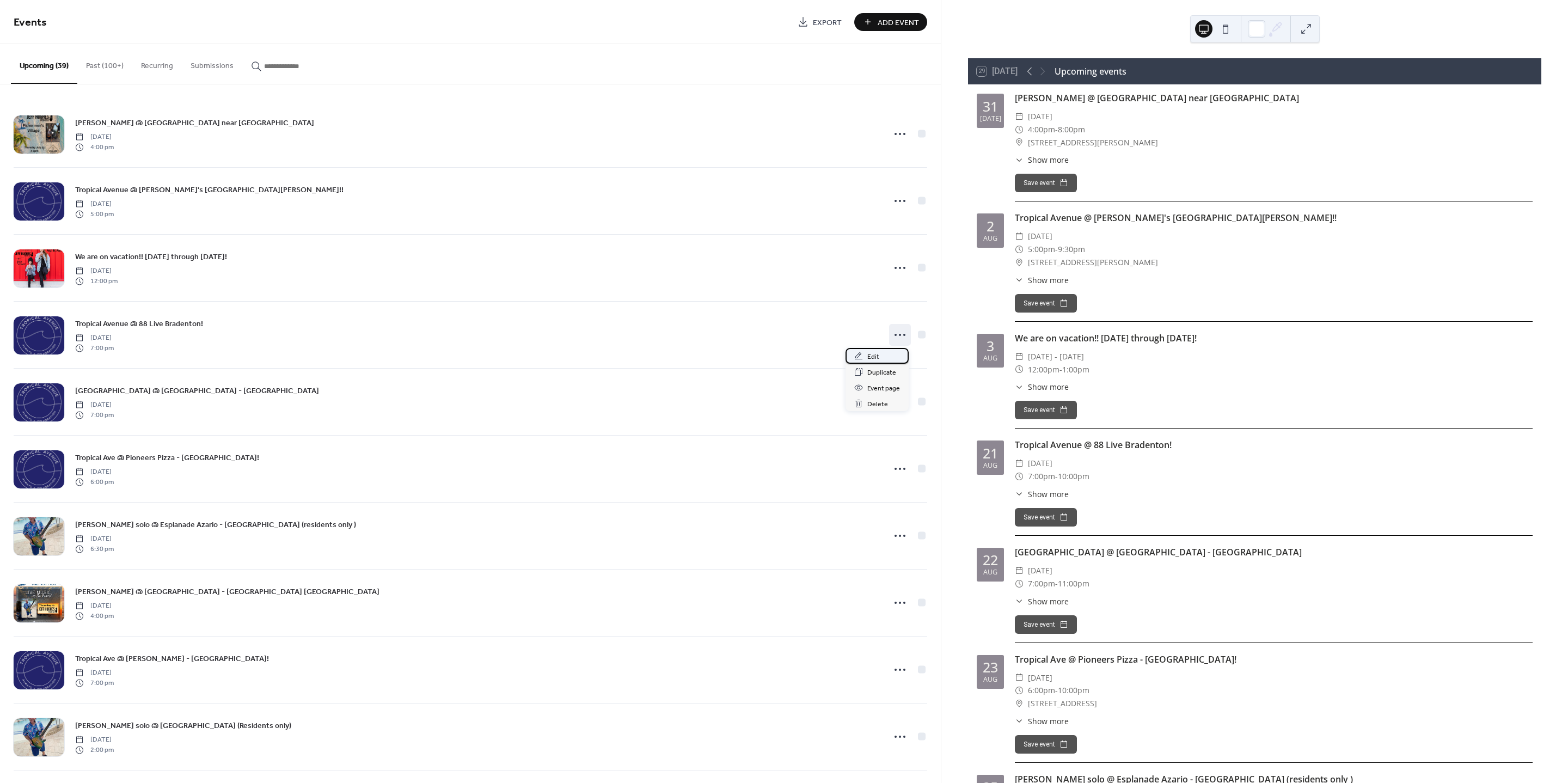 click on "Edit" at bounding box center (873, 357) 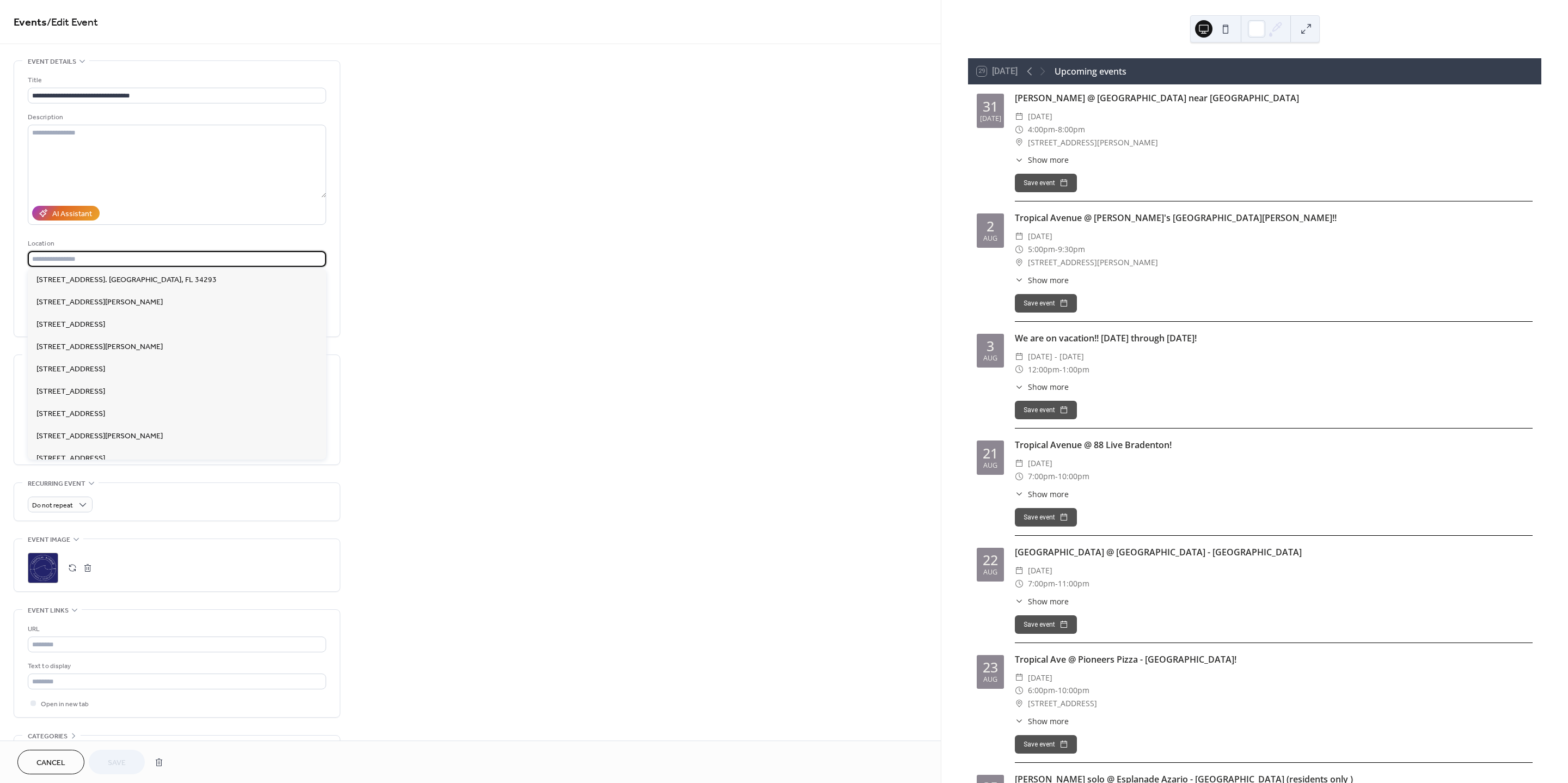 click at bounding box center (177, 259) 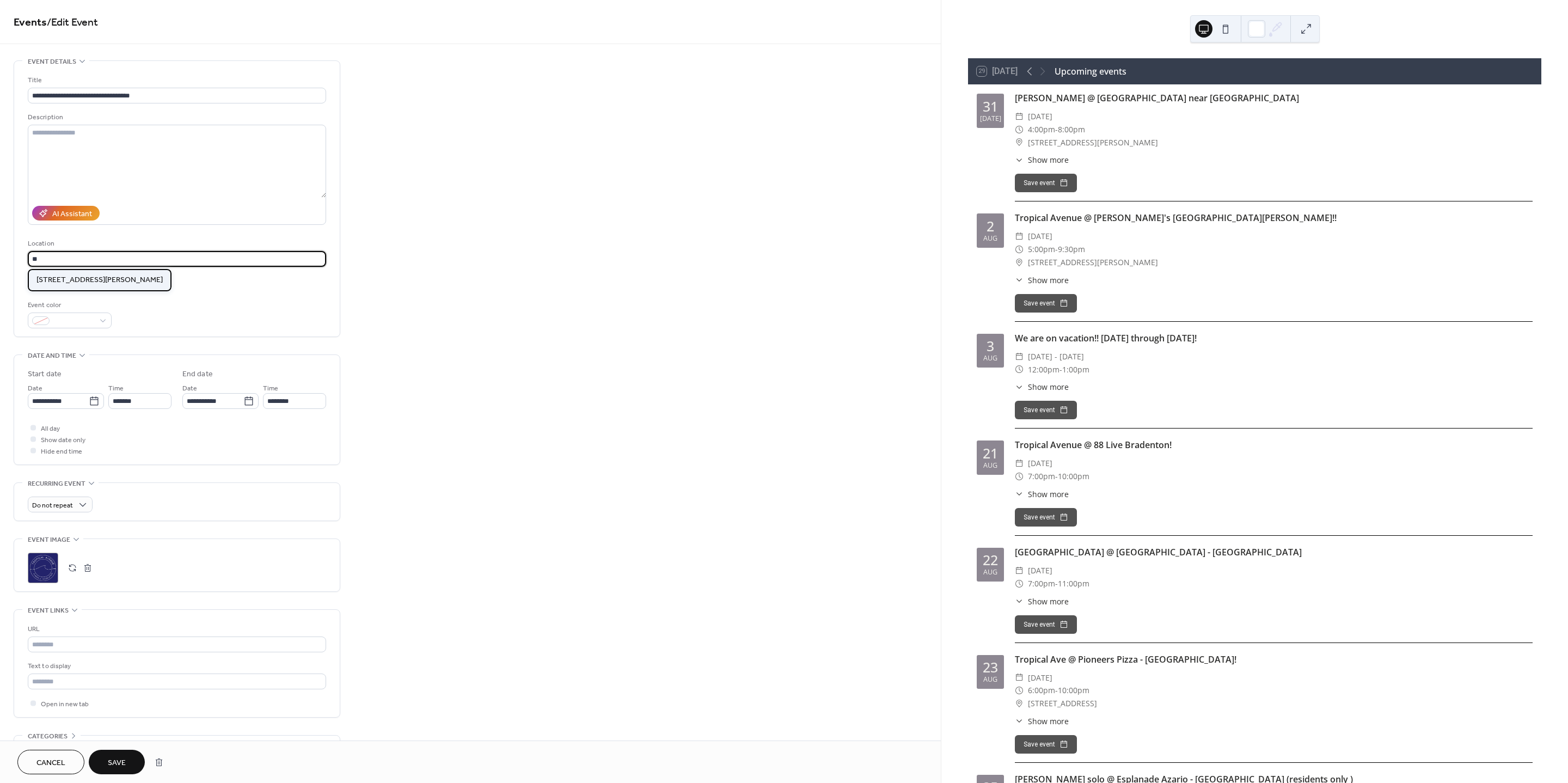 click on "[STREET_ADDRESS][PERSON_NAME]" at bounding box center (100, 280) 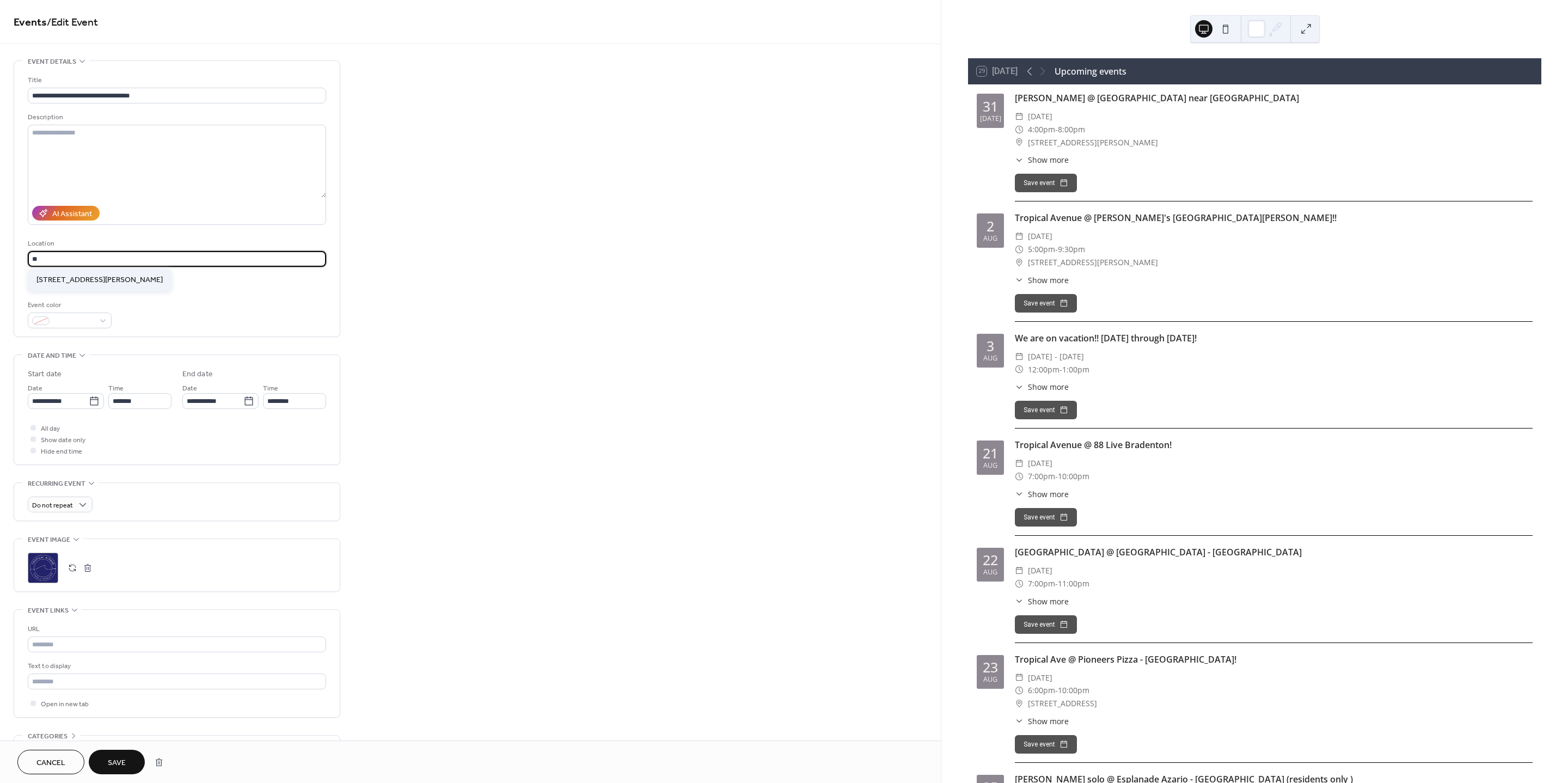 type on "**********" 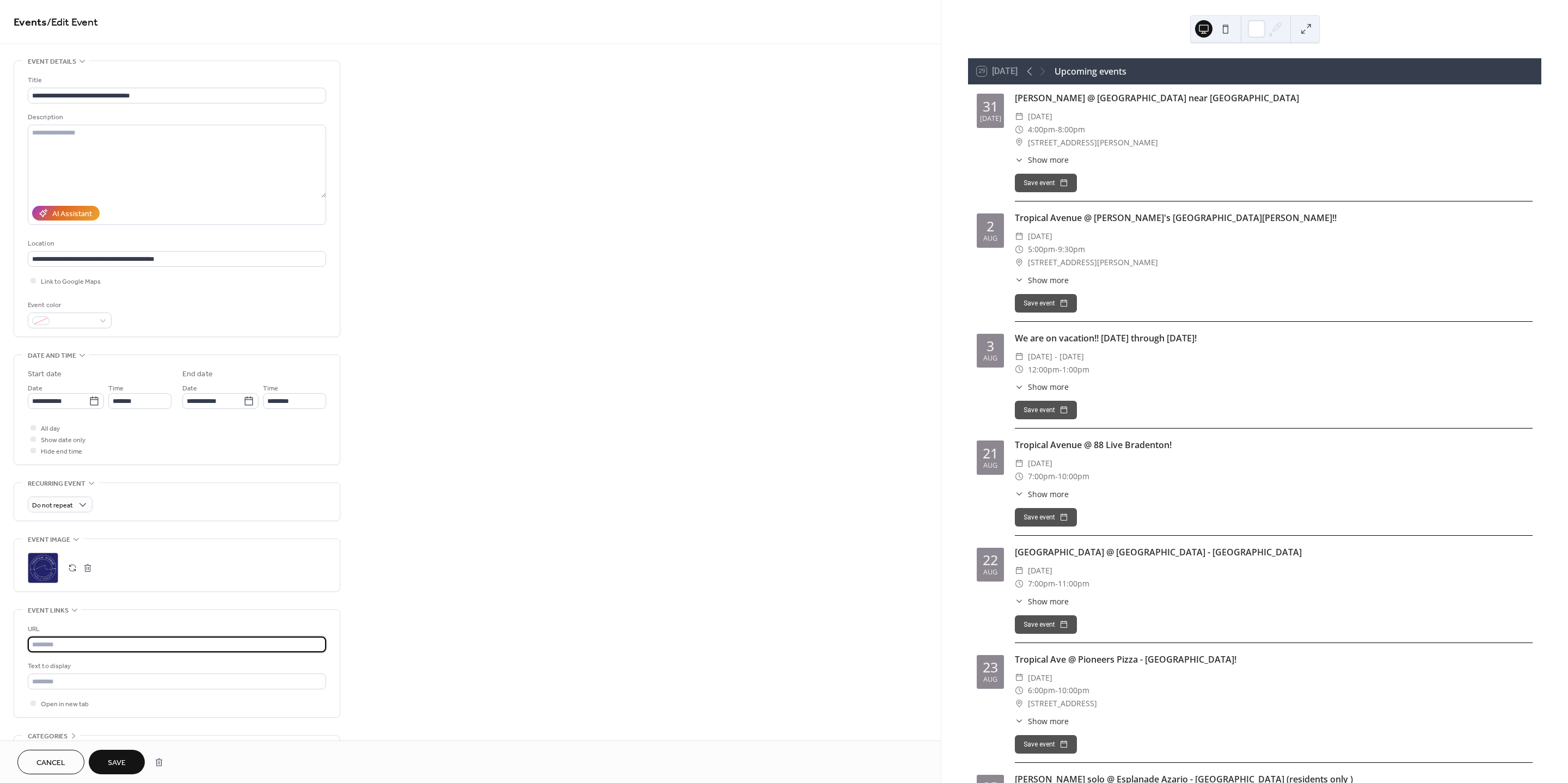 click at bounding box center (177, 644) 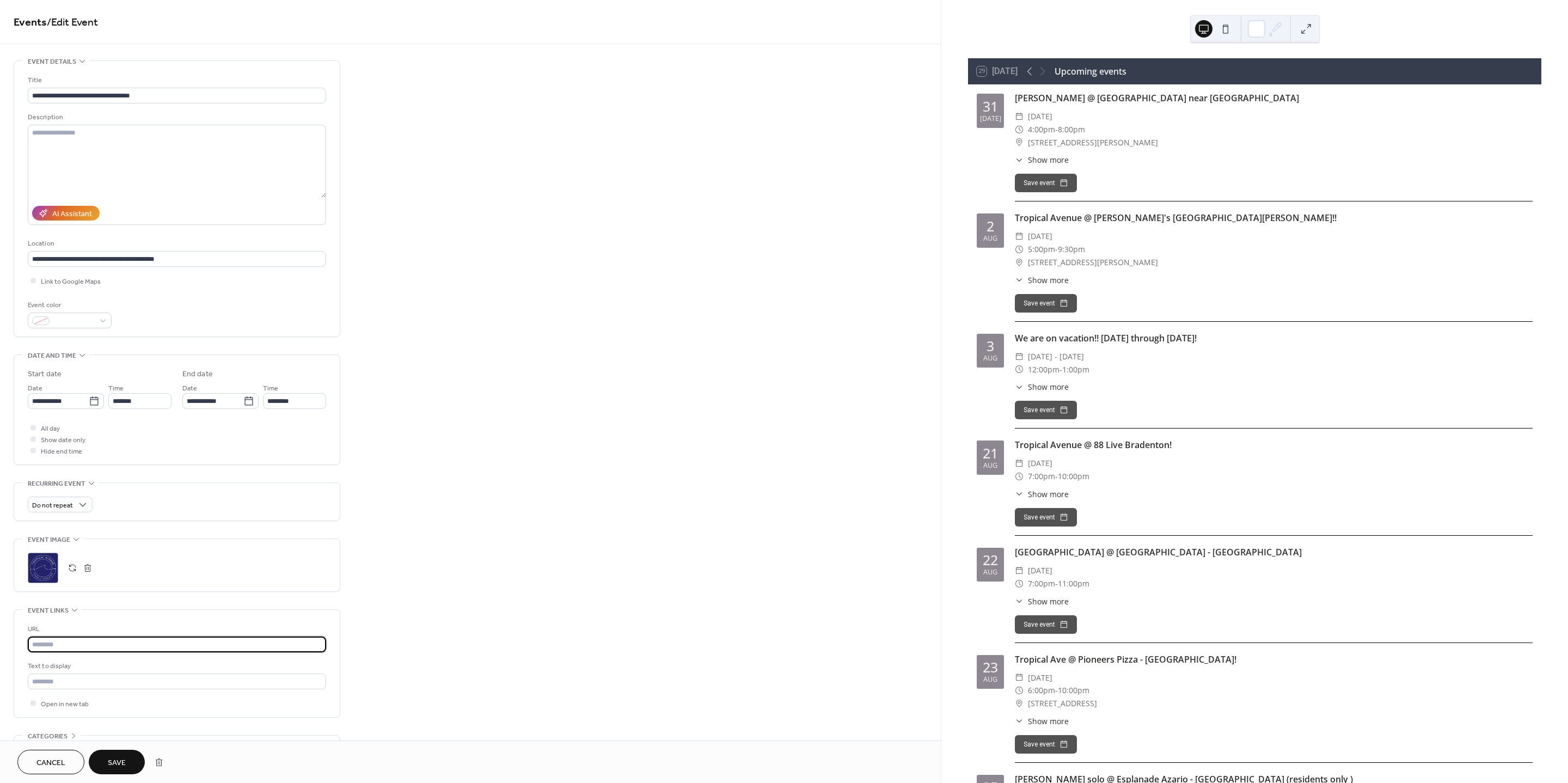 type on "**********" 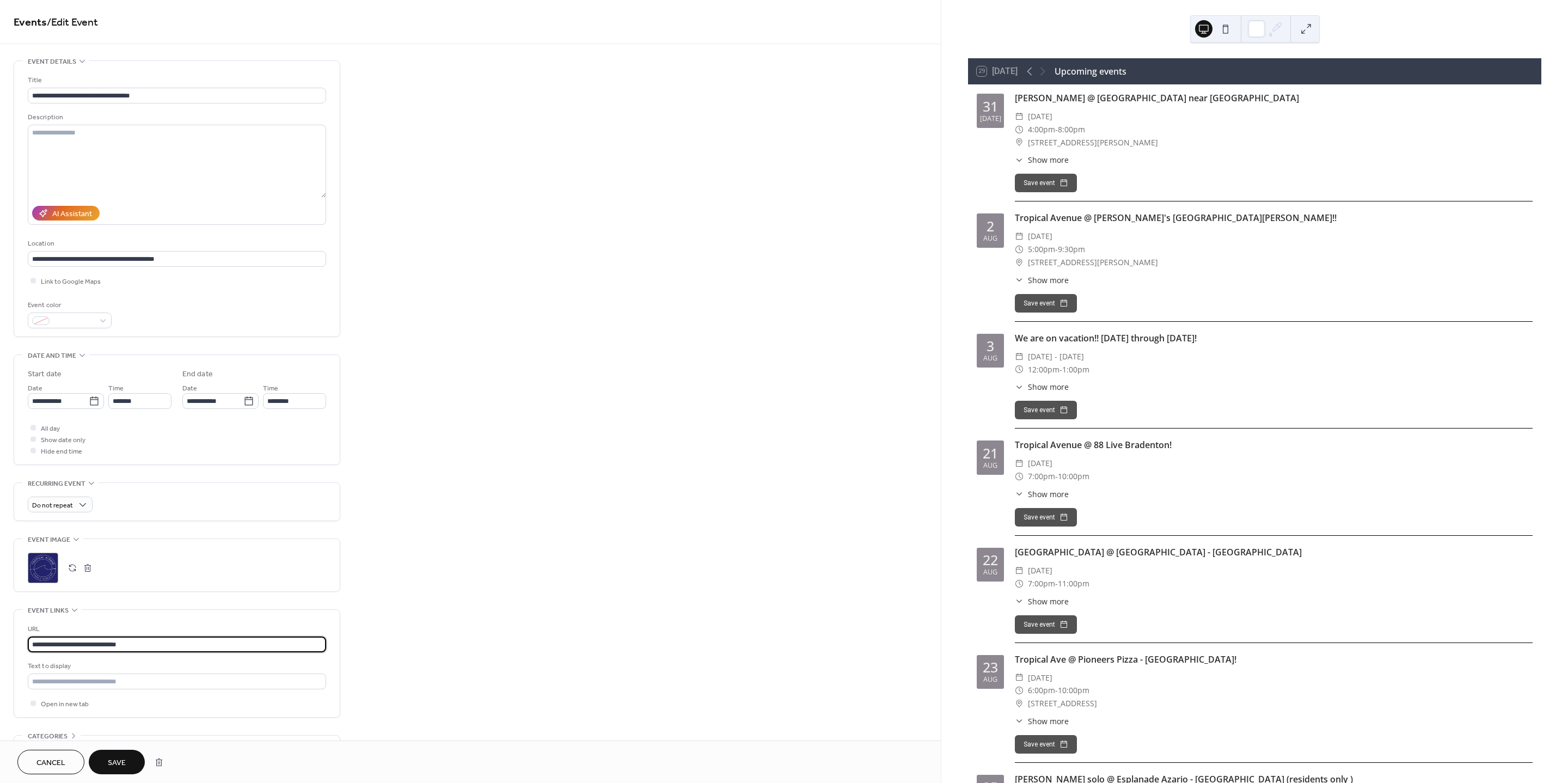 drag, startPoint x: 143, startPoint y: 648, endPoint x: -83, endPoint y: 617, distance: 228.1162 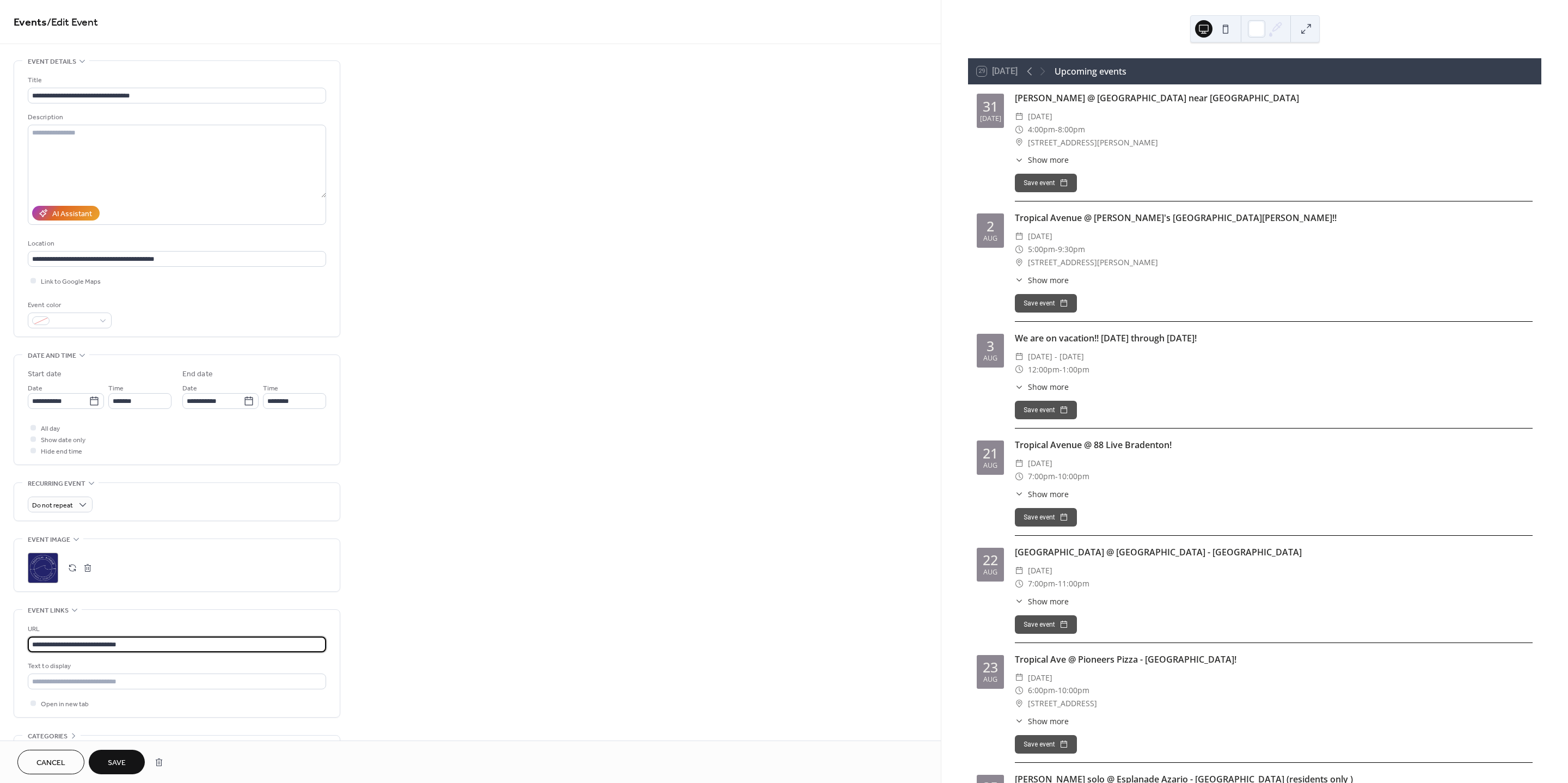 click on "**********" at bounding box center [784, 392] 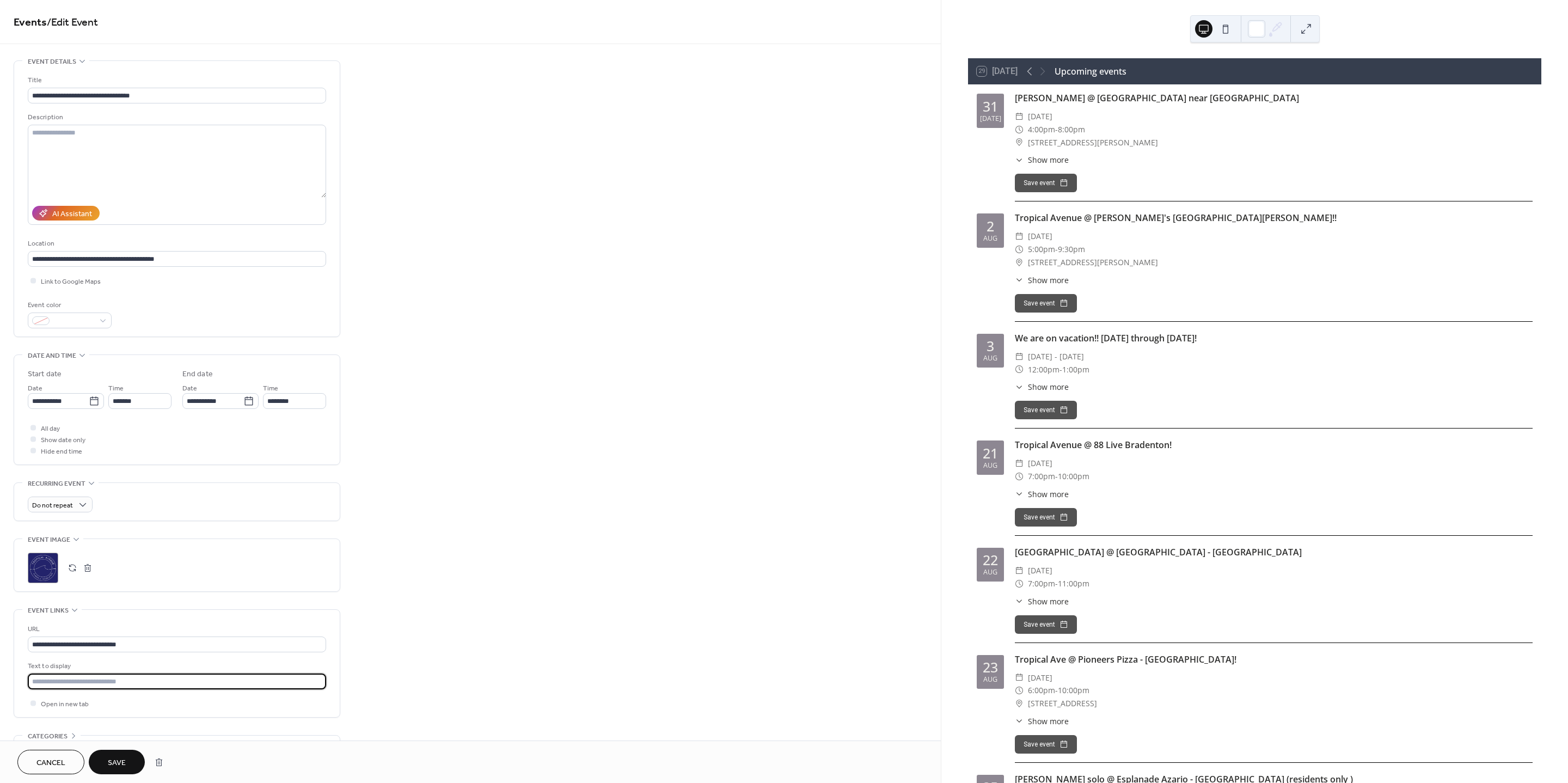 click at bounding box center [177, 681] 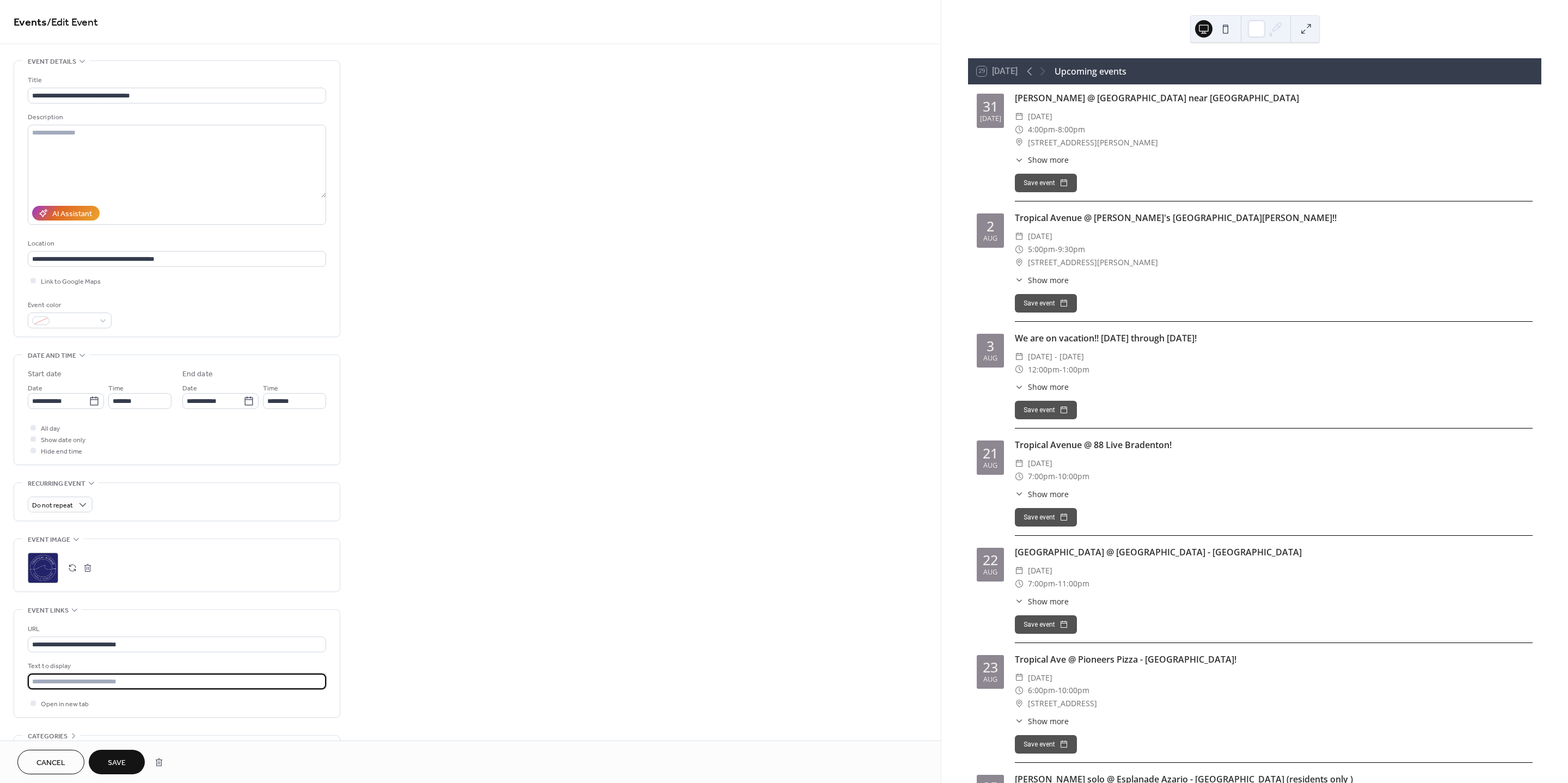 paste on "**********" 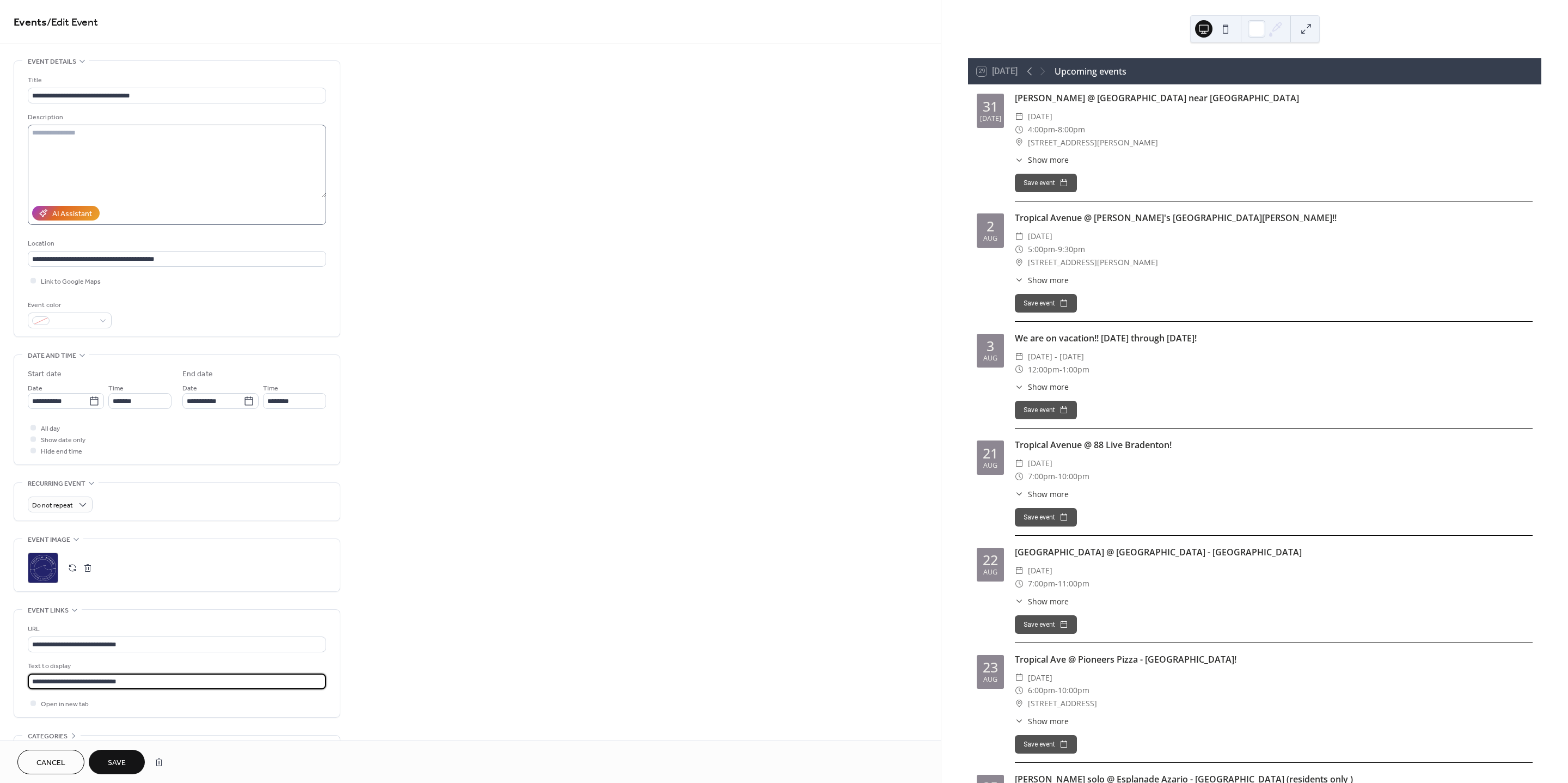 type on "**********" 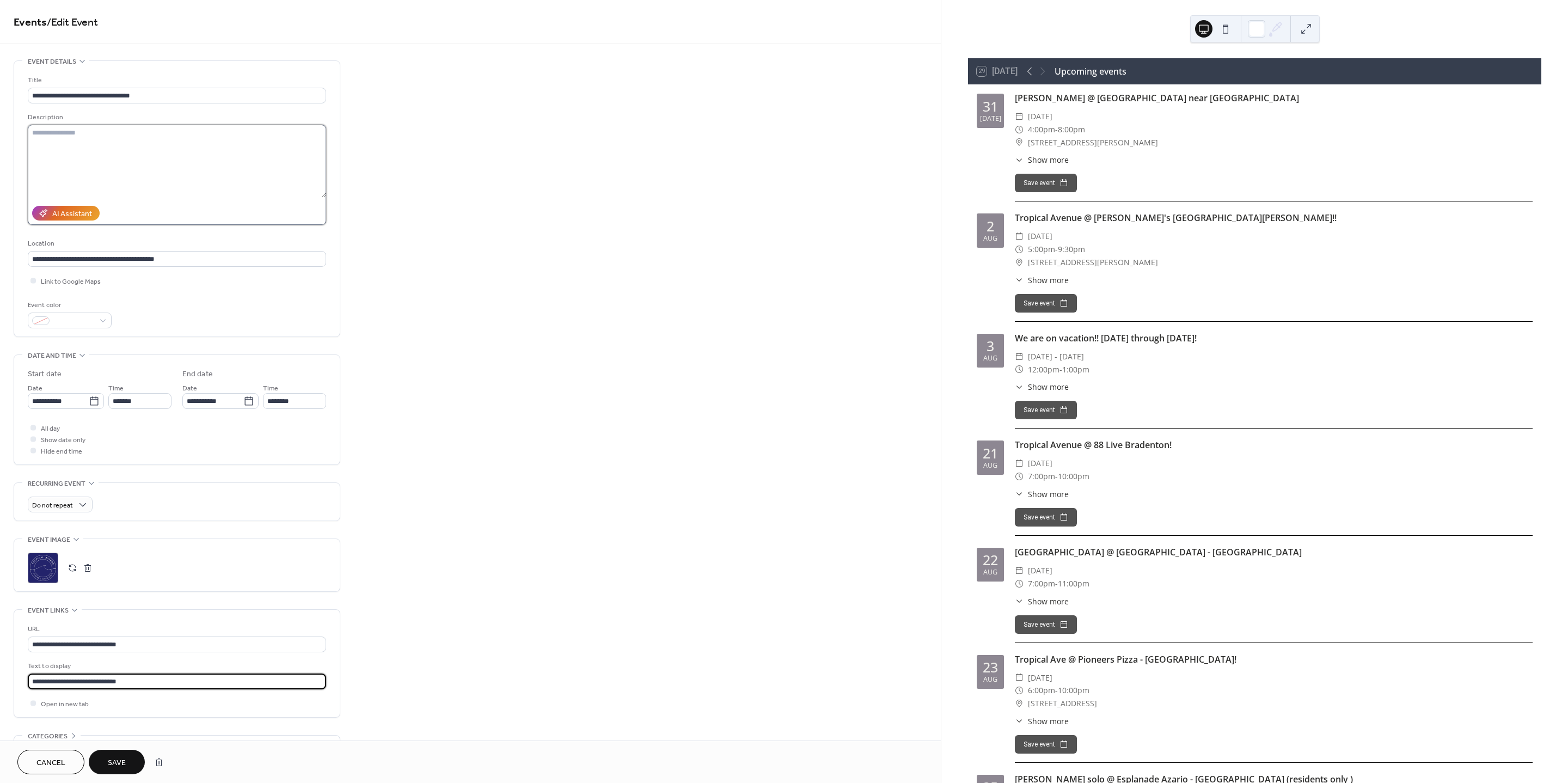 click at bounding box center (177, 161) 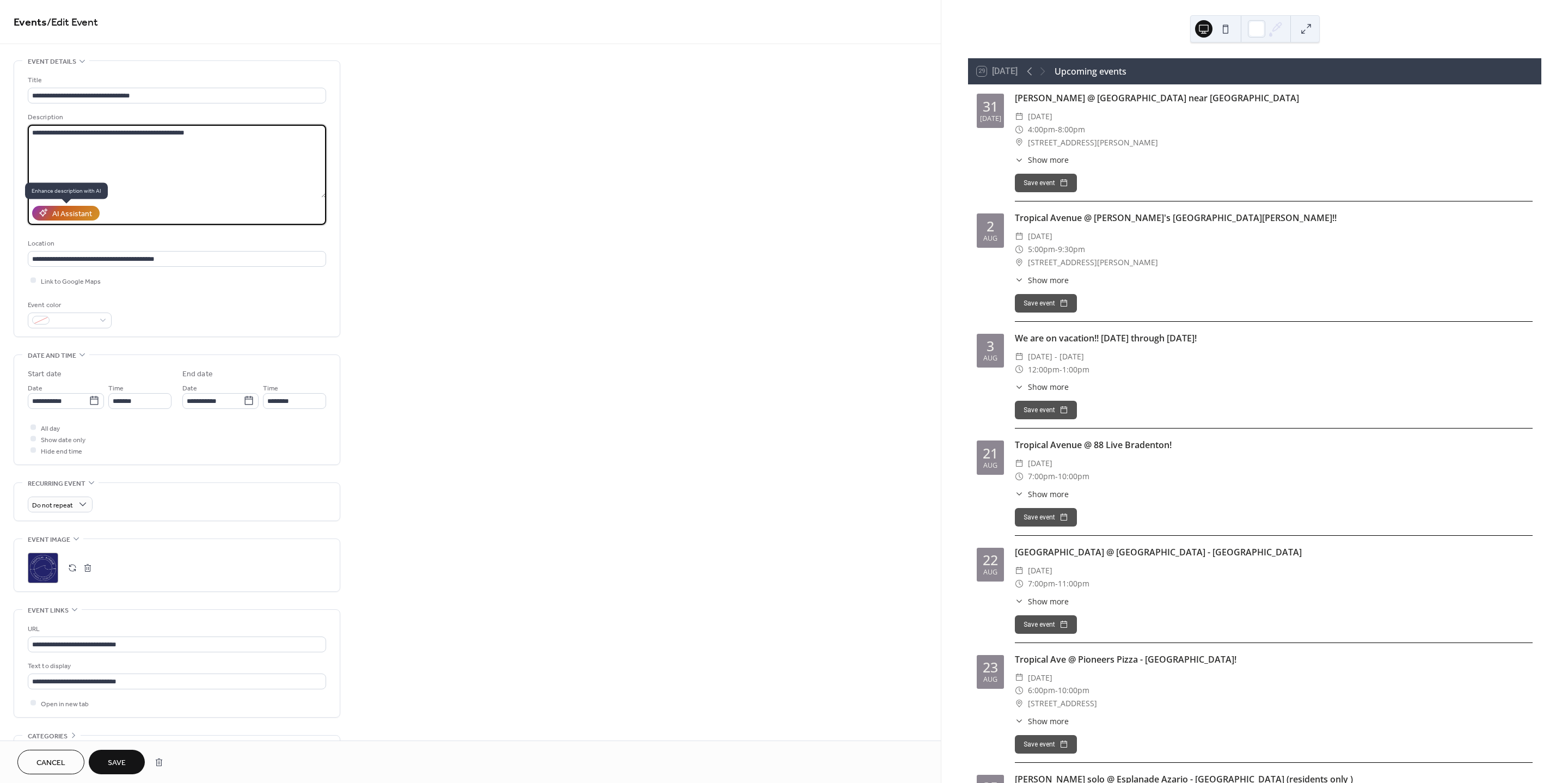 type on "**********" 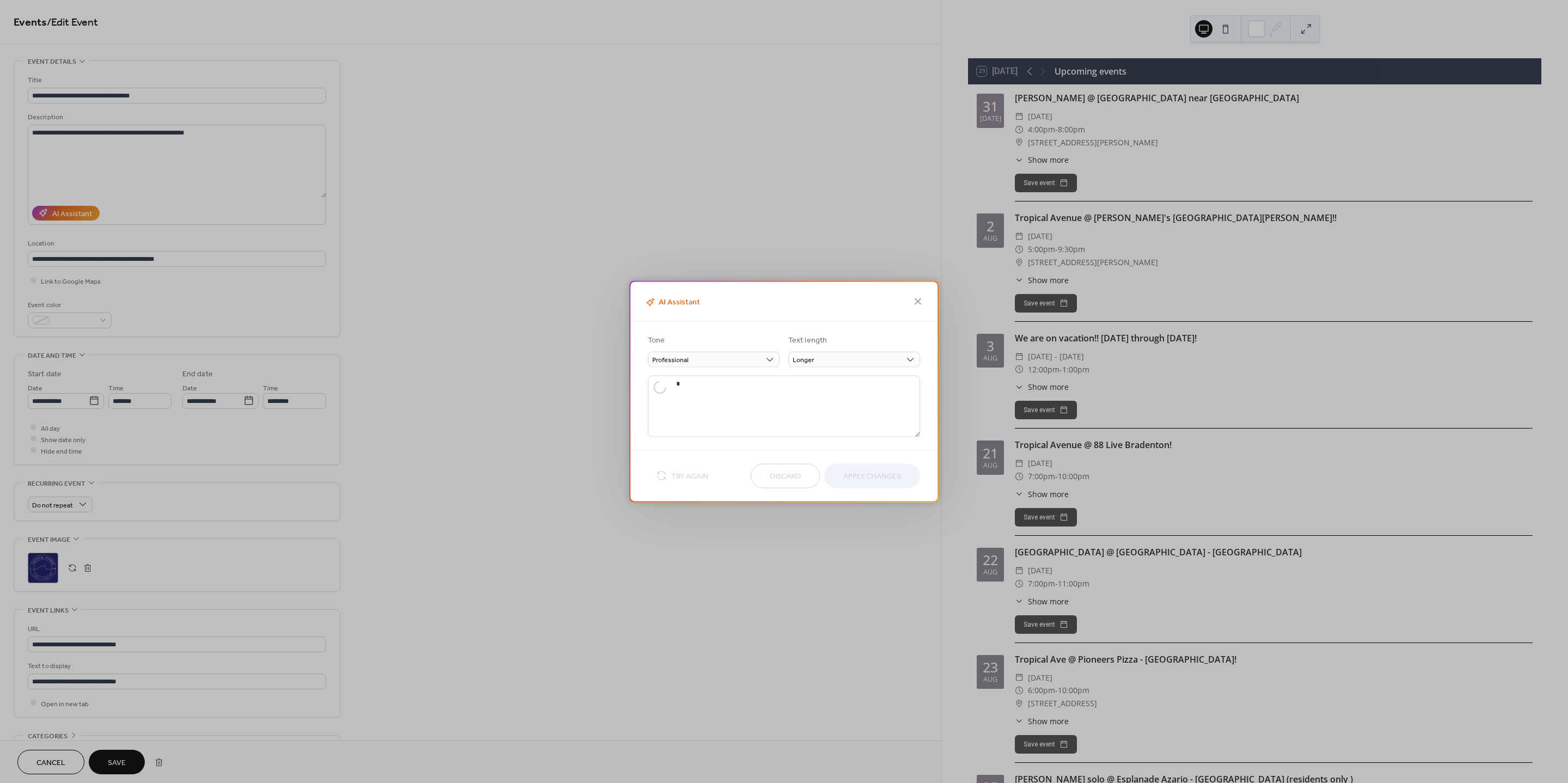 type on "**********" 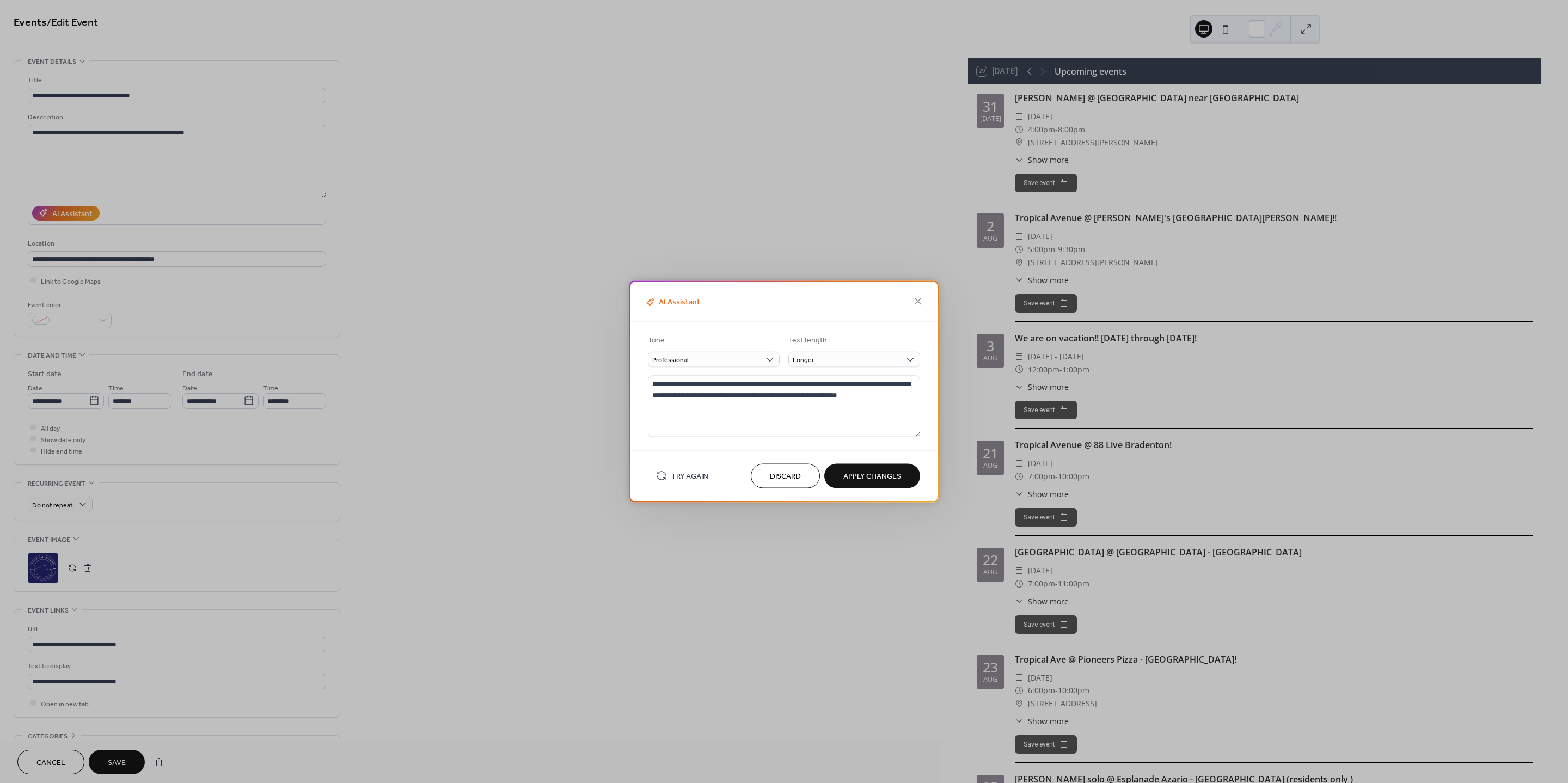 click on "Apply Changes" at bounding box center (872, 476) 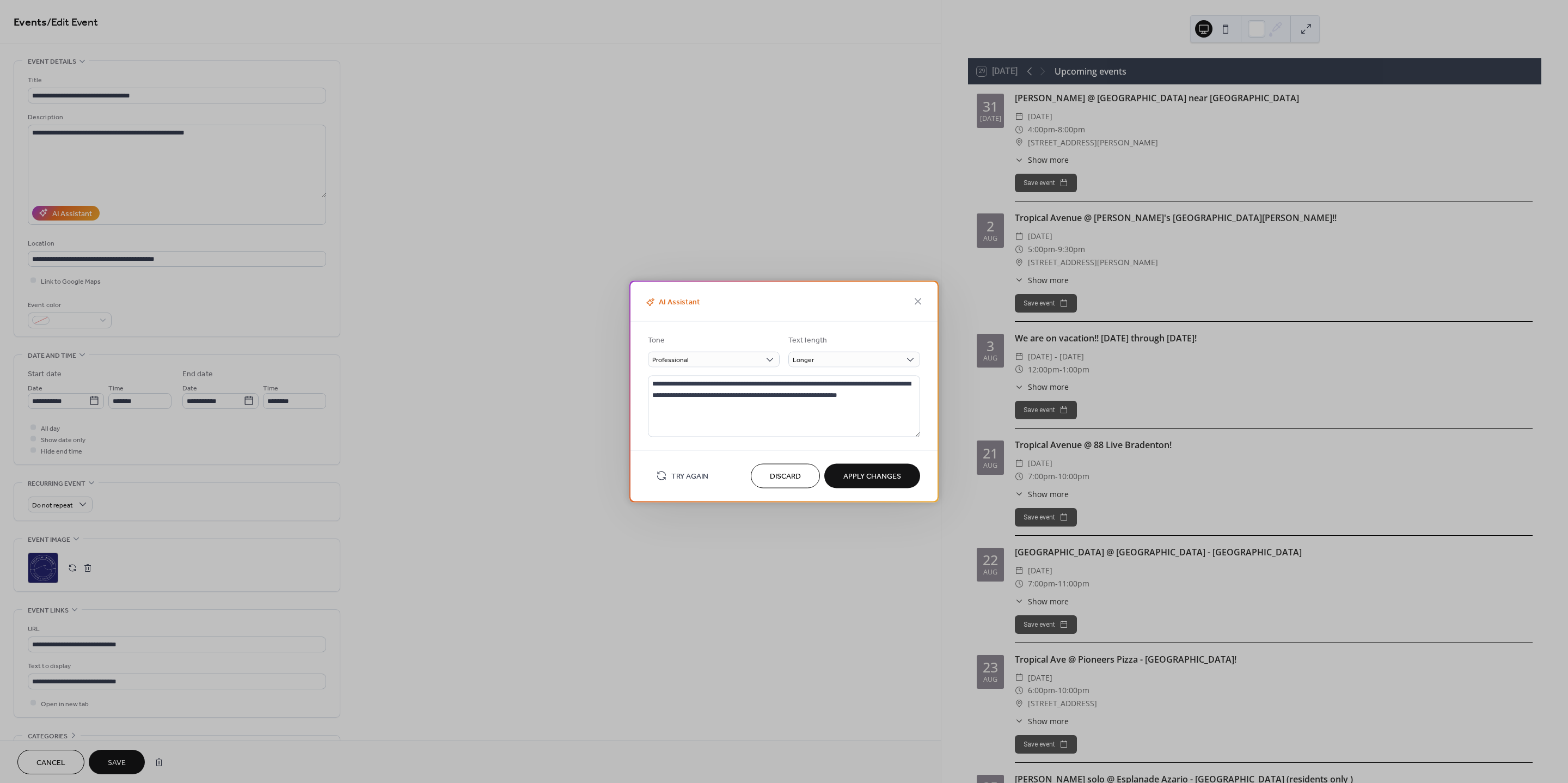 type on "**********" 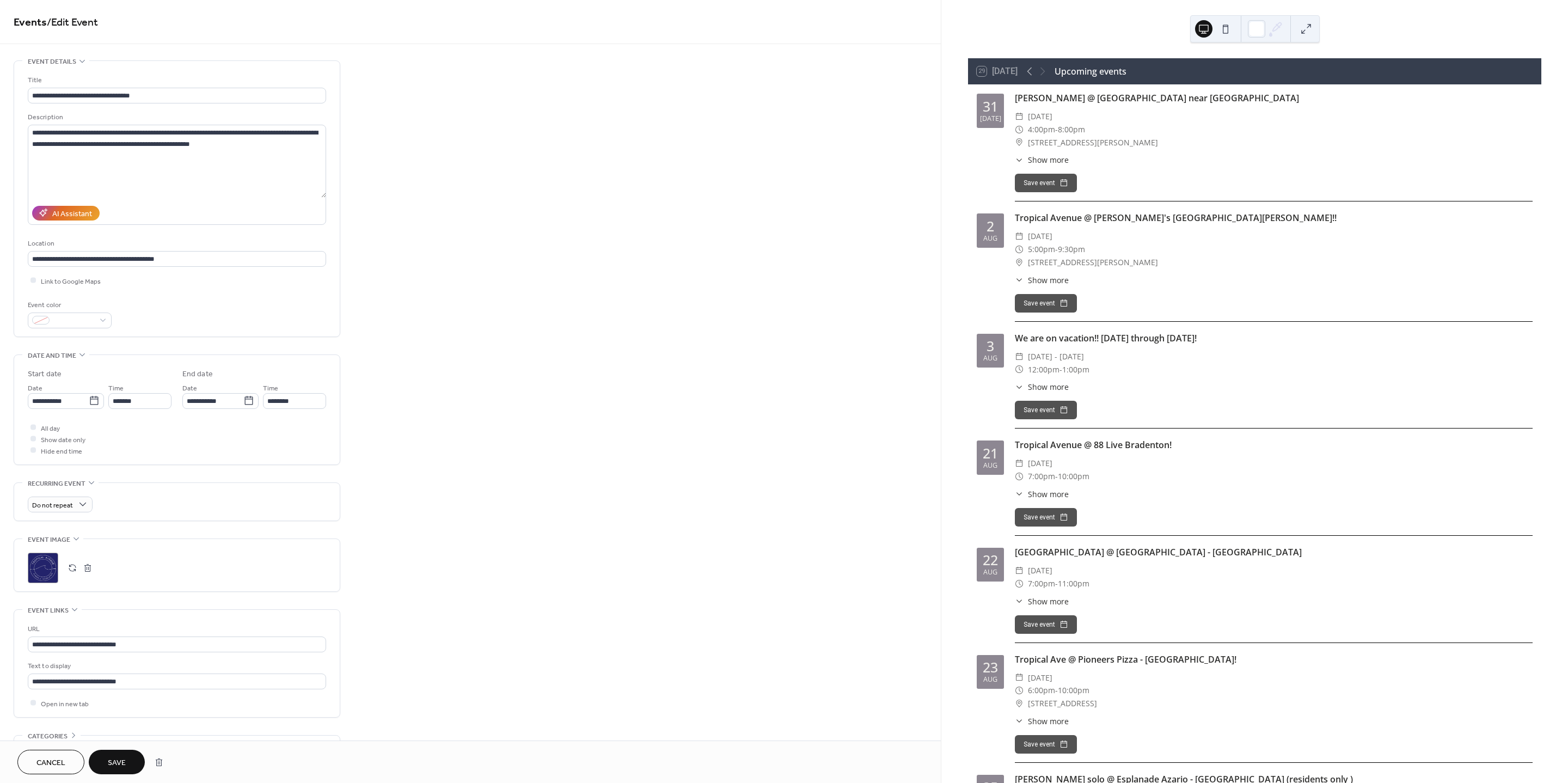 click on "Save" at bounding box center (117, 763) 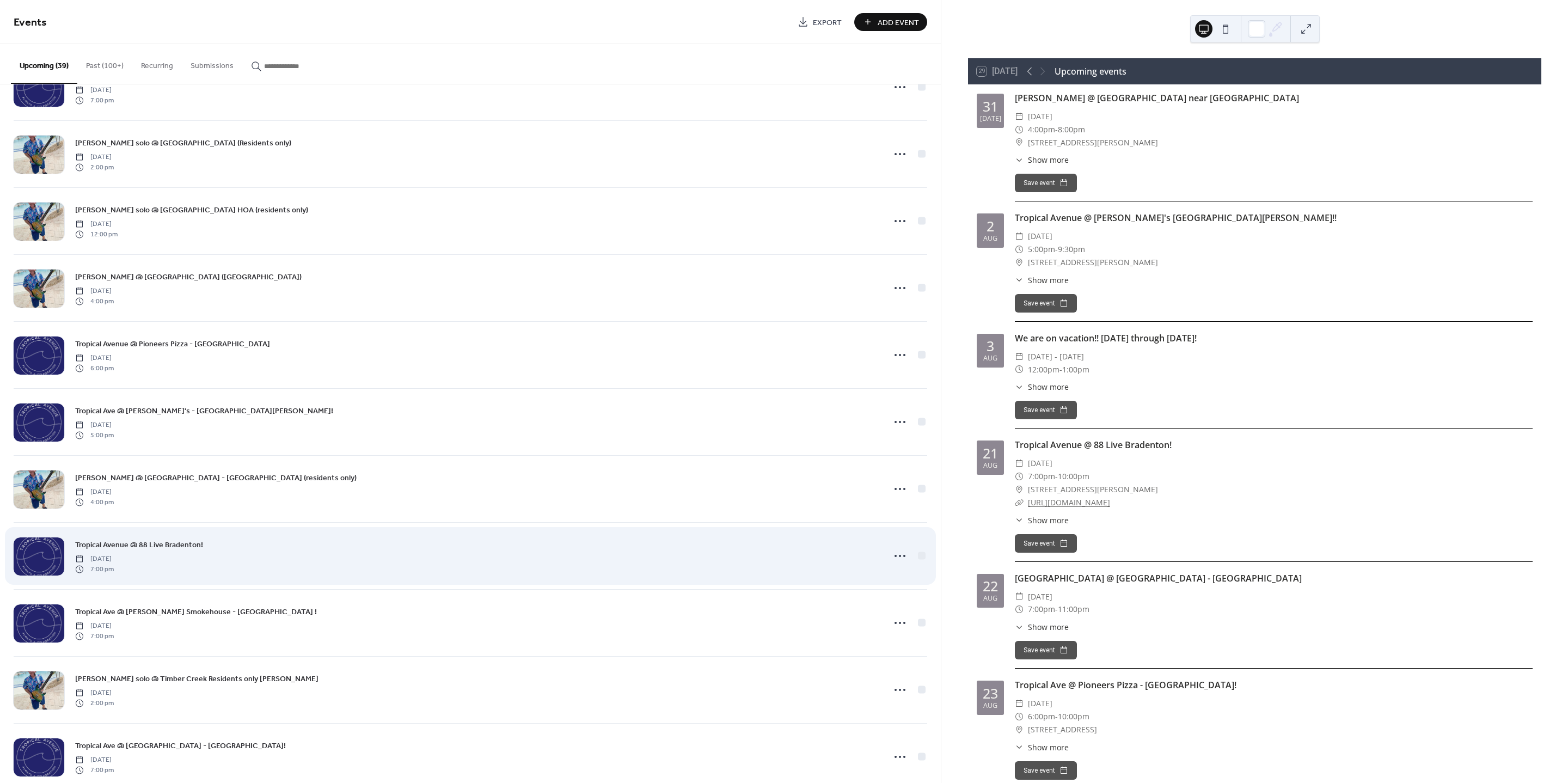 scroll, scrollTop: 613, scrollLeft: 0, axis: vertical 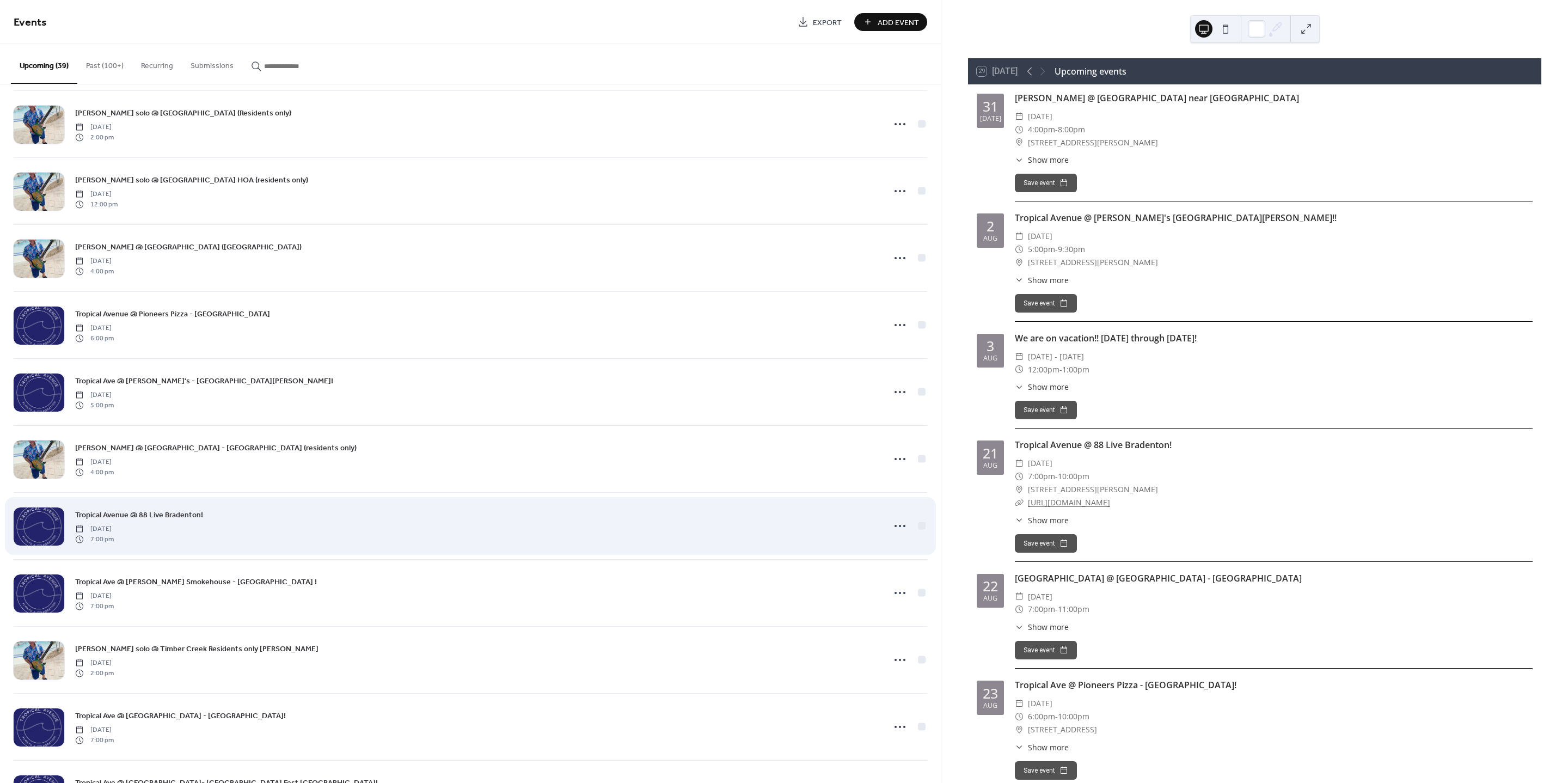 click on "Tropical Avenue @ 88 Live Bradenton! [DATE] 7:00 pm" at bounding box center (476, 526) 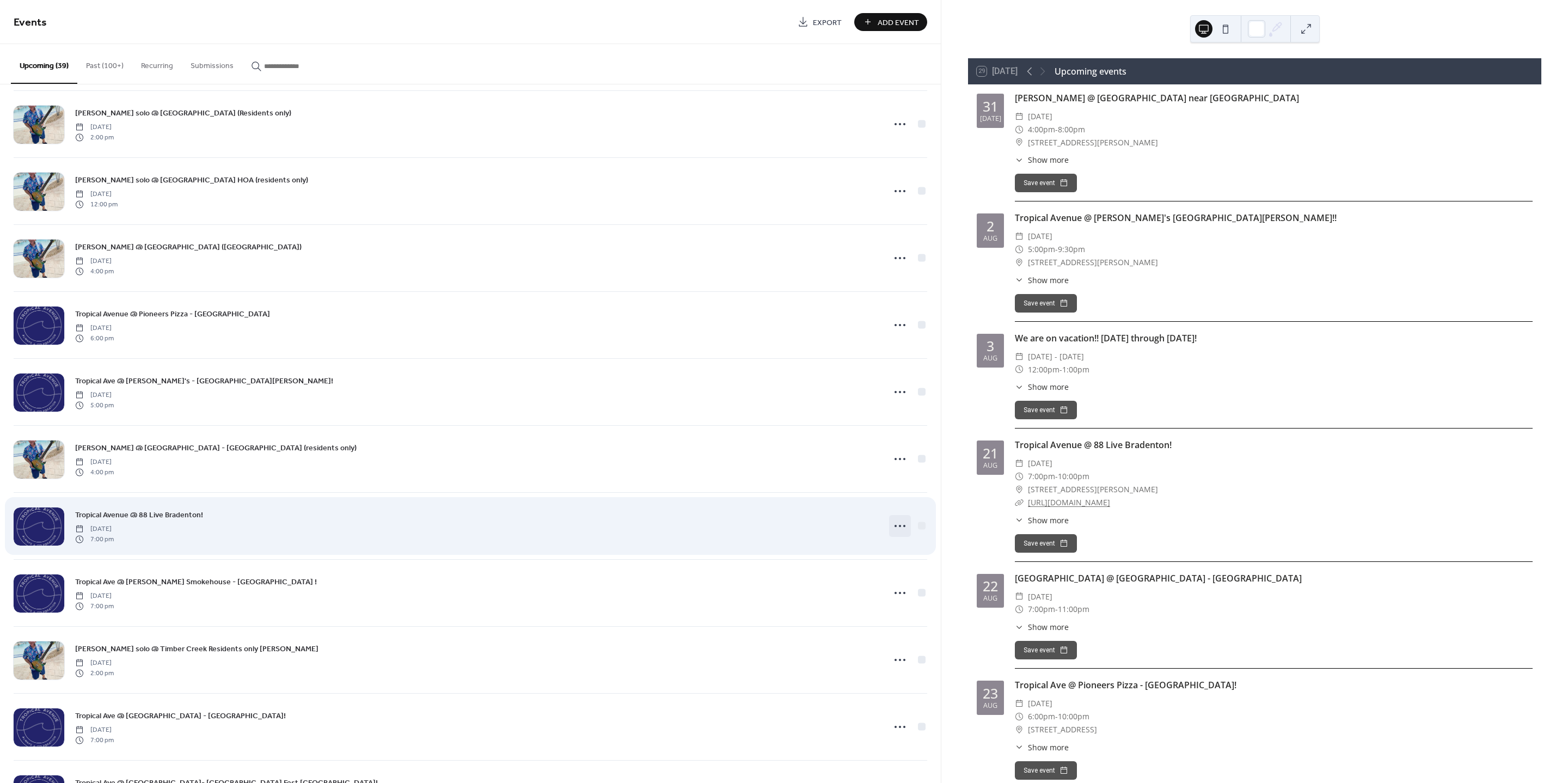 click 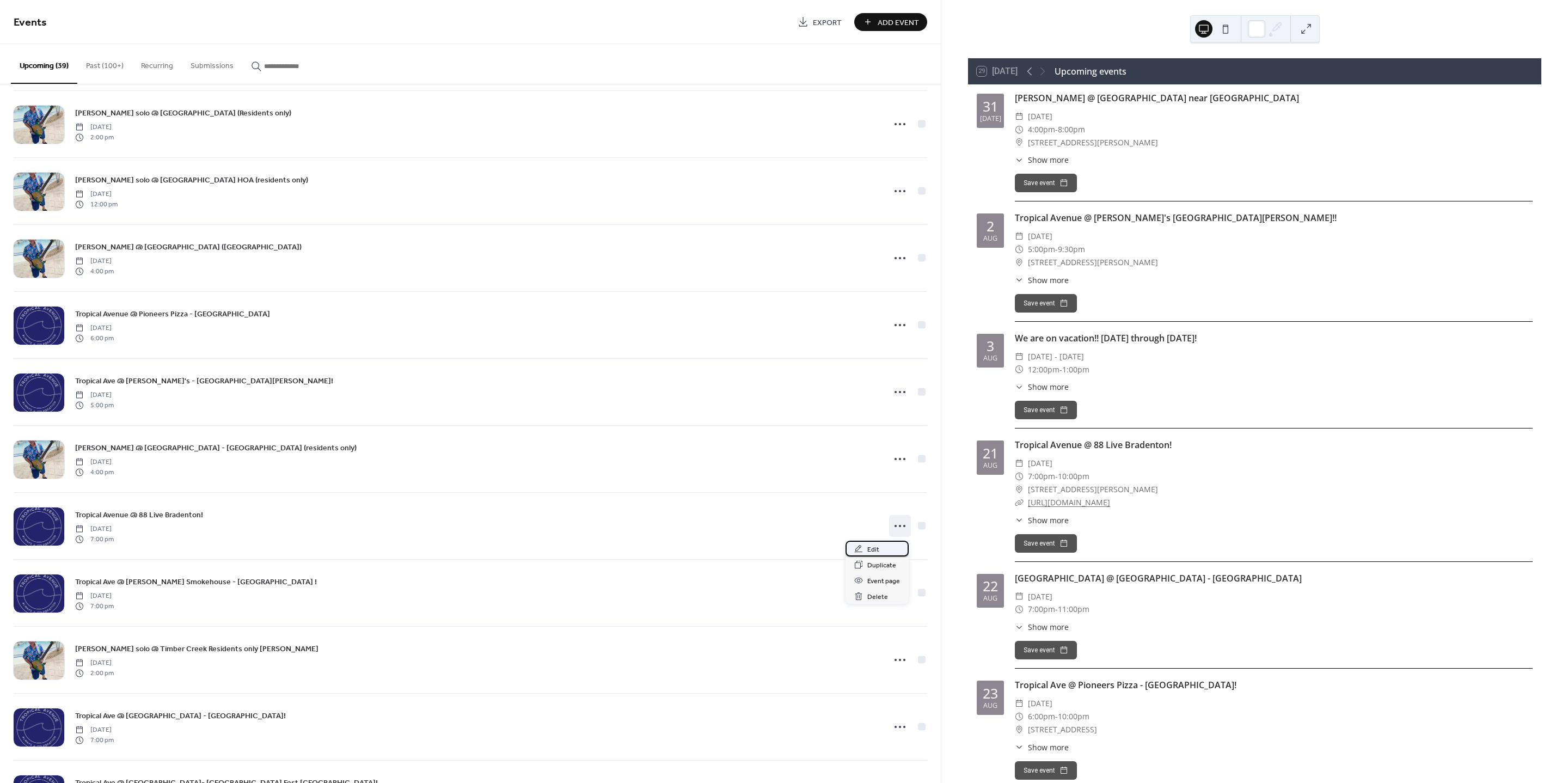 click on "Edit" at bounding box center (877, 548) 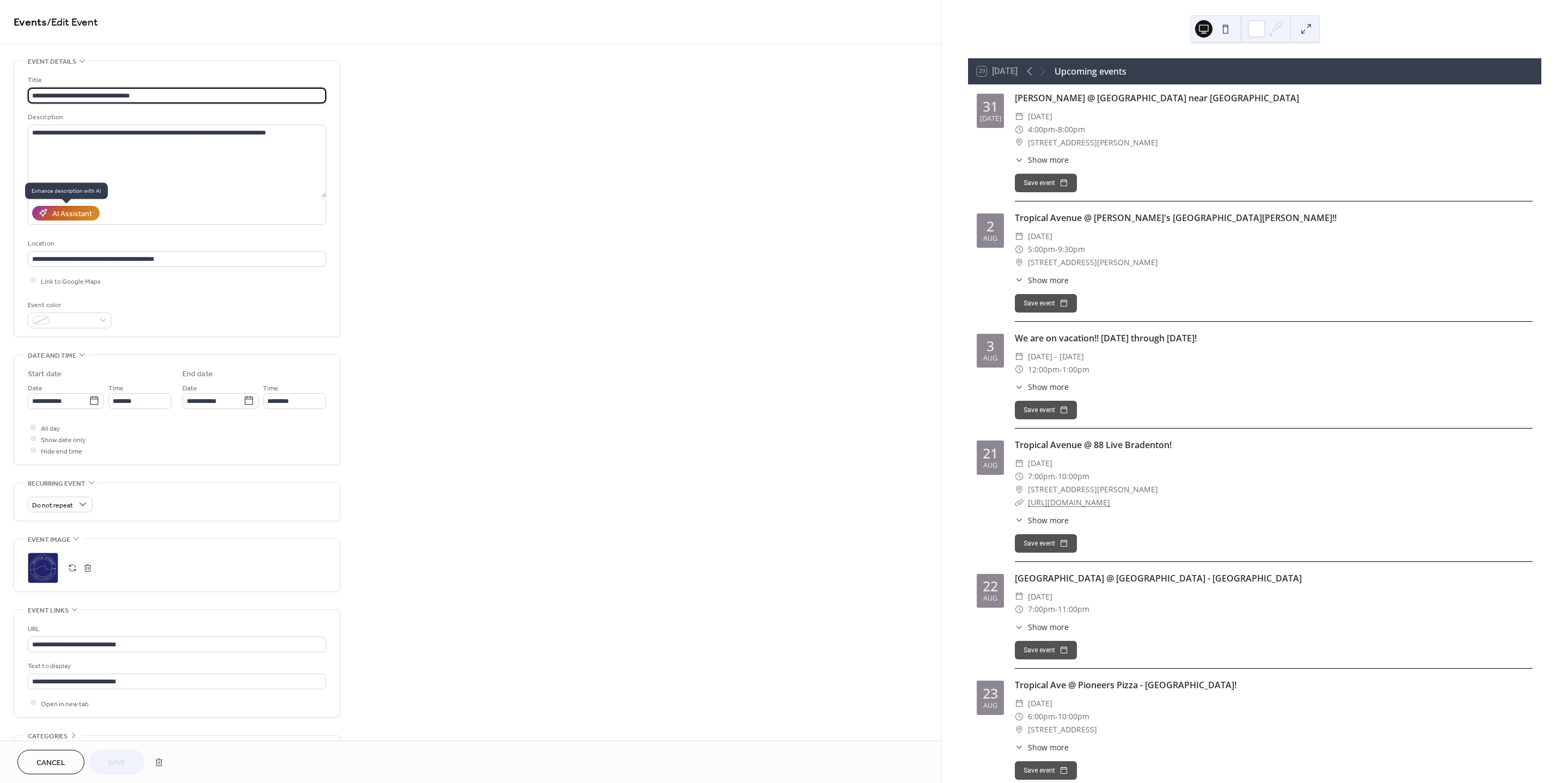 click on "AI Assistant" at bounding box center (72, 213) 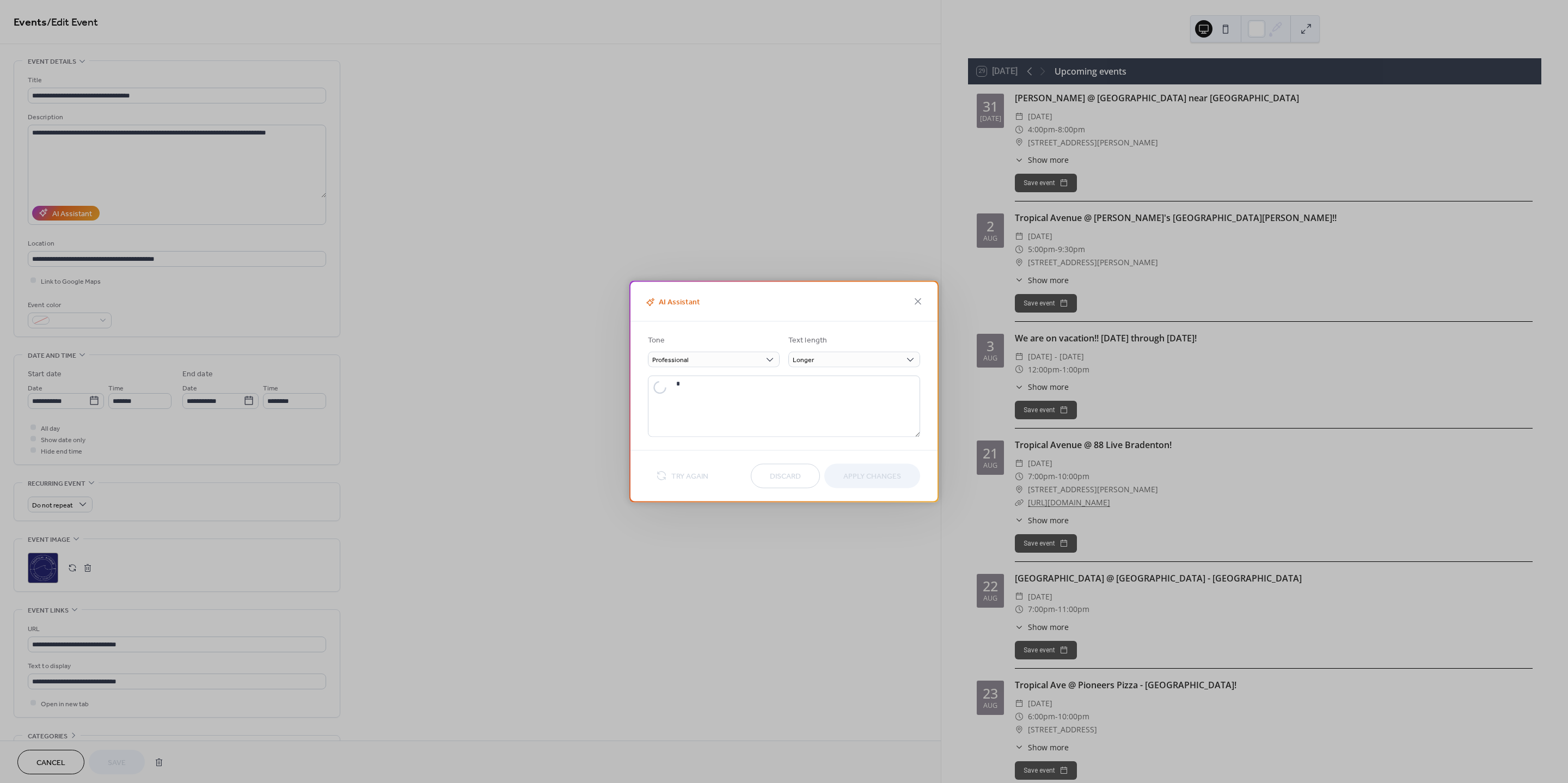 type on "**********" 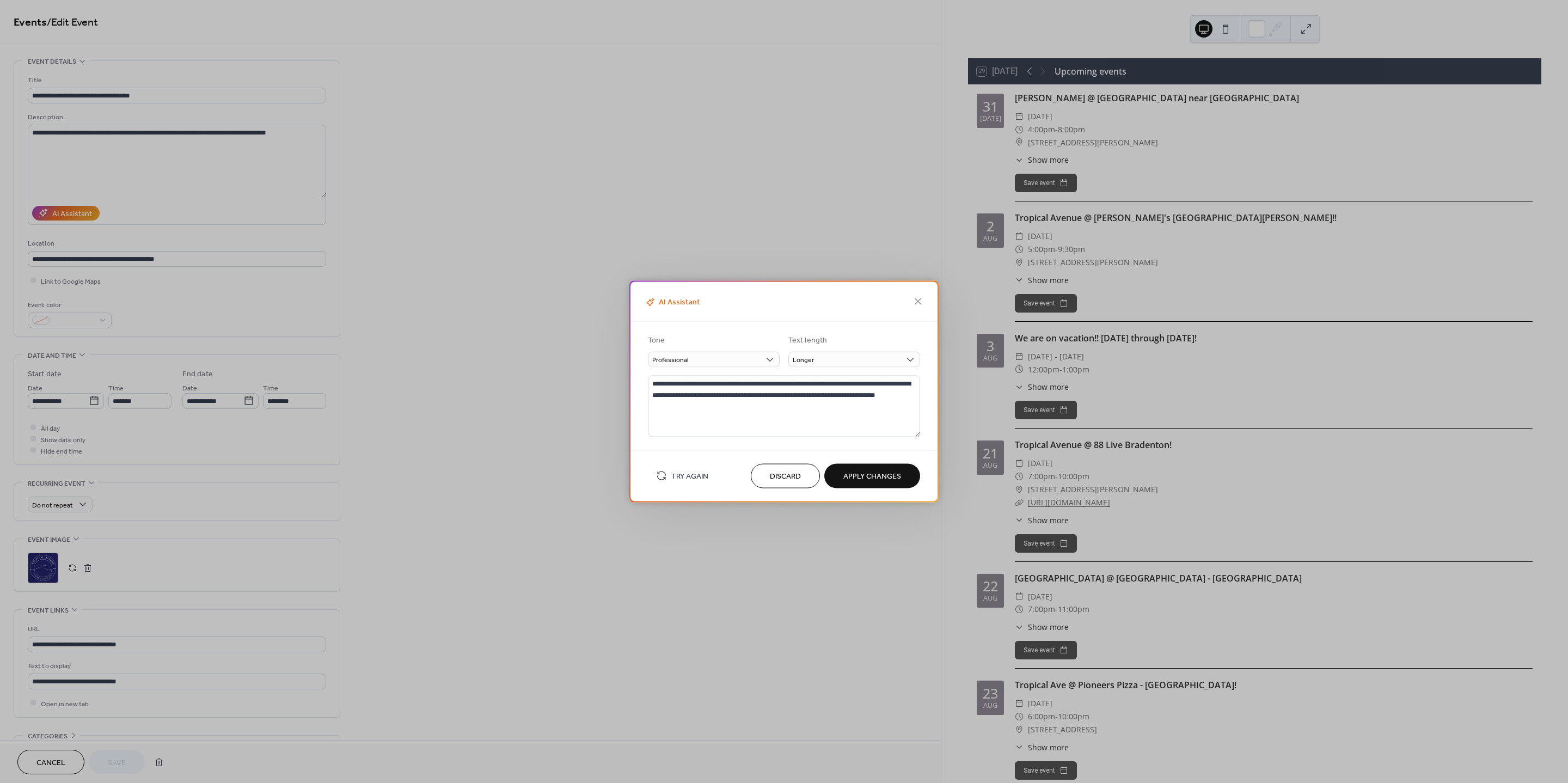 click on "Apply Changes" at bounding box center (872, 476) 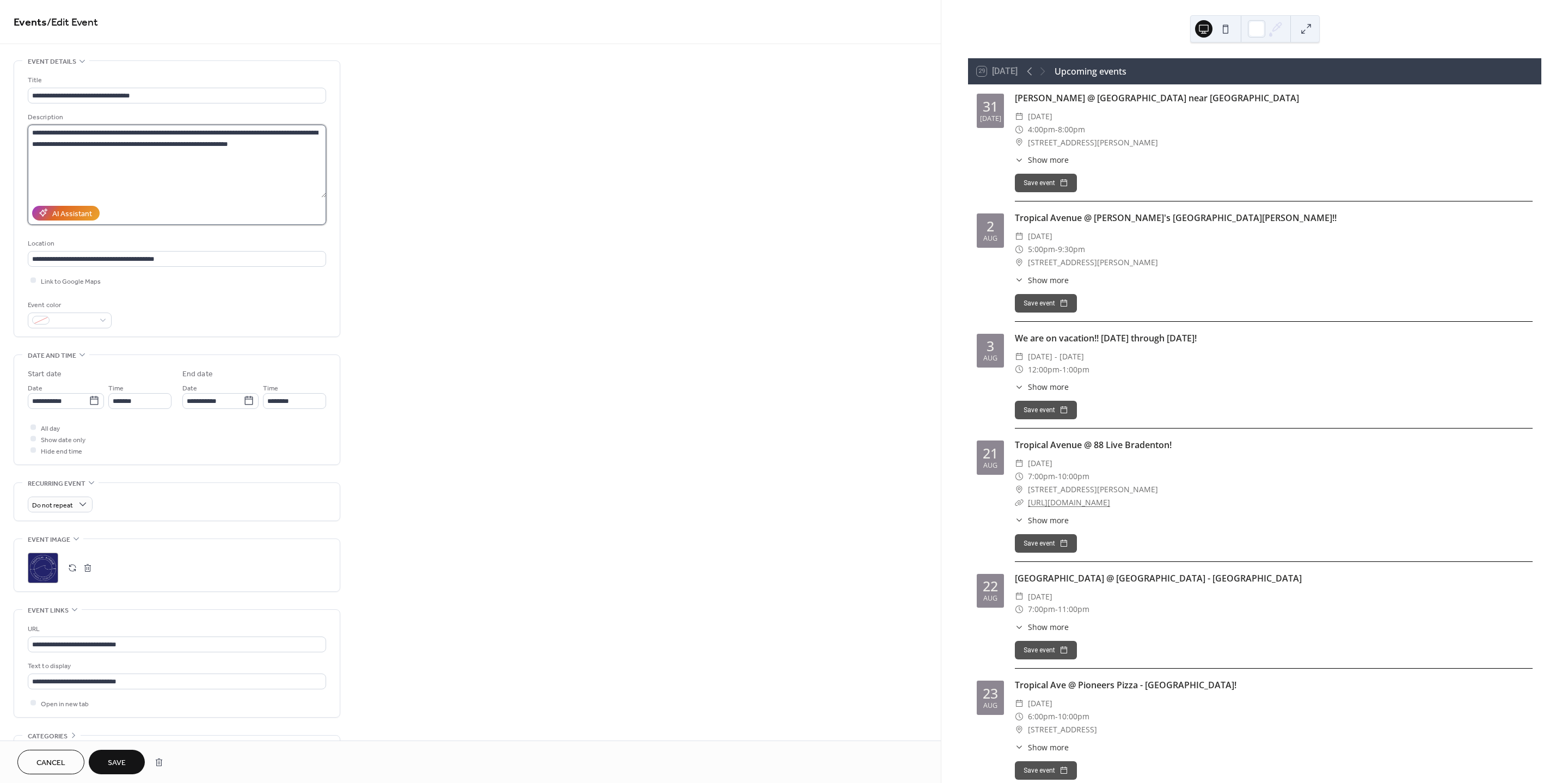 click on "**********" at bounding box center (177, 161) 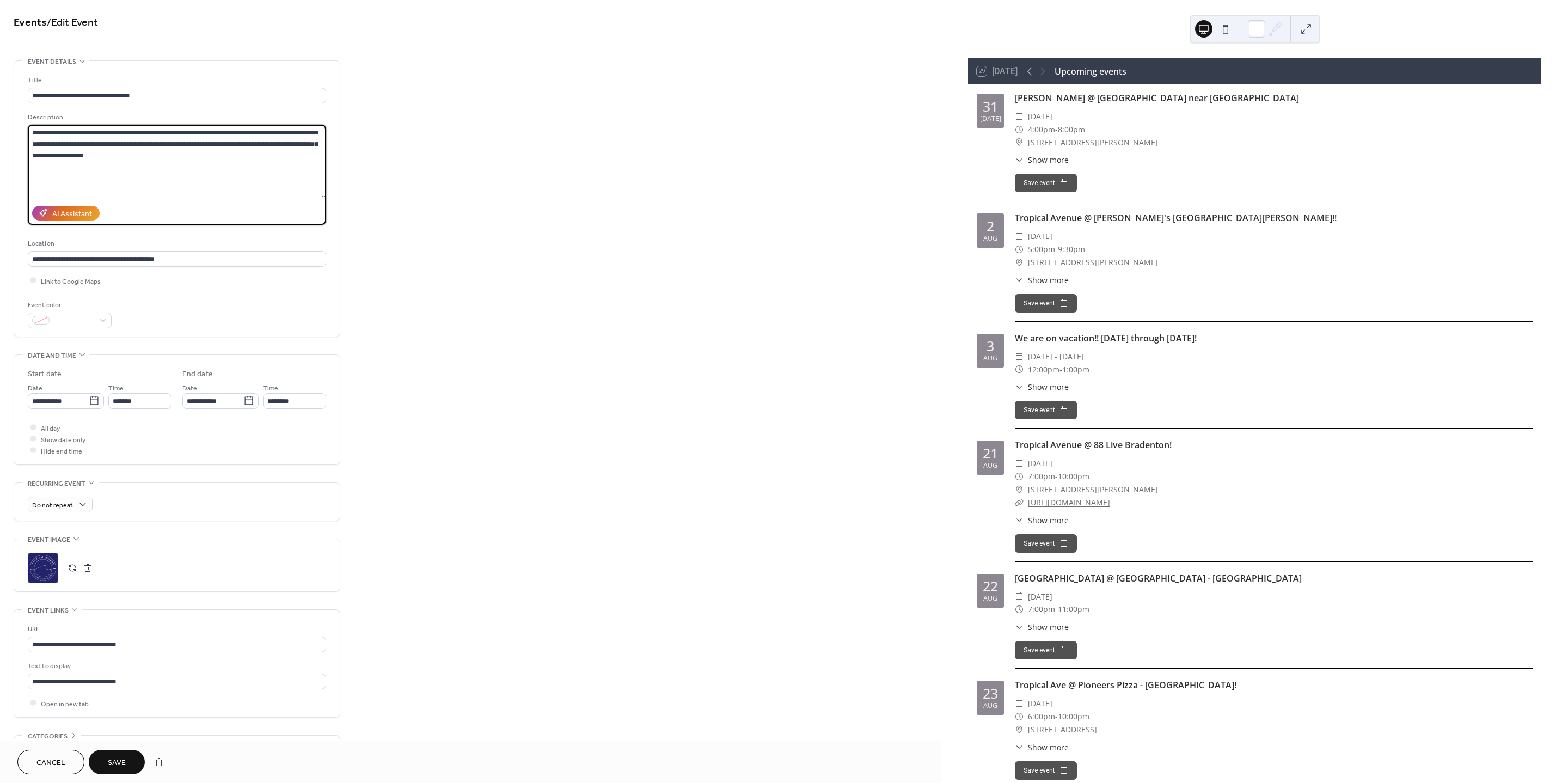 type on "**********" 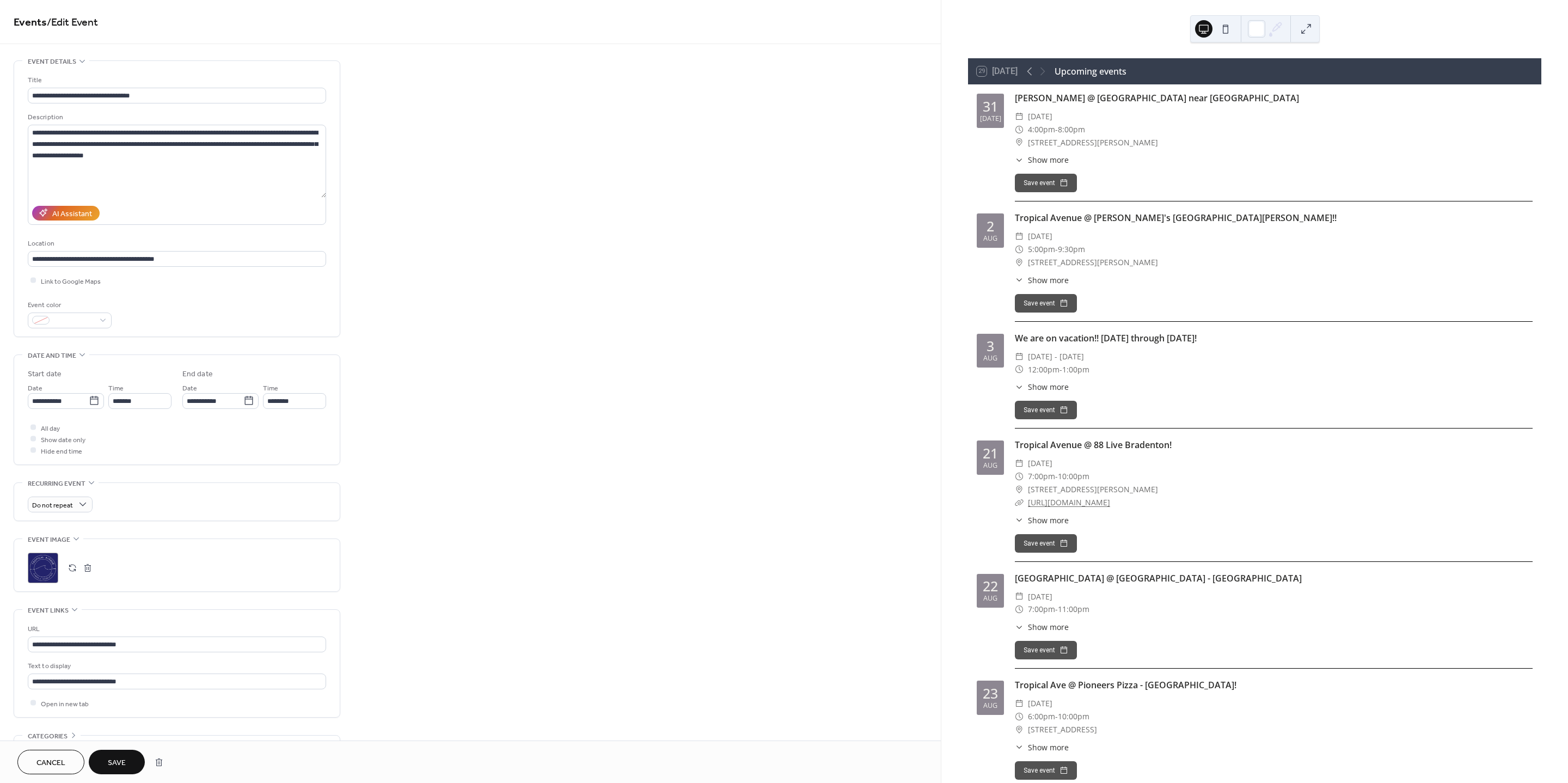 click on "Save" at bounding box center [117, 763] 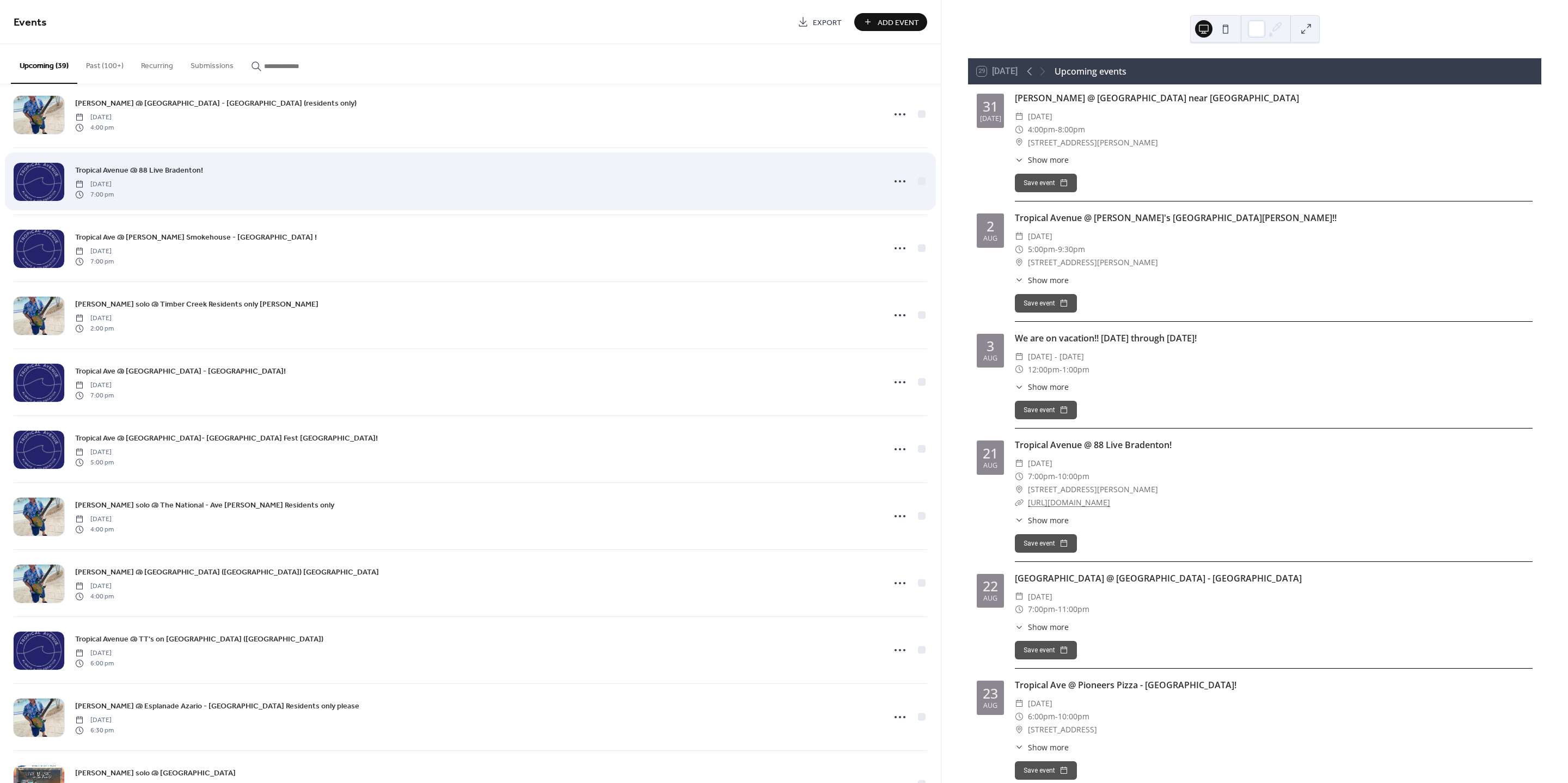 scroll, scrollTop: 938, scrollLeft: 0, axis: vertical 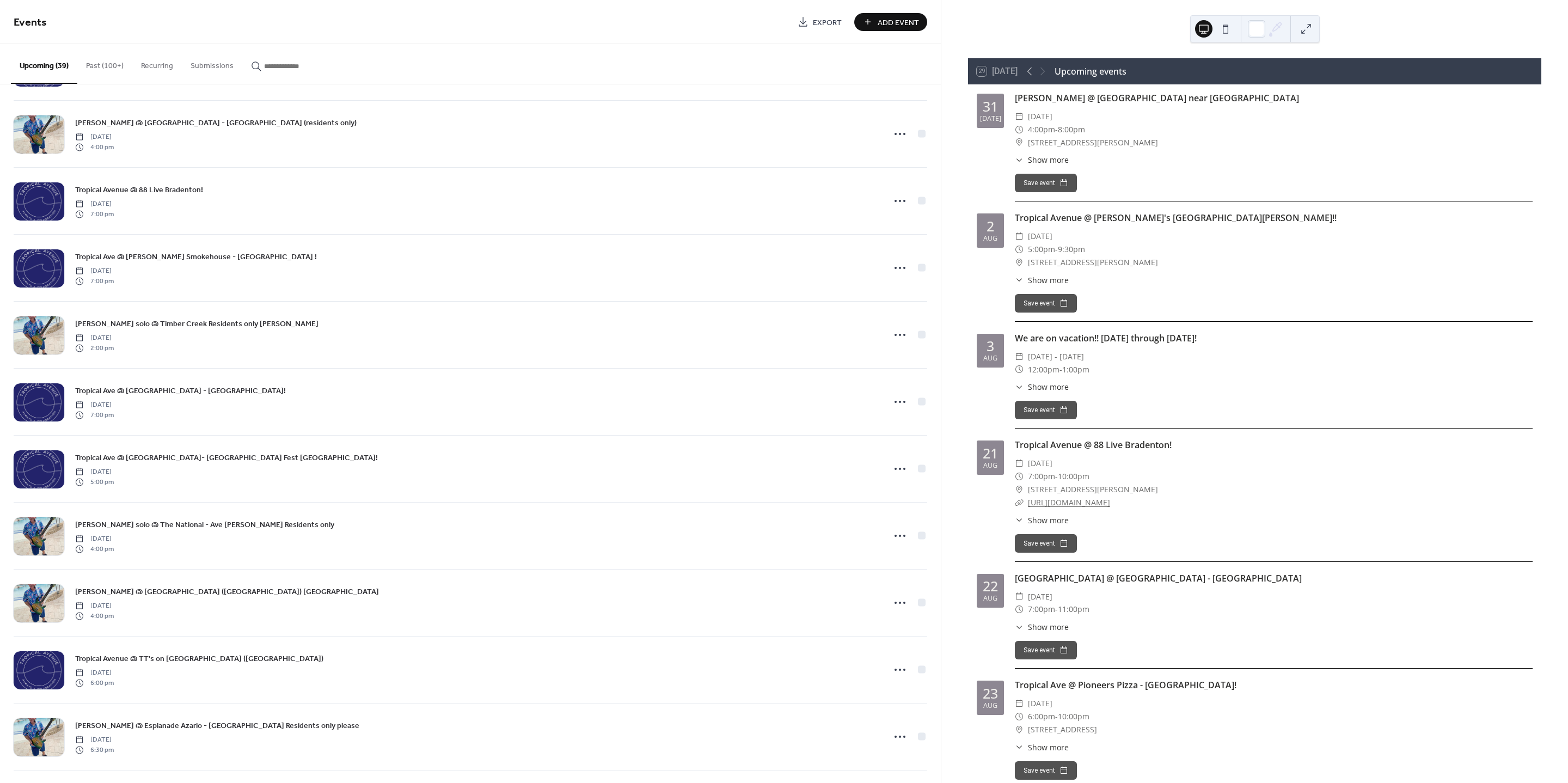 click on "Add Event" at bounding box center [898, 22] 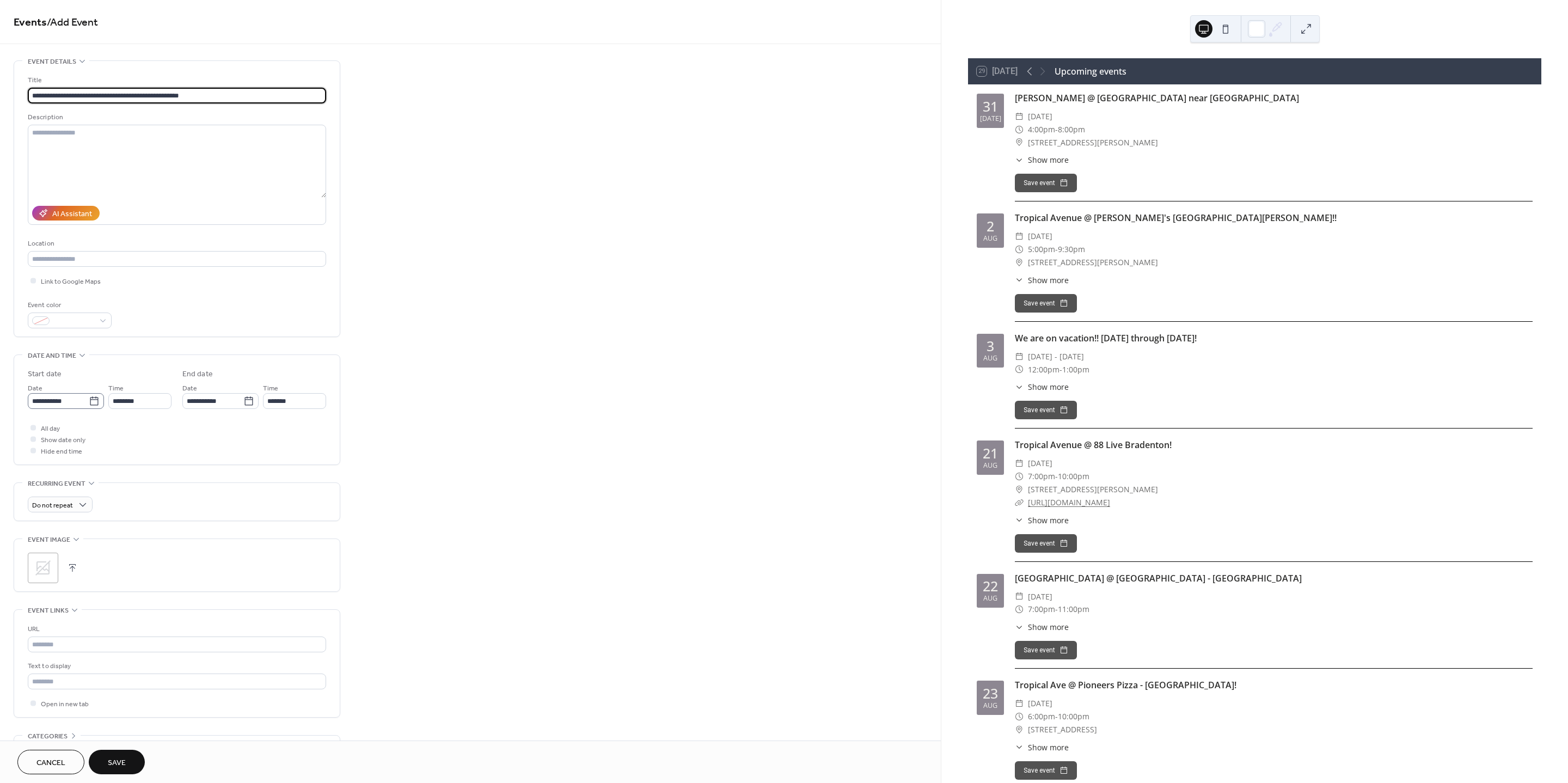 type on "**********" 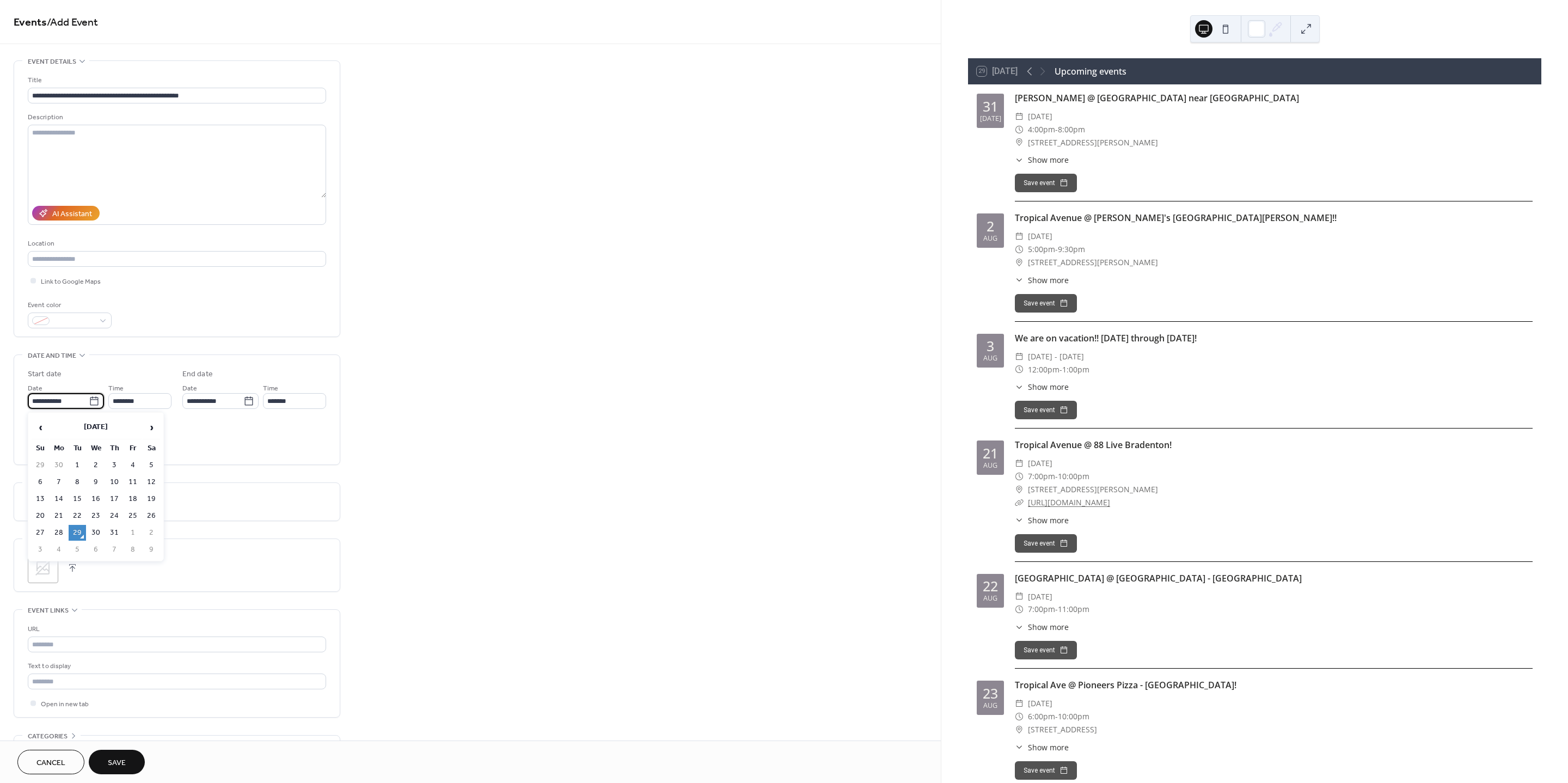 click on "**********" at bounding box center [58, 401] 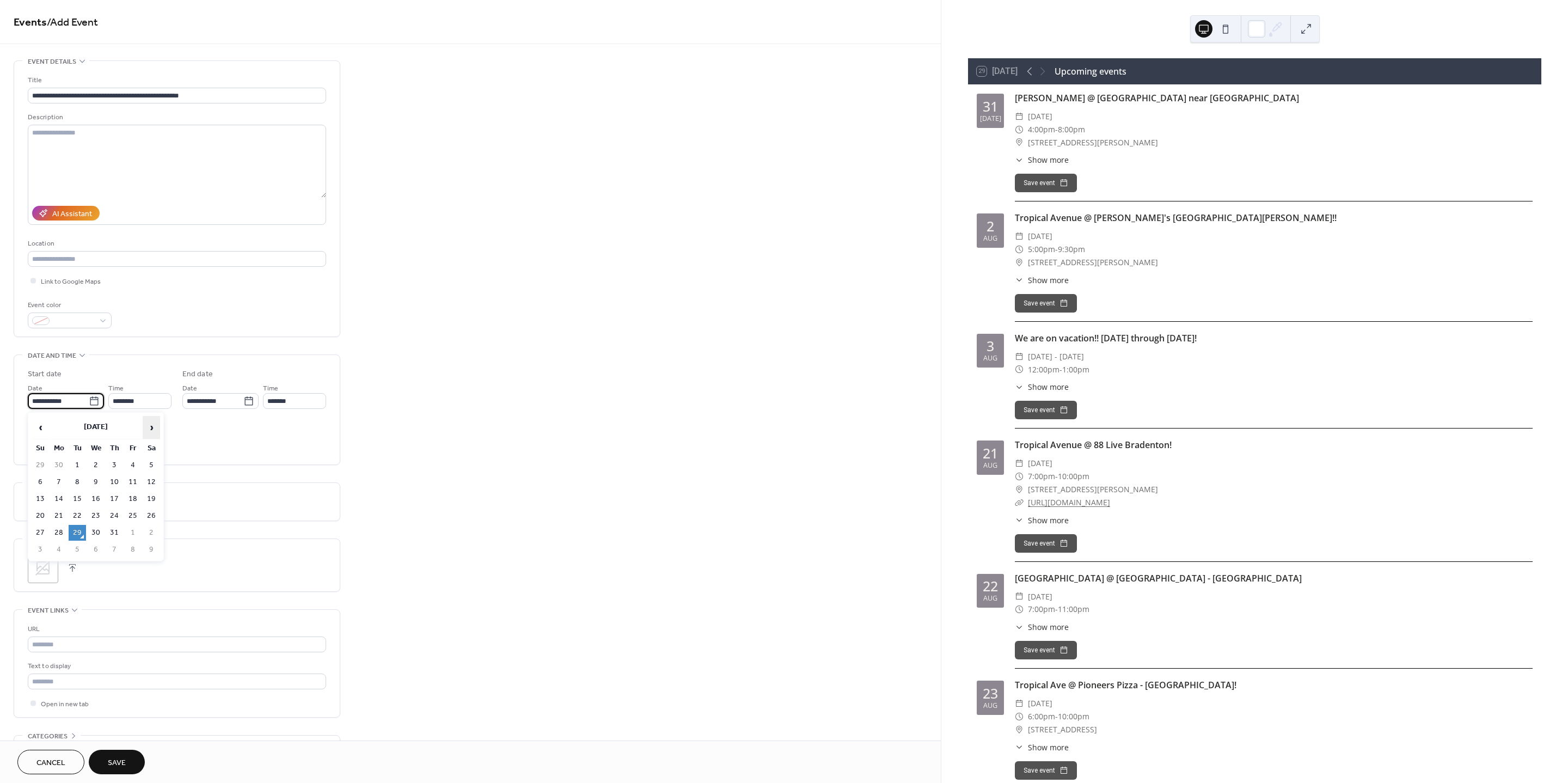 click on "›" at bounding box center [151, 427] 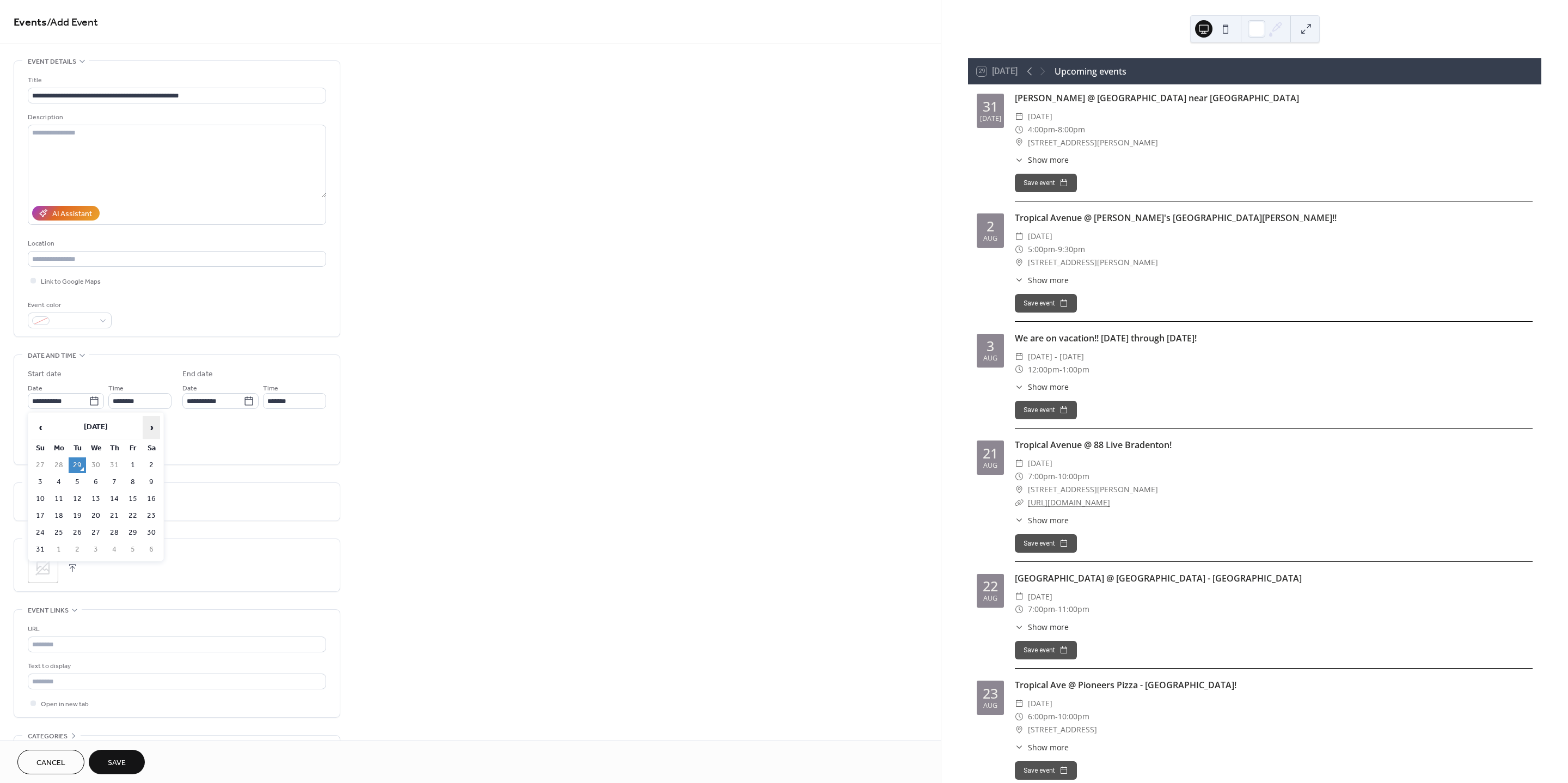 click on "›" at bounding box center (151, 427) 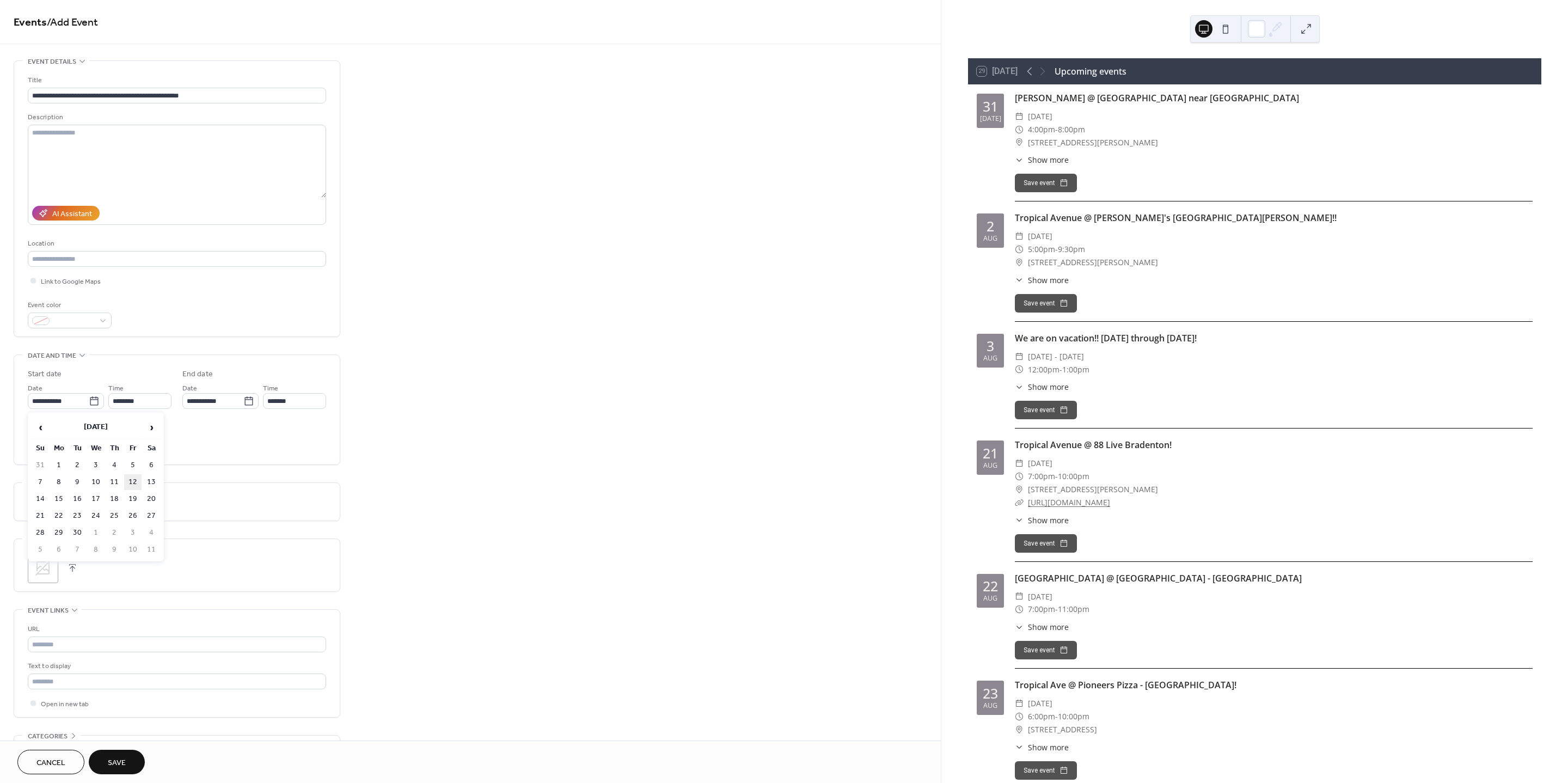 click on "12" at bounding box center (133, 482) 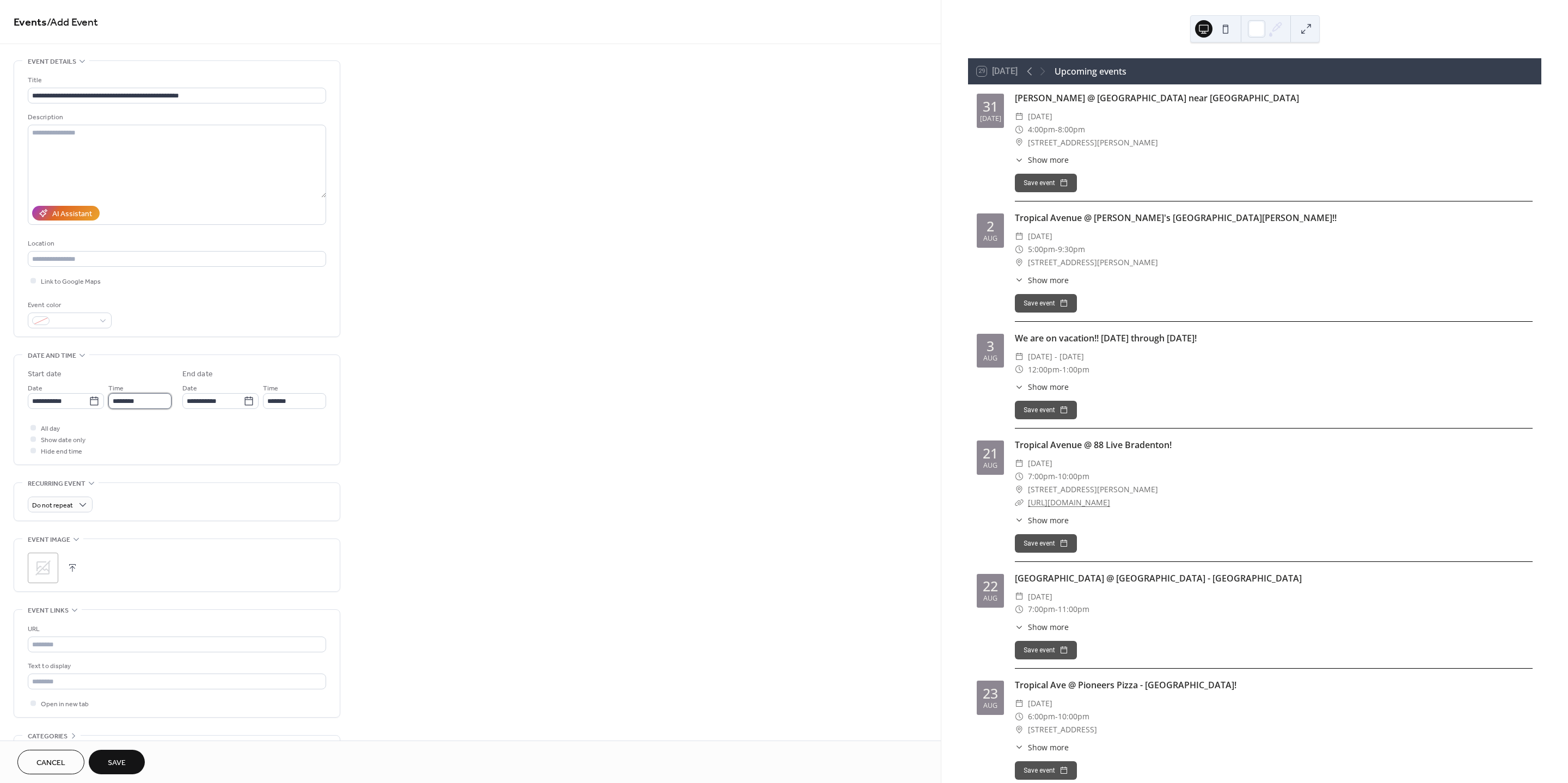 click on "********" at bounding box center [140, 401] 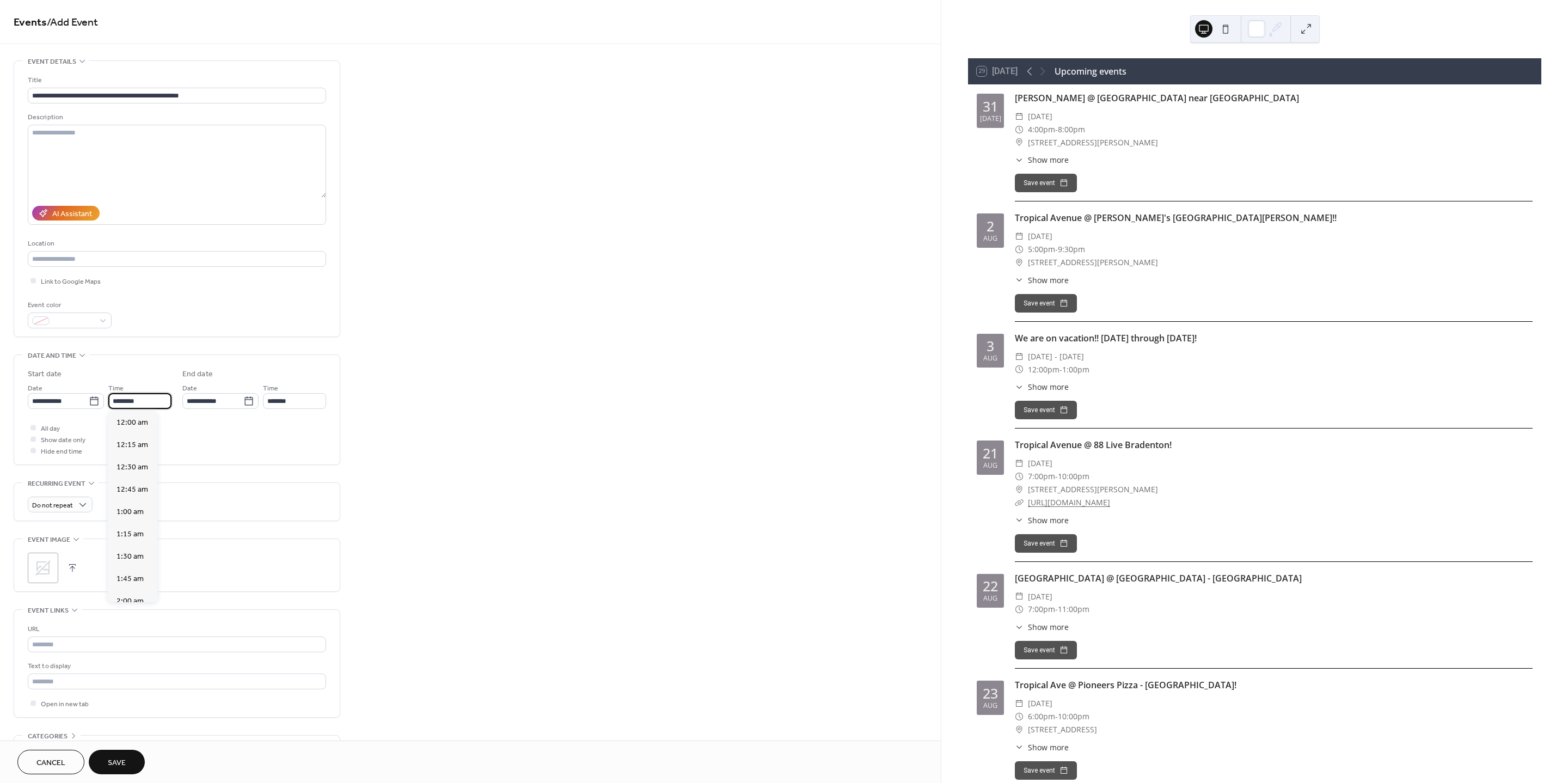 scroll, scrollTop: 1032, scrollLeft: 0, axis: vertical 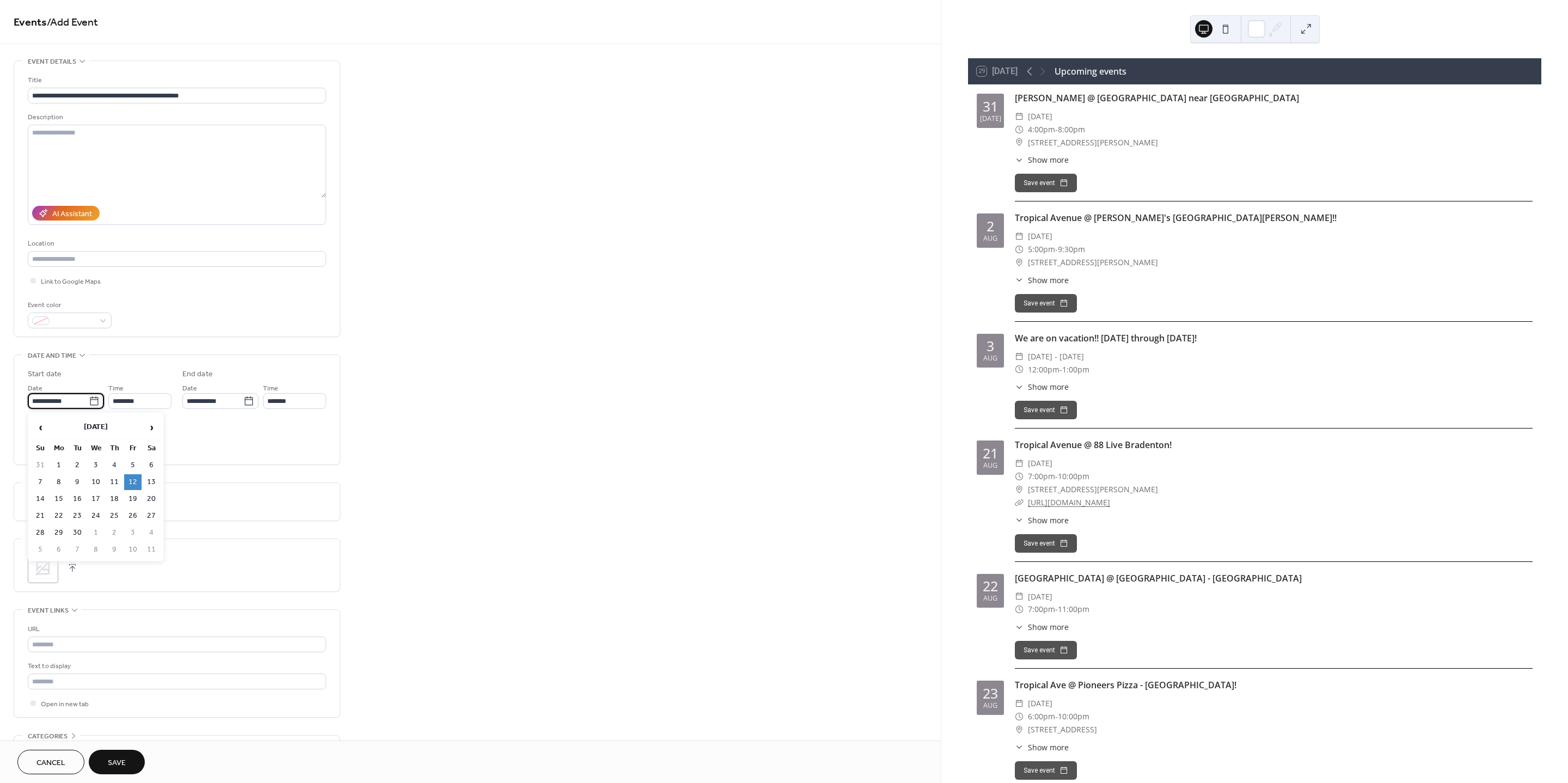 click on "**********" at bounding box center [58, 401] 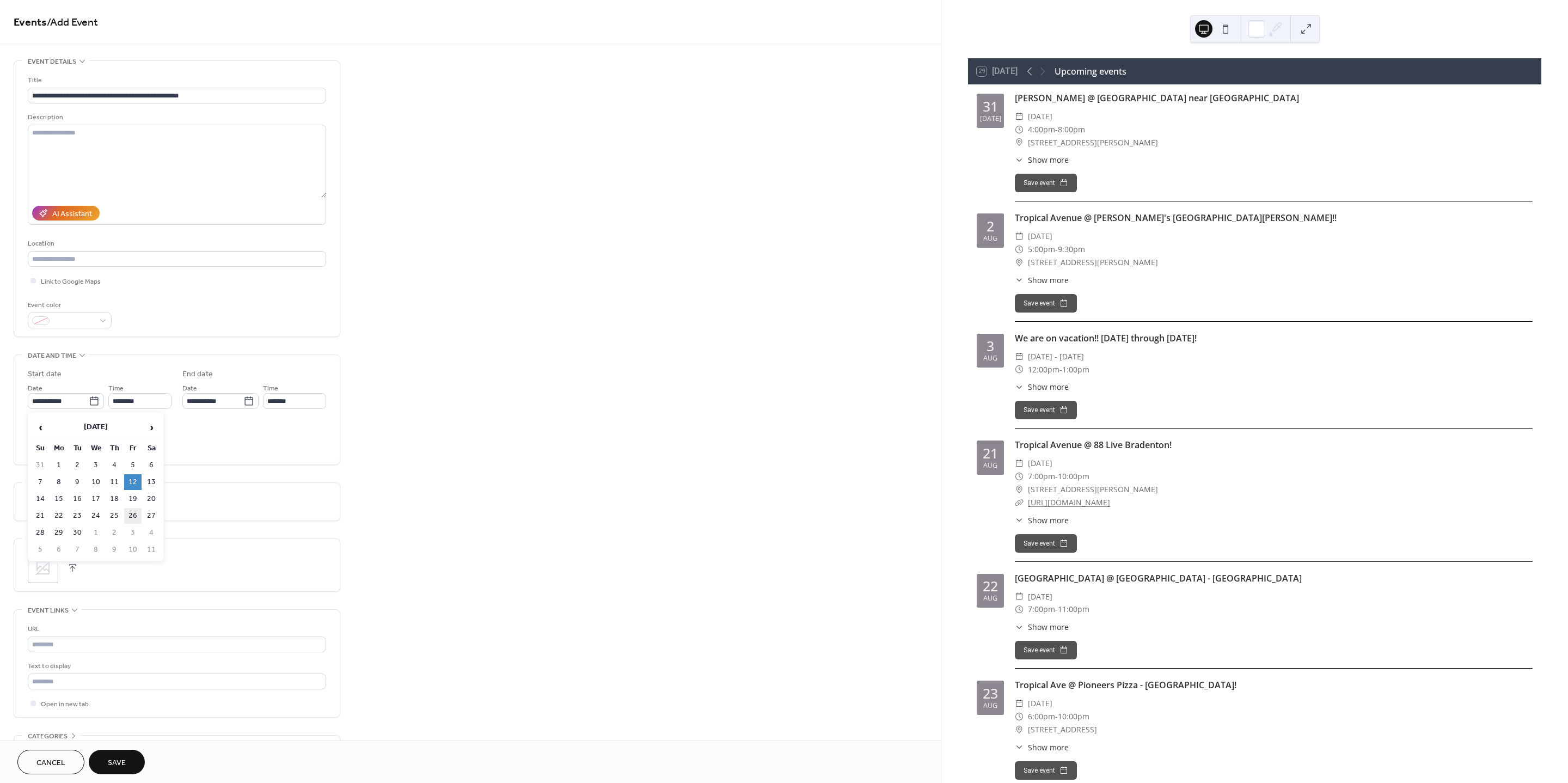 click on "26" at bounding box center [133, 516] 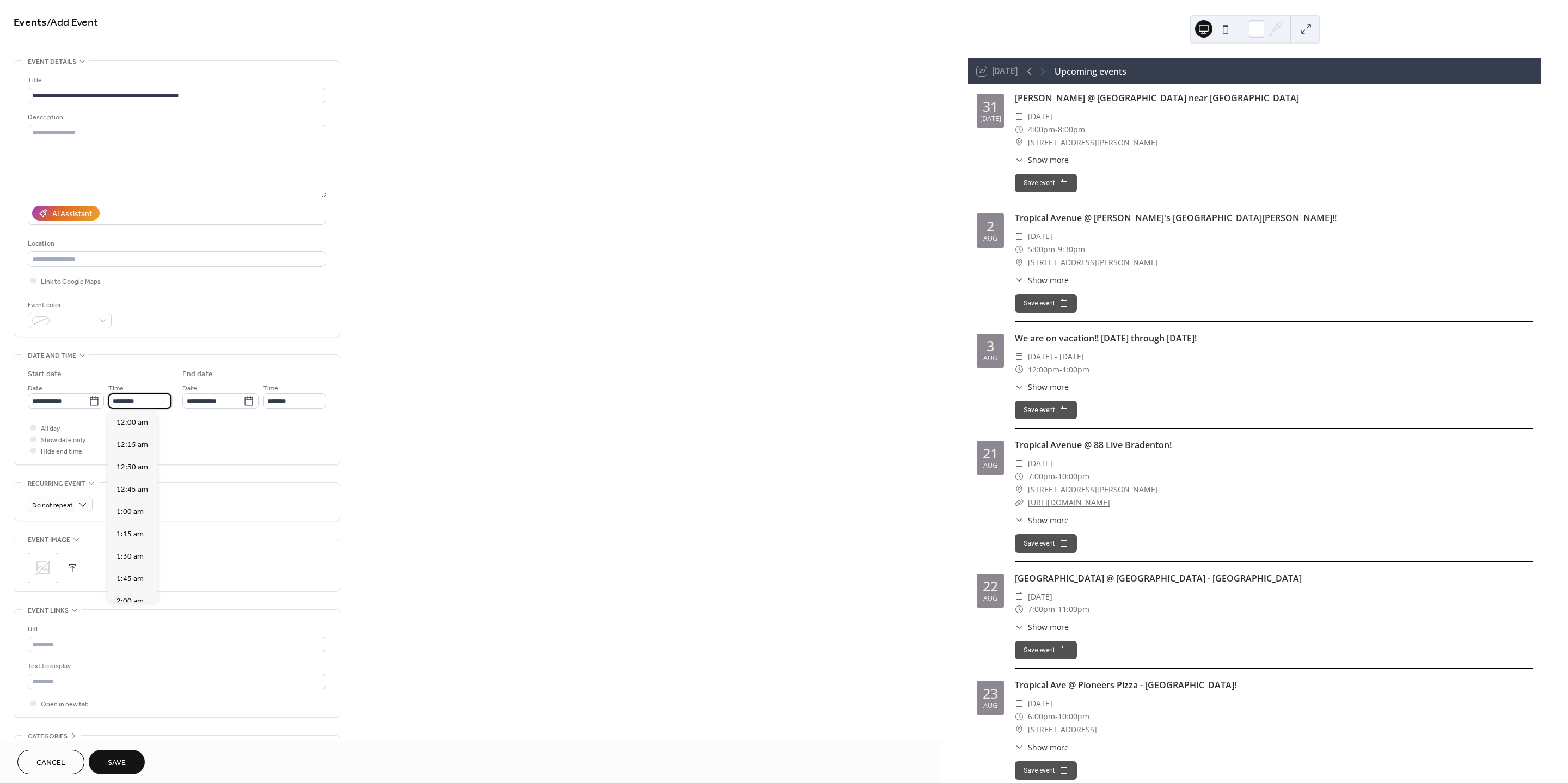 click on "********" at bounding box center (140, 401) 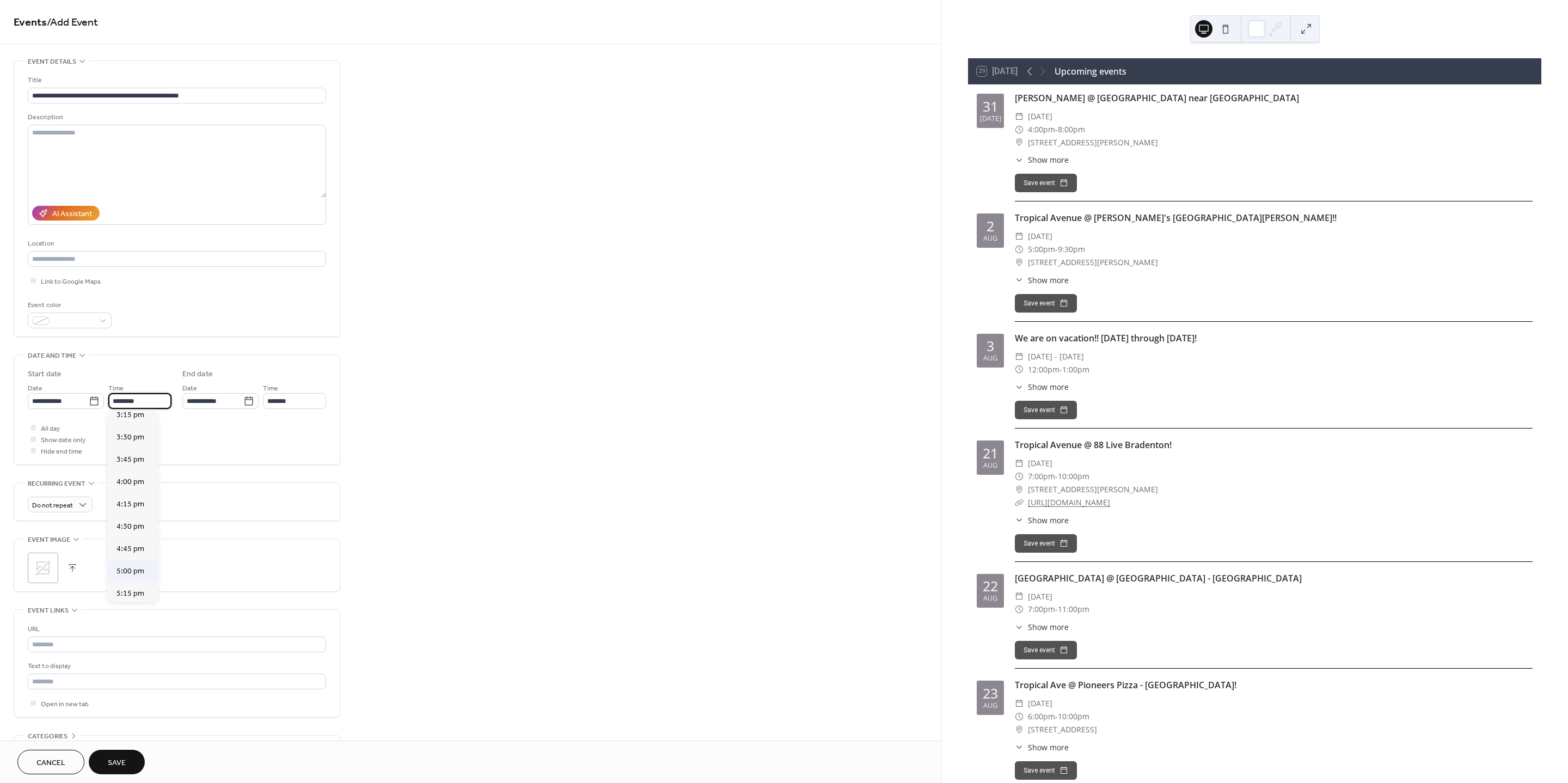 scroll, scrollTop: 1372, scrollLeft: 0, axis: vertical 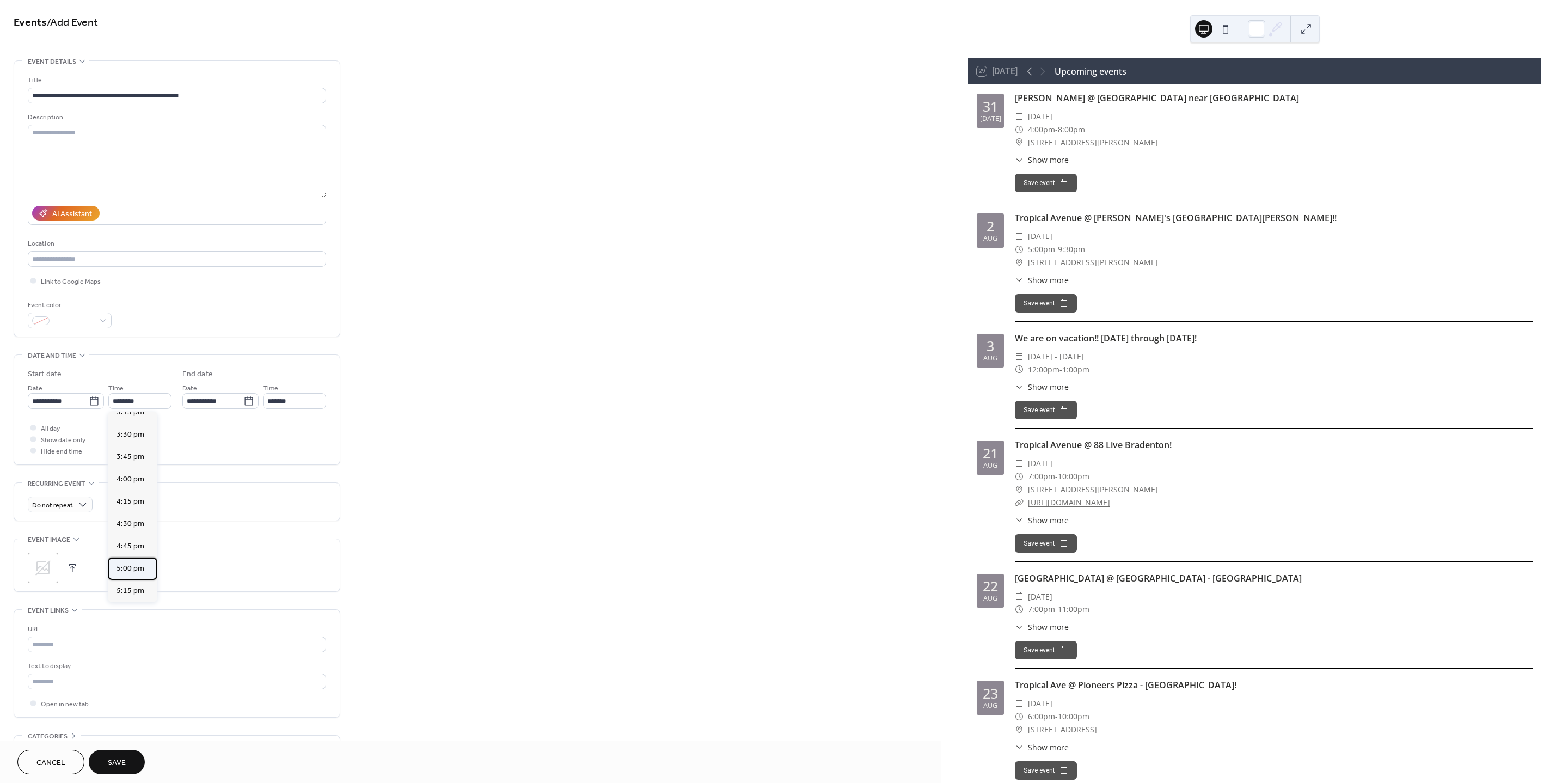 click on "5:00 pm" at bounding box center (130, 568) 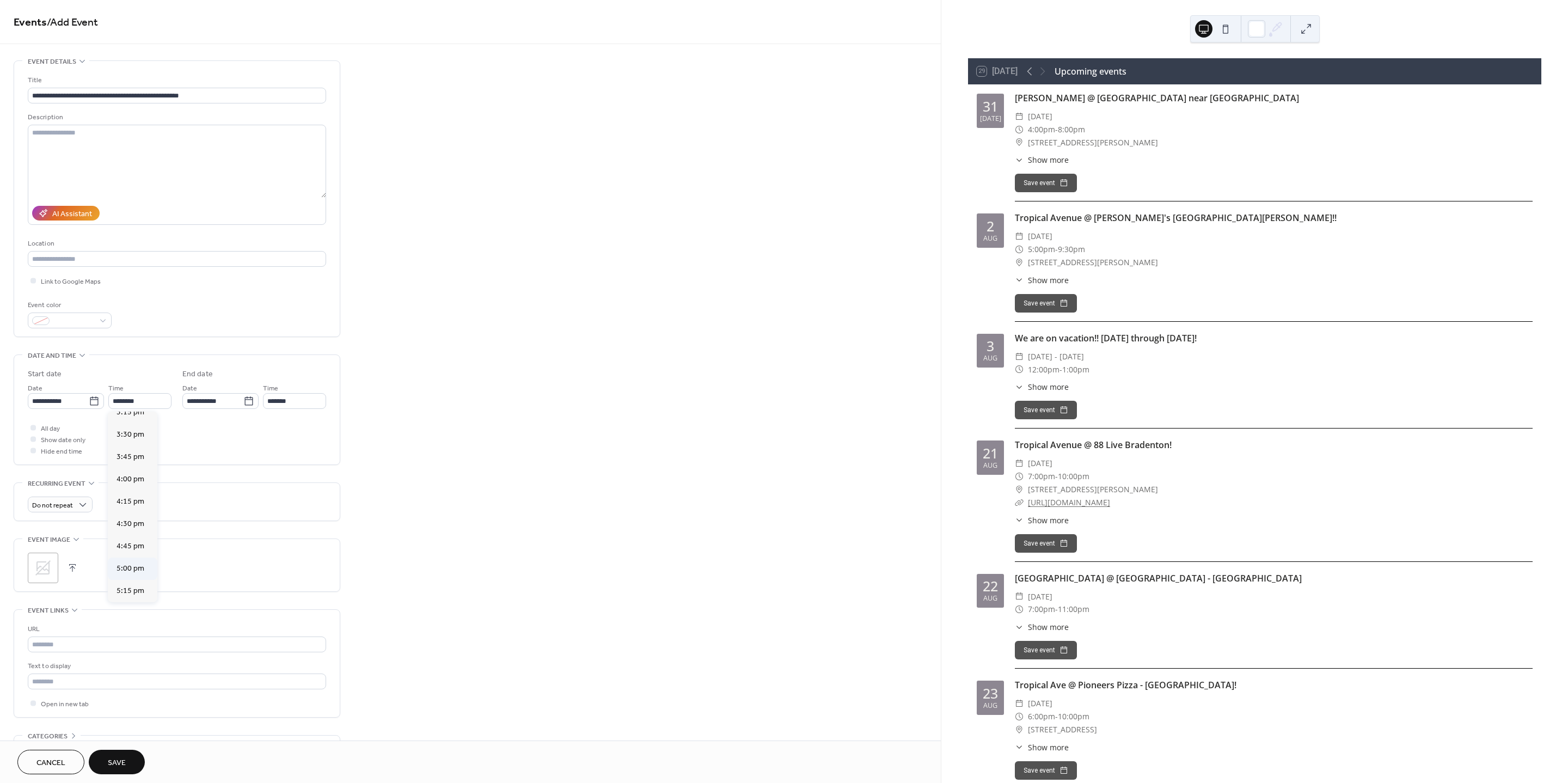 type on "*******" 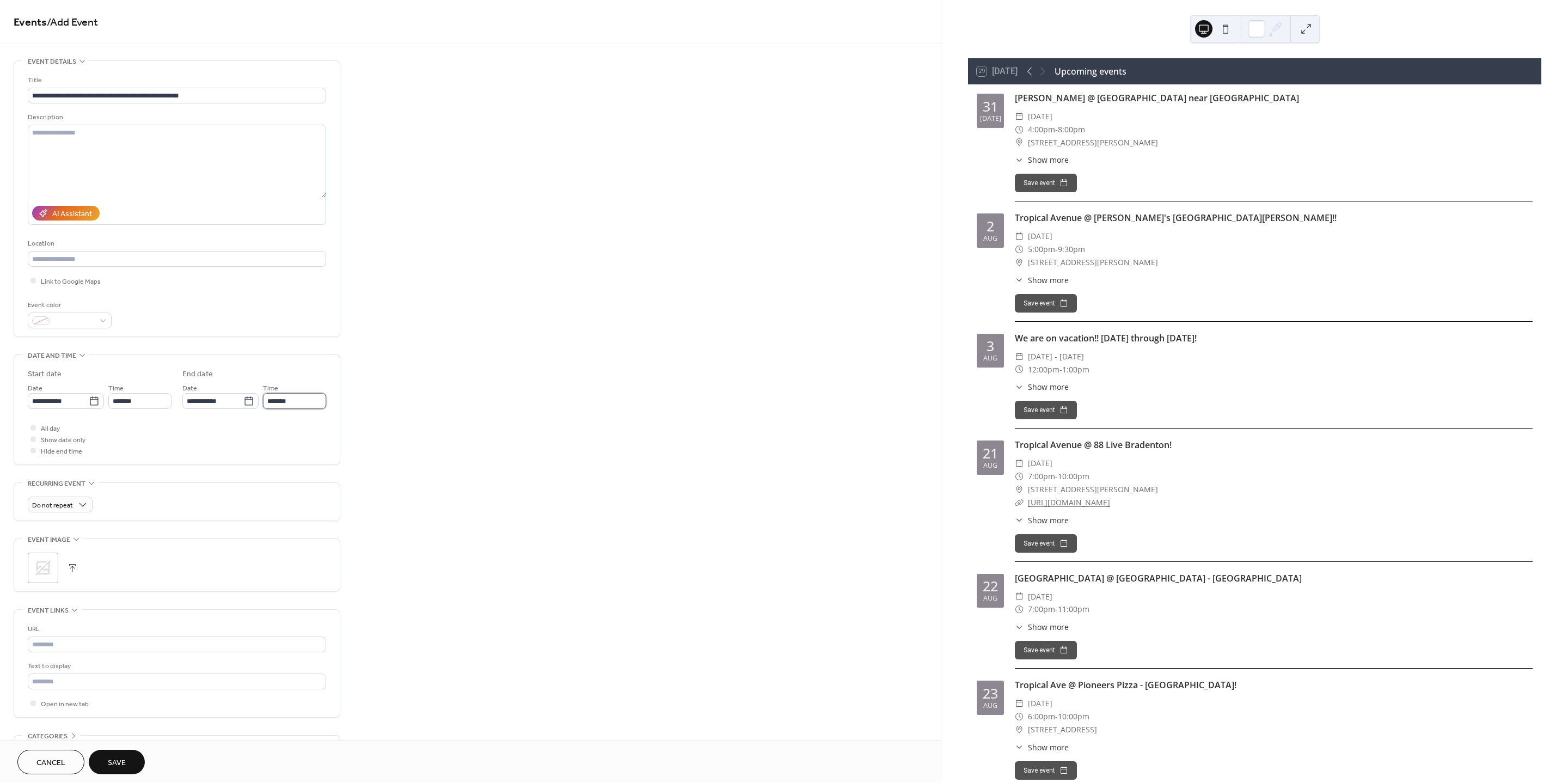 click on "*******" at bounding box center (295, 401) 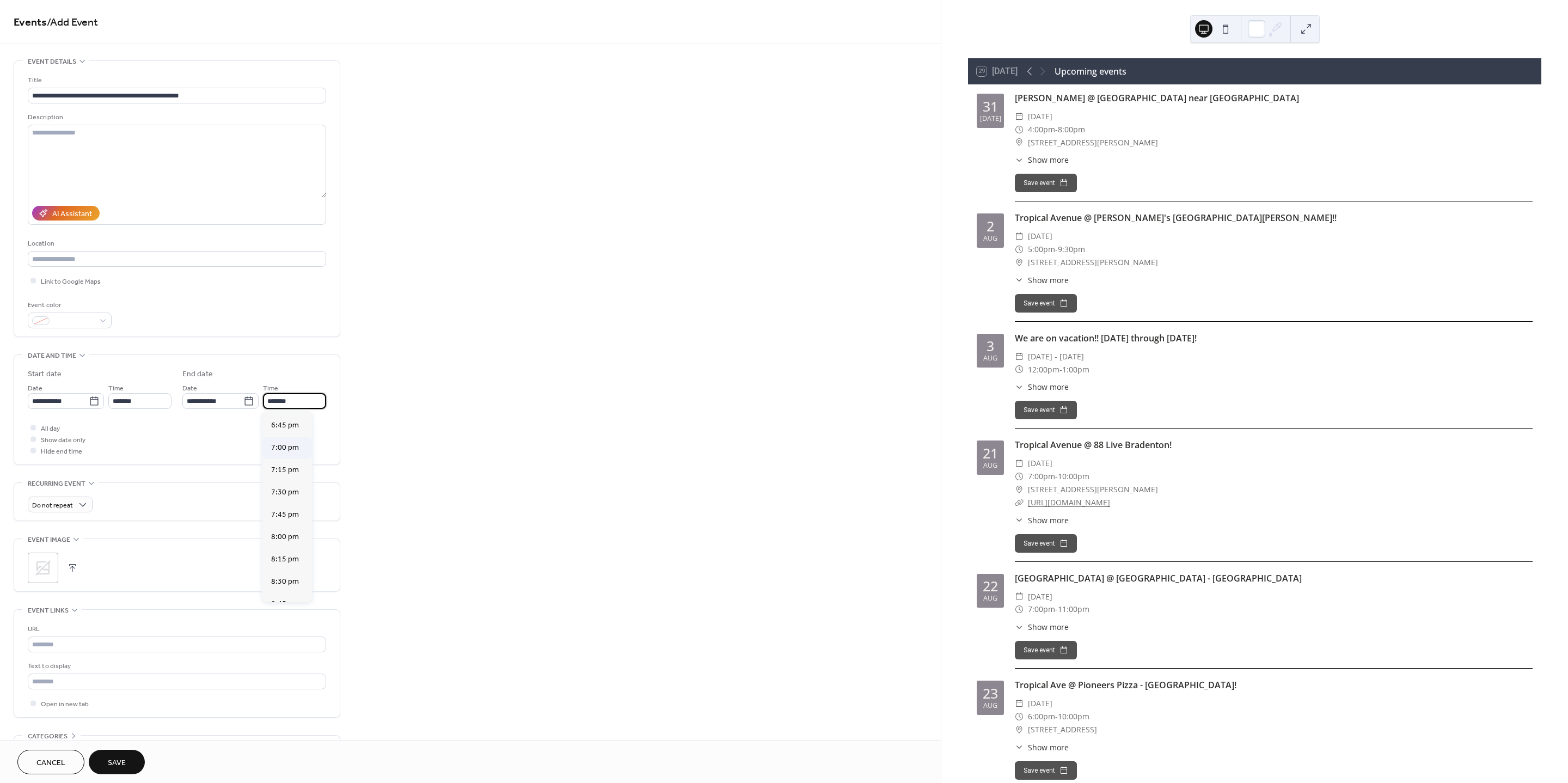 scroll, scrollTop: 136, scrollLeft: 0, axis: vertical 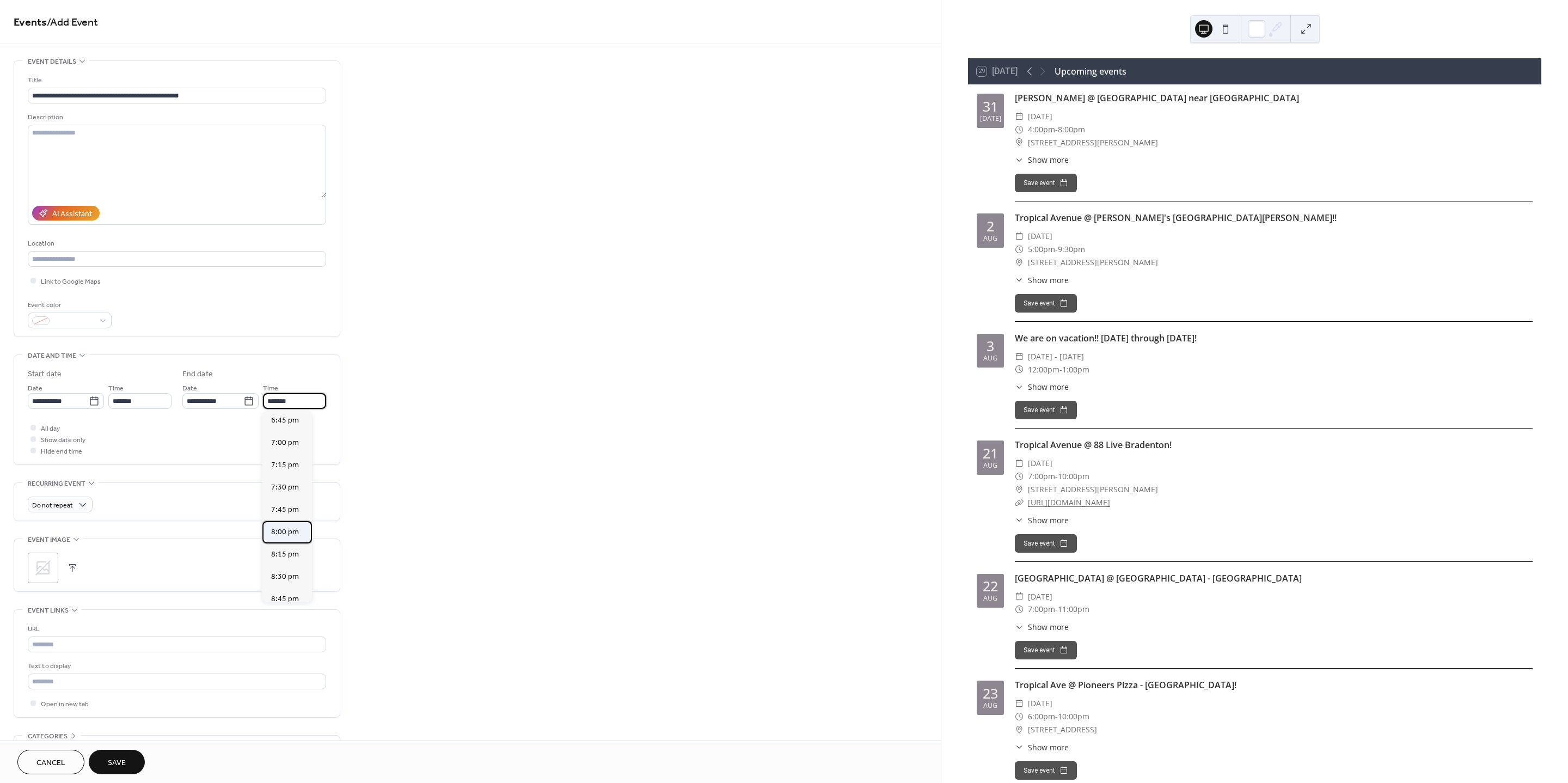 click on "8:00 pm" at bounding box center (285, 531) 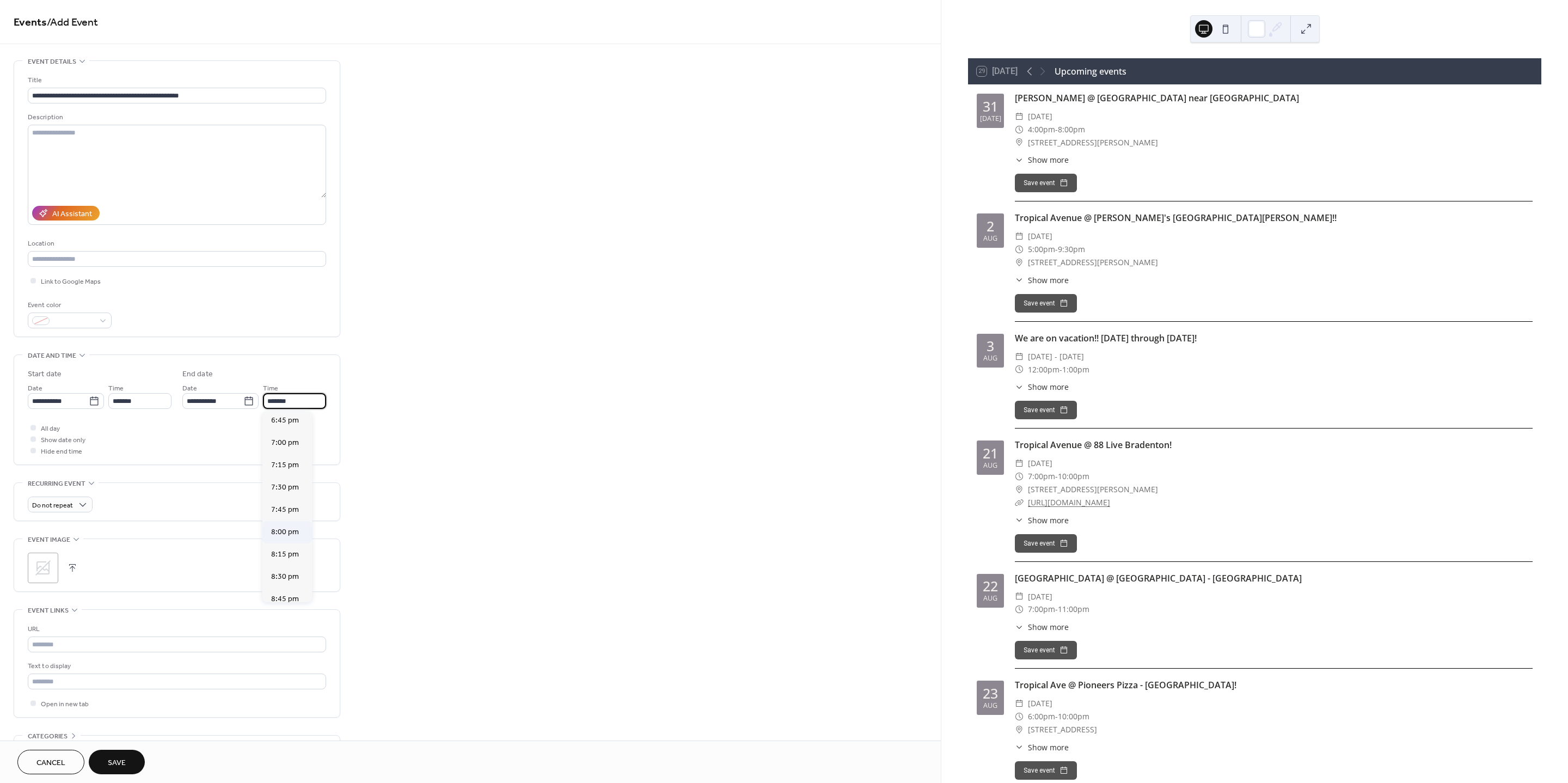 type on "*******" 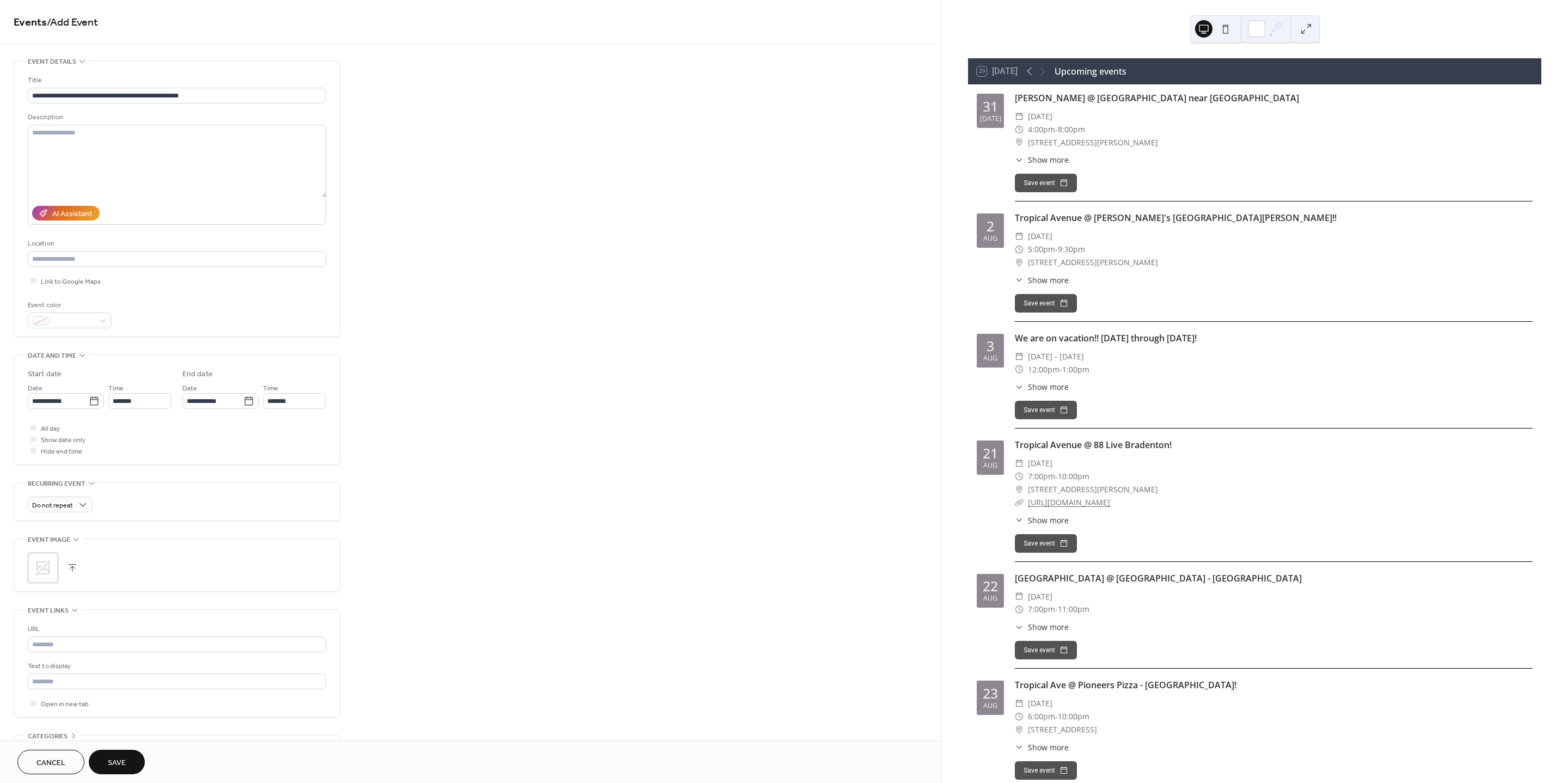 click 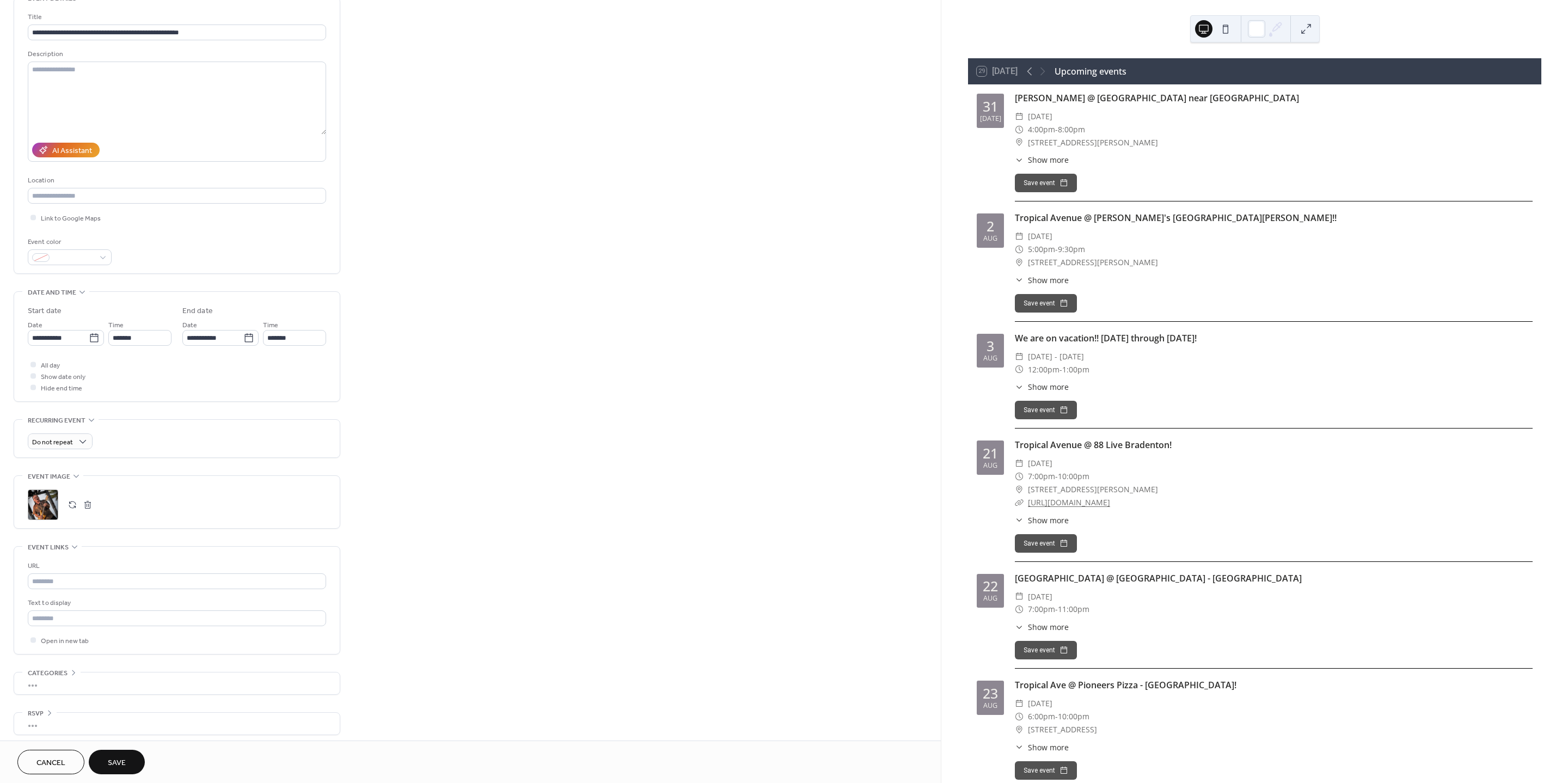 scroll, scrollTop: 71, scrollLeft: 0, axis: vertical 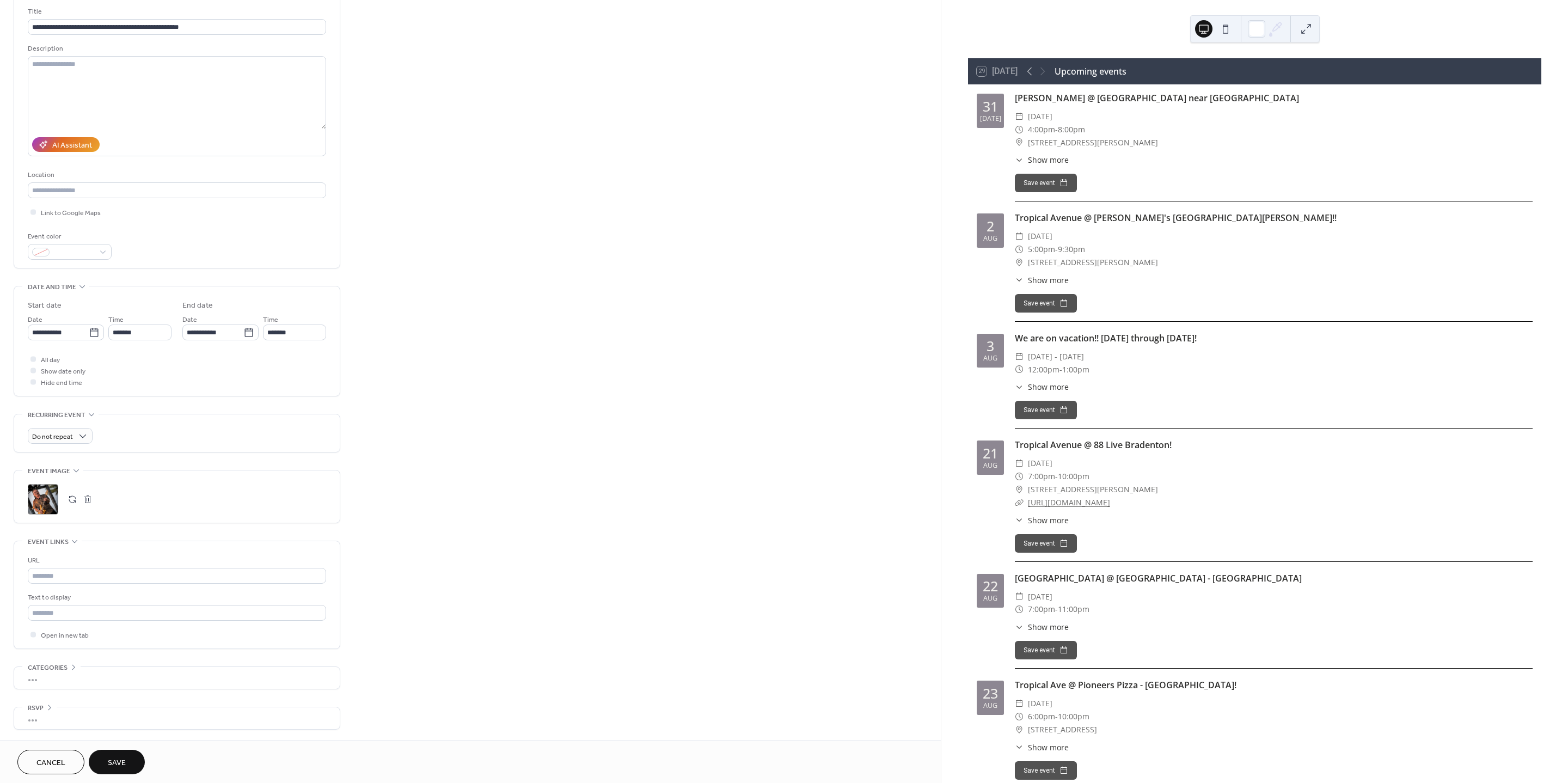 click on "Save" at bounding box center (117, 763) 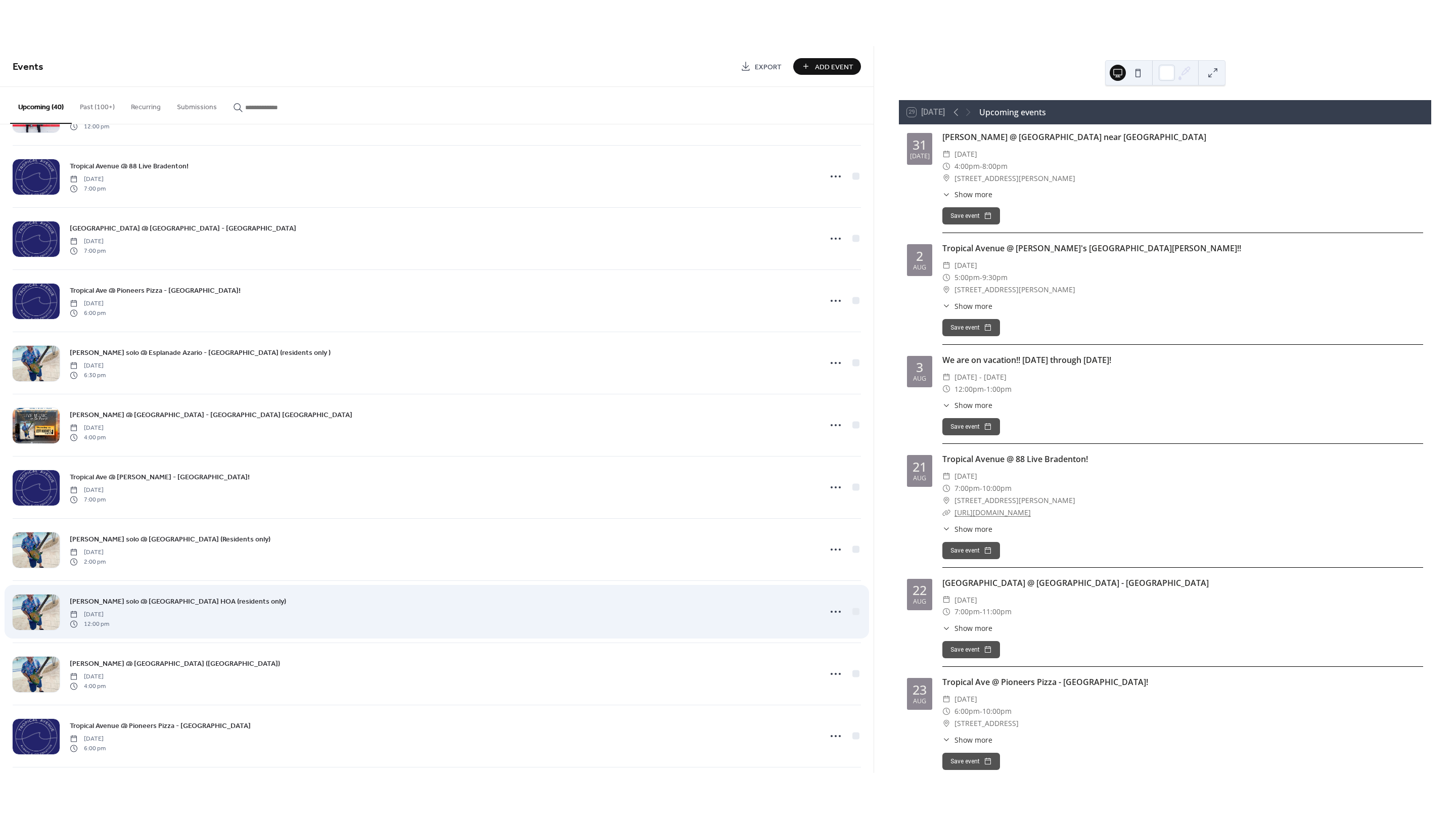 scroll, scrollTop: 190, scrollLeft: 0, axis: vertical 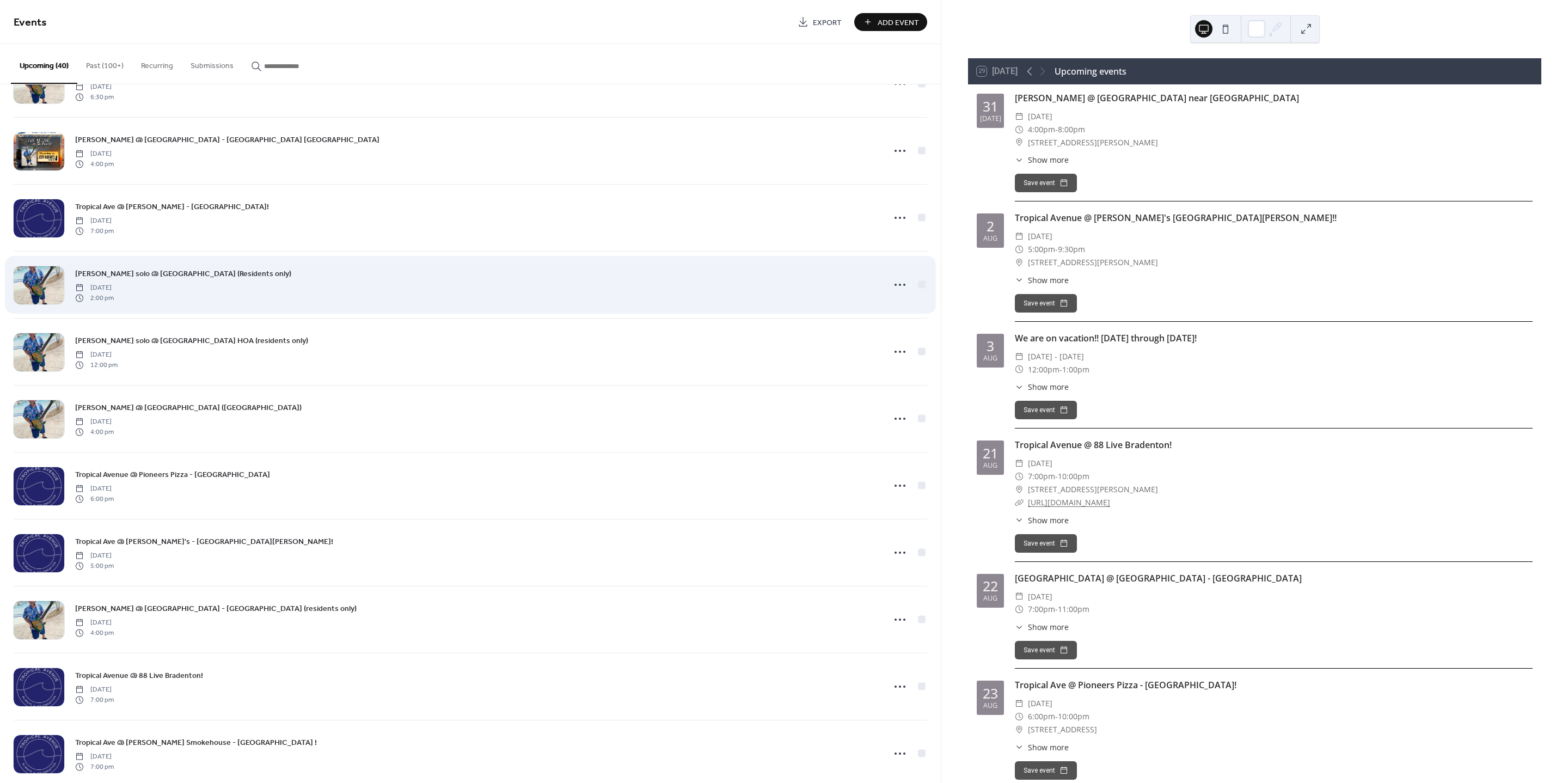 click on "[PERSON_NAME] solo @ [GEOGRAPHIC_DATA] (Residents only)" at bounding box center [183, 274] 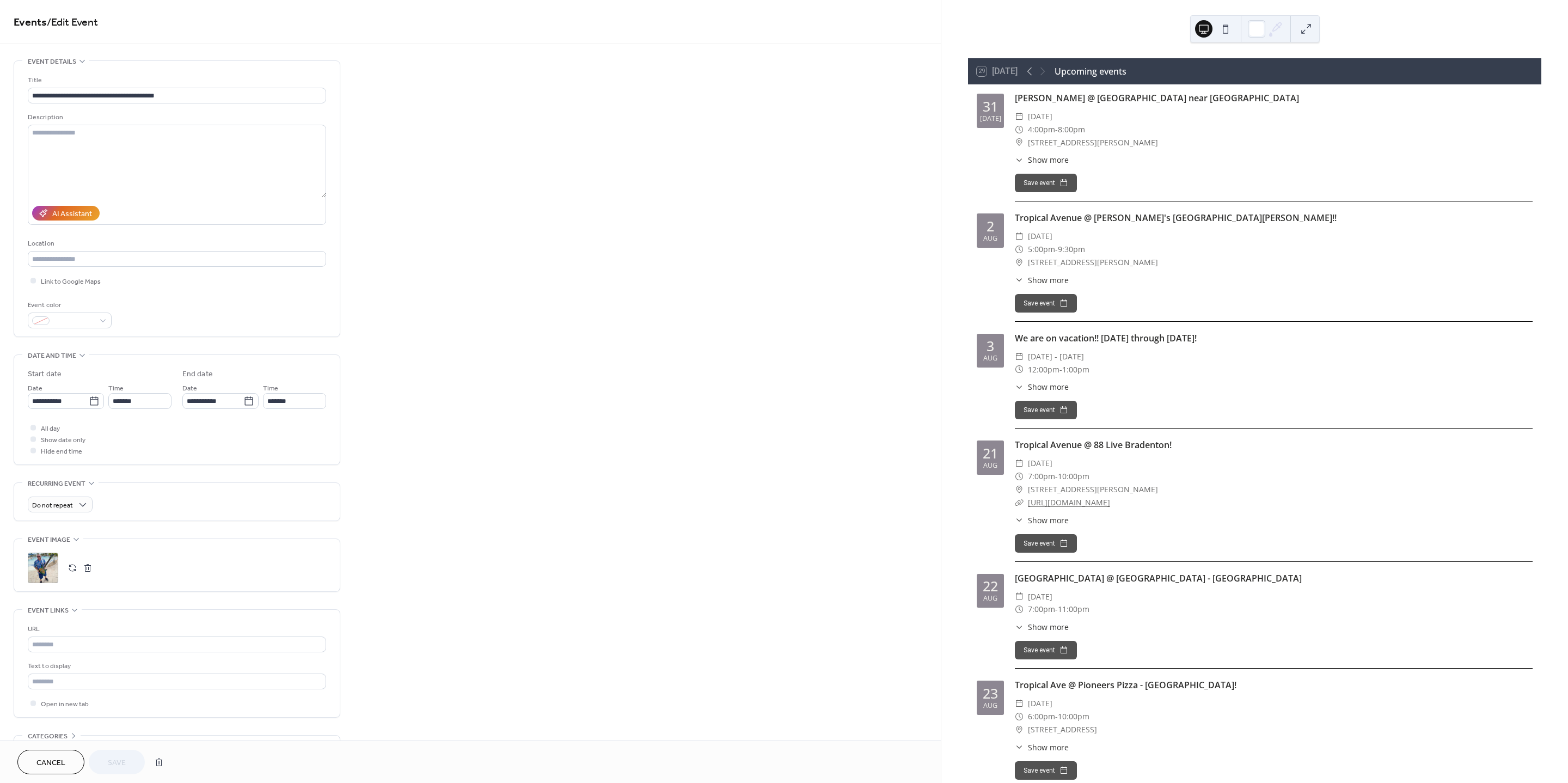 click on "**********" at bounding box center [470, 435] 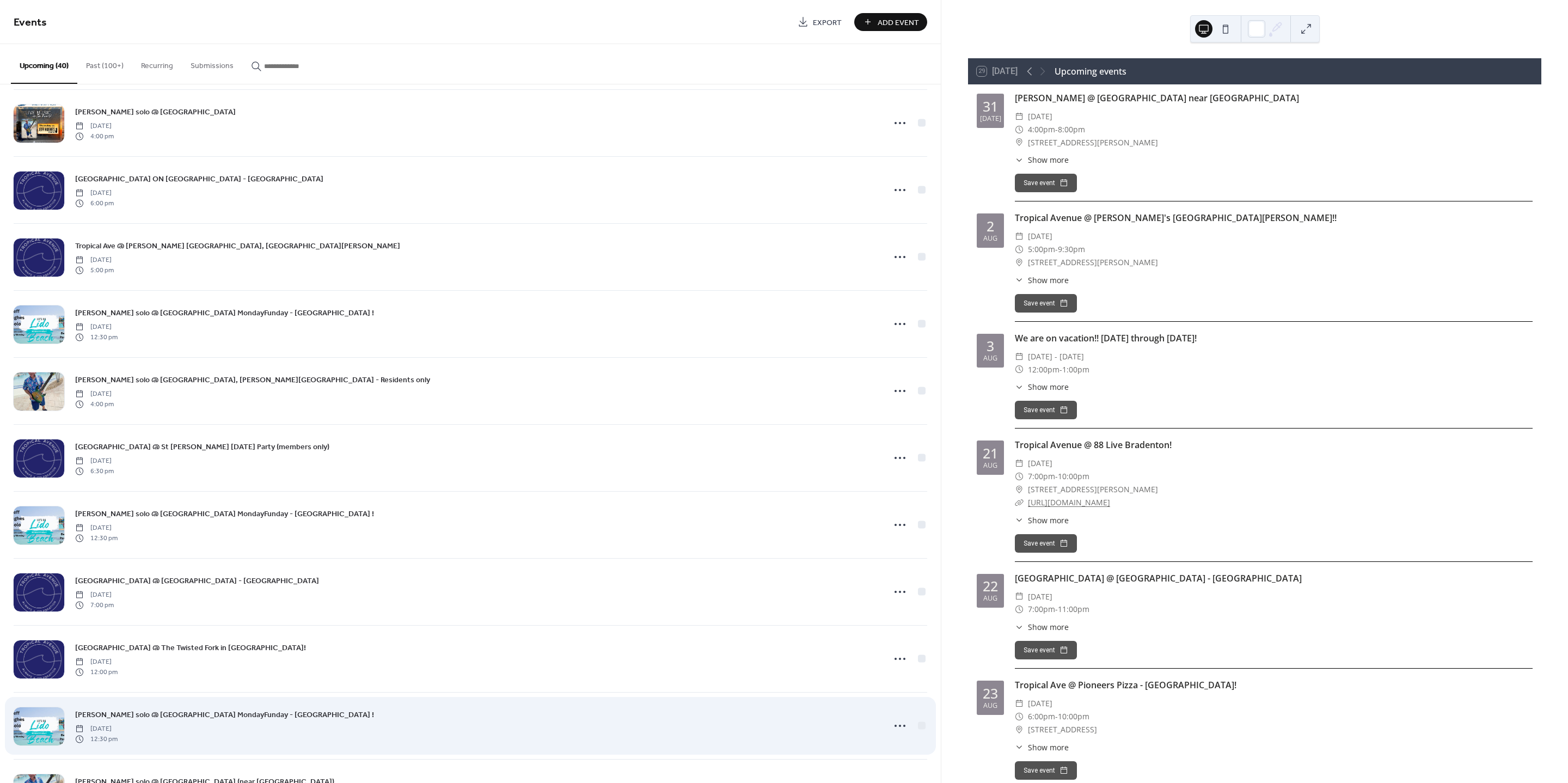 scroll, scrollTop: 1686, scrollLeft: 0, axis: vertical 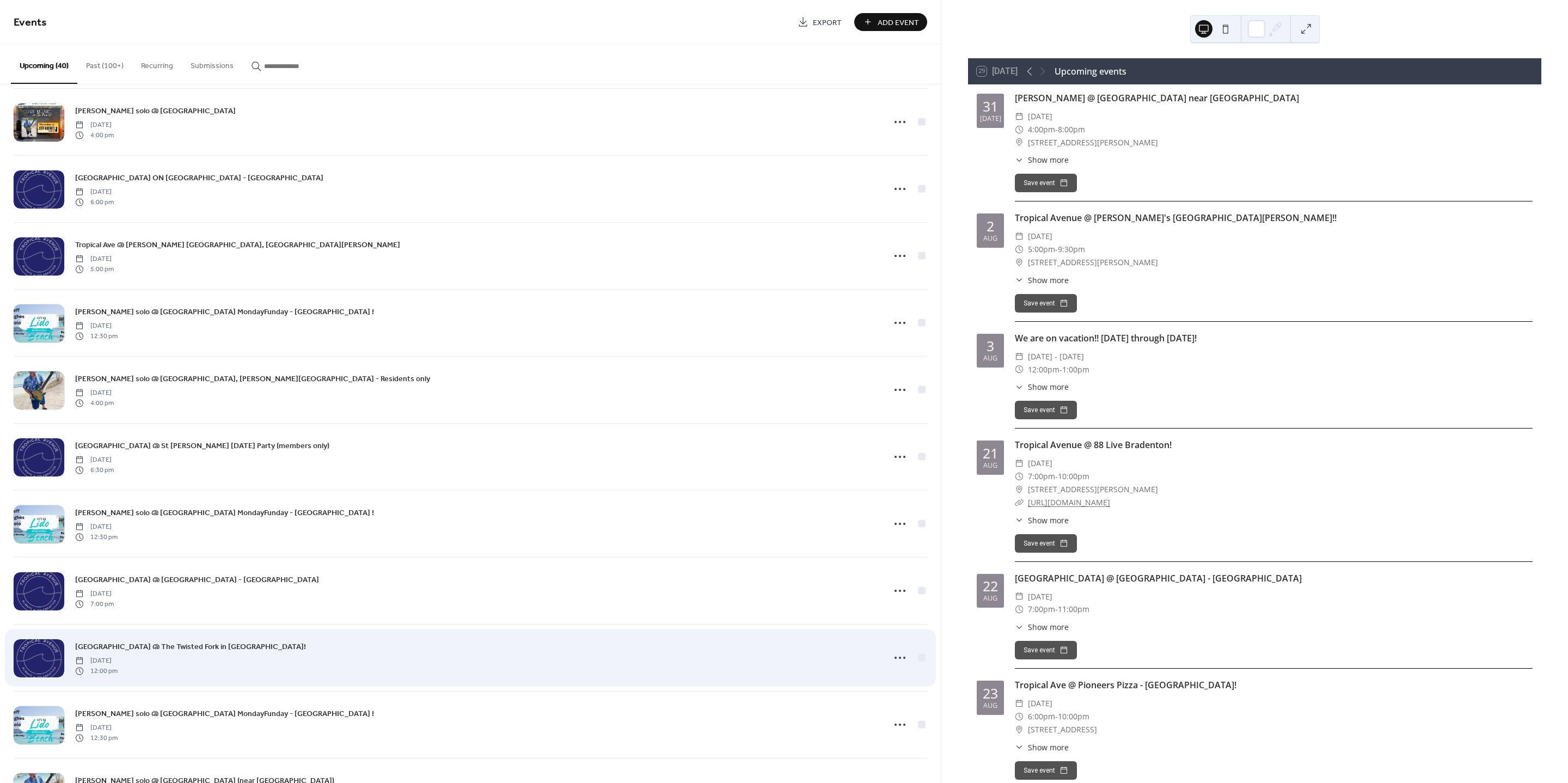 click on "[GEOGRAPHIC_DATA] @ The Twisted Fork in [GEOGRAPHIC_DATA]!" at bounding box center (191, 647) 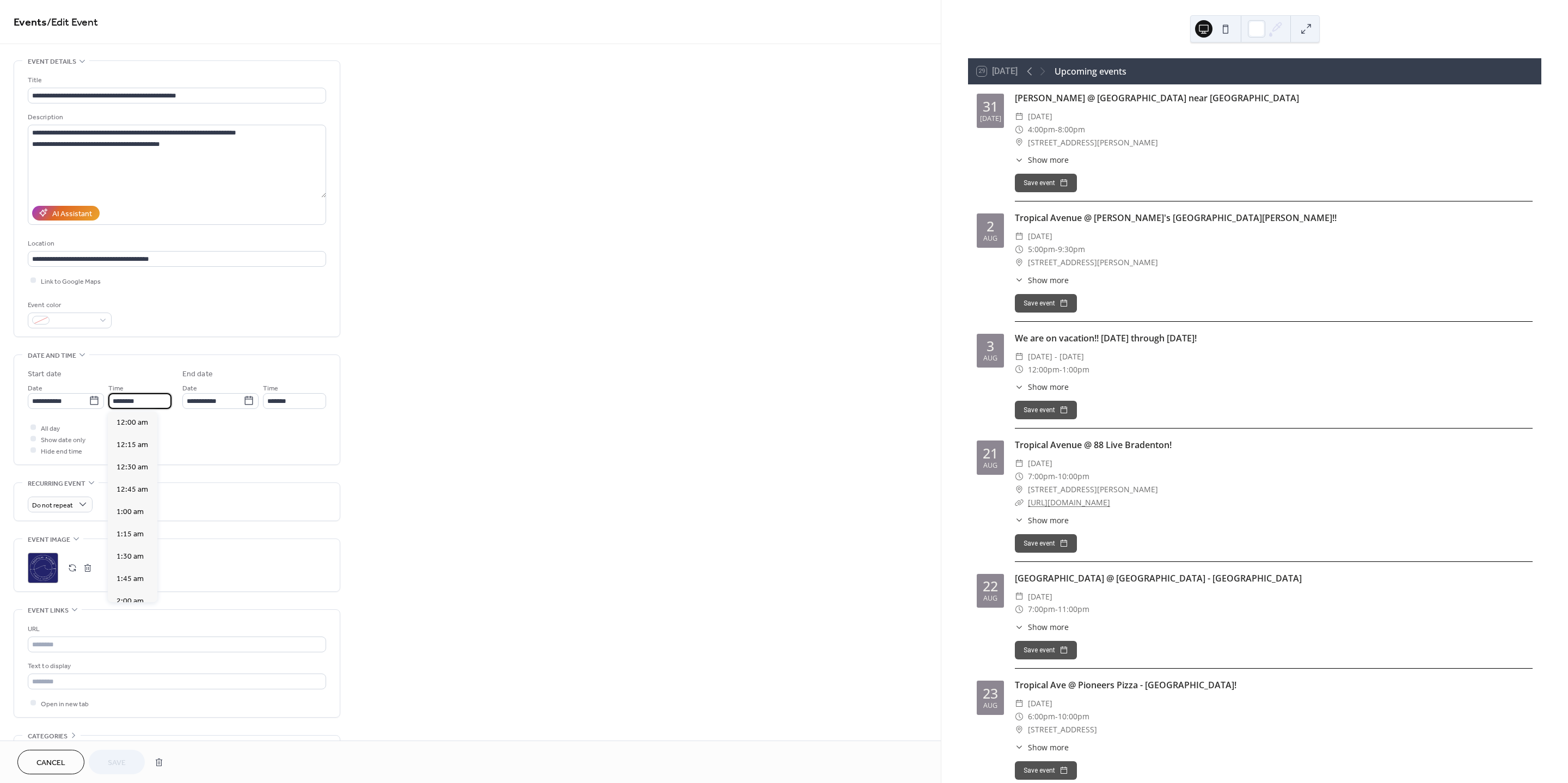 click on "********" at bounding box center [140, 401] 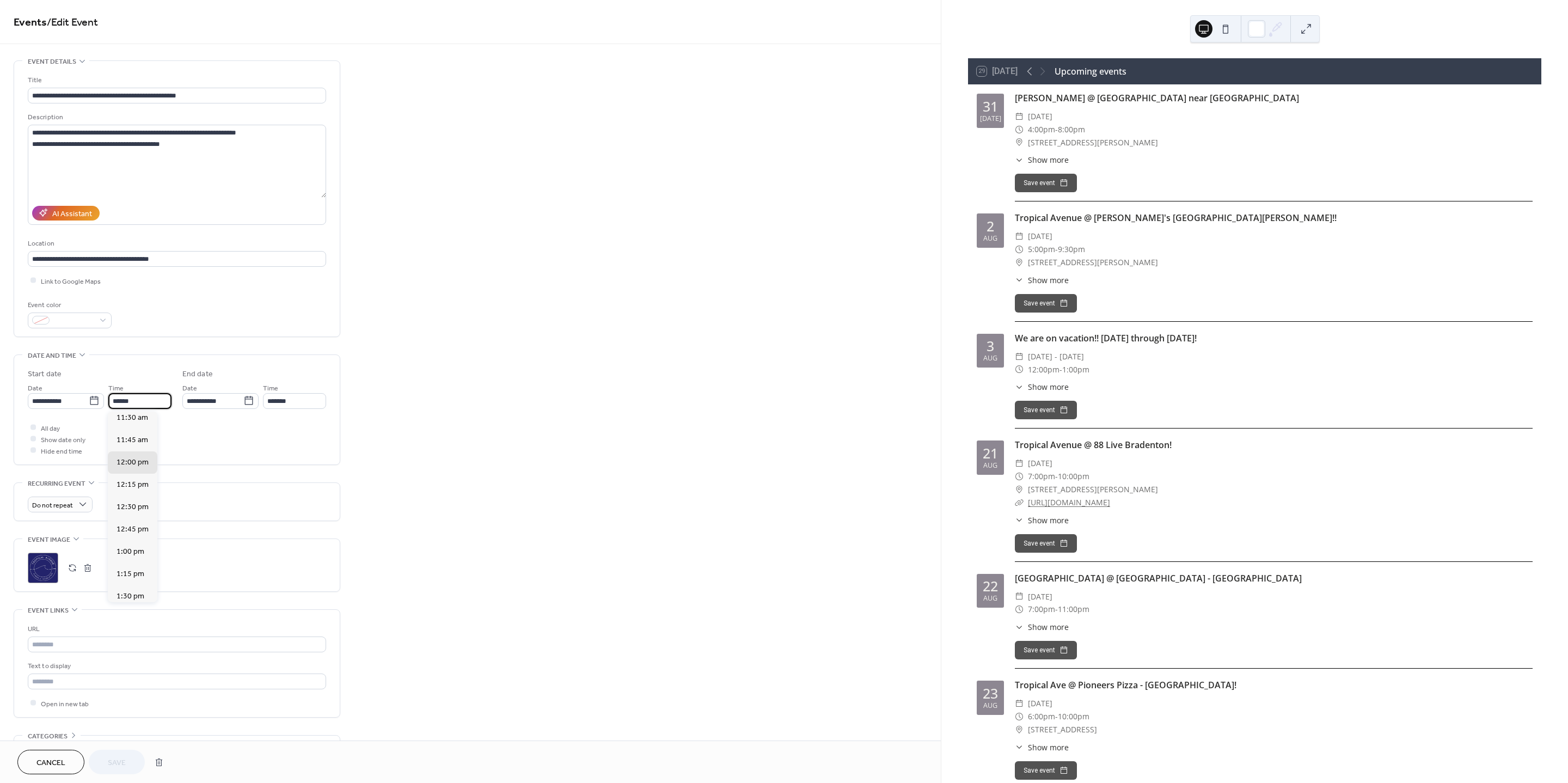 scroll, scrollTop: 0, scrollLeft: 0, axis: both 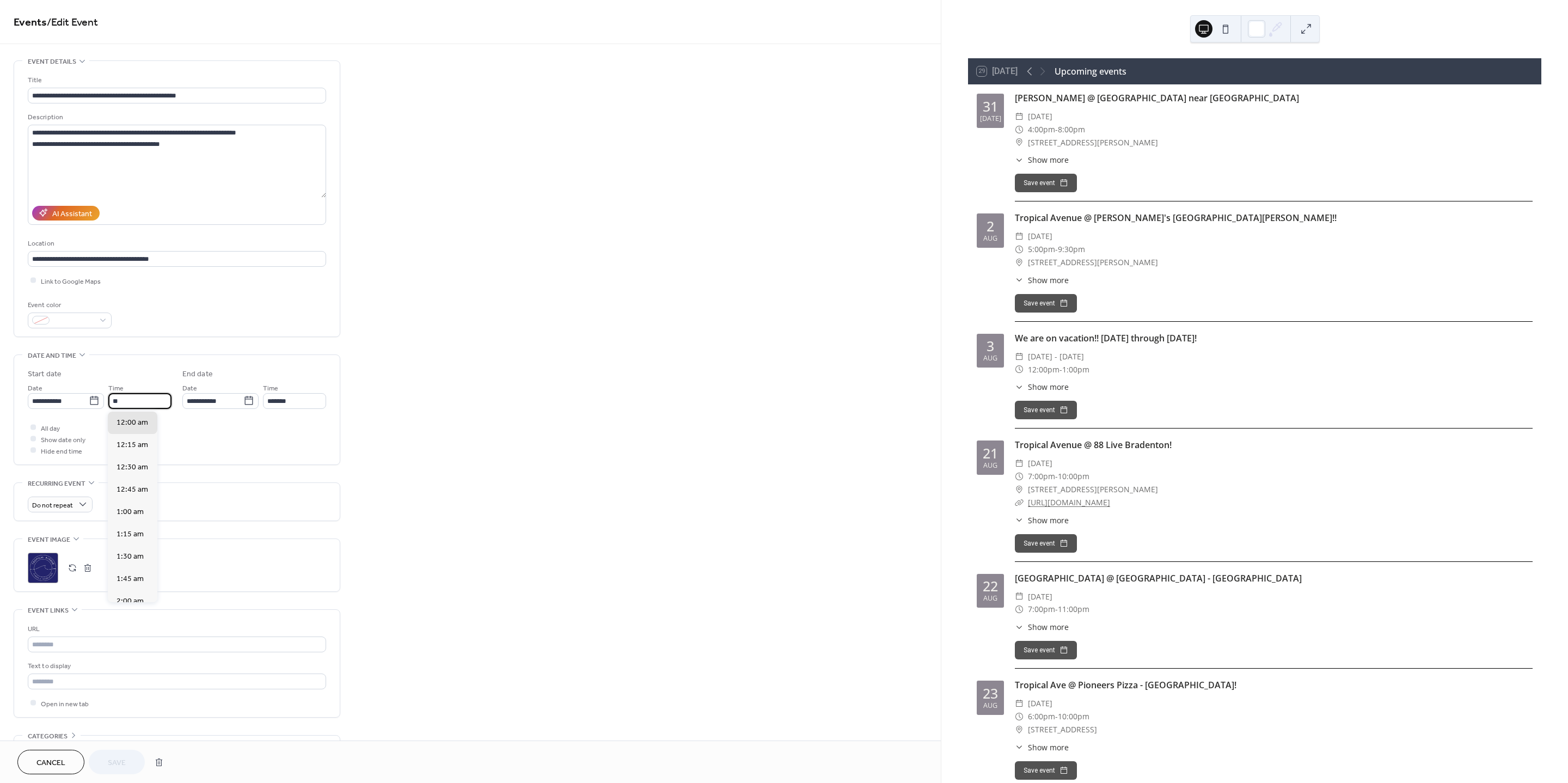 type on "*" 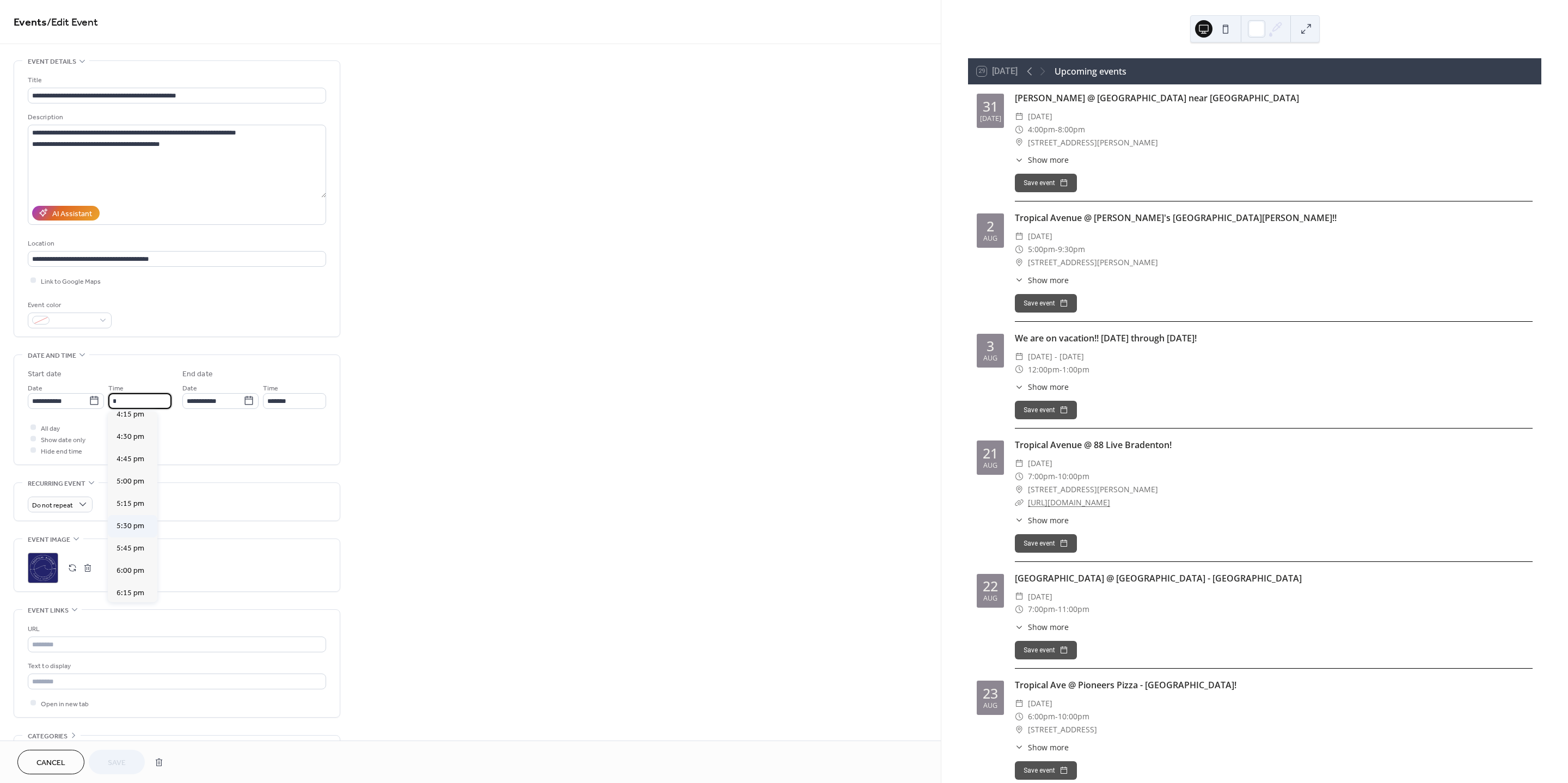 scroll, scrollTop: 1487, scrollLeft: 0, axis: vertical 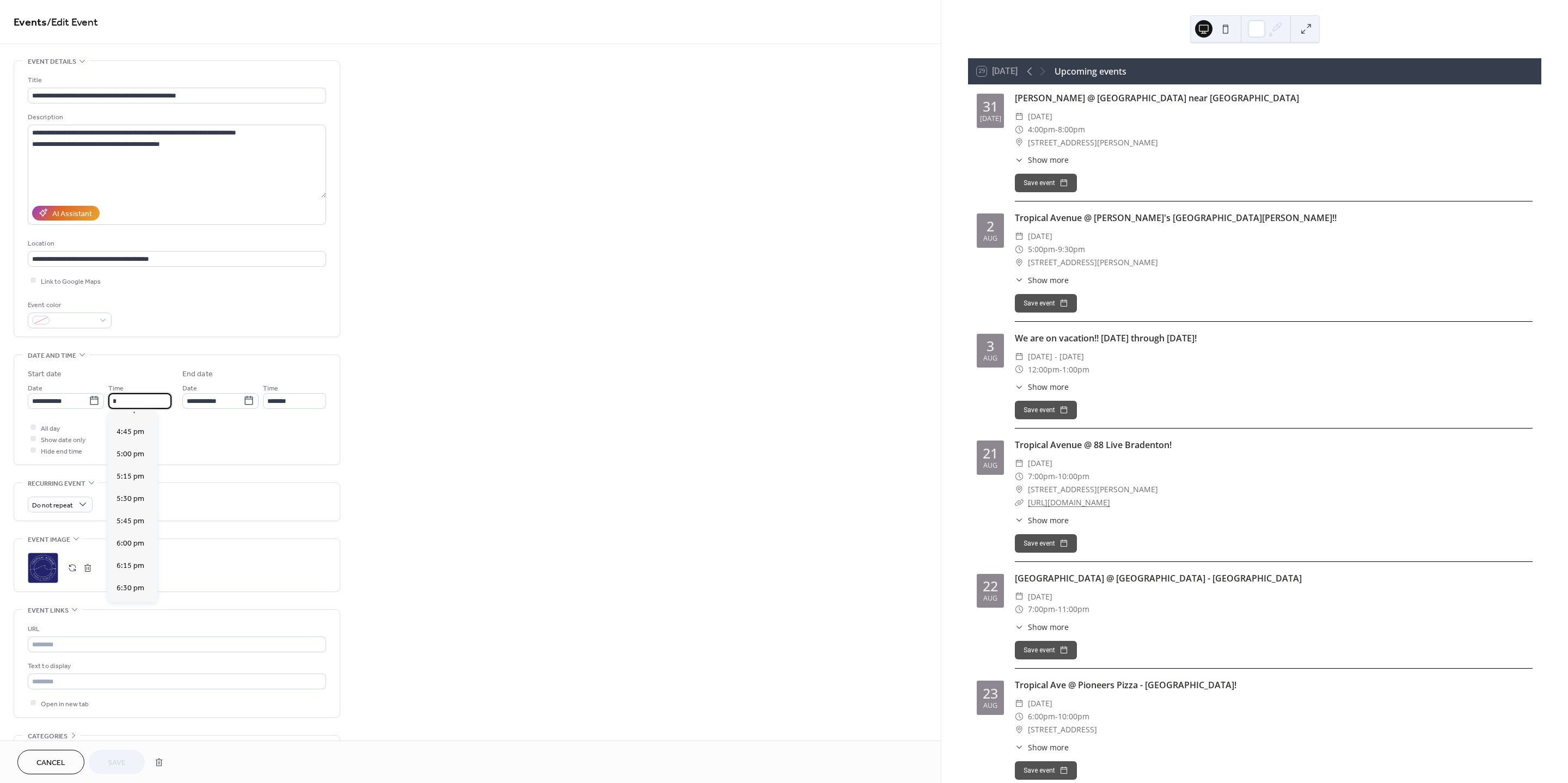 click on "7:00 pm" at bounding box center [130, 632] 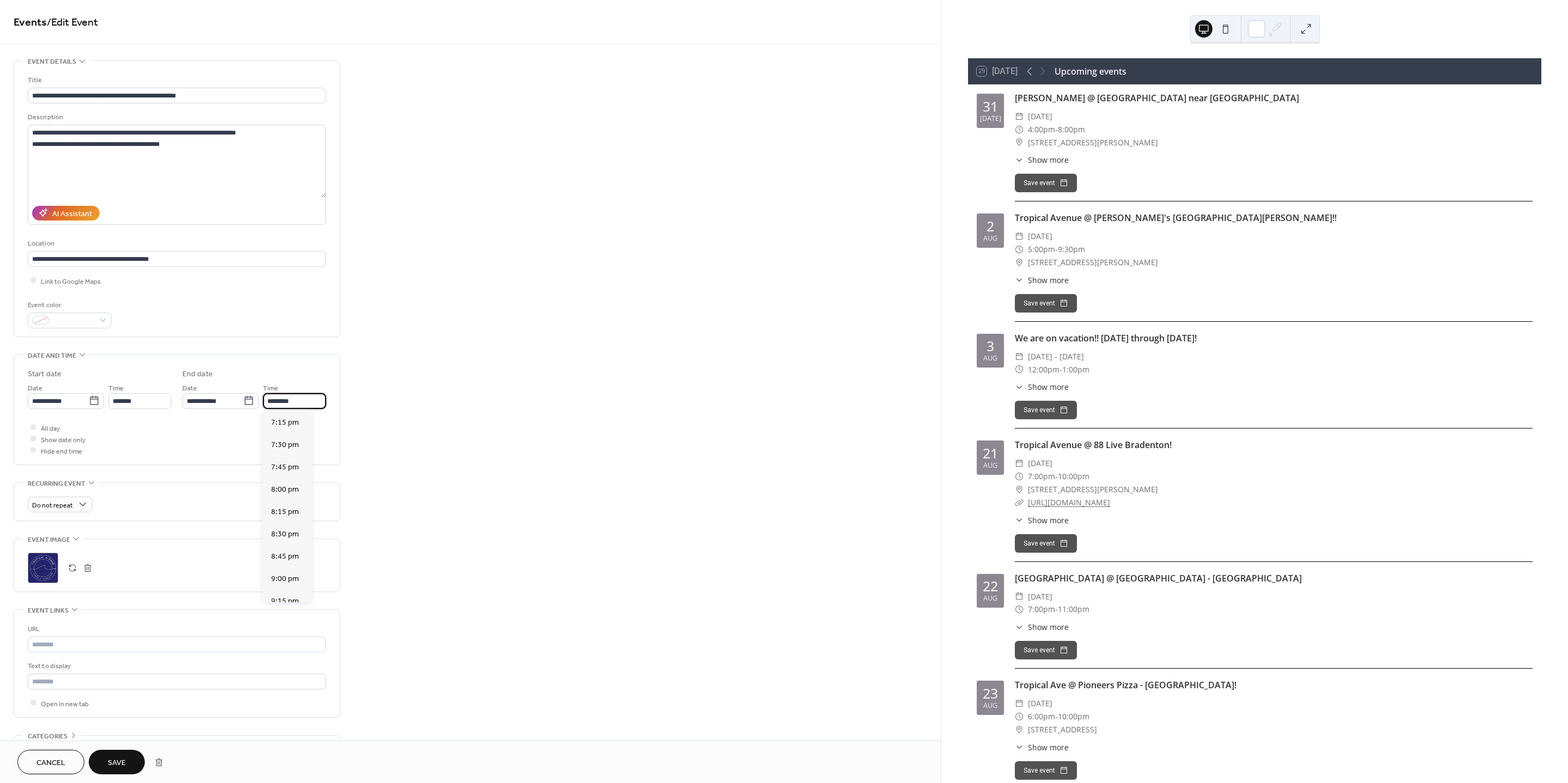 click on "********" at bounding box center [295, 401] 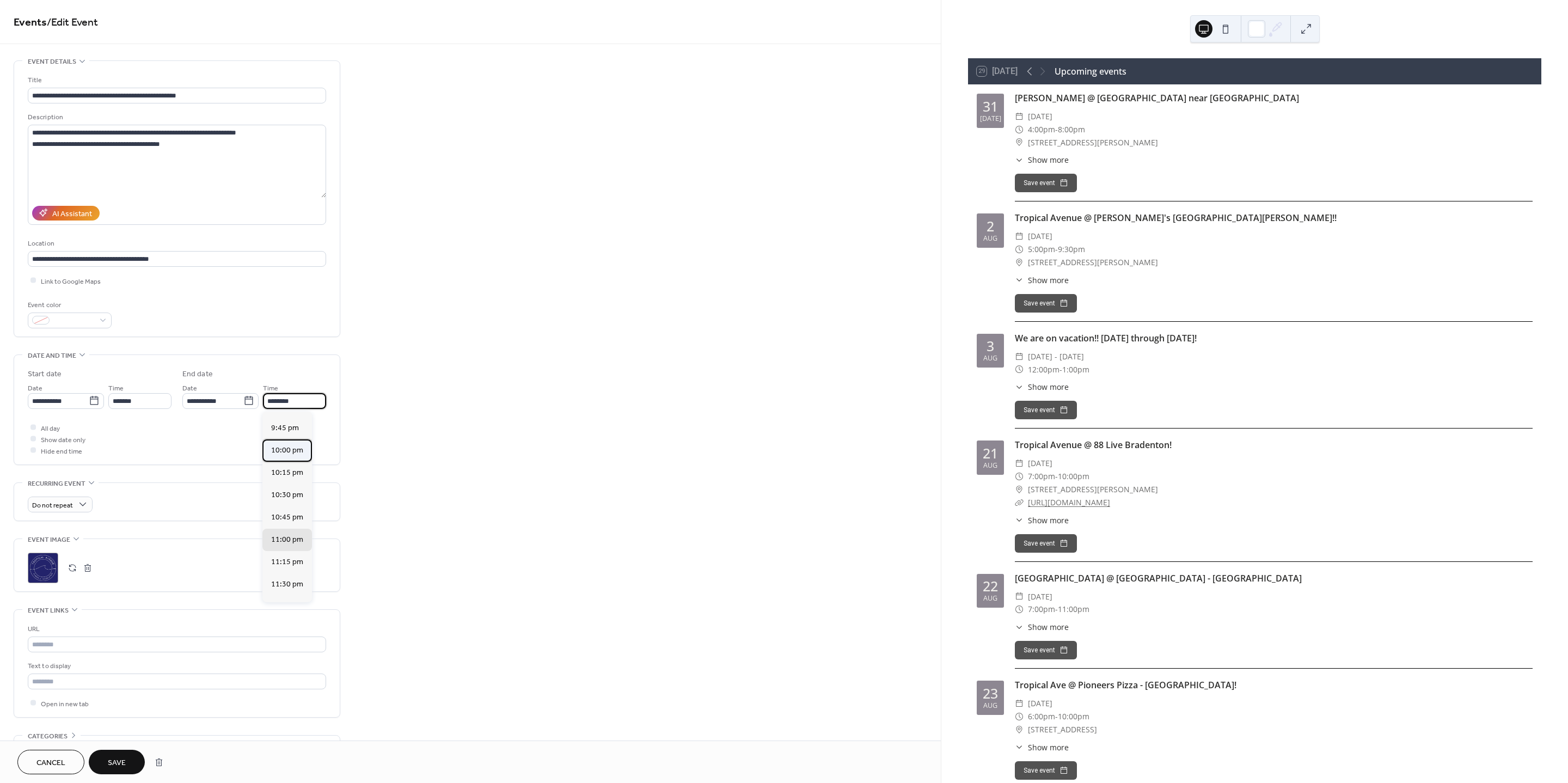click on "10:00 pm" at bounding box center (287, 450) 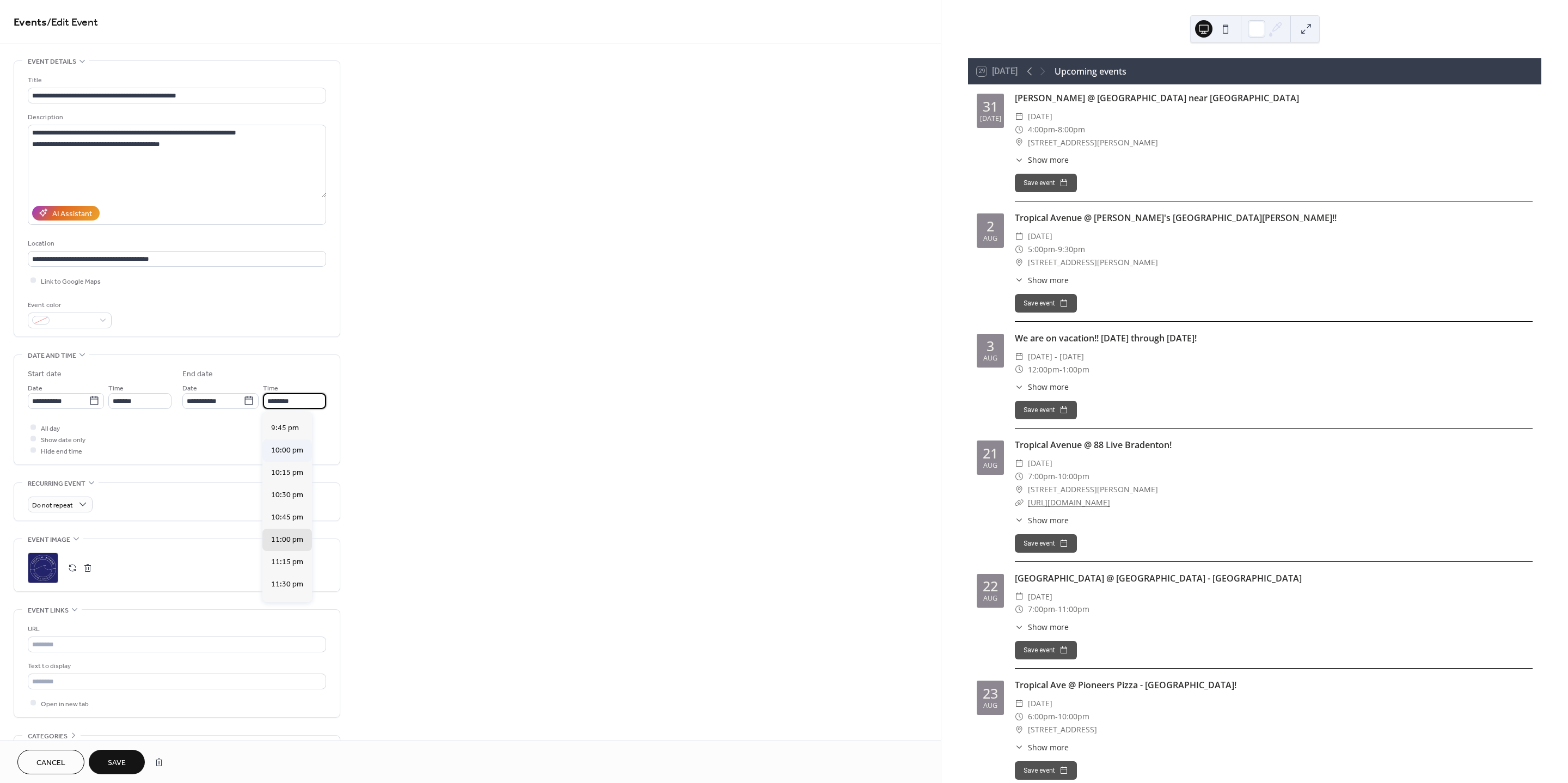 type on "********" 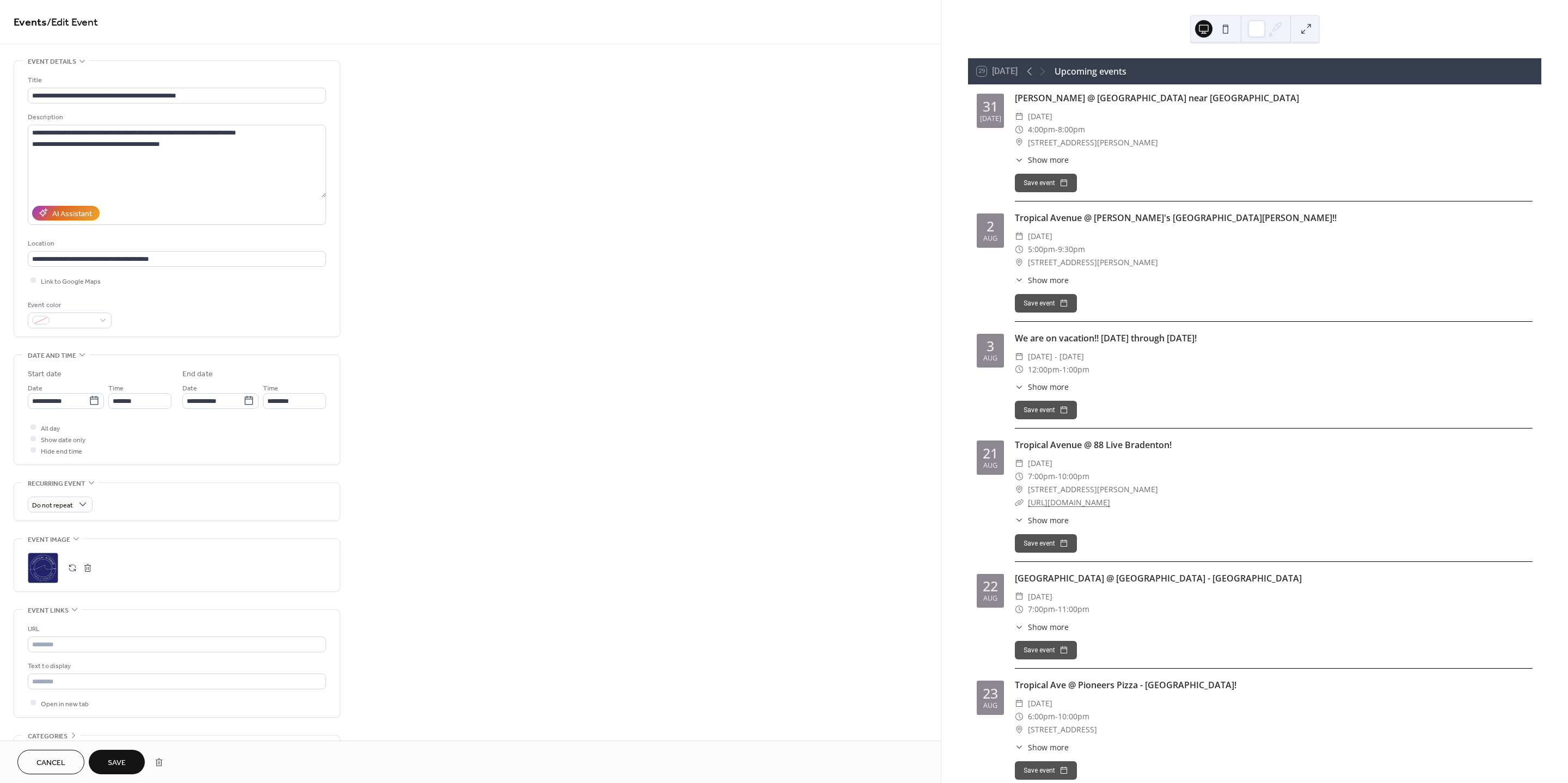 click on "Save" at bounding box center (117, 763) 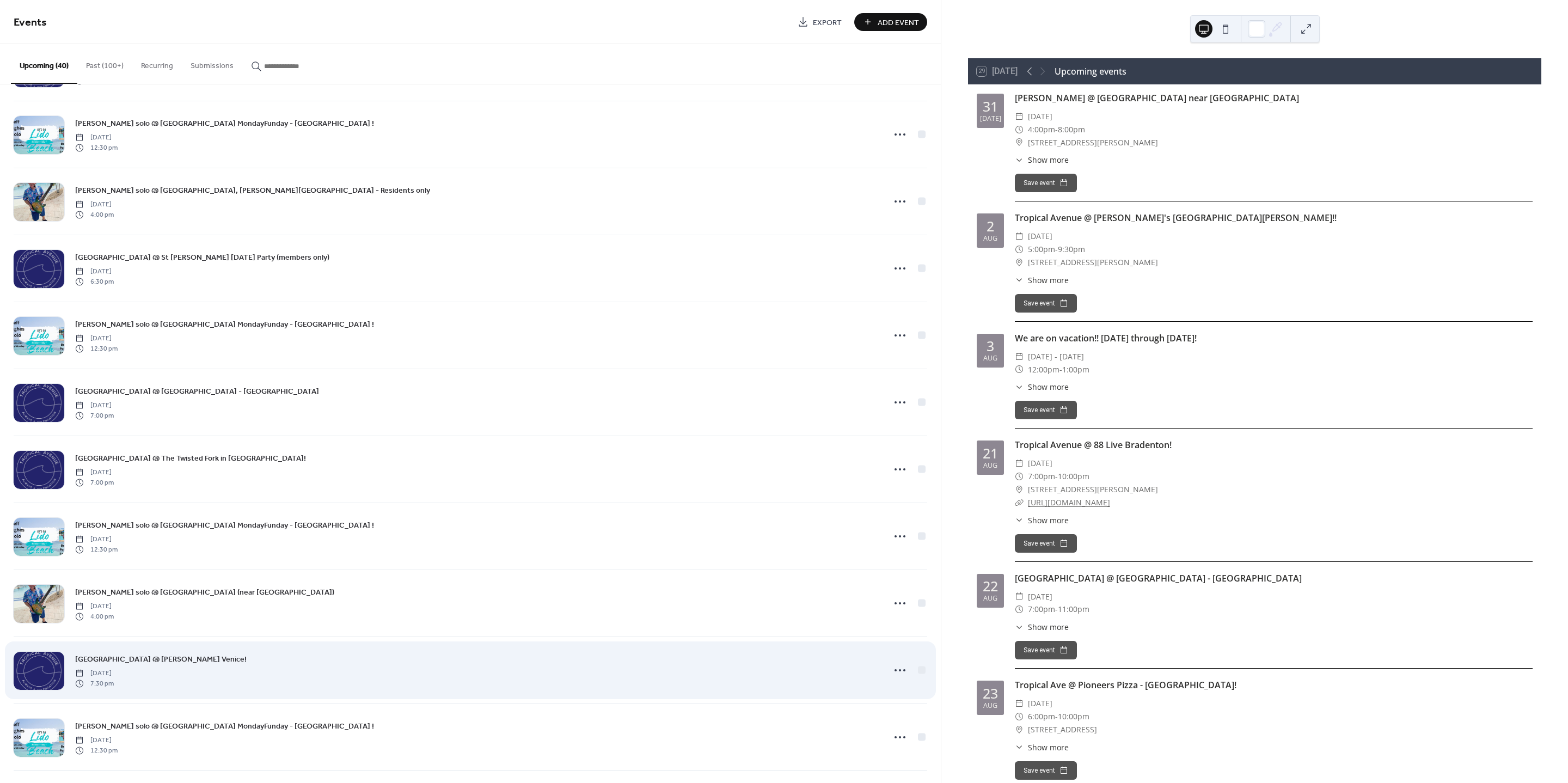 scroll, scrollTop: 1891, scrollLeft: 0, axis: vertical 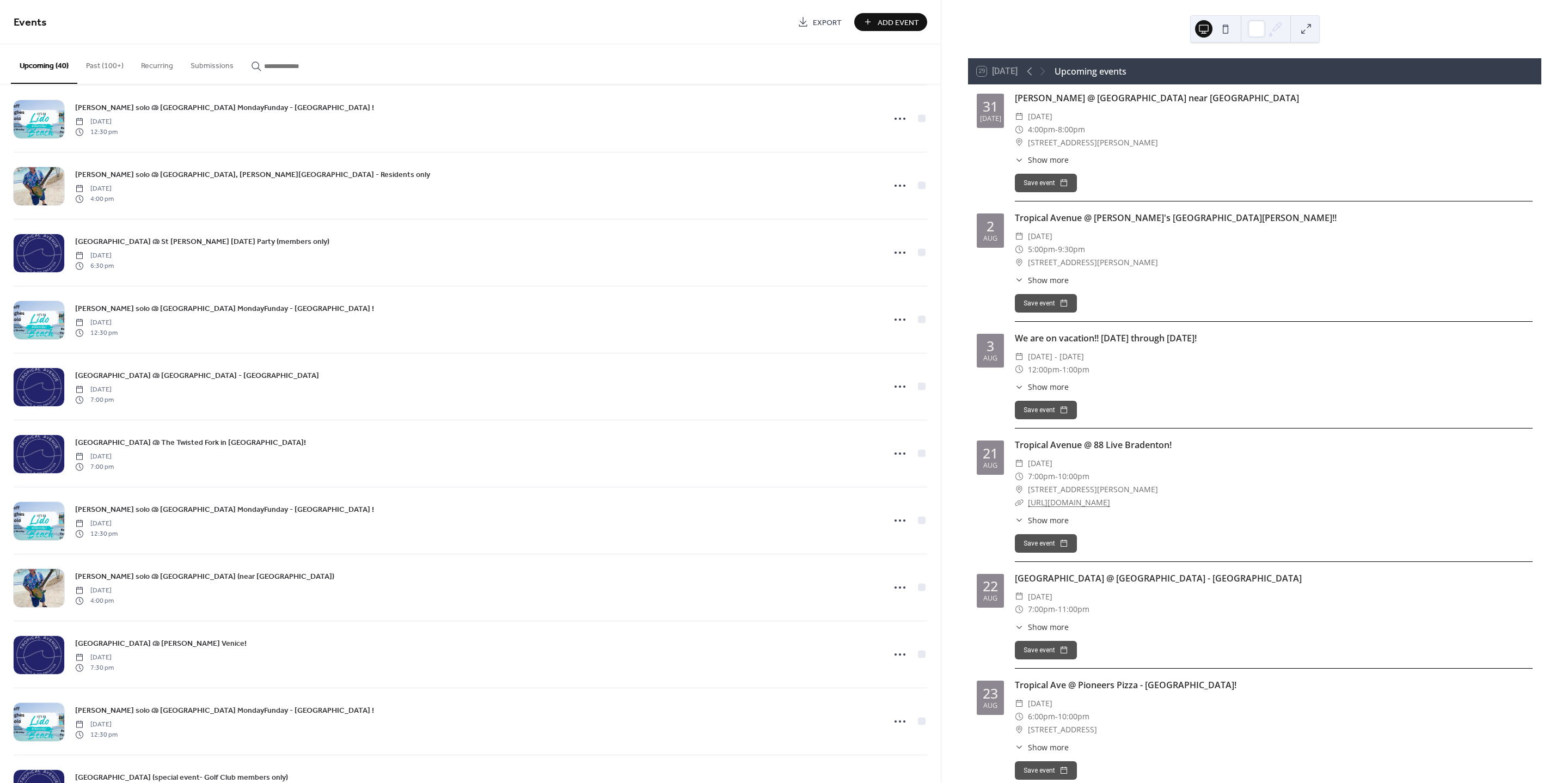 click on "Add Event" at bounding box center (898, 22) 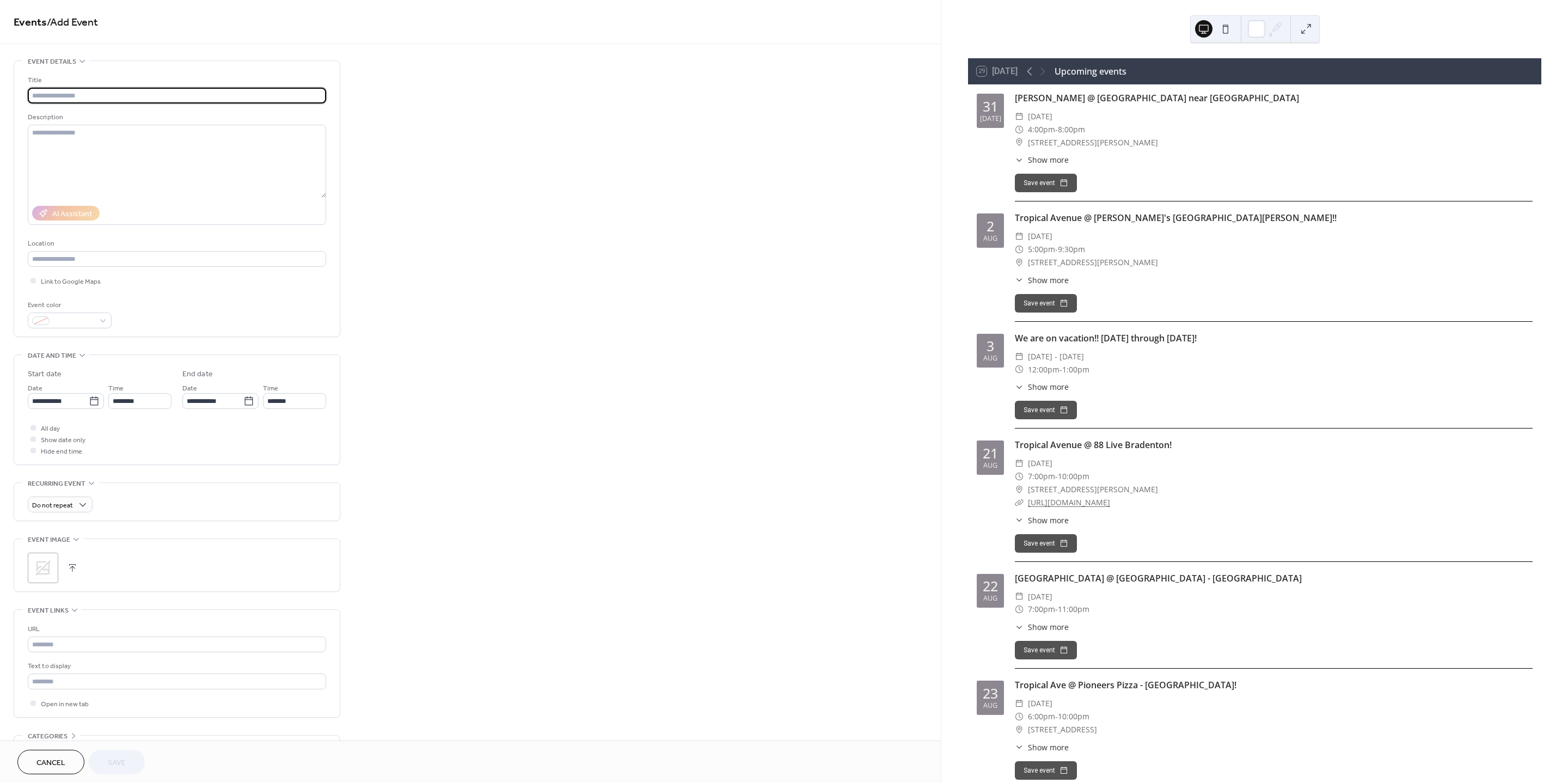 click at bounding box center [177, 95] 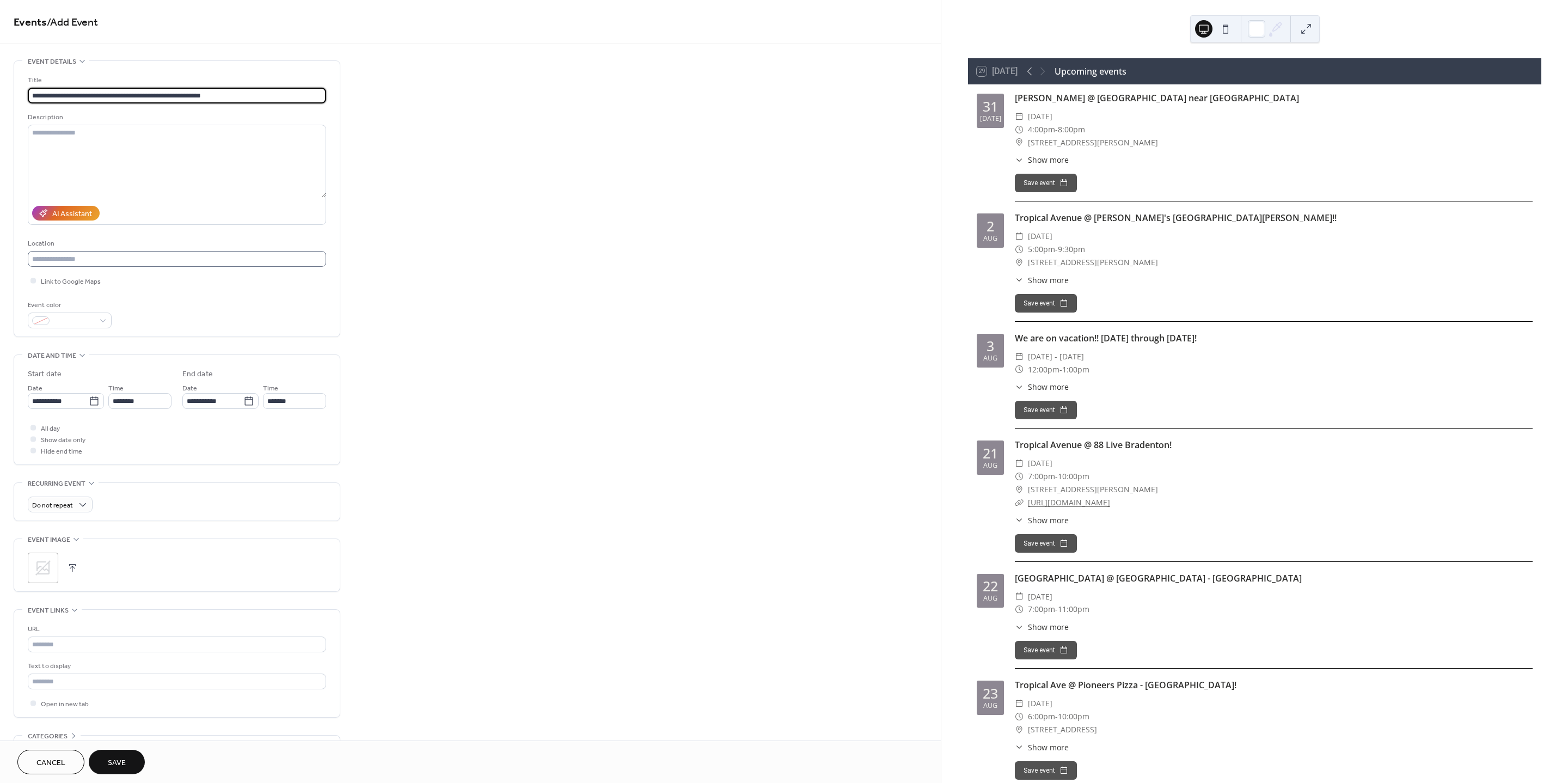 type on "**********" 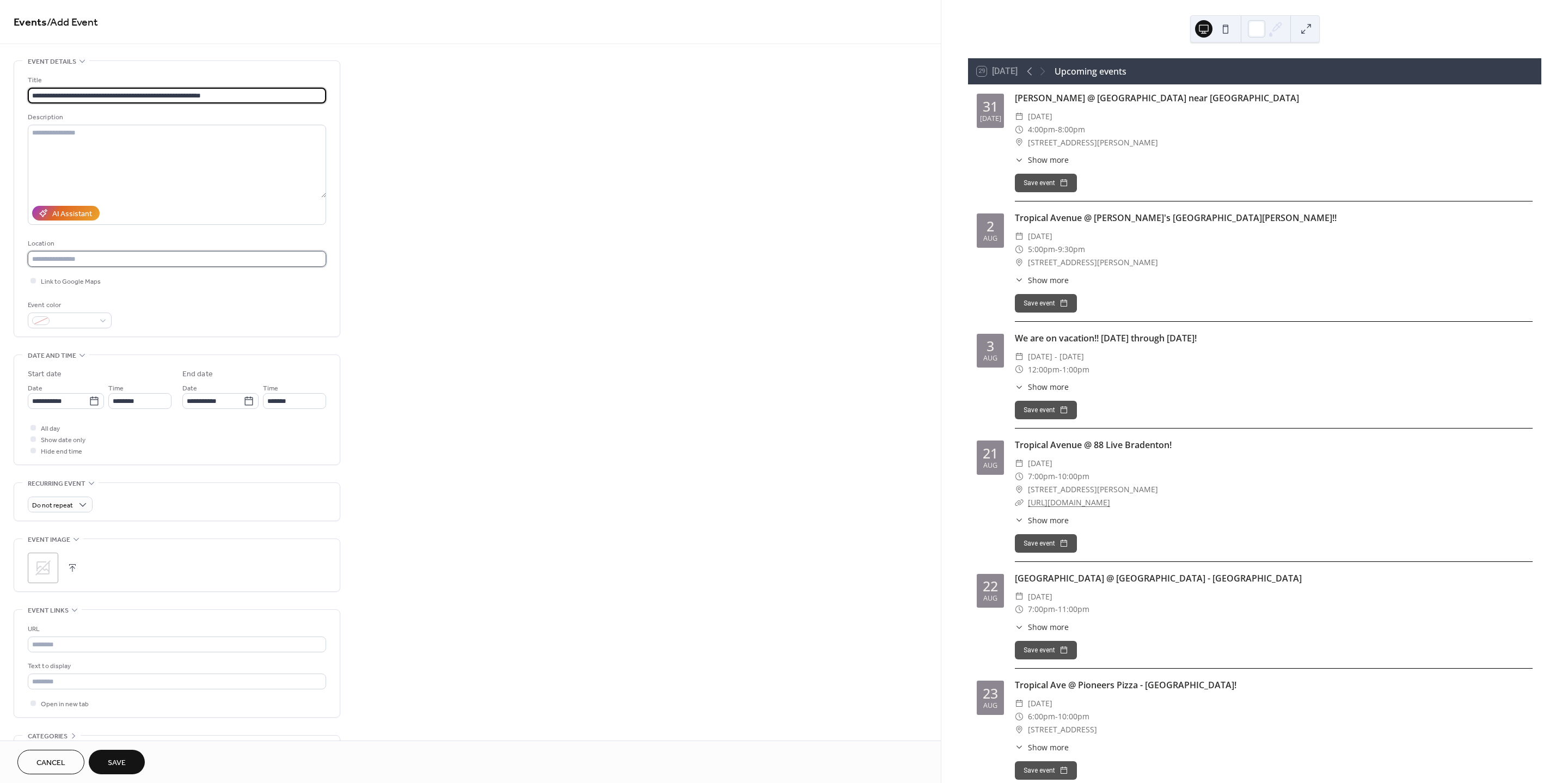 click at bounding box center (177, 259) 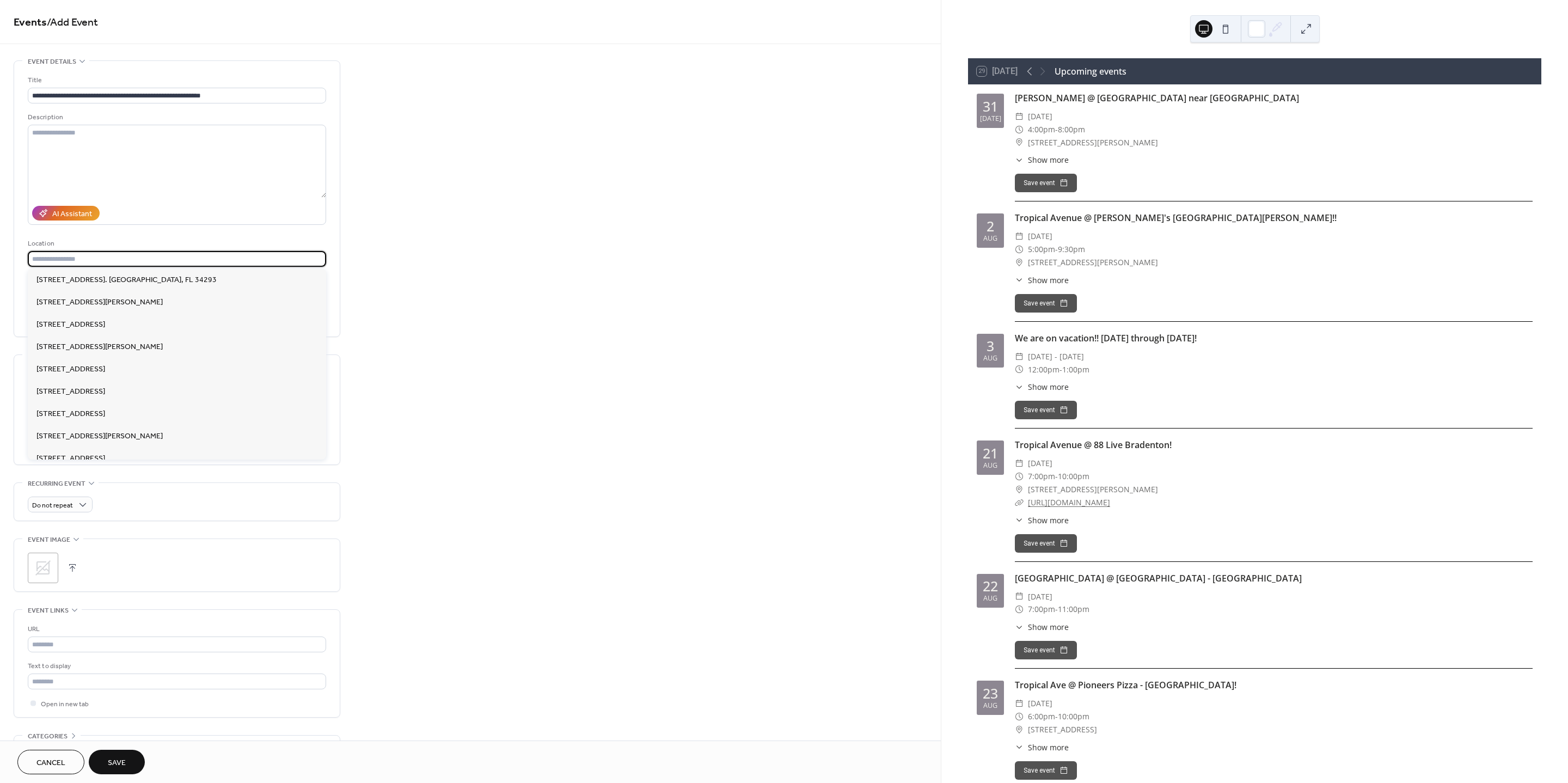 drag, startPoint x: 409, startPoint y: 259, endPoint x: 399, endPoint y: 265, distance: 11.661904 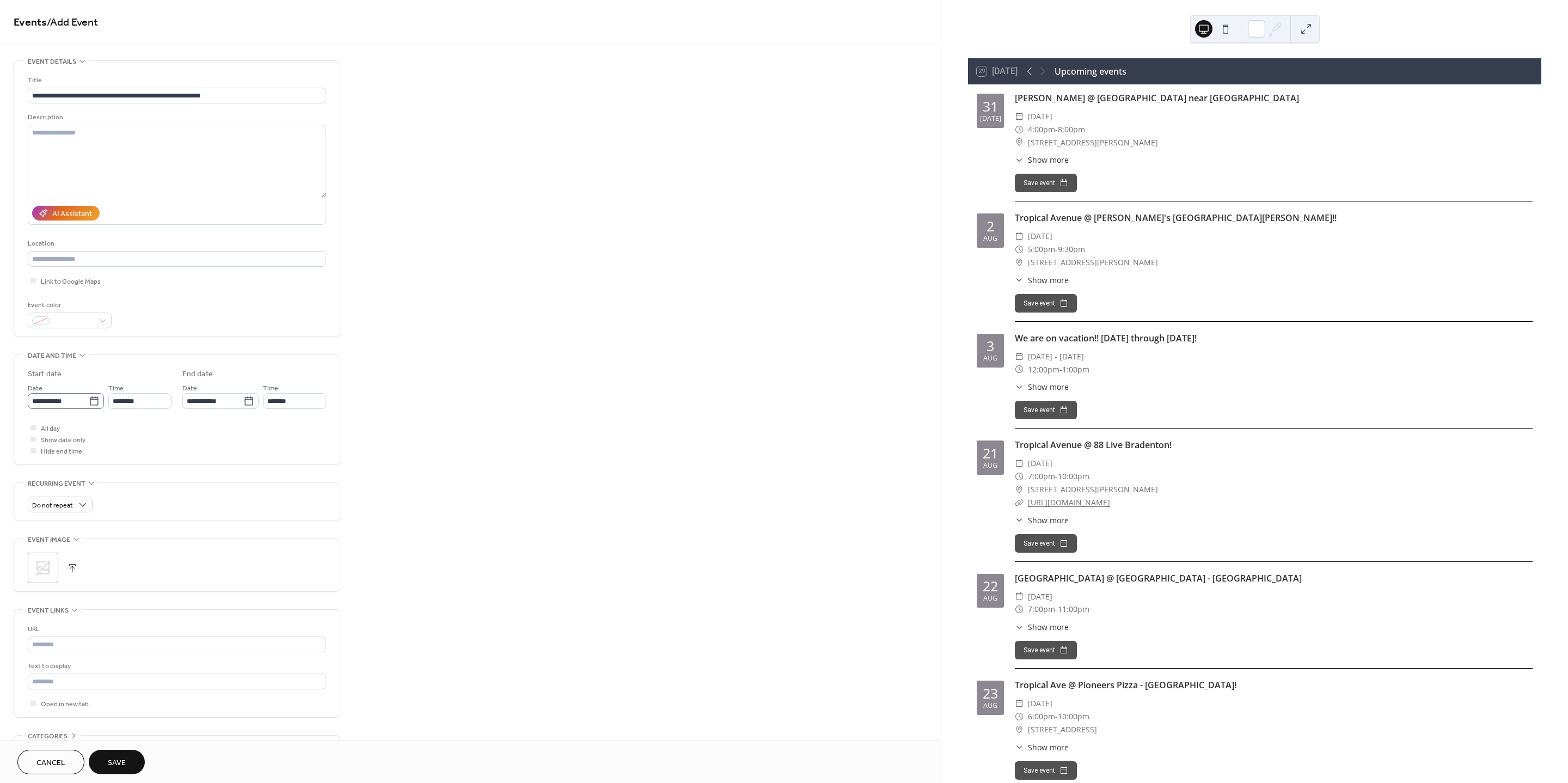click 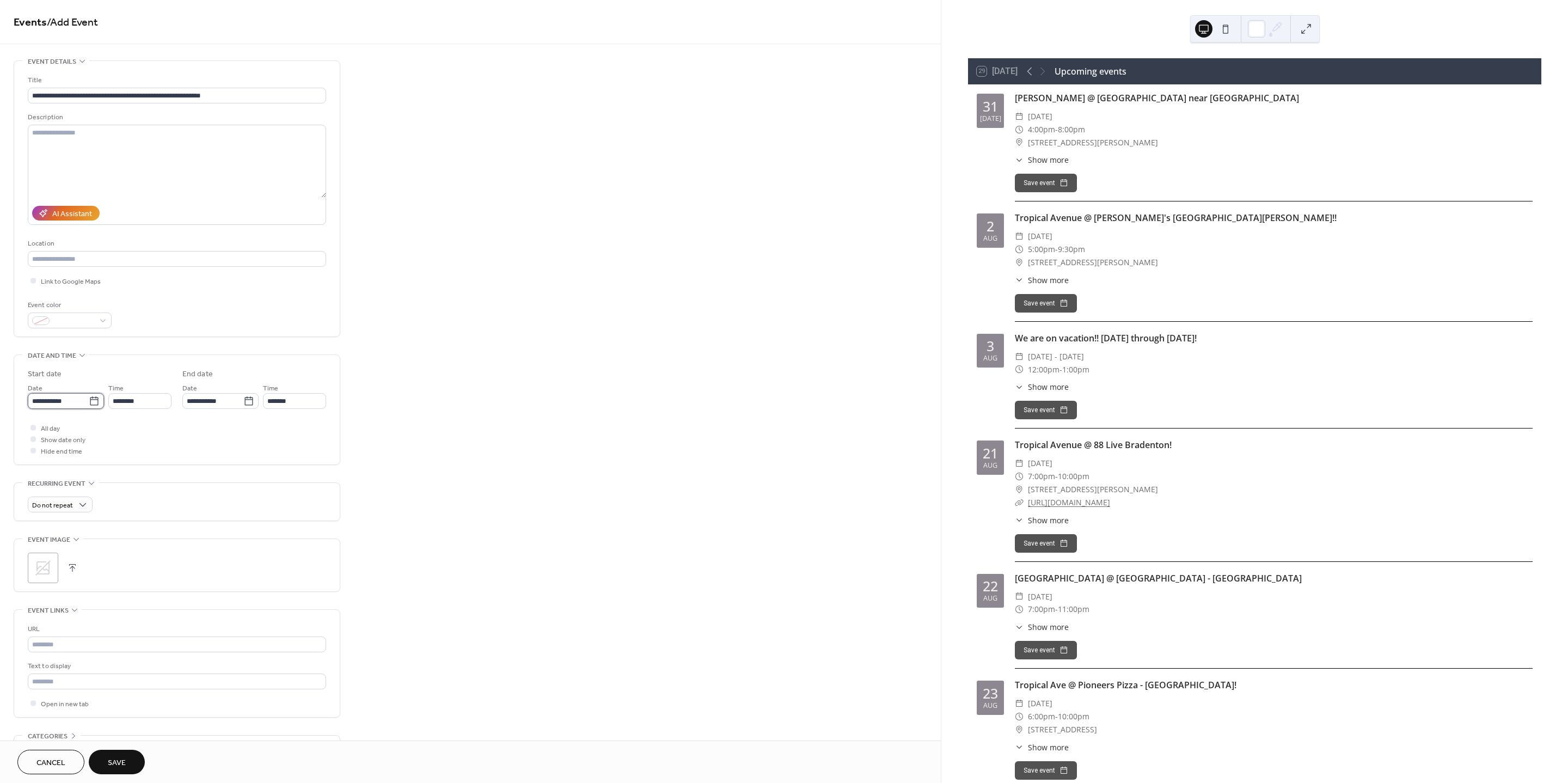 click on "**********" at bounding box center [58, 401] 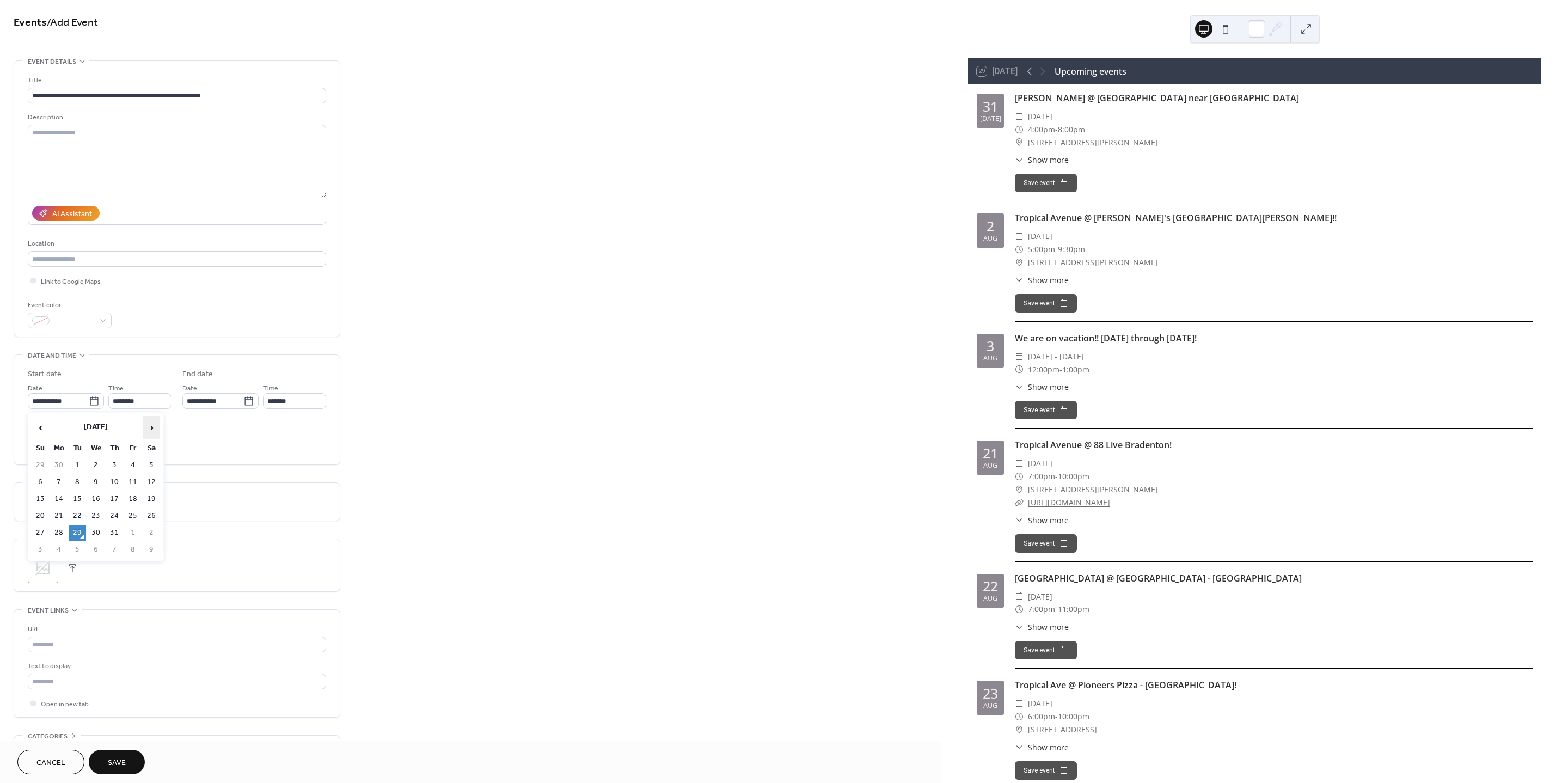 click on "›" at bounding box center [151, 427] 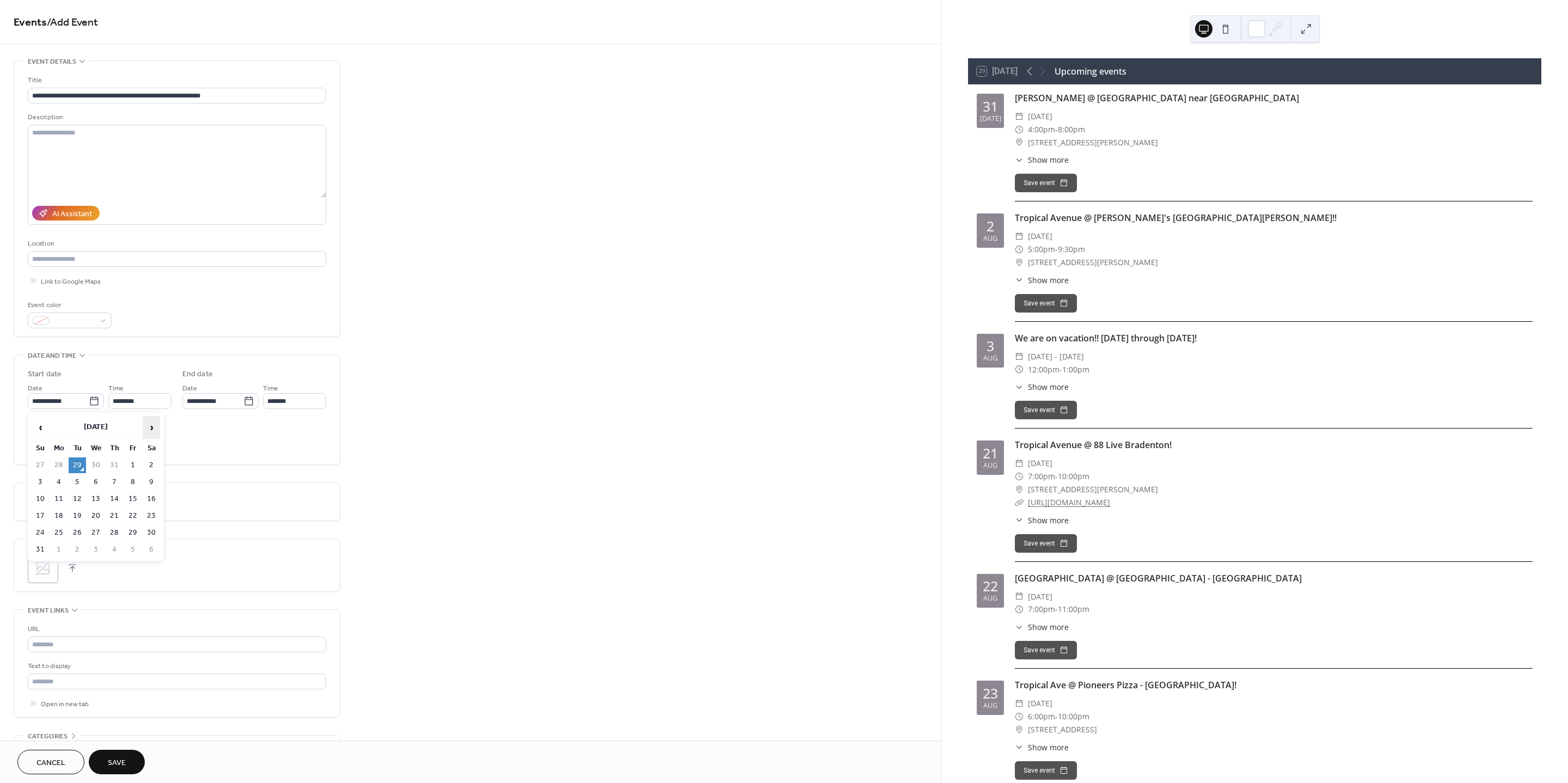 click on "›" at bounding box center [151, 427] 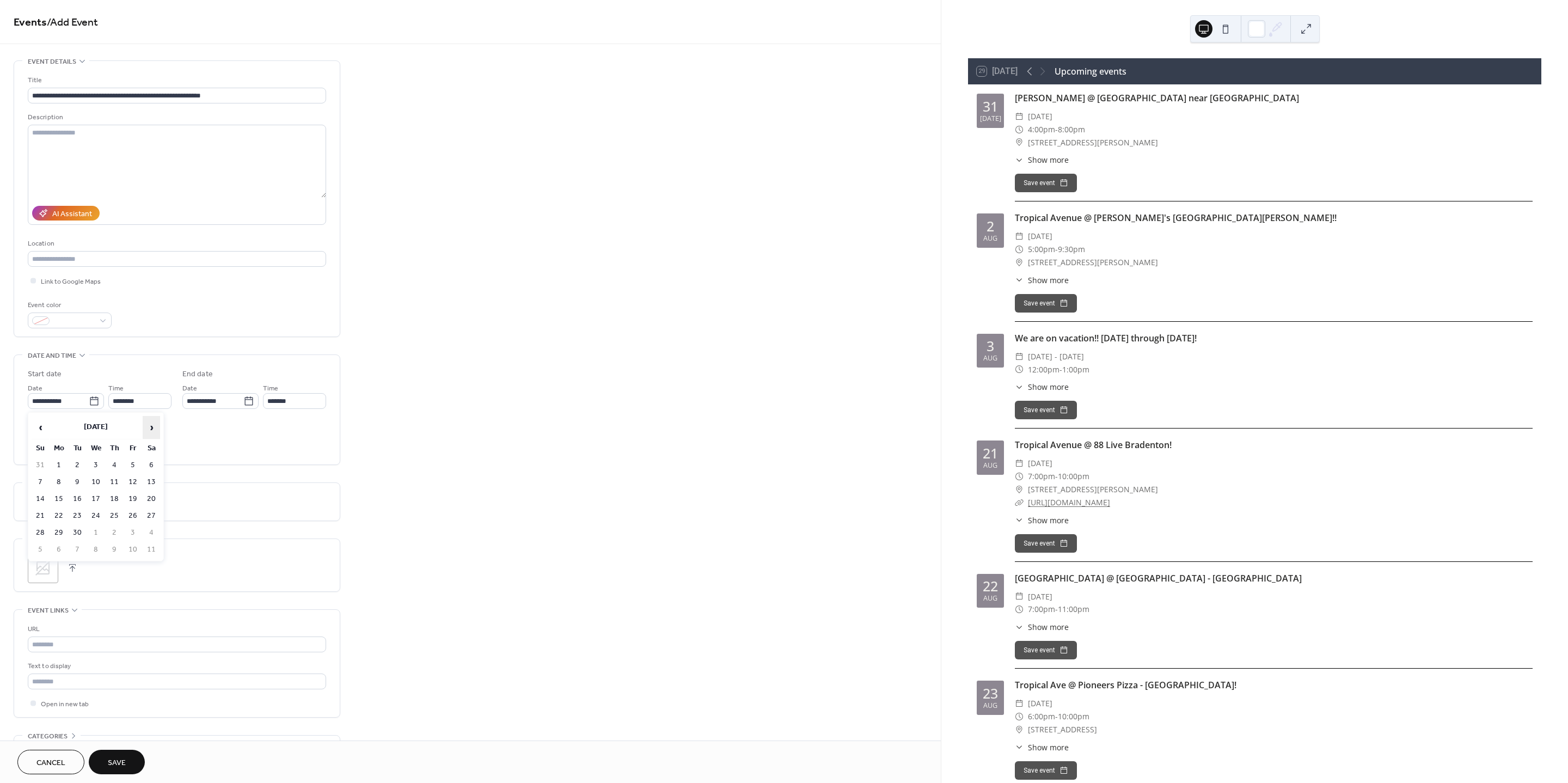 click on "›" at bounding box center [151, 427] 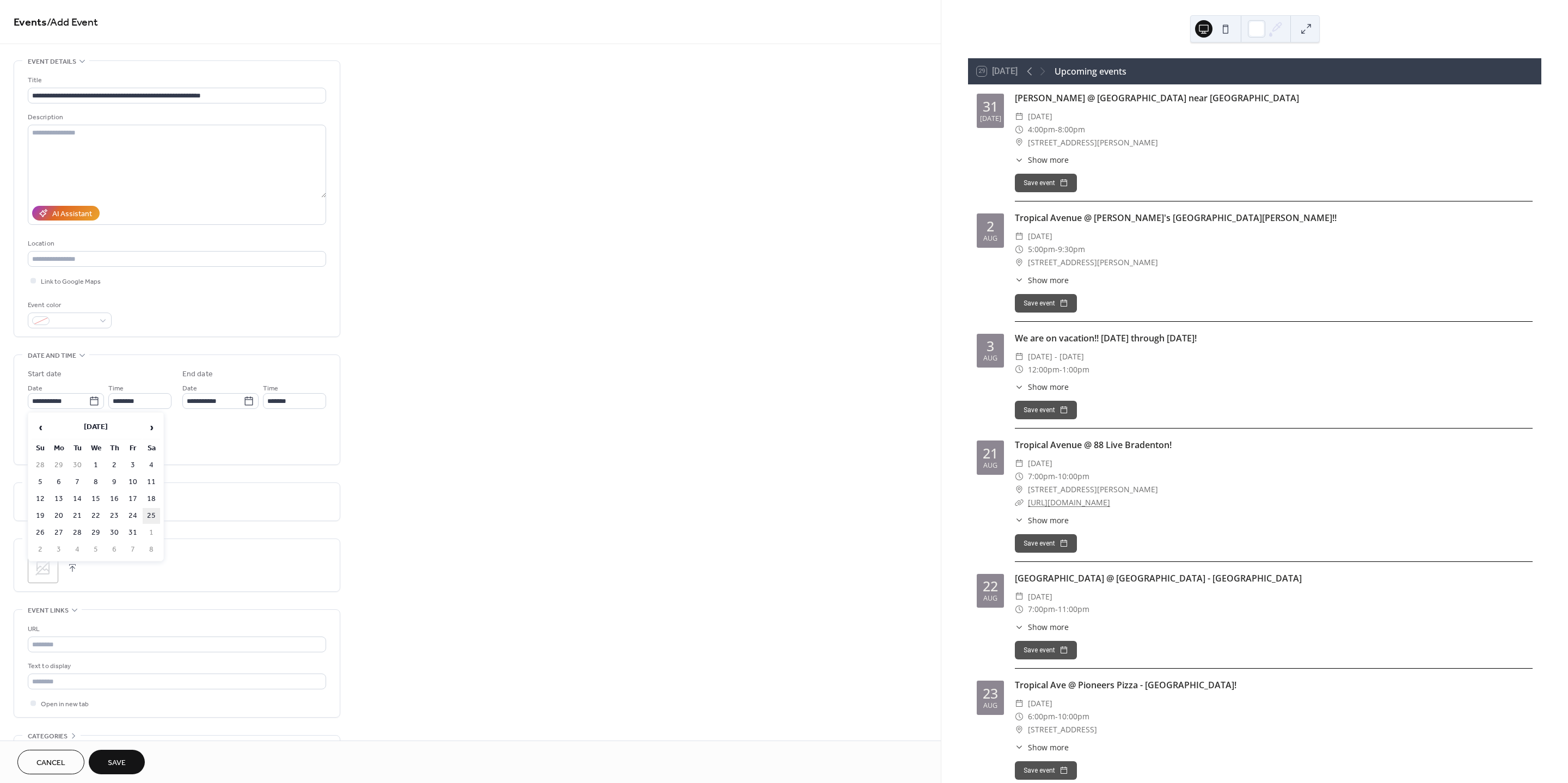 click on "25" at bounding box center [151, 516] 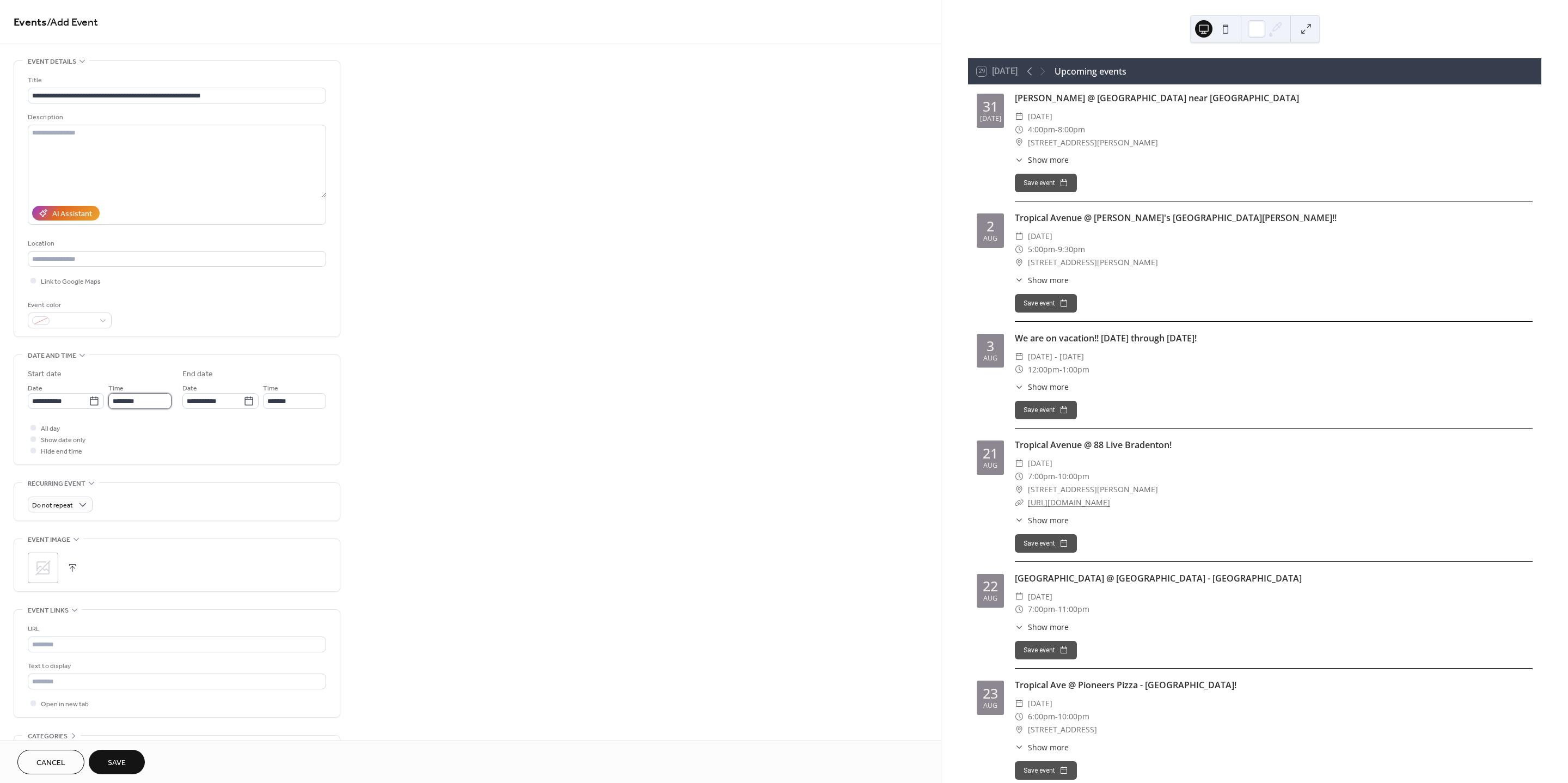 click on "********" at bounding box center (140, 401) 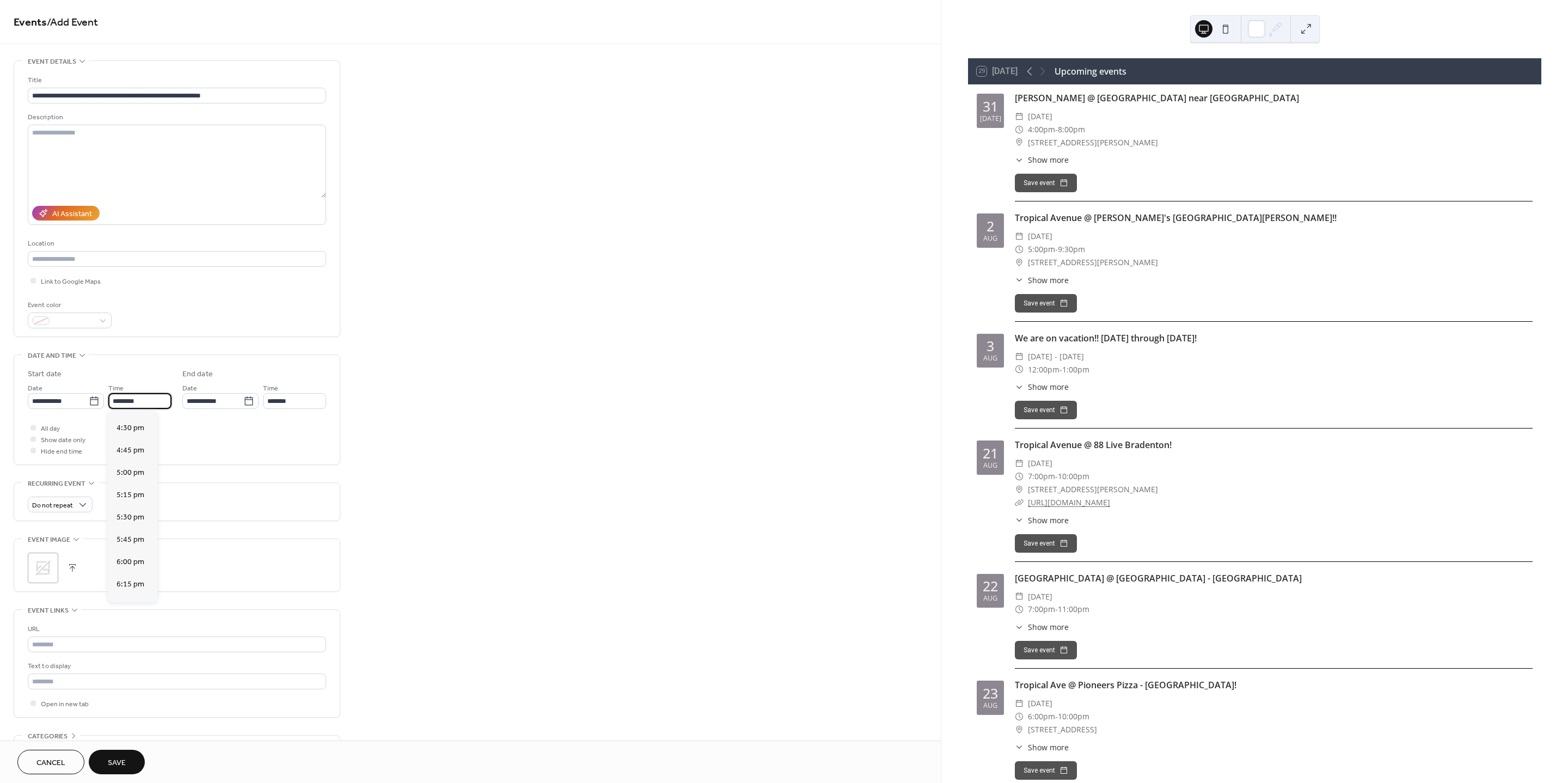 scroll, scrollTop: 1576, scrollLeft: 0, axis: vertical 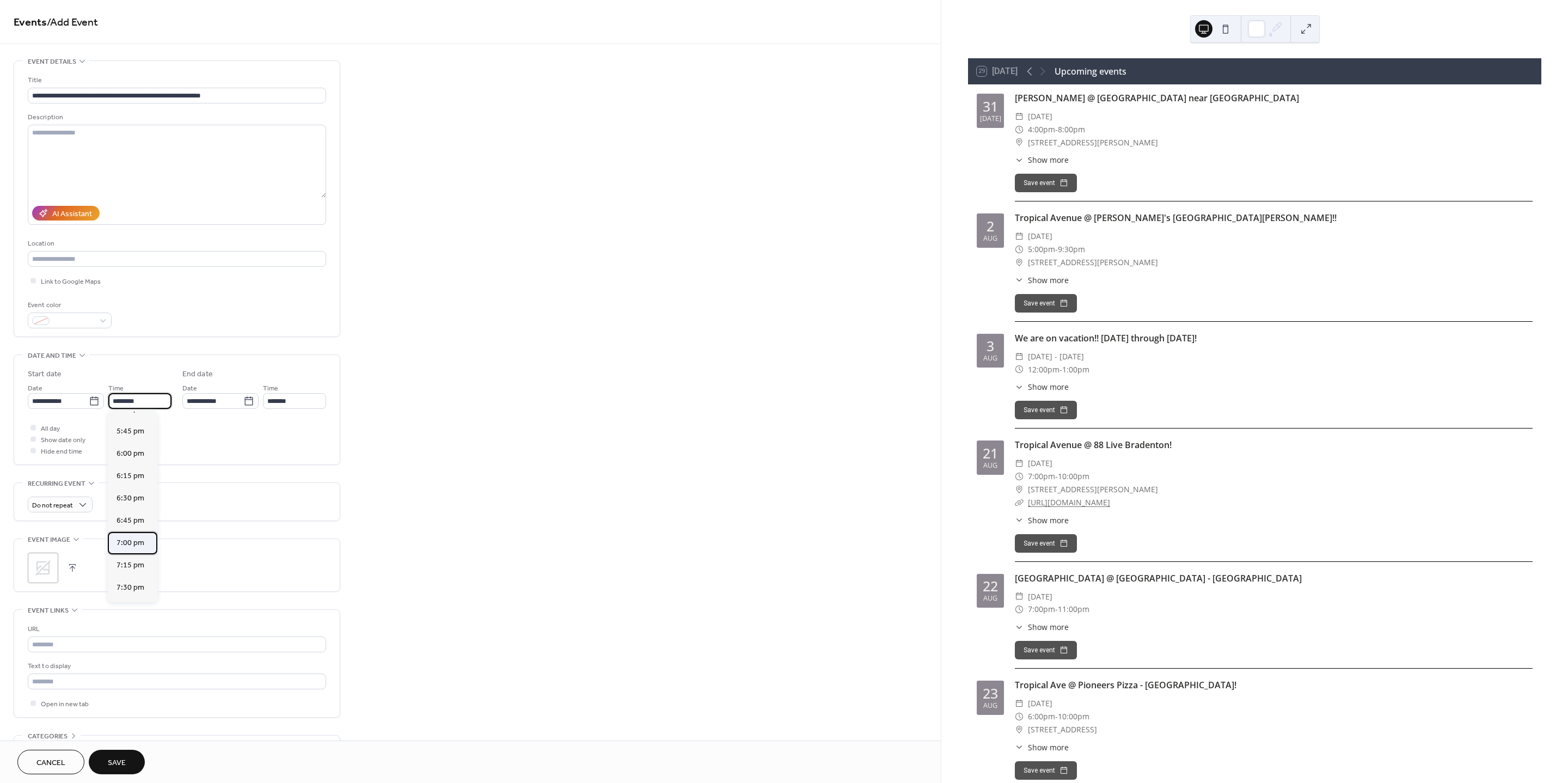 click on "7:00 pm" at bounding box center (130, 542) 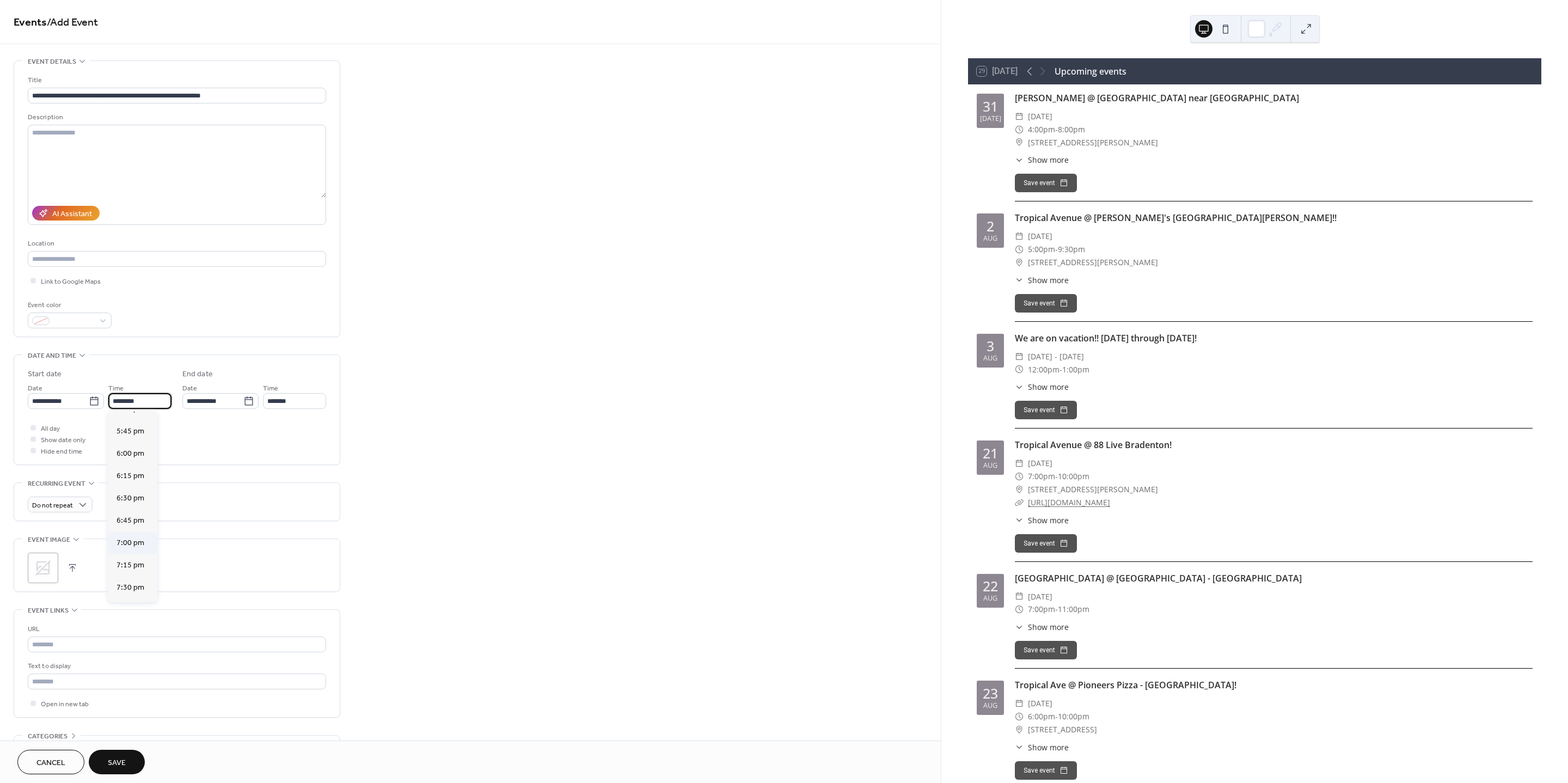 type on "*******" 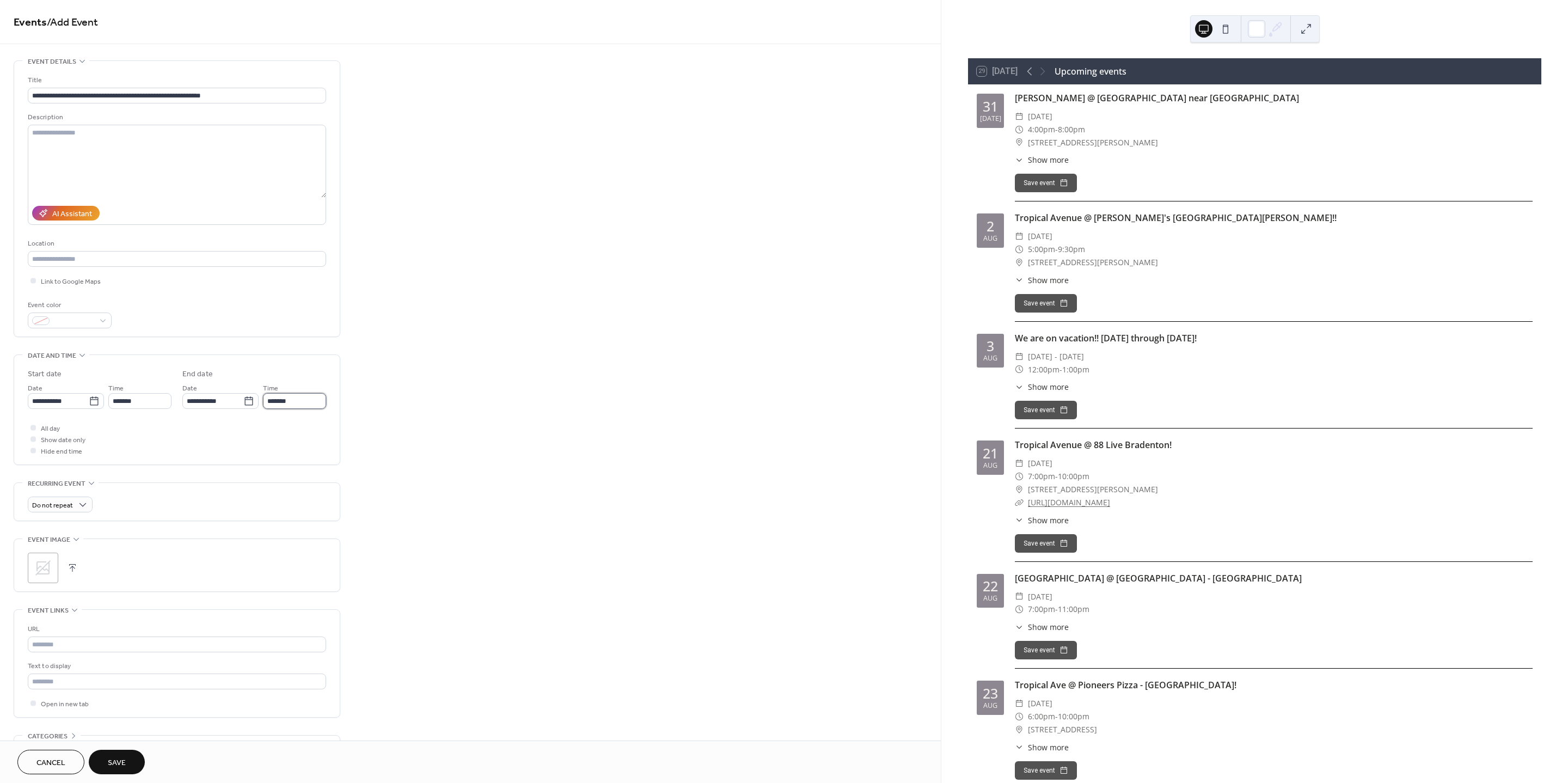click on "*******" at bounding box center [295, 401] 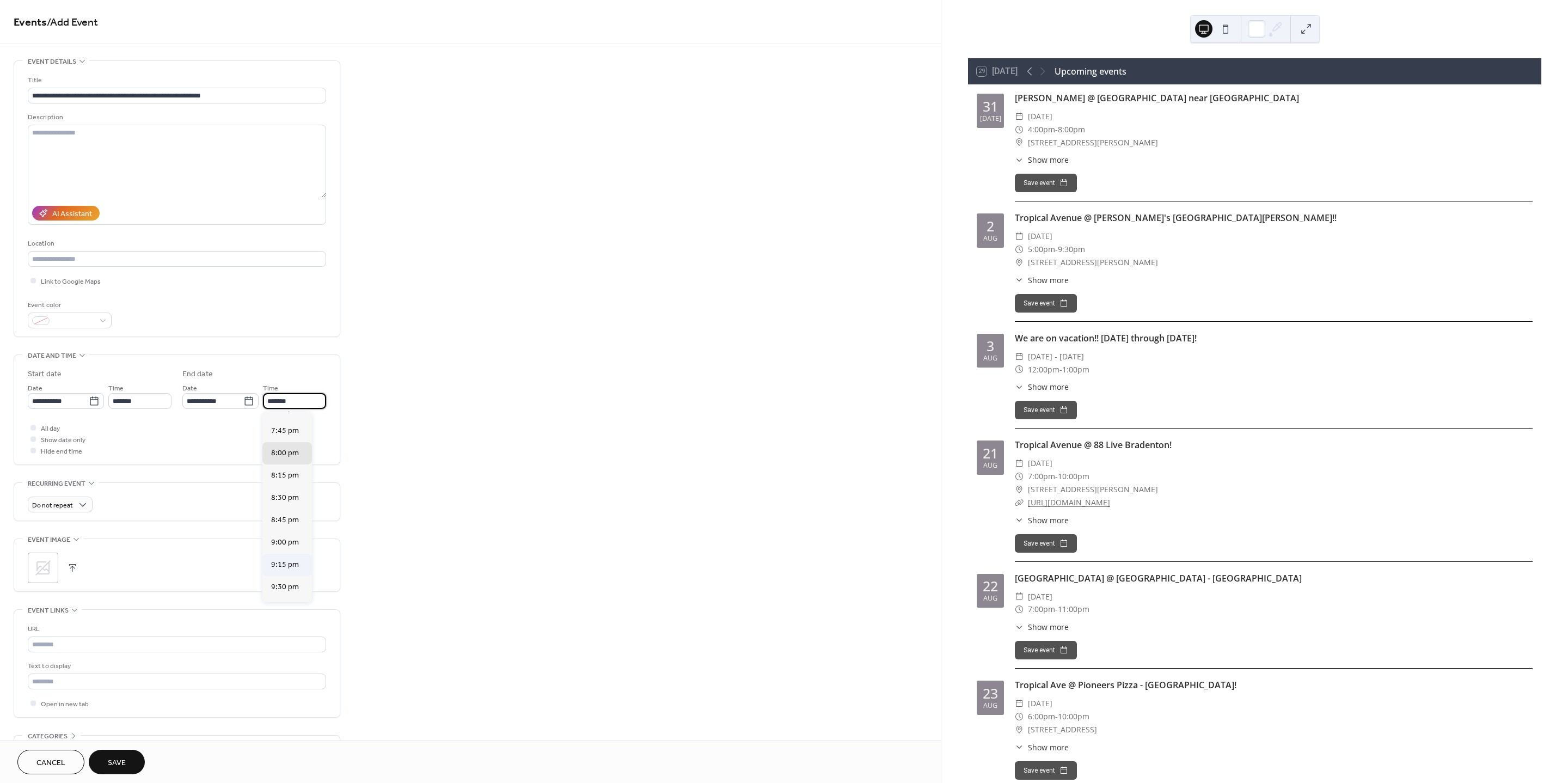 scroll, scrollTop: 136, scrollLeft: 0, axis: vertical 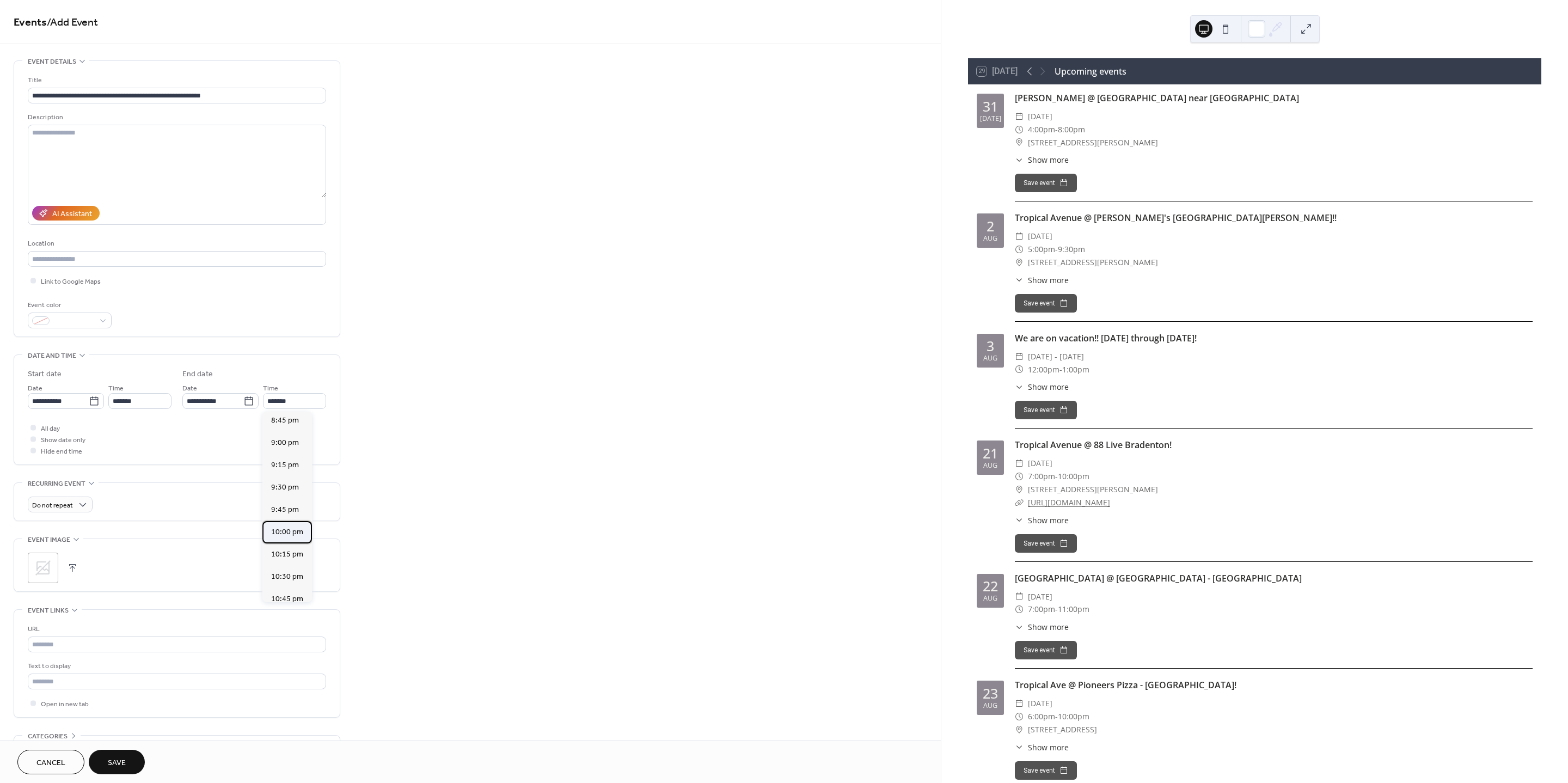 click on "10:00 pm" at bounding box center (287, 531) 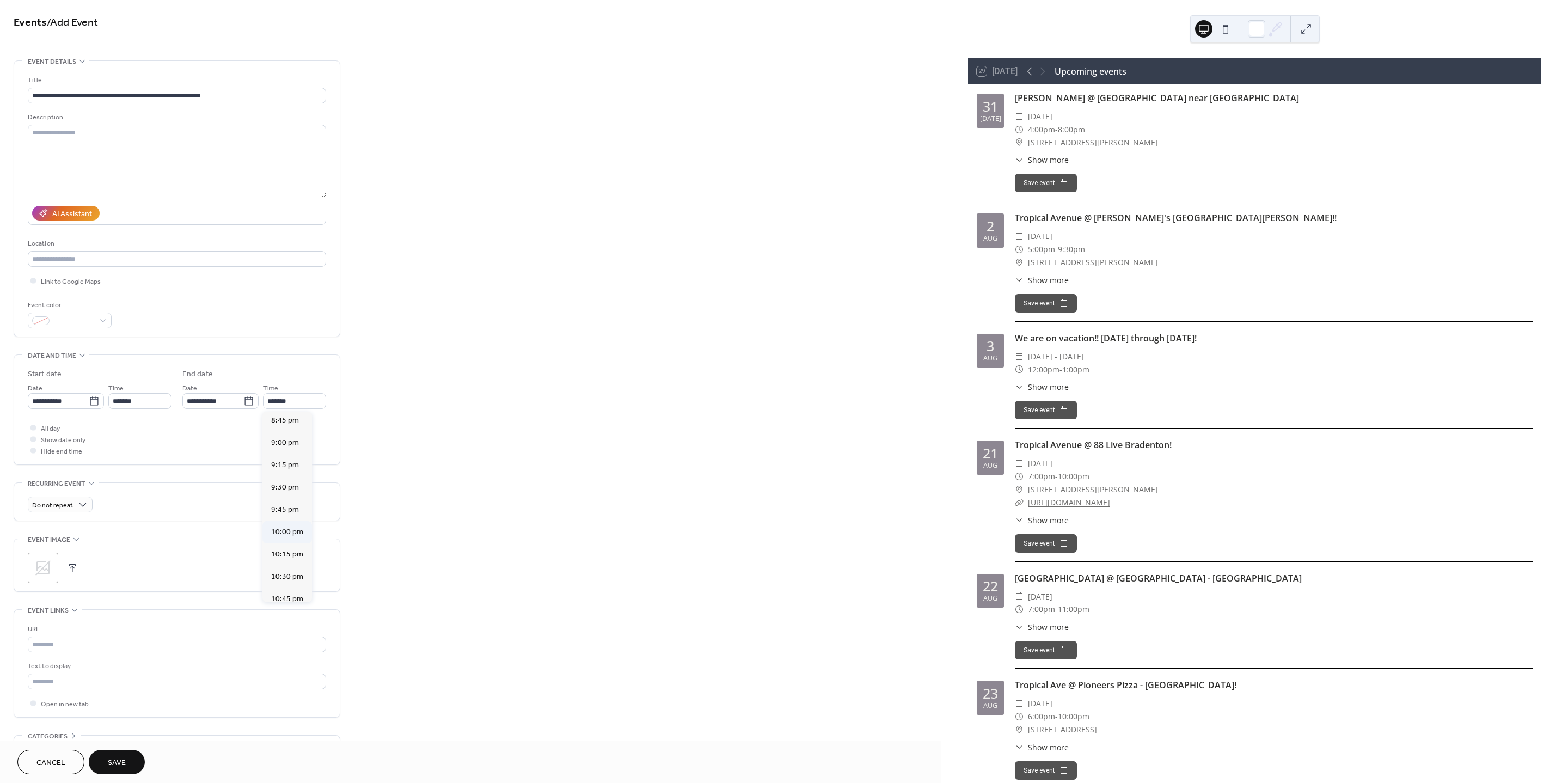 type on "********" 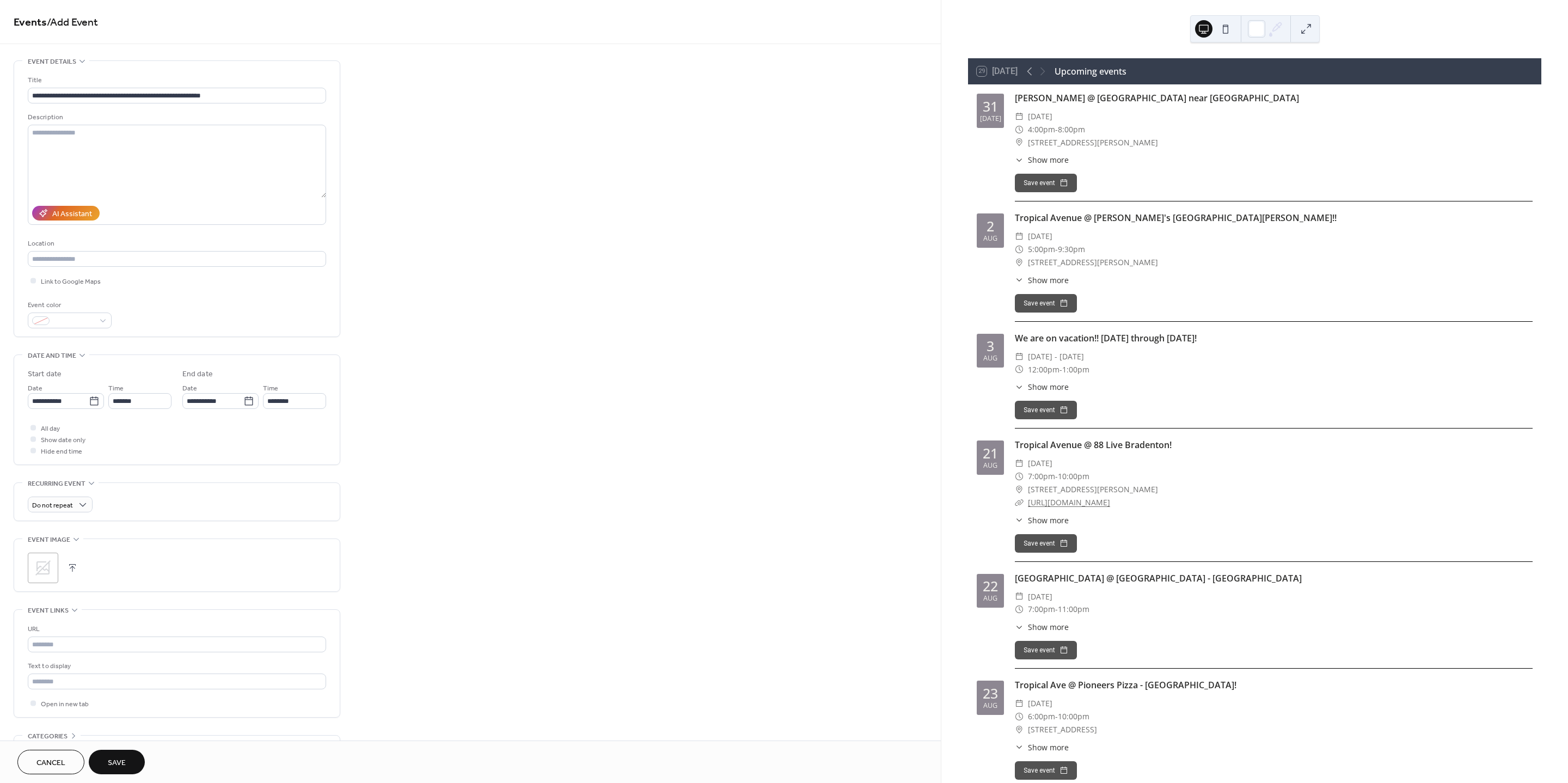 click 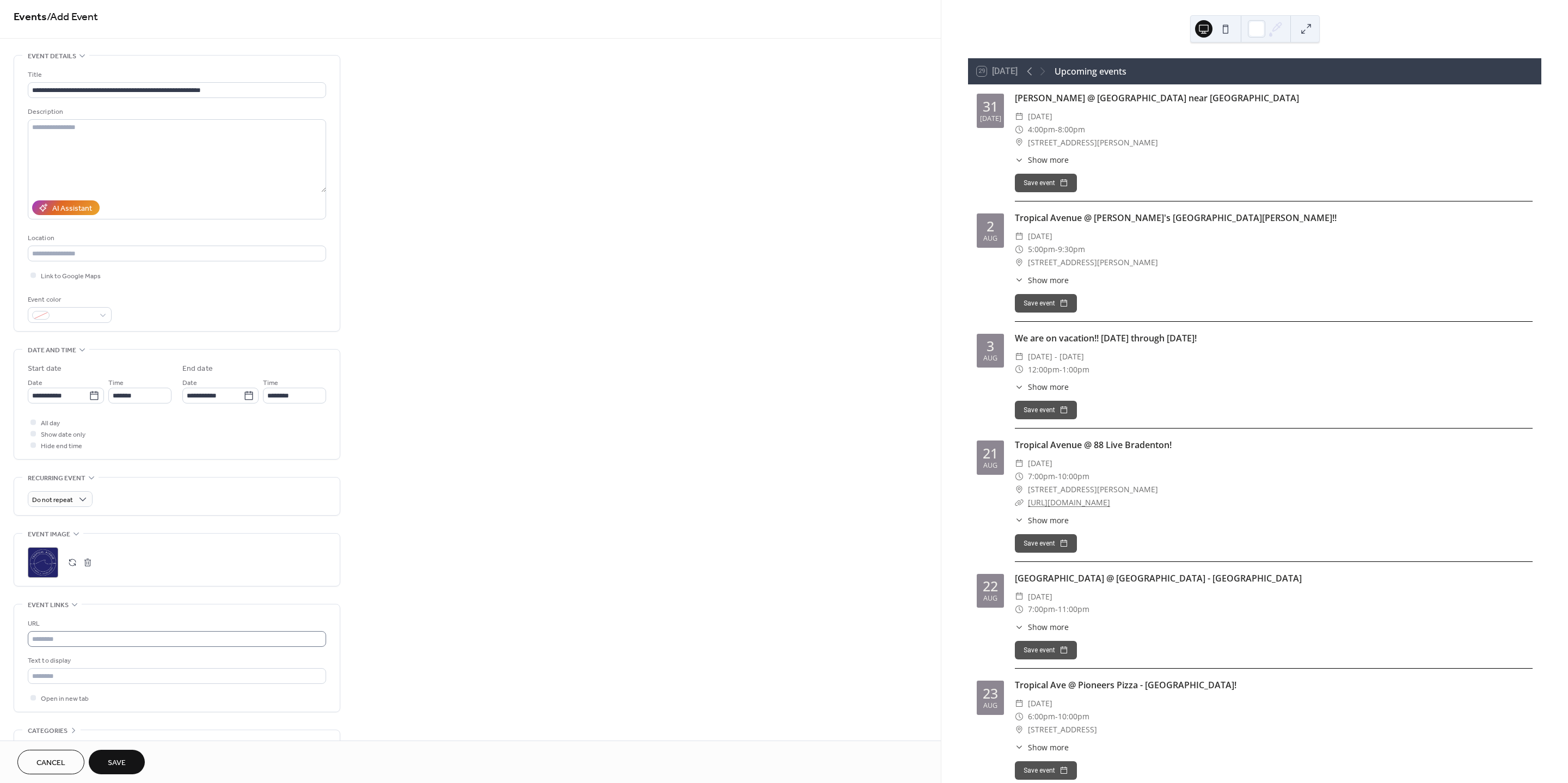 scroll, scrollTop: 0, scrollLeft: 0, axis: both 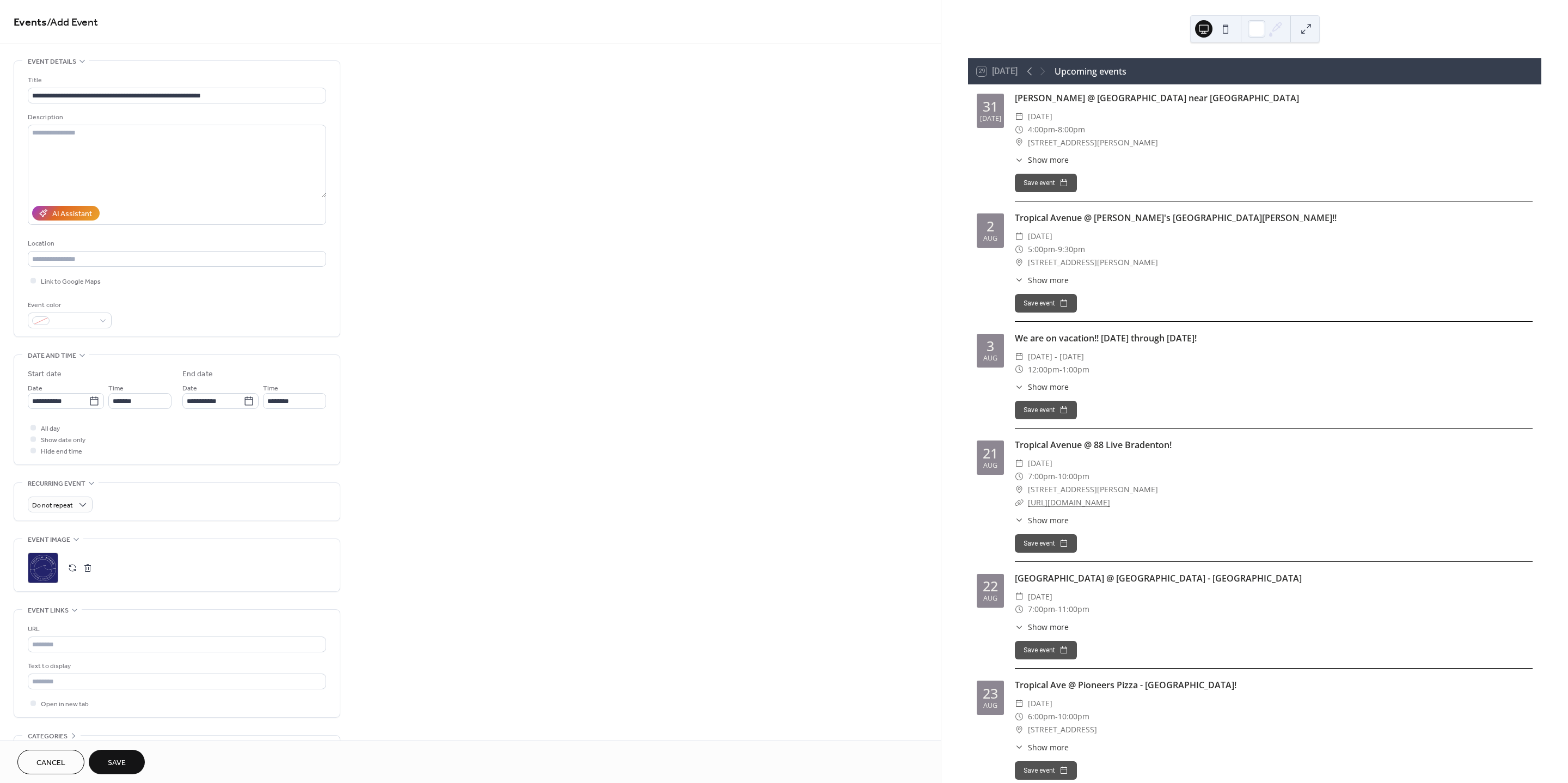 click on "Save" at bounding box center (117, 763) 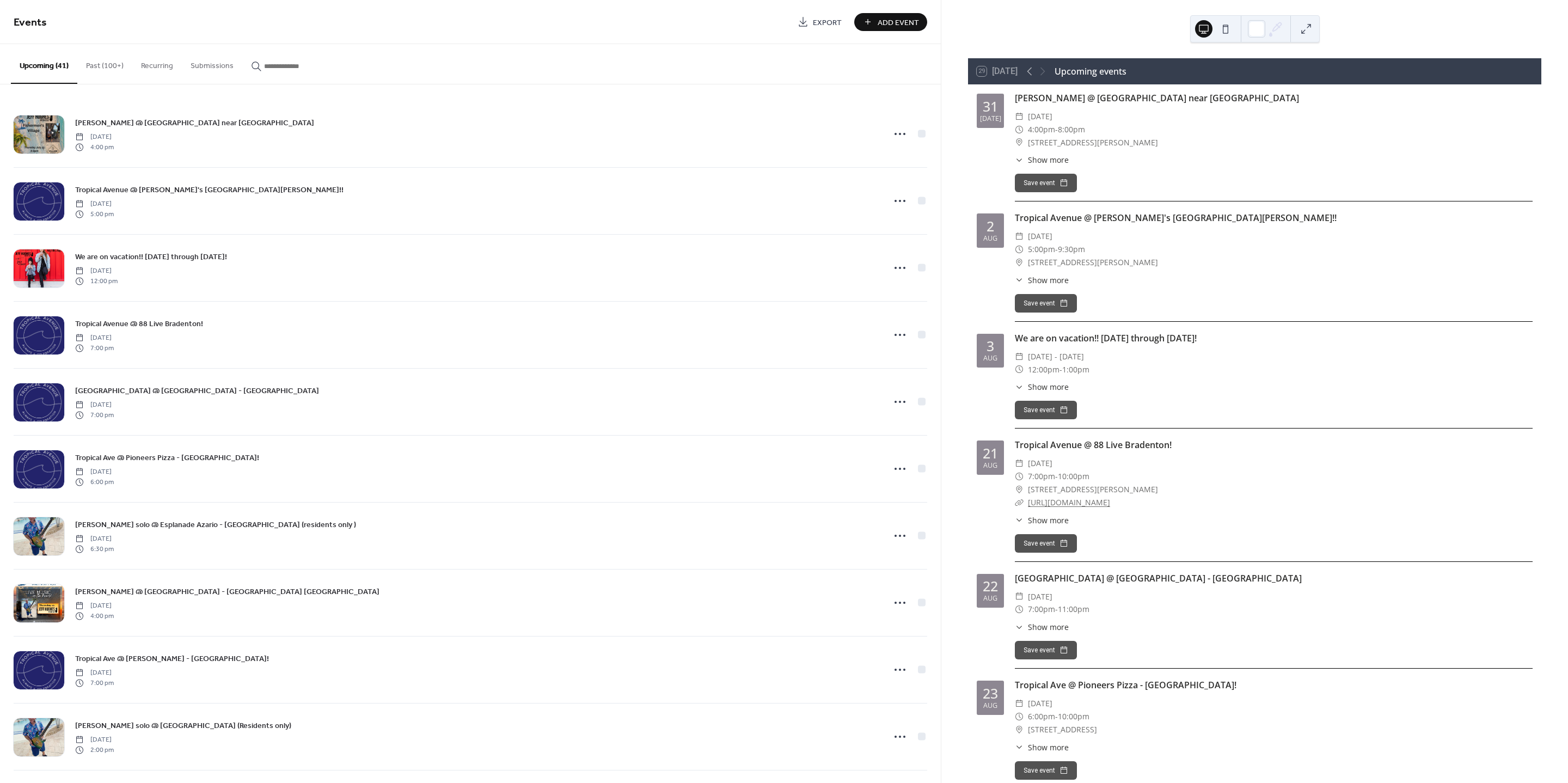 click on "Add Event" at bounding box center (898, 22) 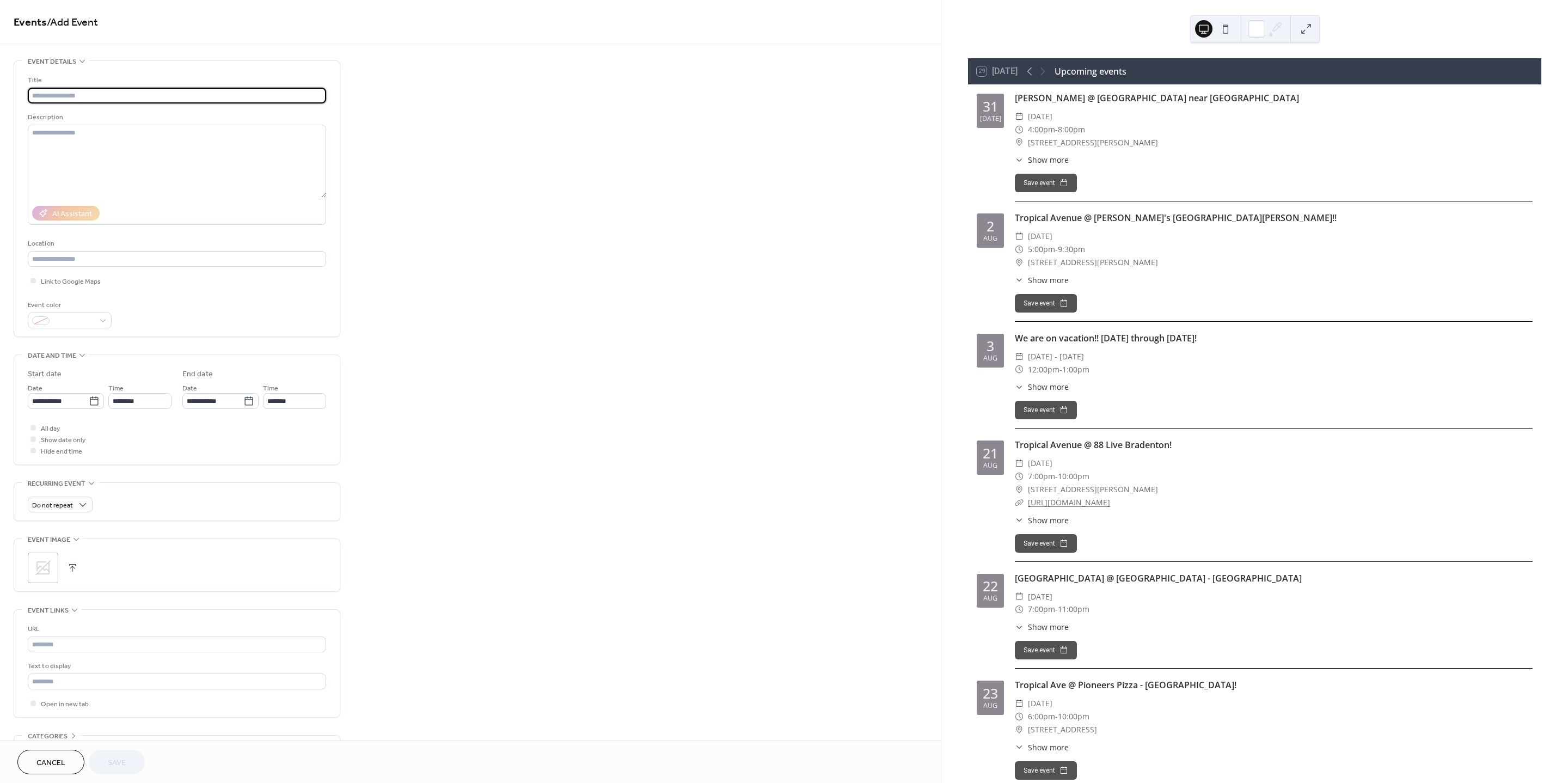 click at bounding box center [177, 95] 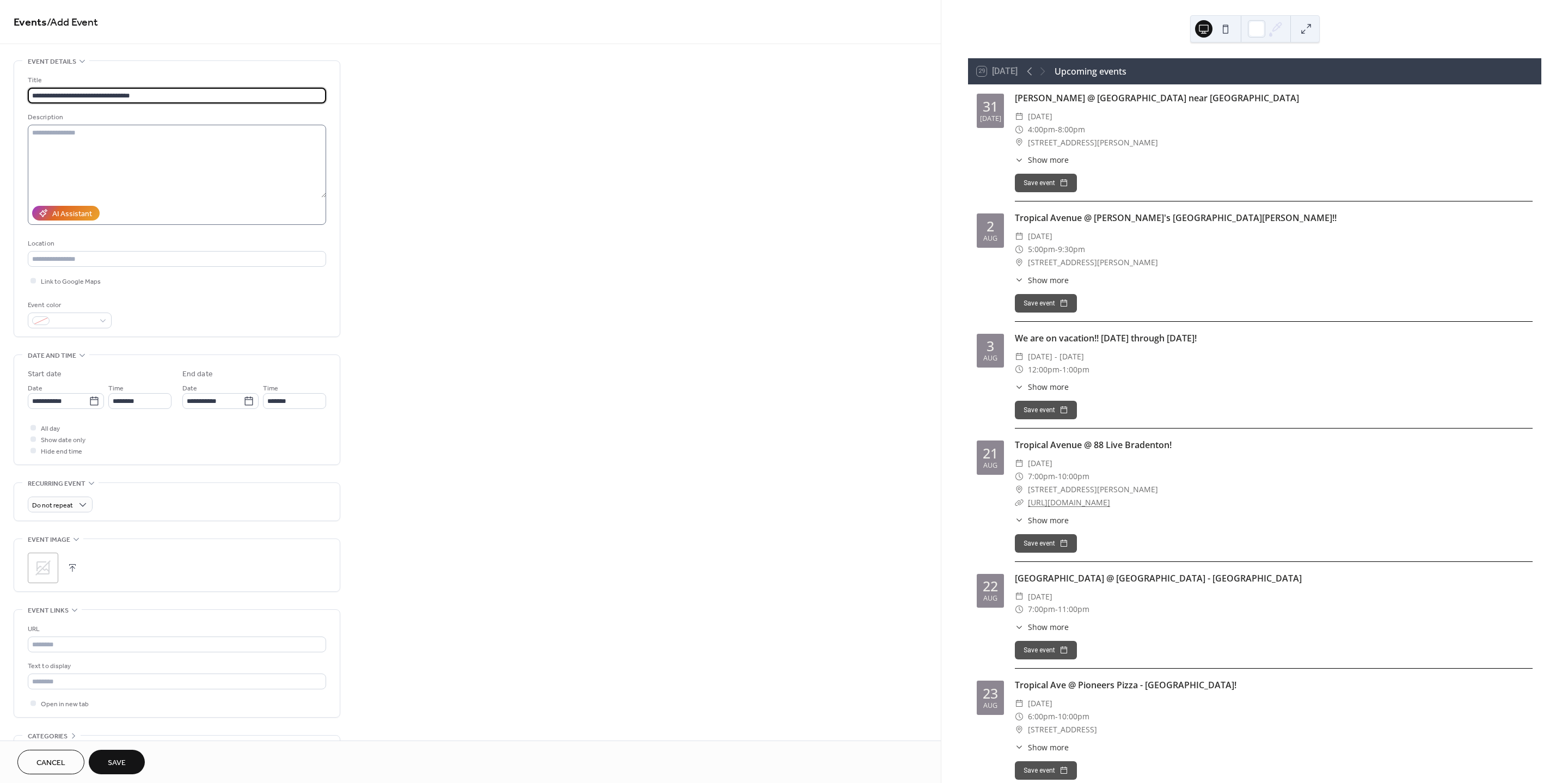 type on "**********" 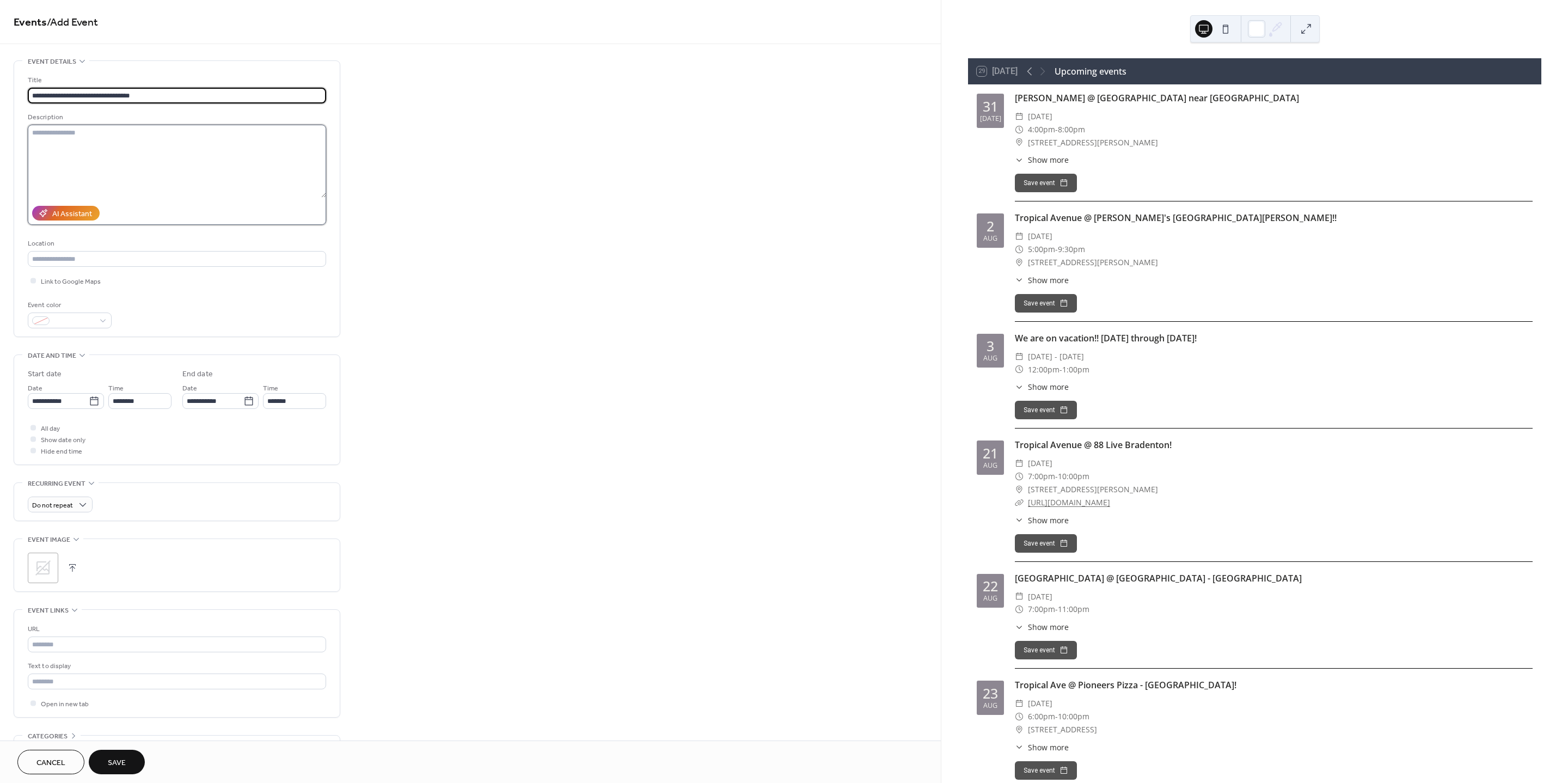 click at bounding box center [177, 161] 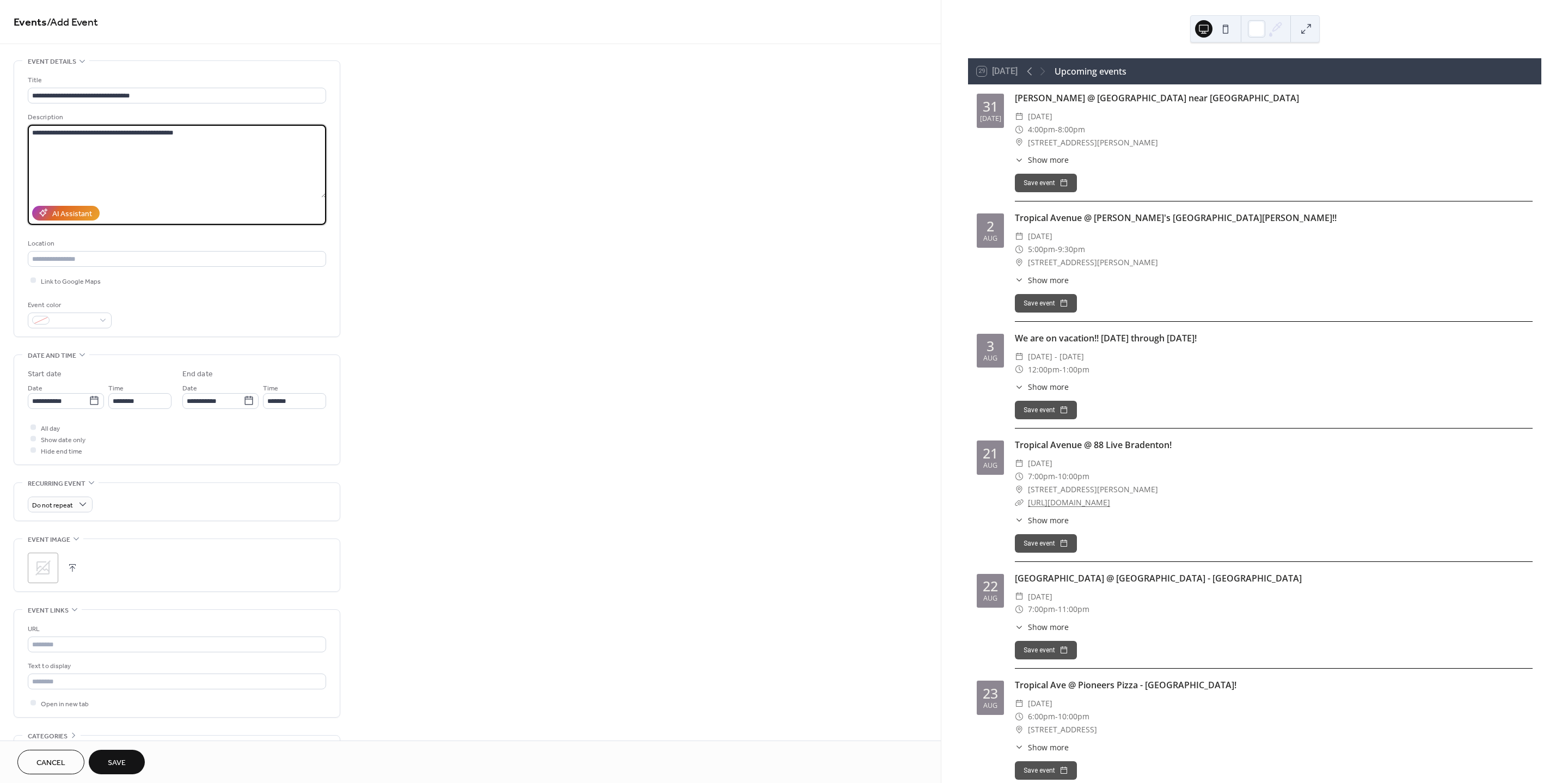 click on "**********" at bounding box center [177, 161] 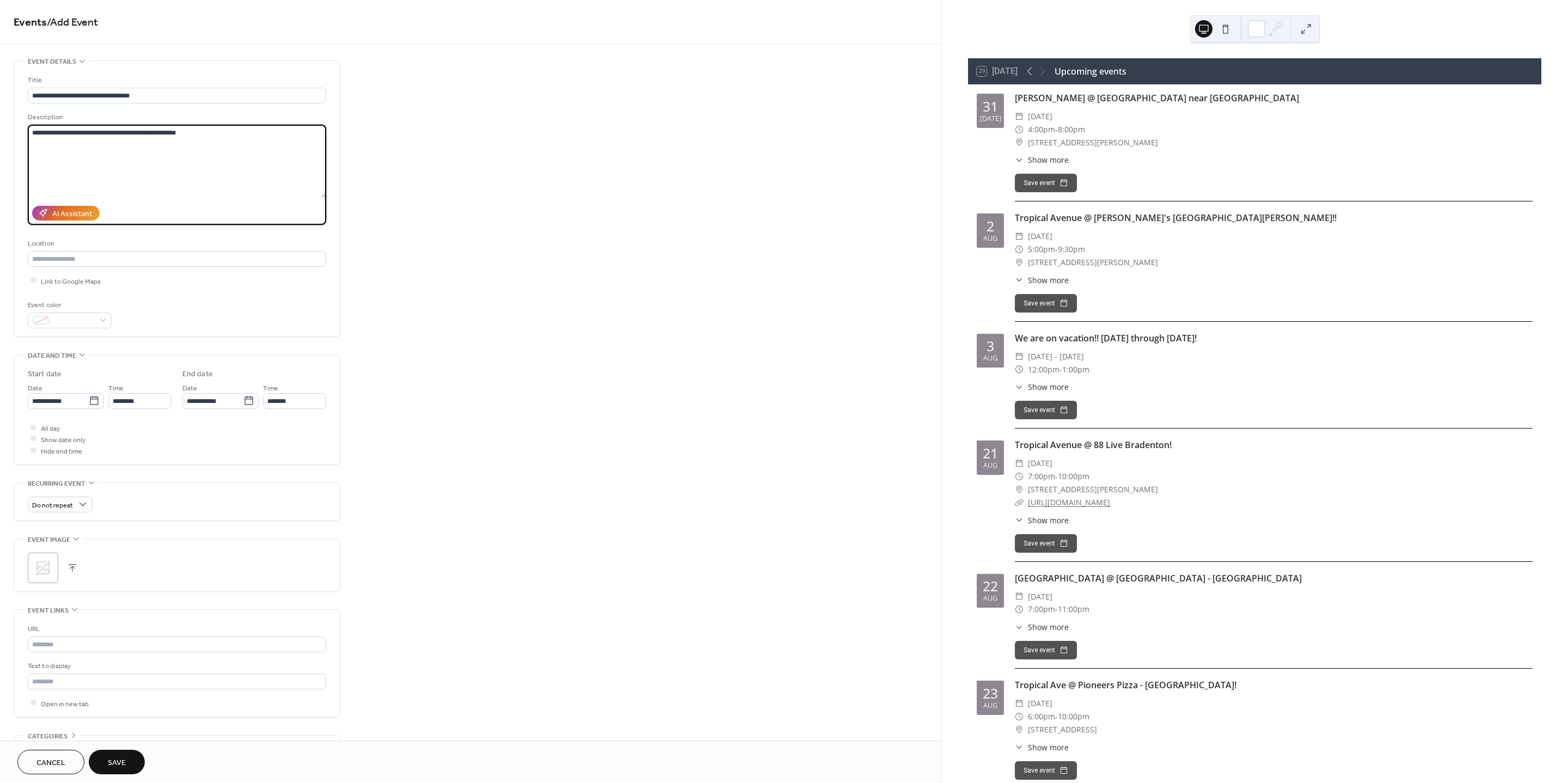 click on "**********" at bounding box center [177, 161] 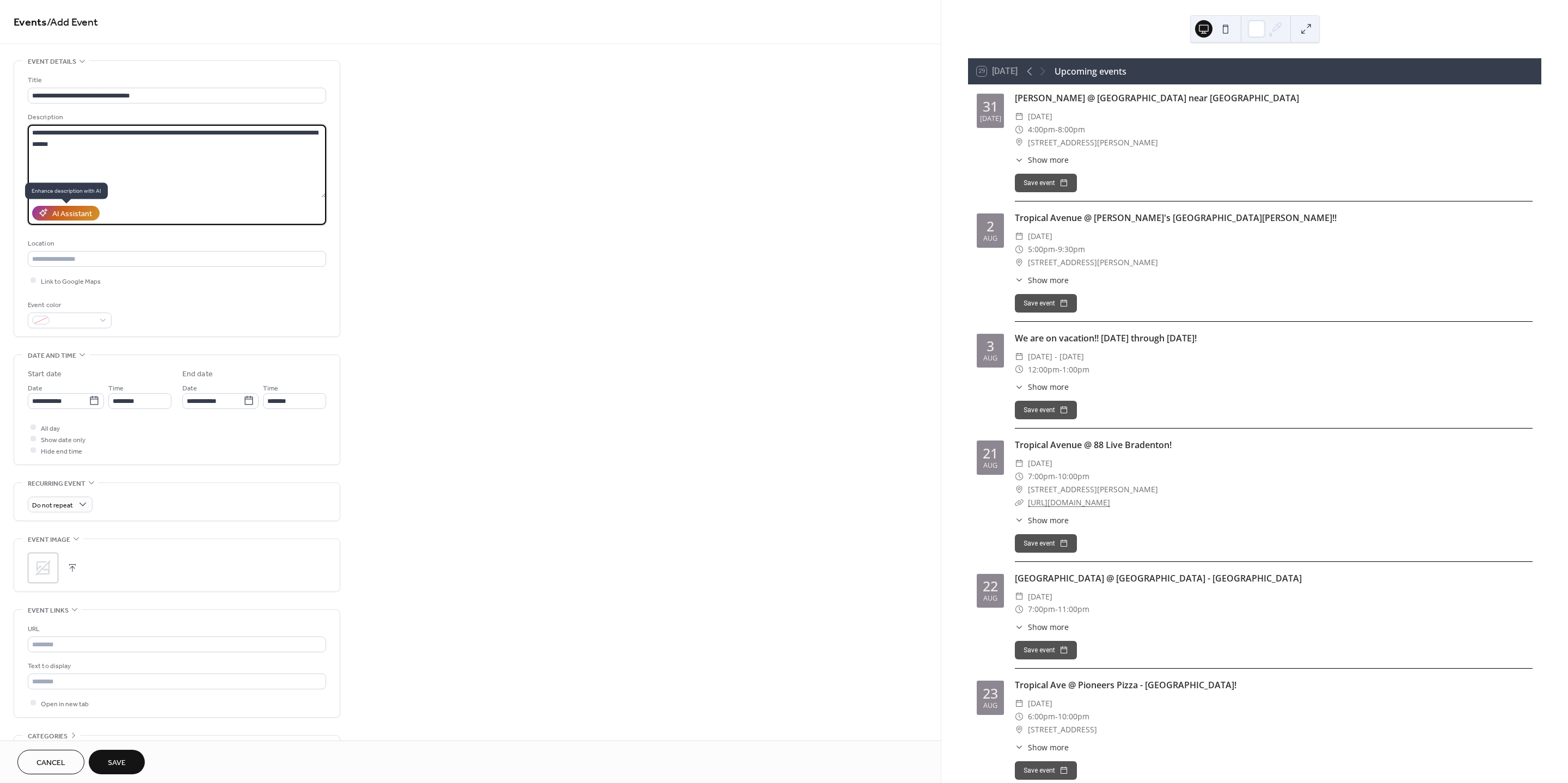 type on "**********" 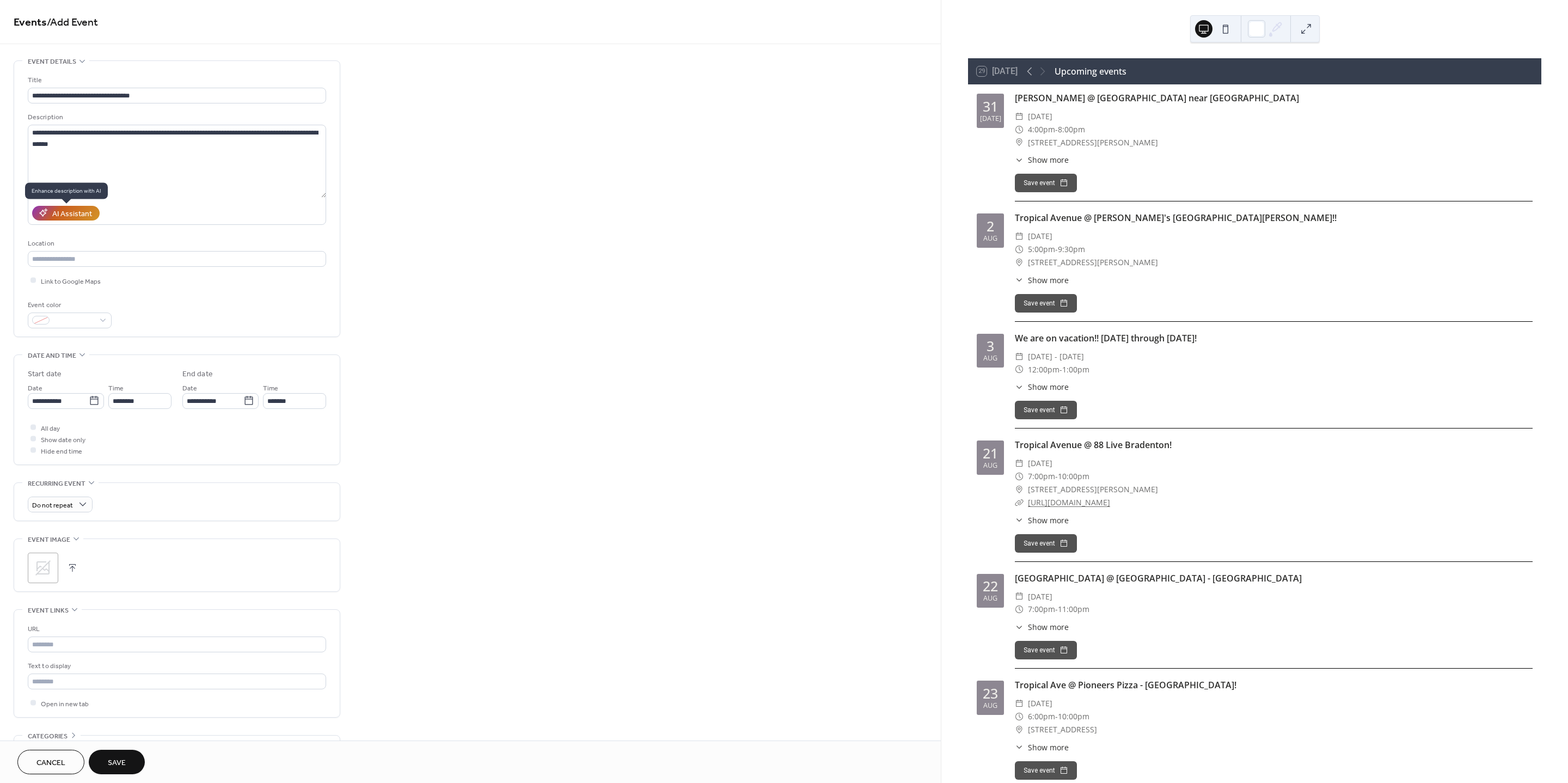 click on "AI Assistant" at bounding box center [72, 213] 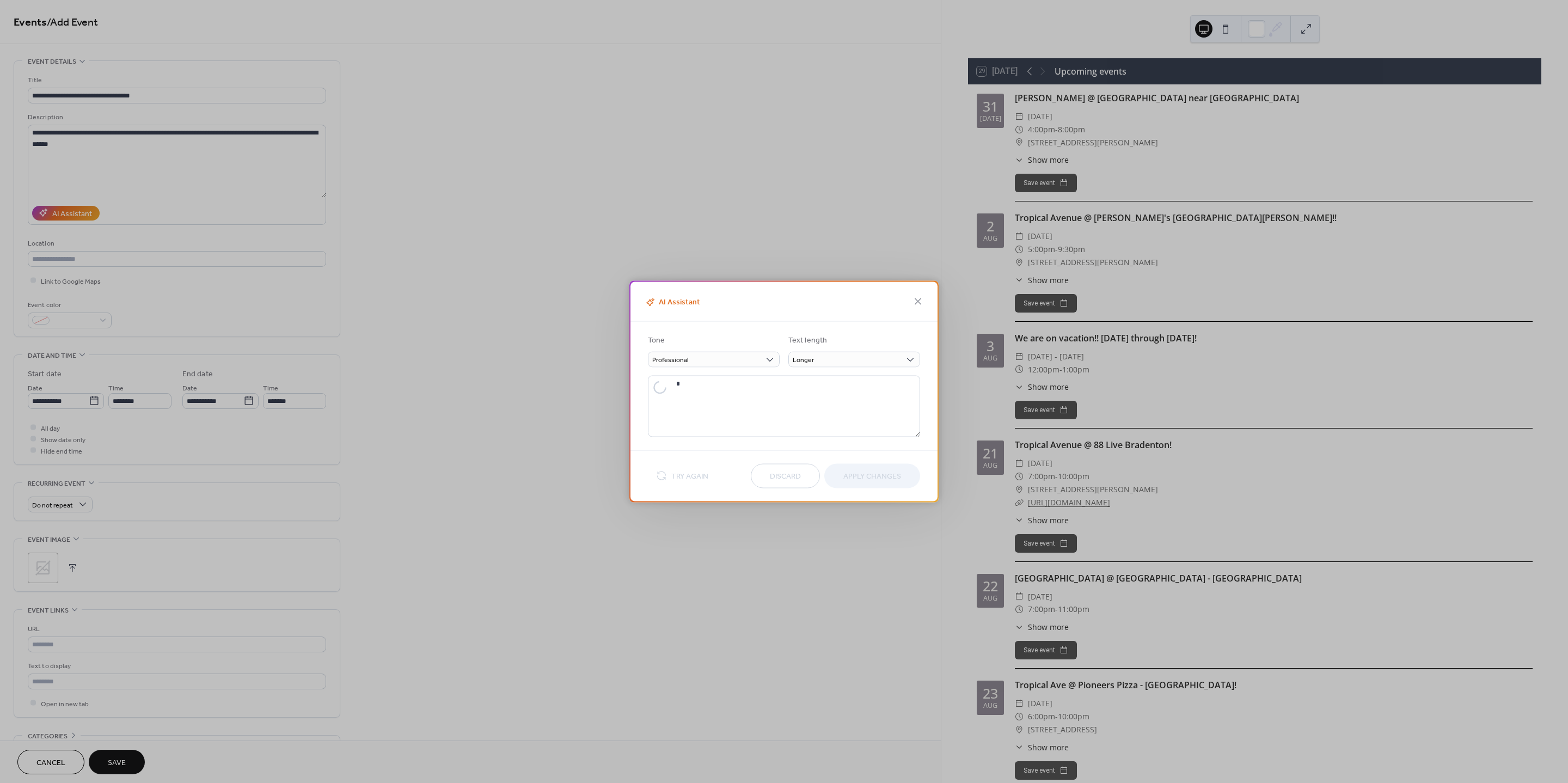 type on "**********" 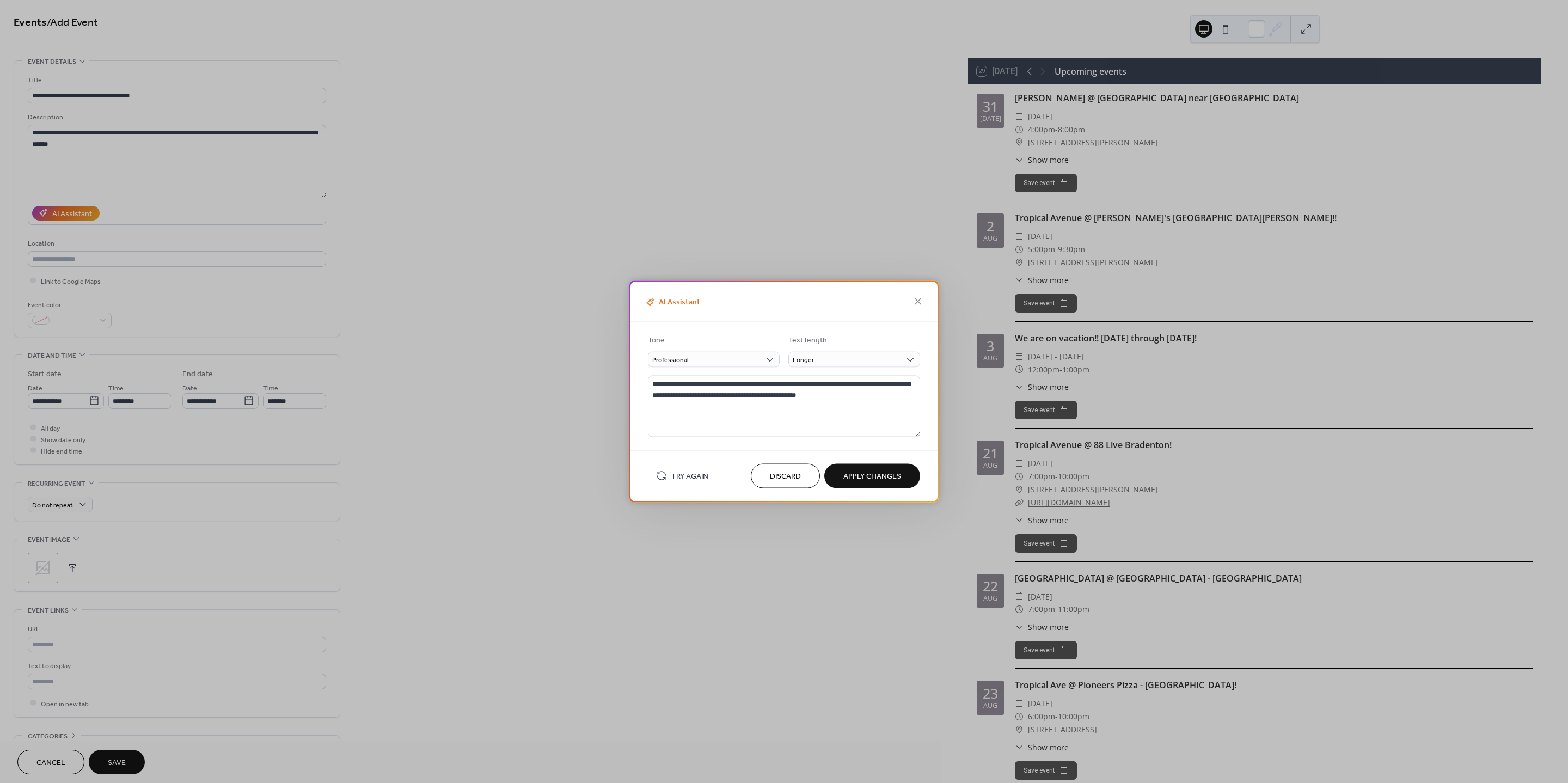 click on "Apply Changes" at bounding box center (872, 475) 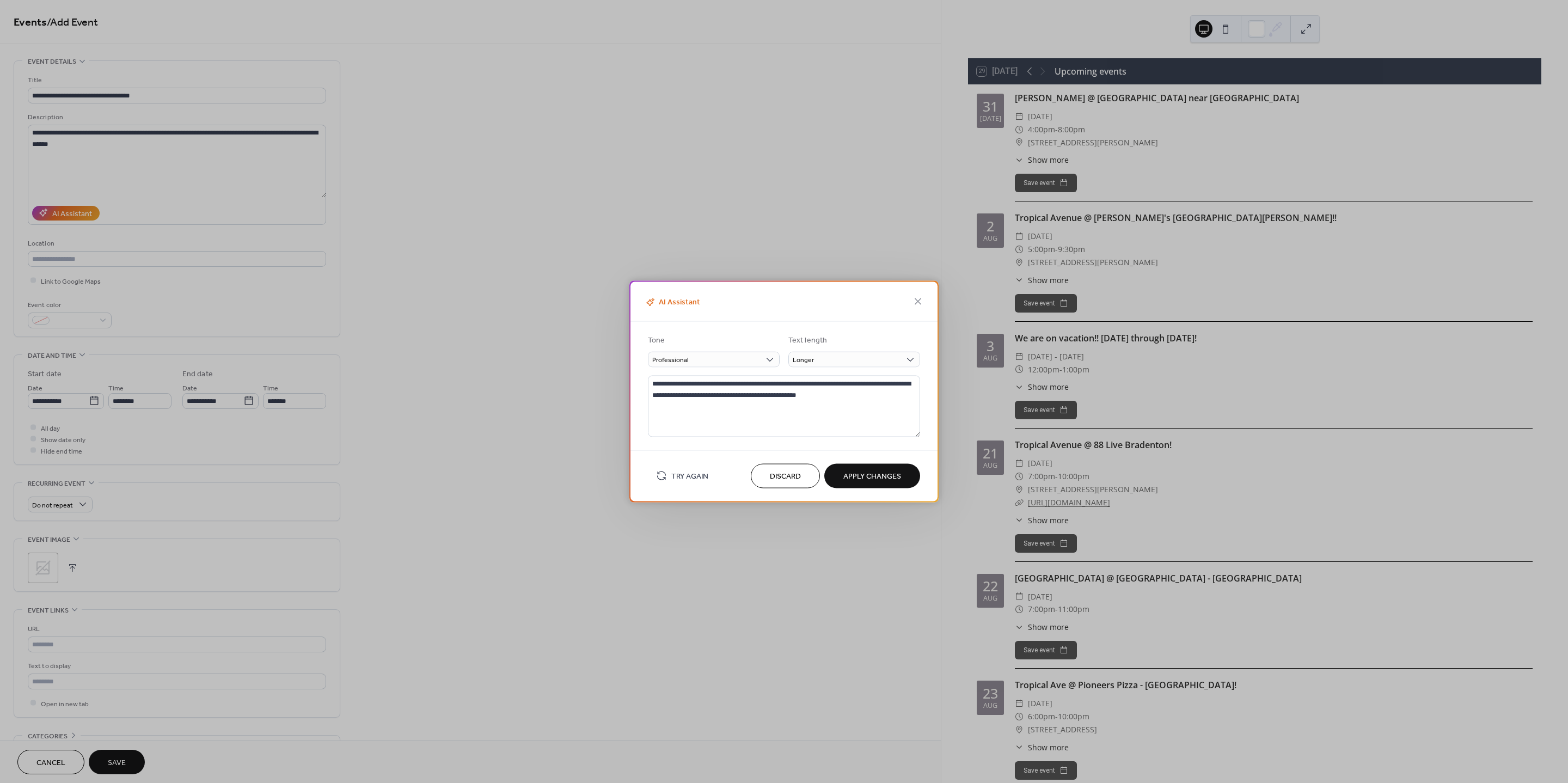 type on "**********" 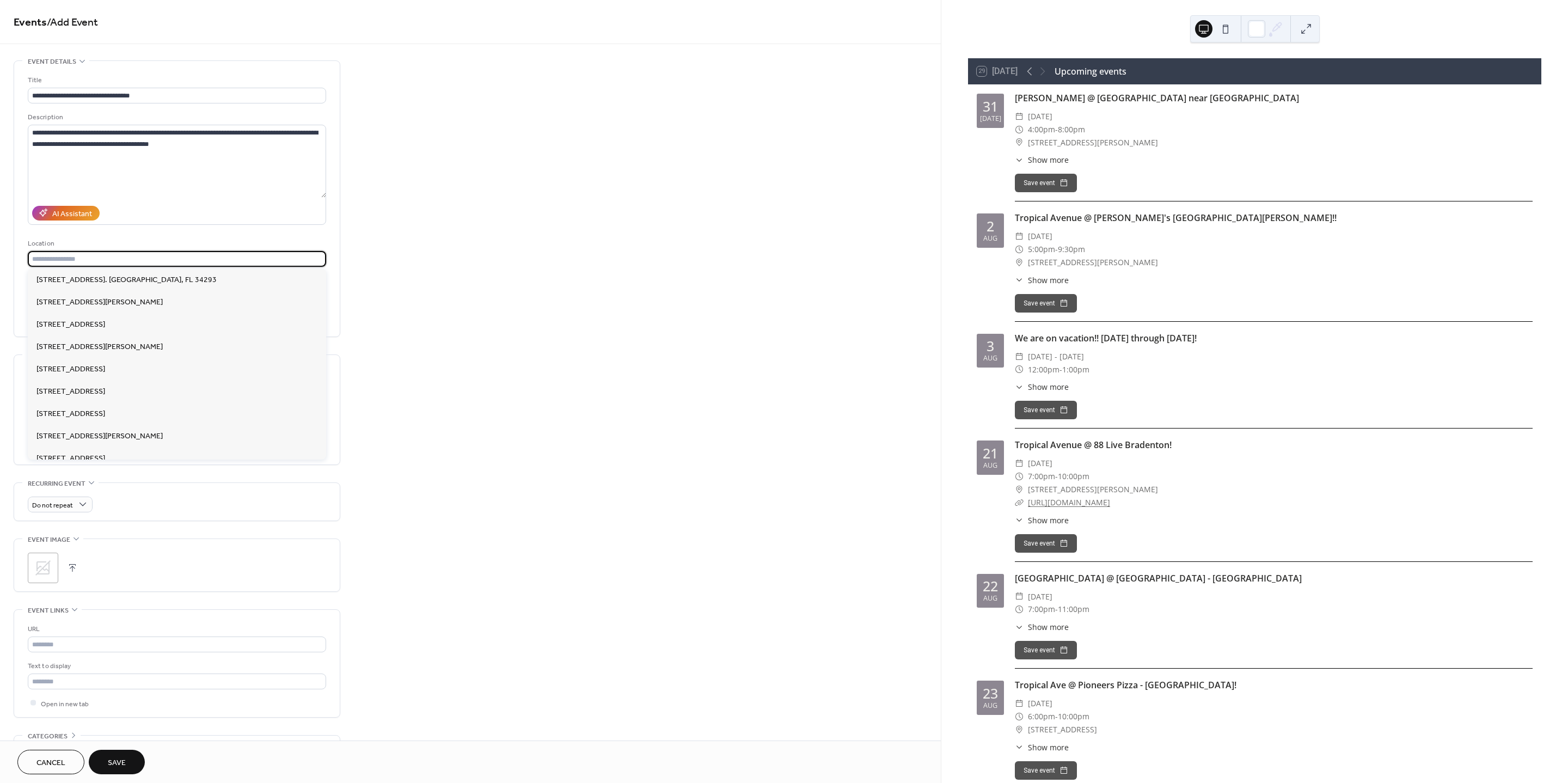 click at bounding box center (177, 259) 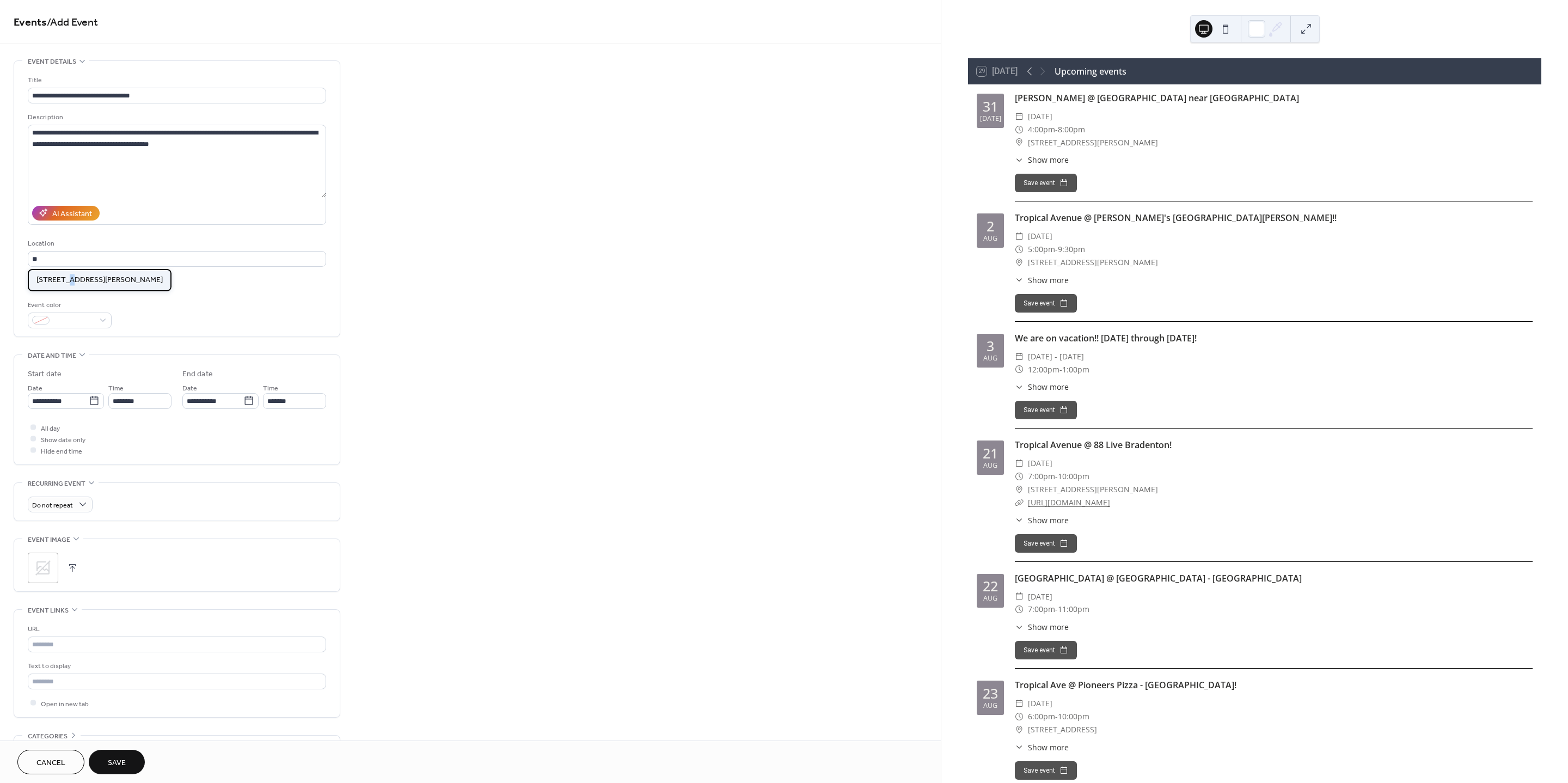click on "[STREET_ADDRESS][PERSON_NAME]" at bounding box center [100, 280] 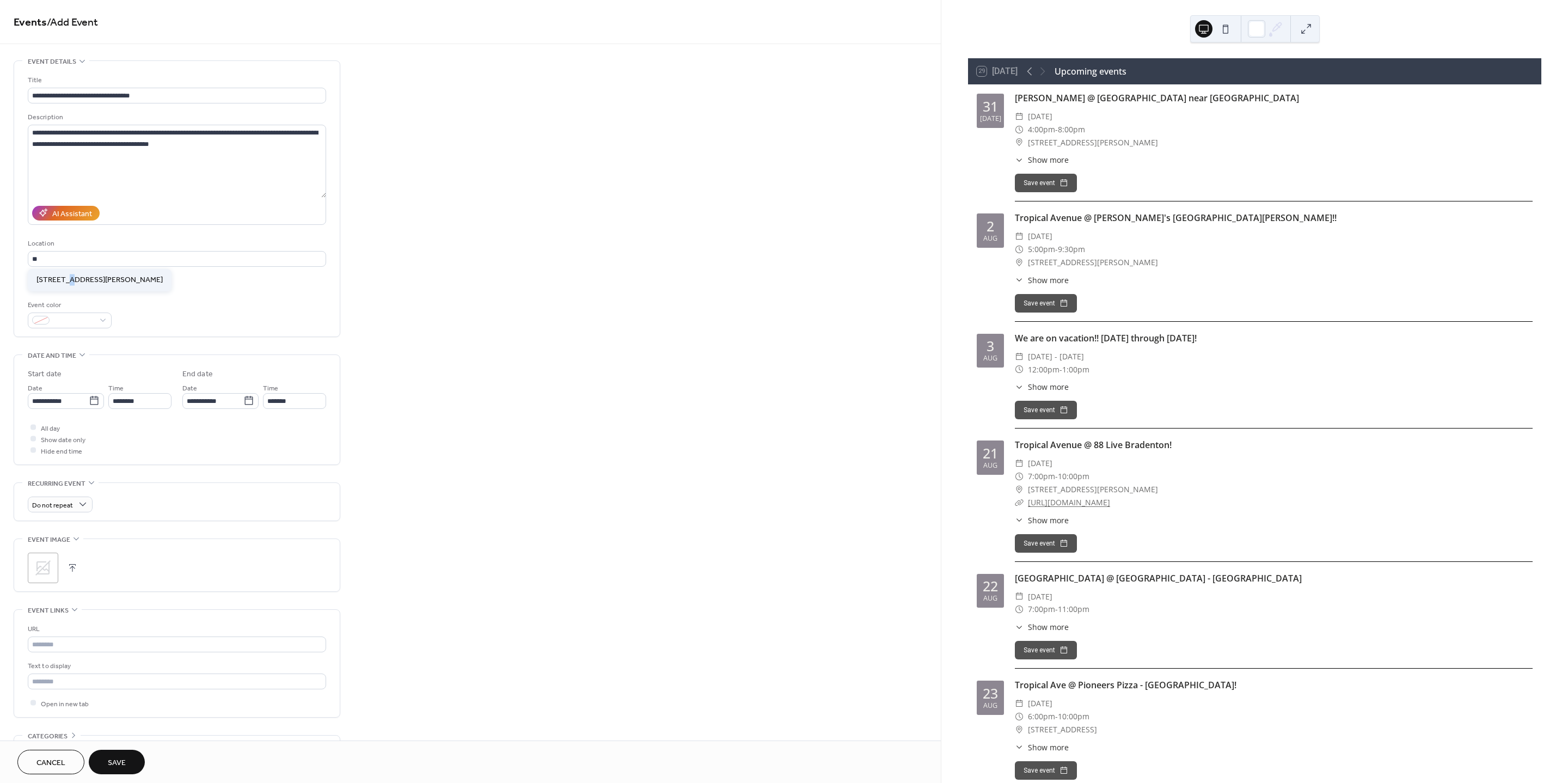 type on "**********" 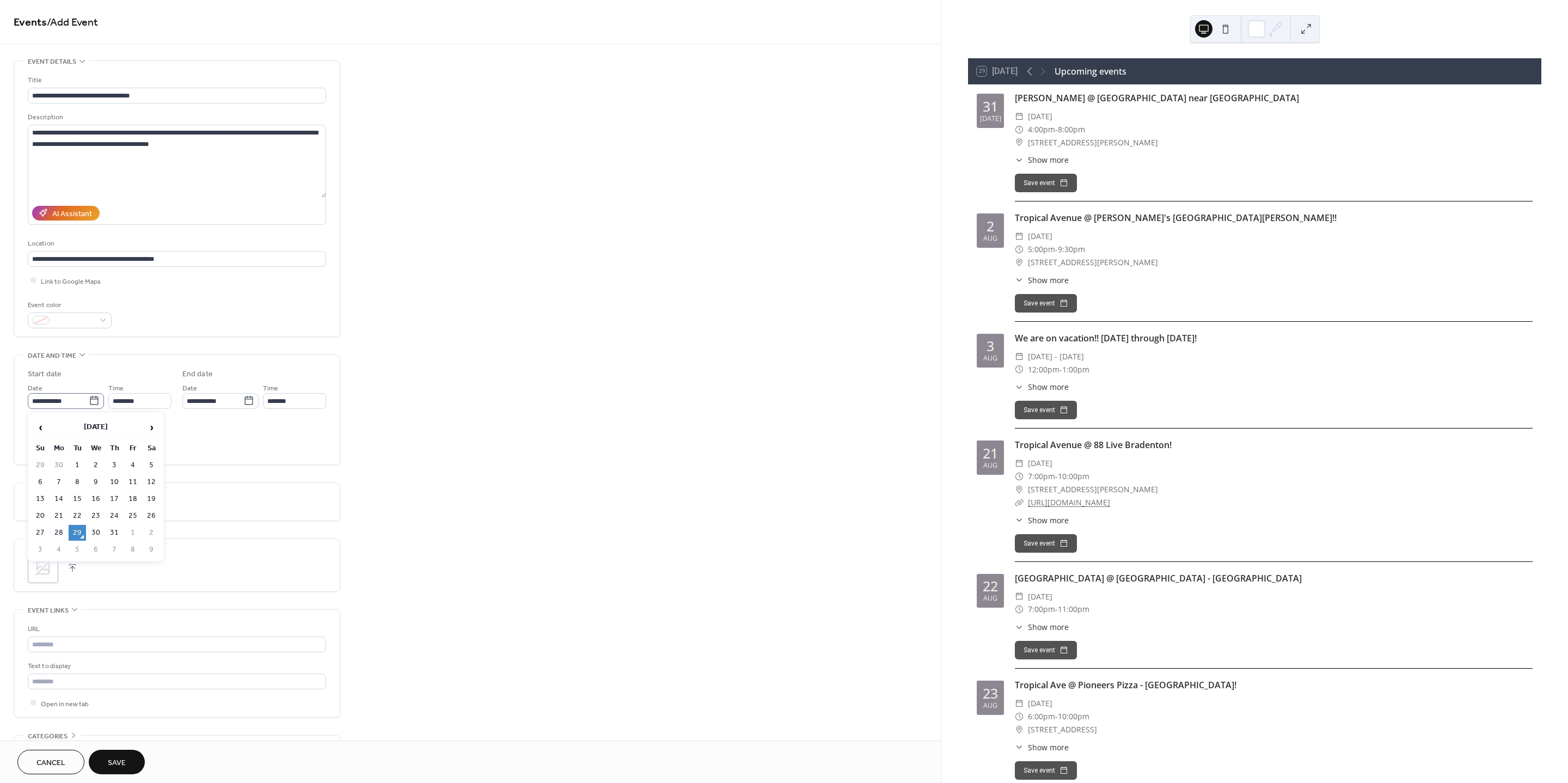 click 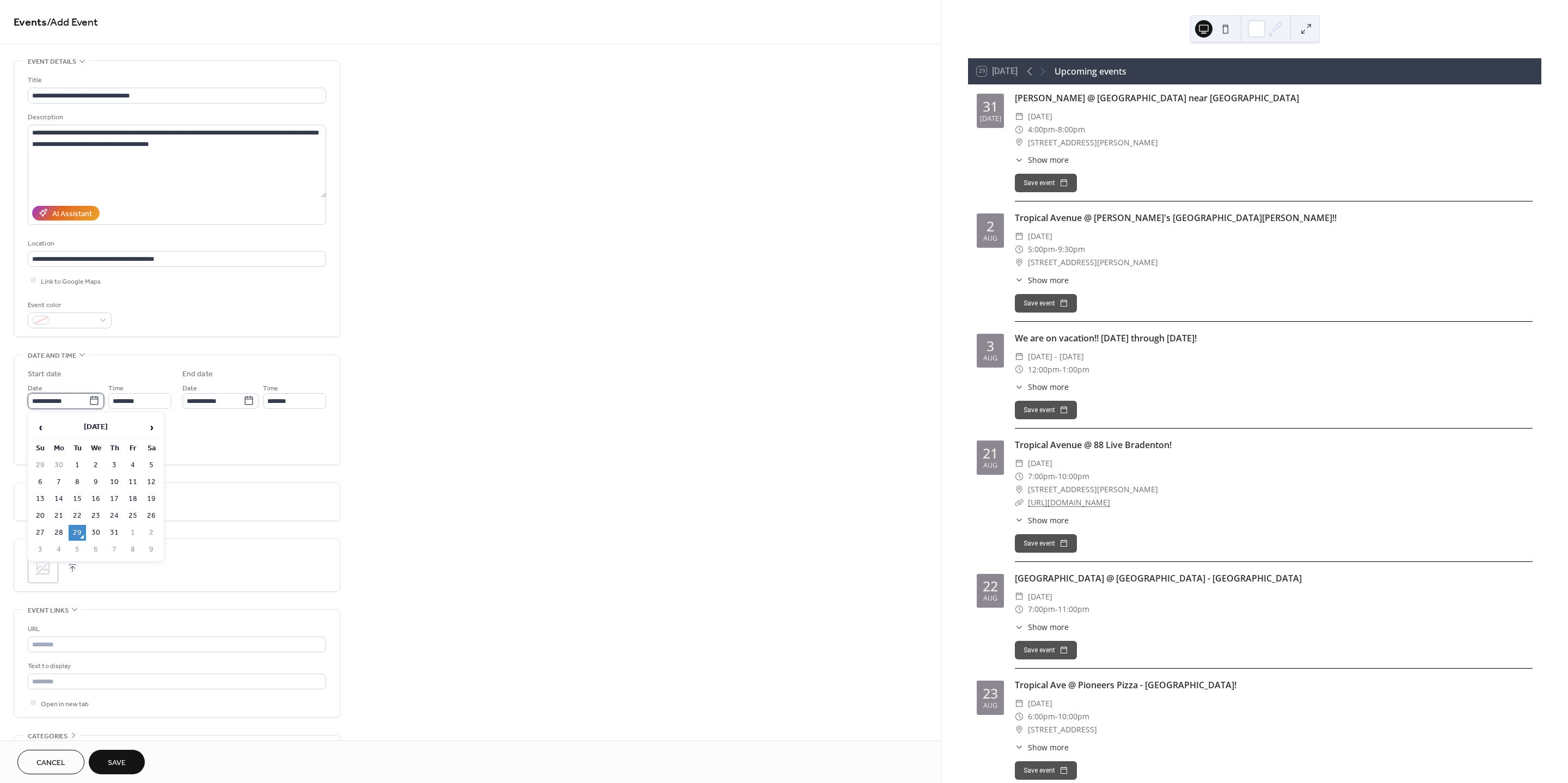 click on "**********" at bounding box center (58, 401) 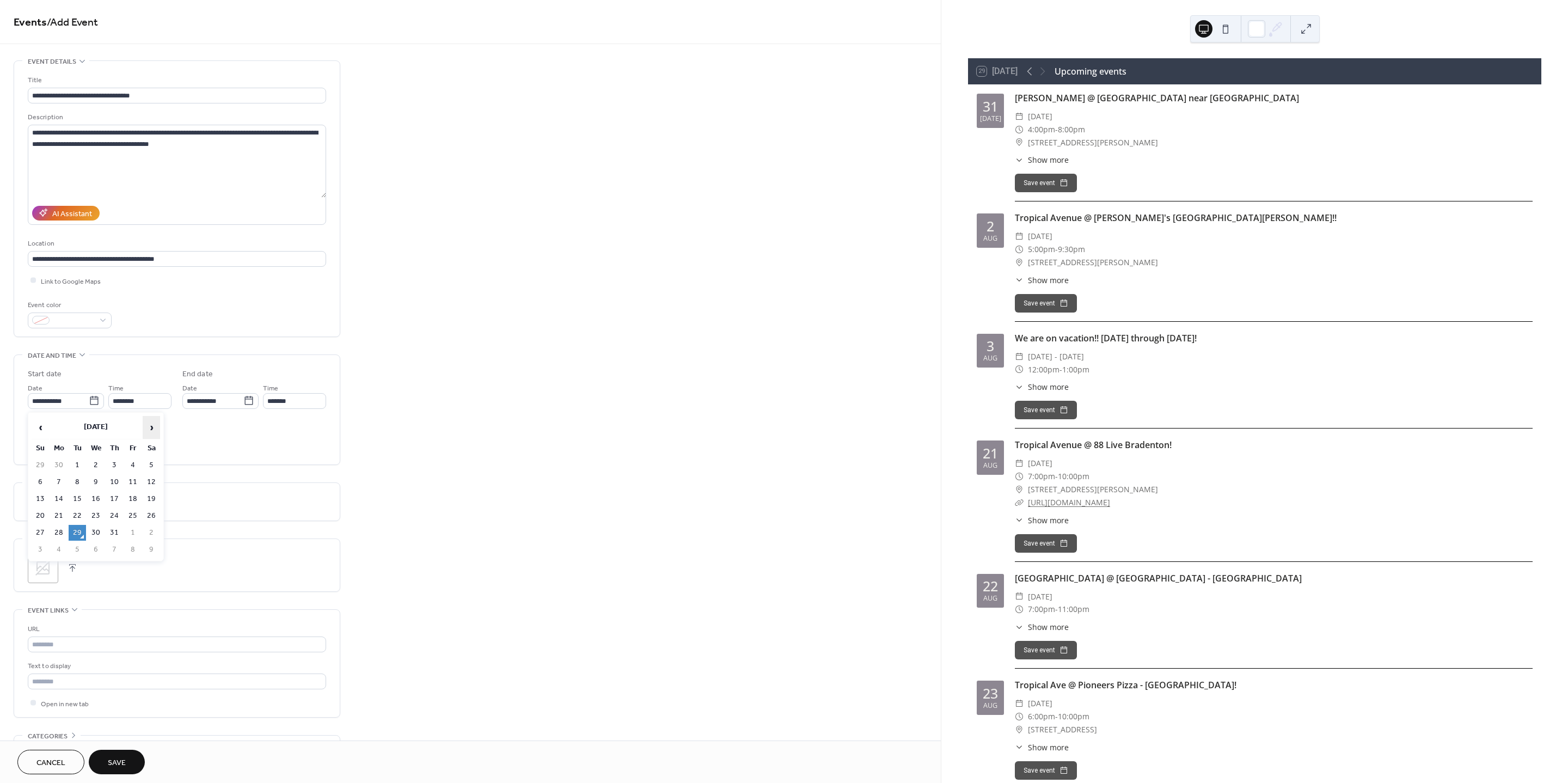 click on "›" at bounding box center [151, 427] 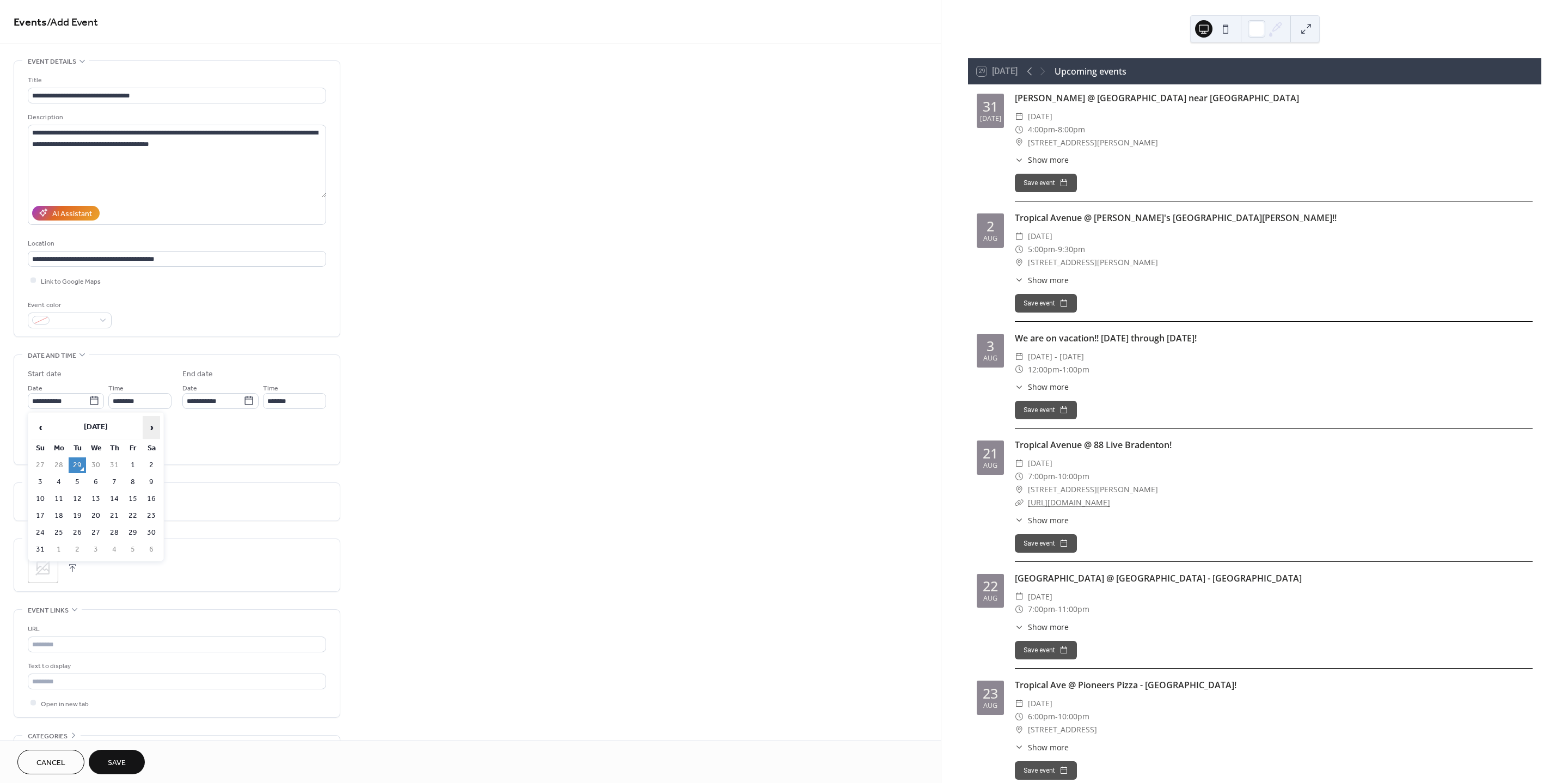 click on "›" at bounding box center (151, 427) 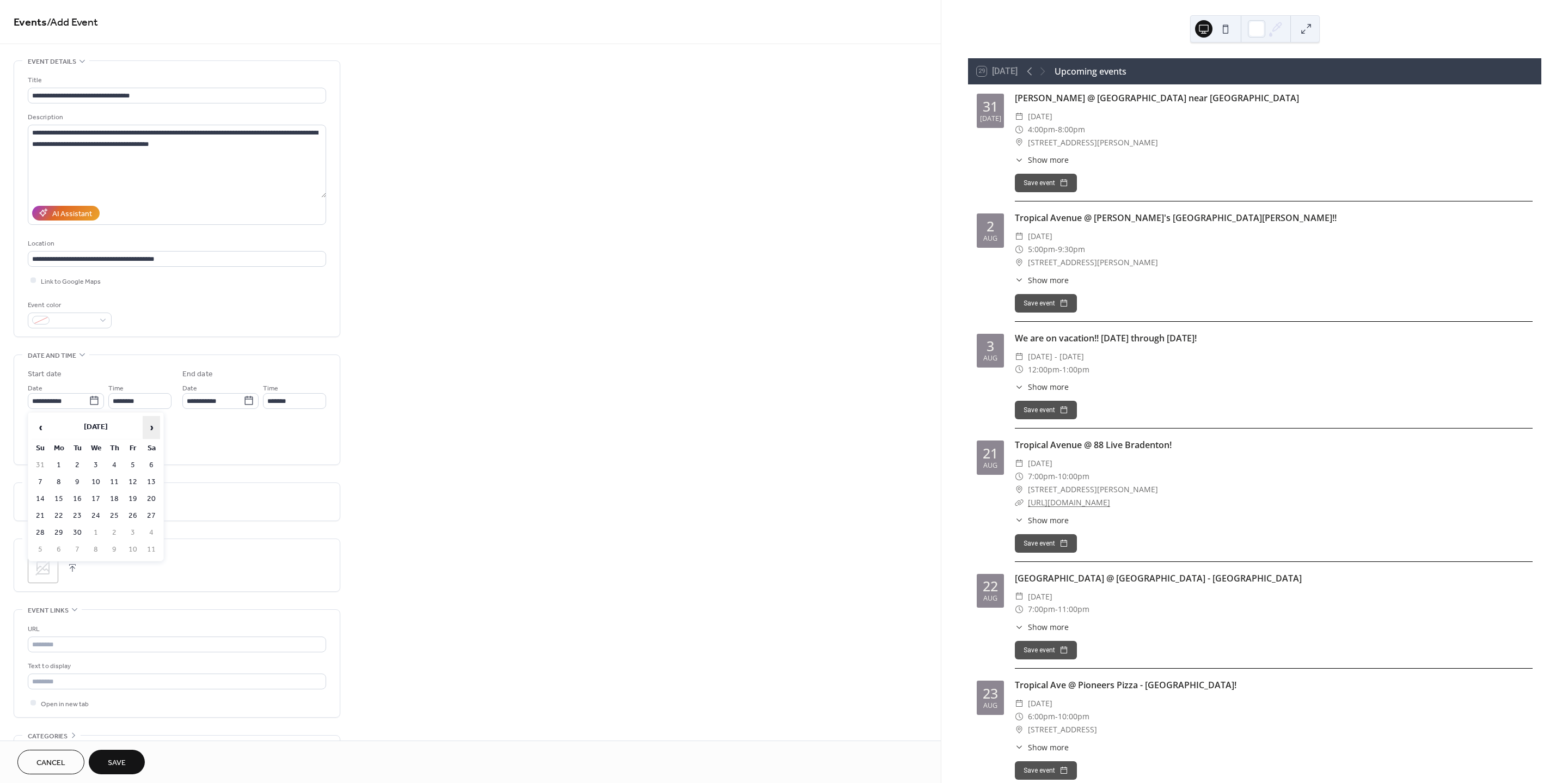 click on "›" at bounding box center (151, 427) 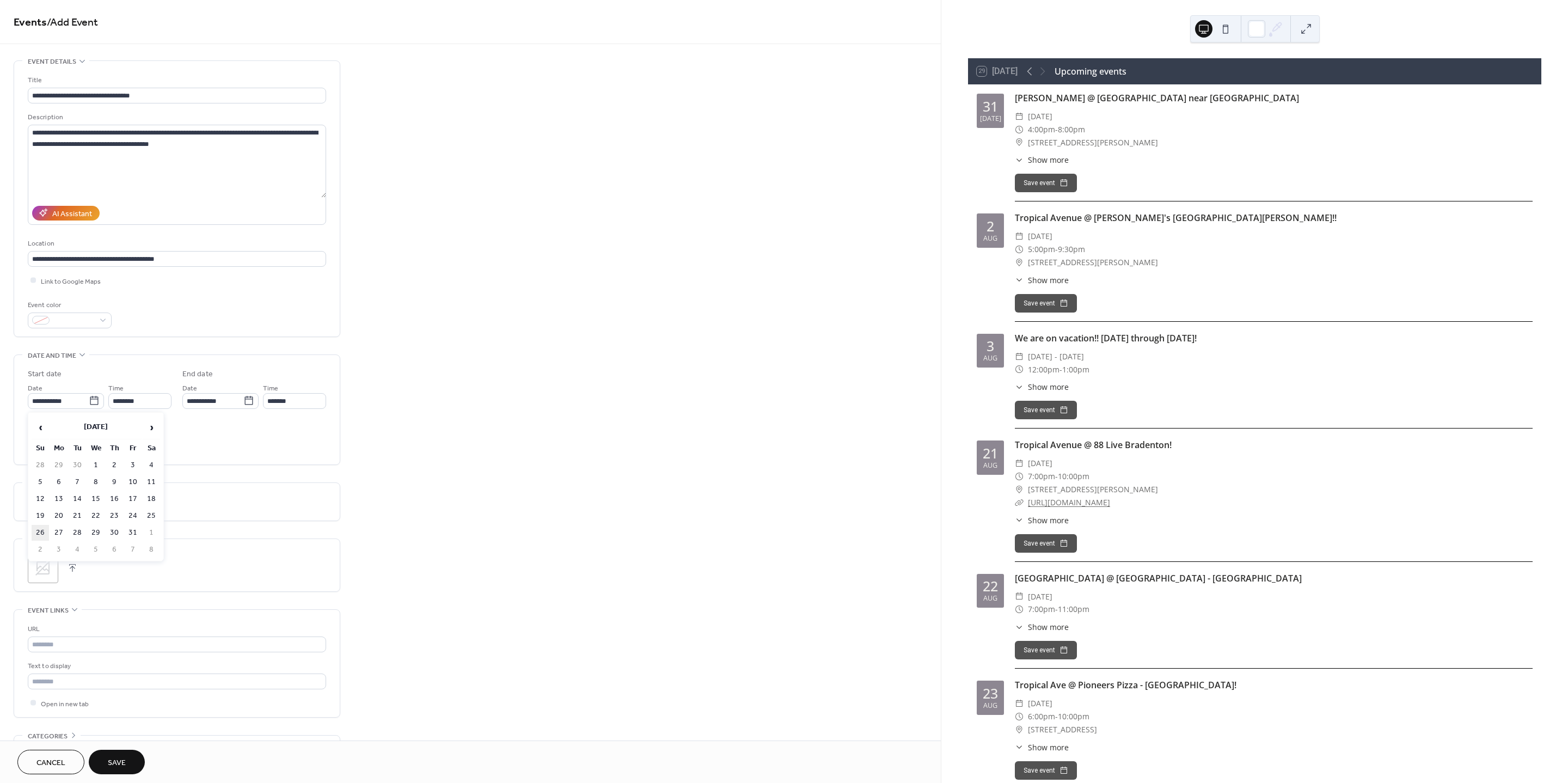 click on "26" at bounding box center [40, 533] 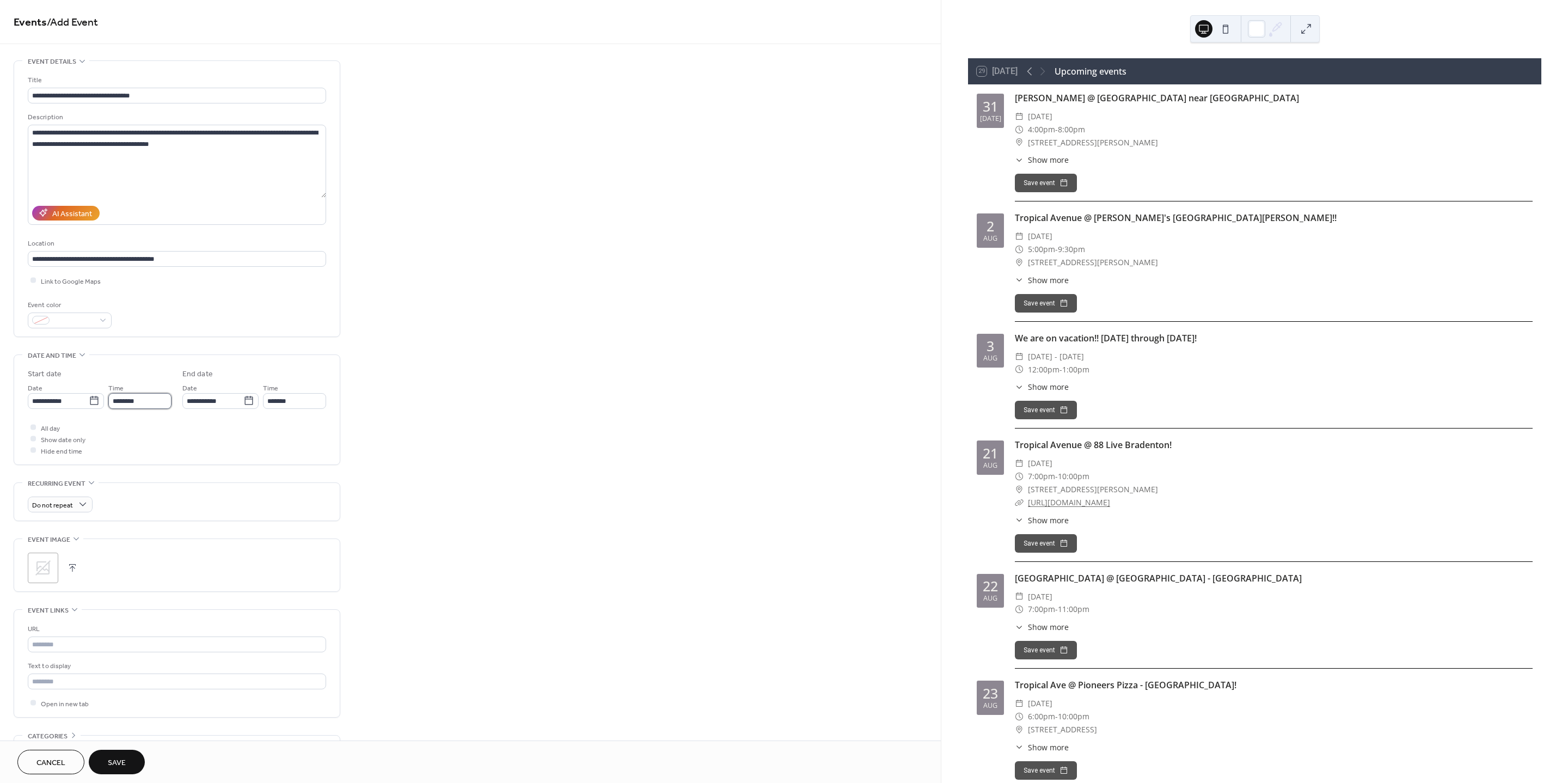 click on "********" at bounding box center [140, 401] 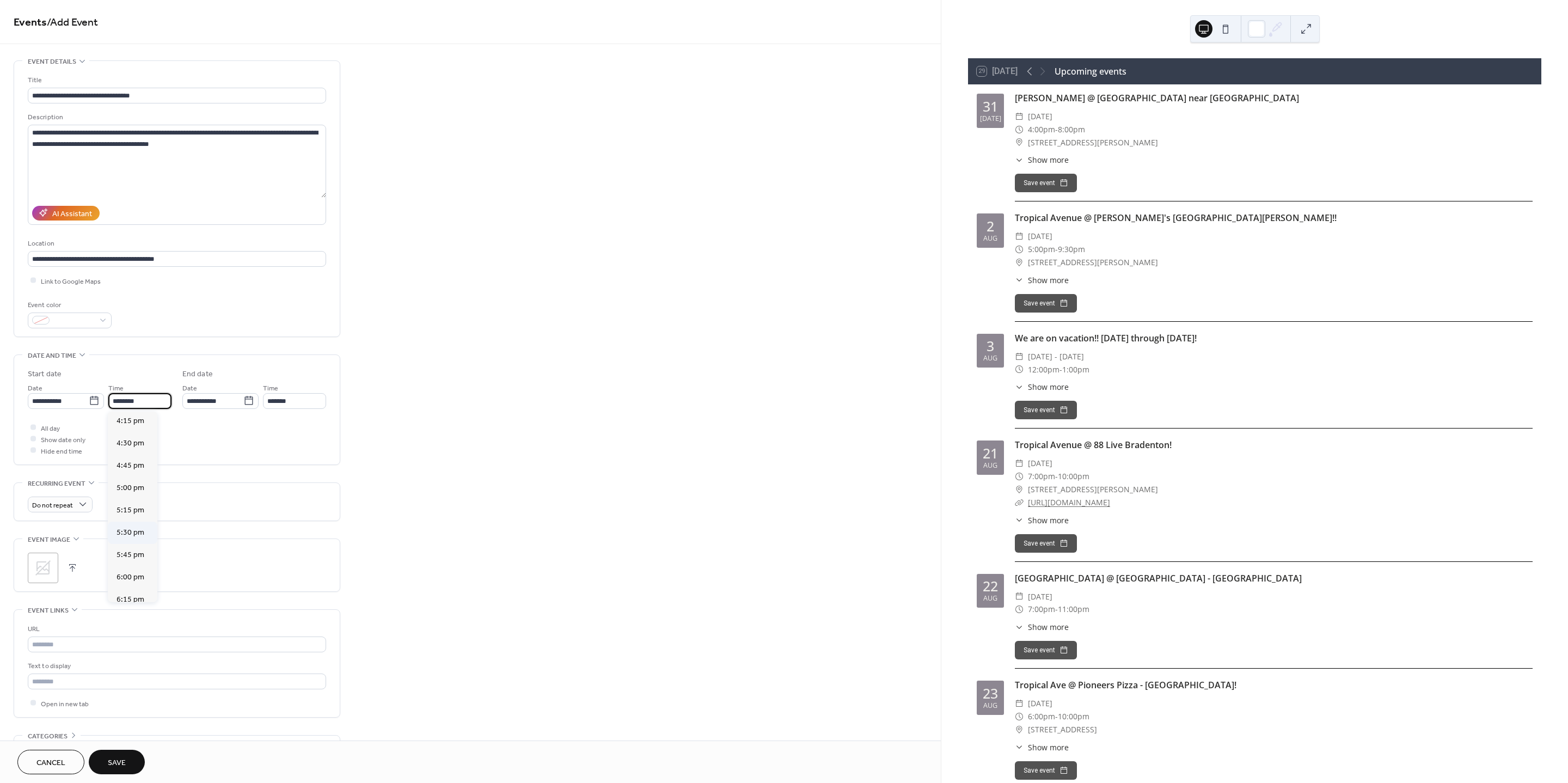 scroll, scrollTop: 1508, scrollLeft: 0, axis: vertical 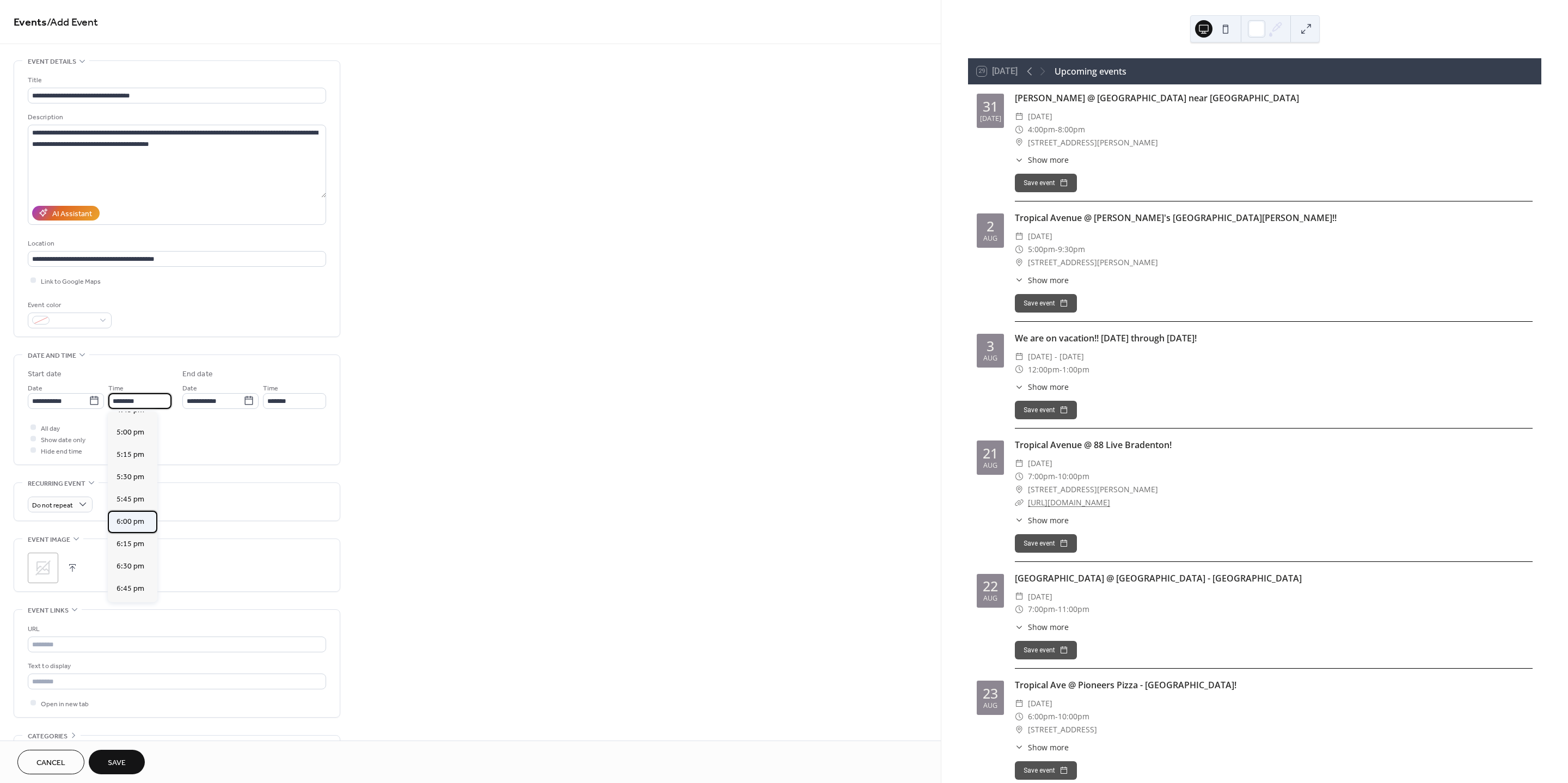 click on "6:00 pm" at bounding box center (130, 521) 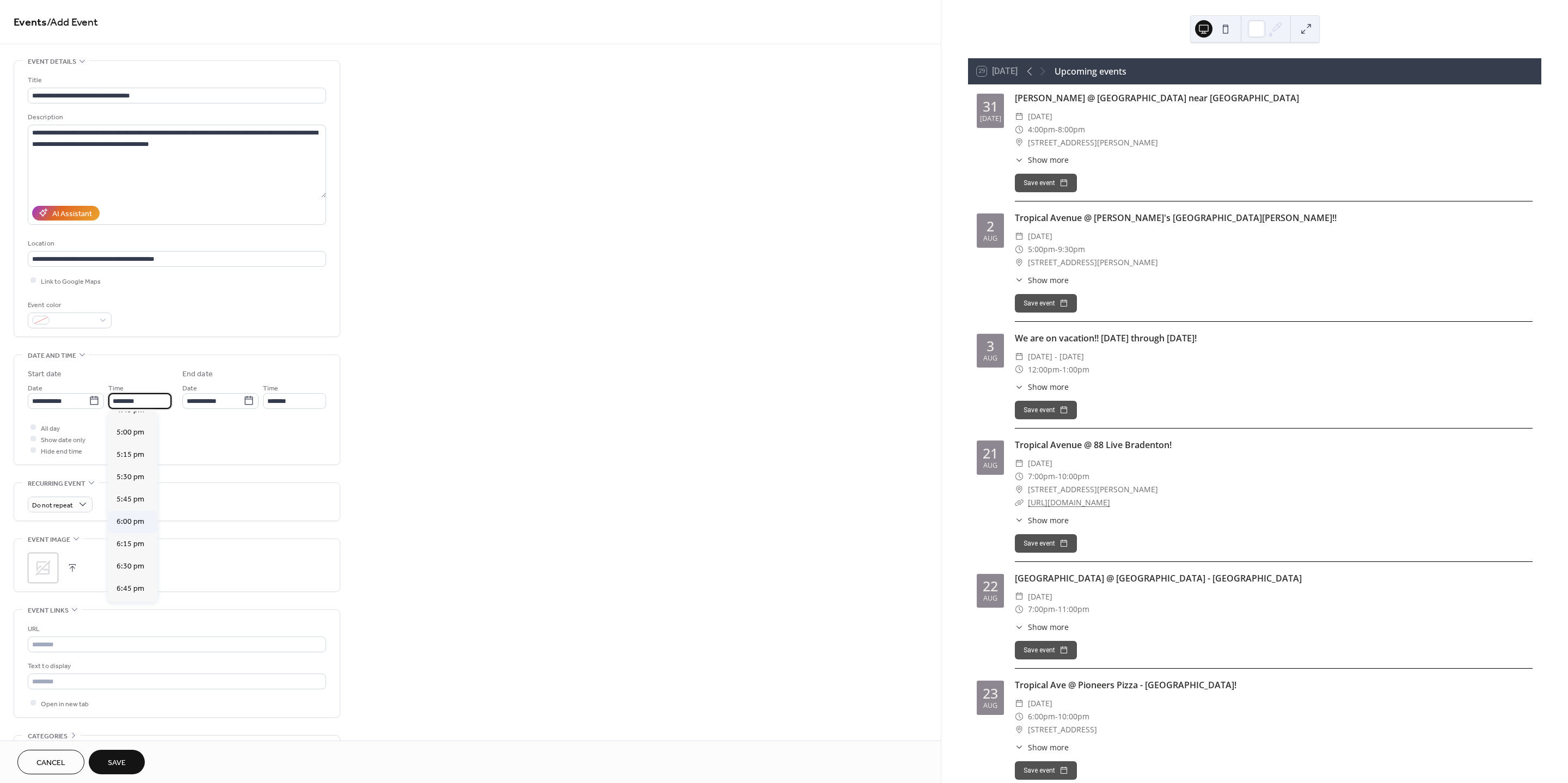 type on "*******" 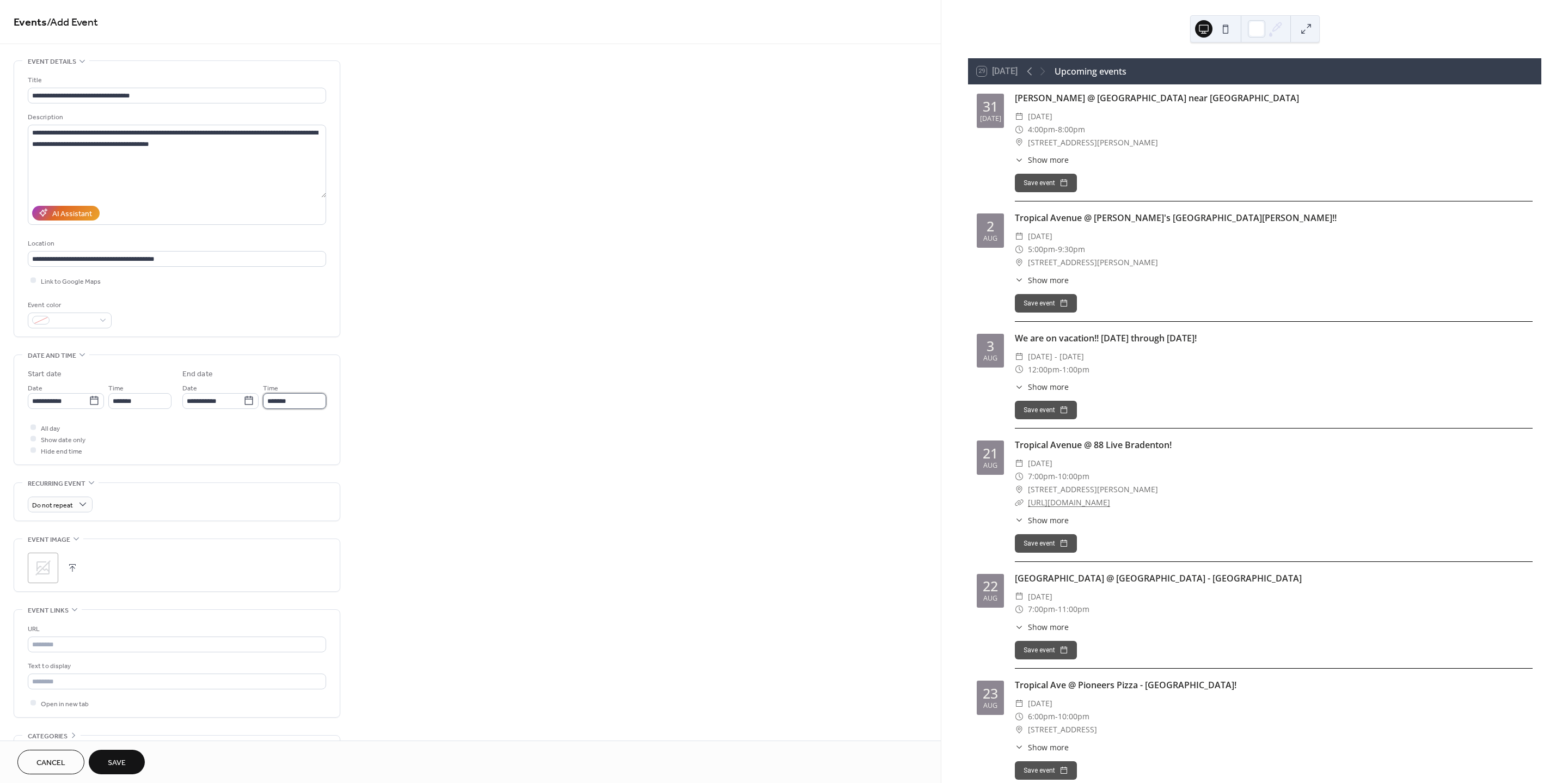 click on "*******" at bounding box center [295, 401] 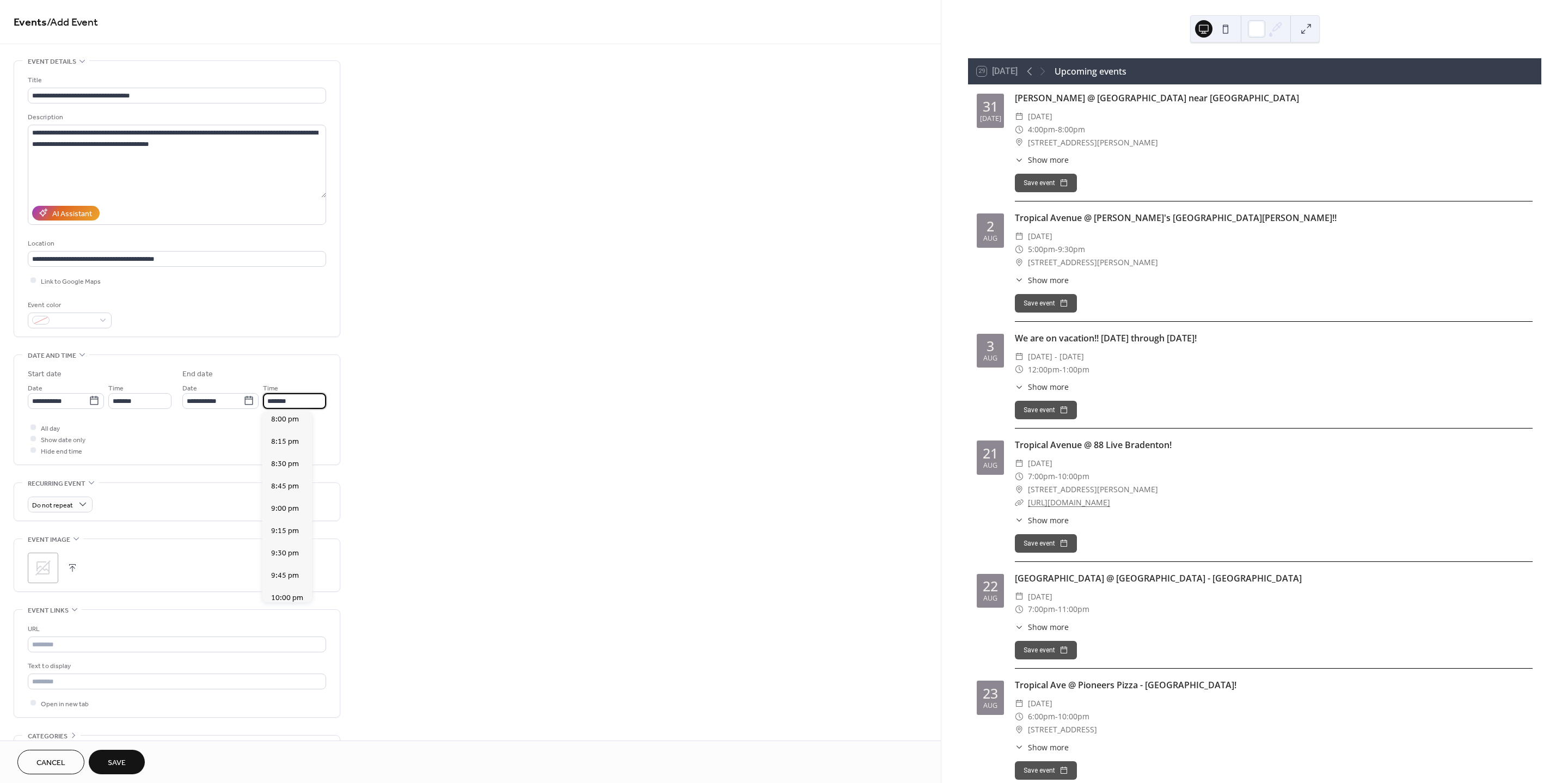 scroll, scrollTop: 204, scrollLeft: 0, axis: vertical 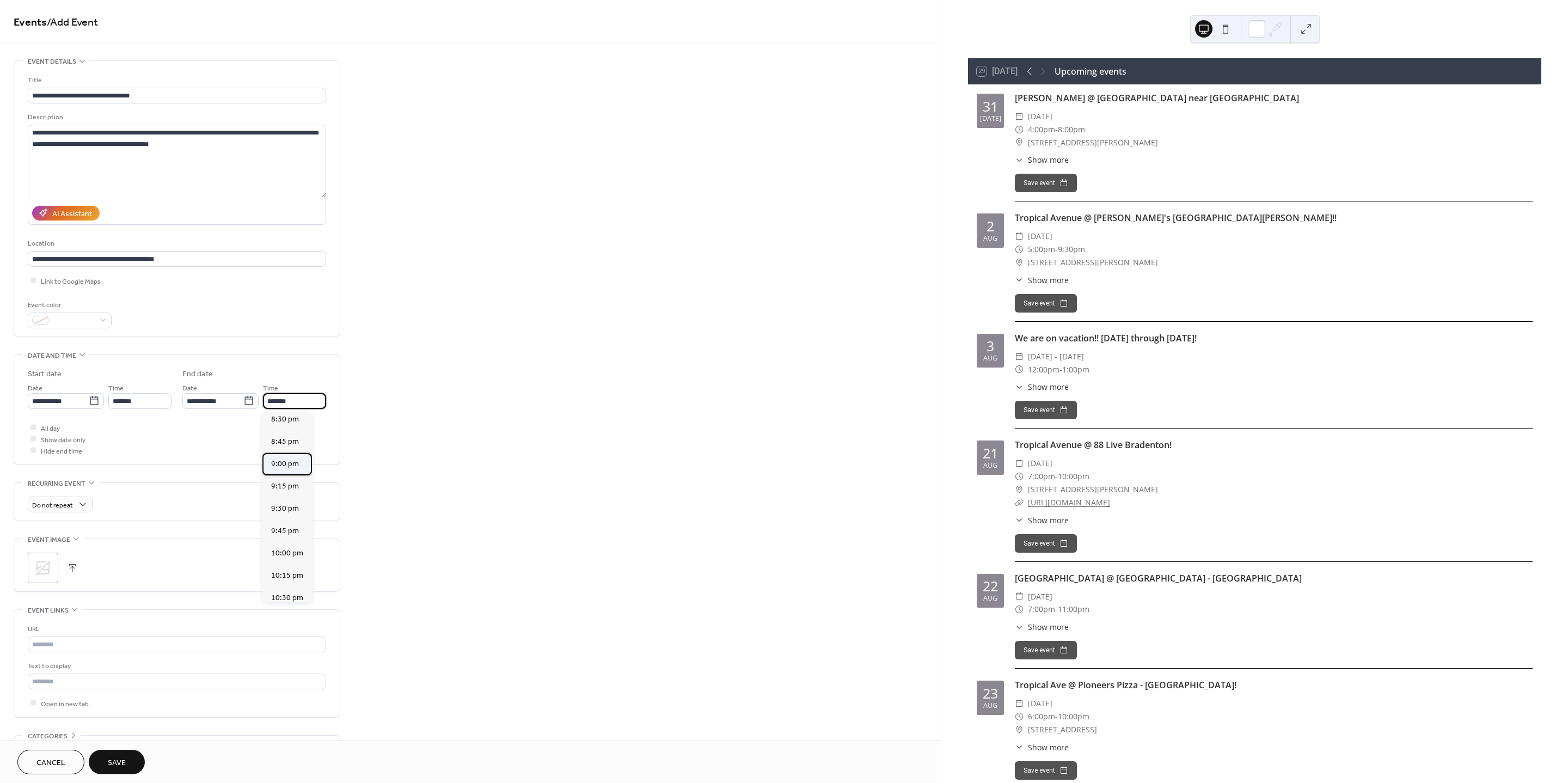 click on "9:00 pm" at bounding box center (285, 463) 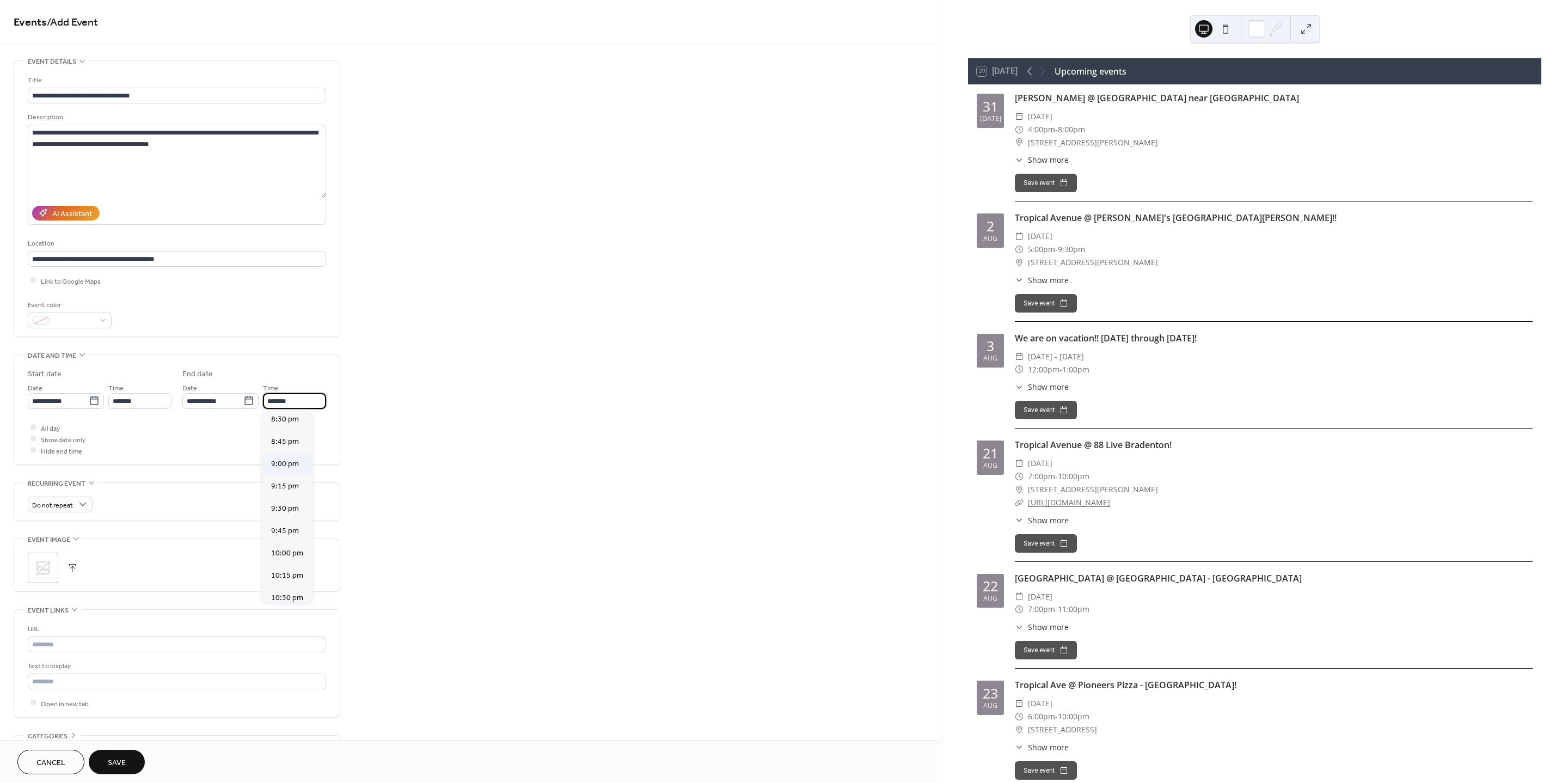 type on "*******" 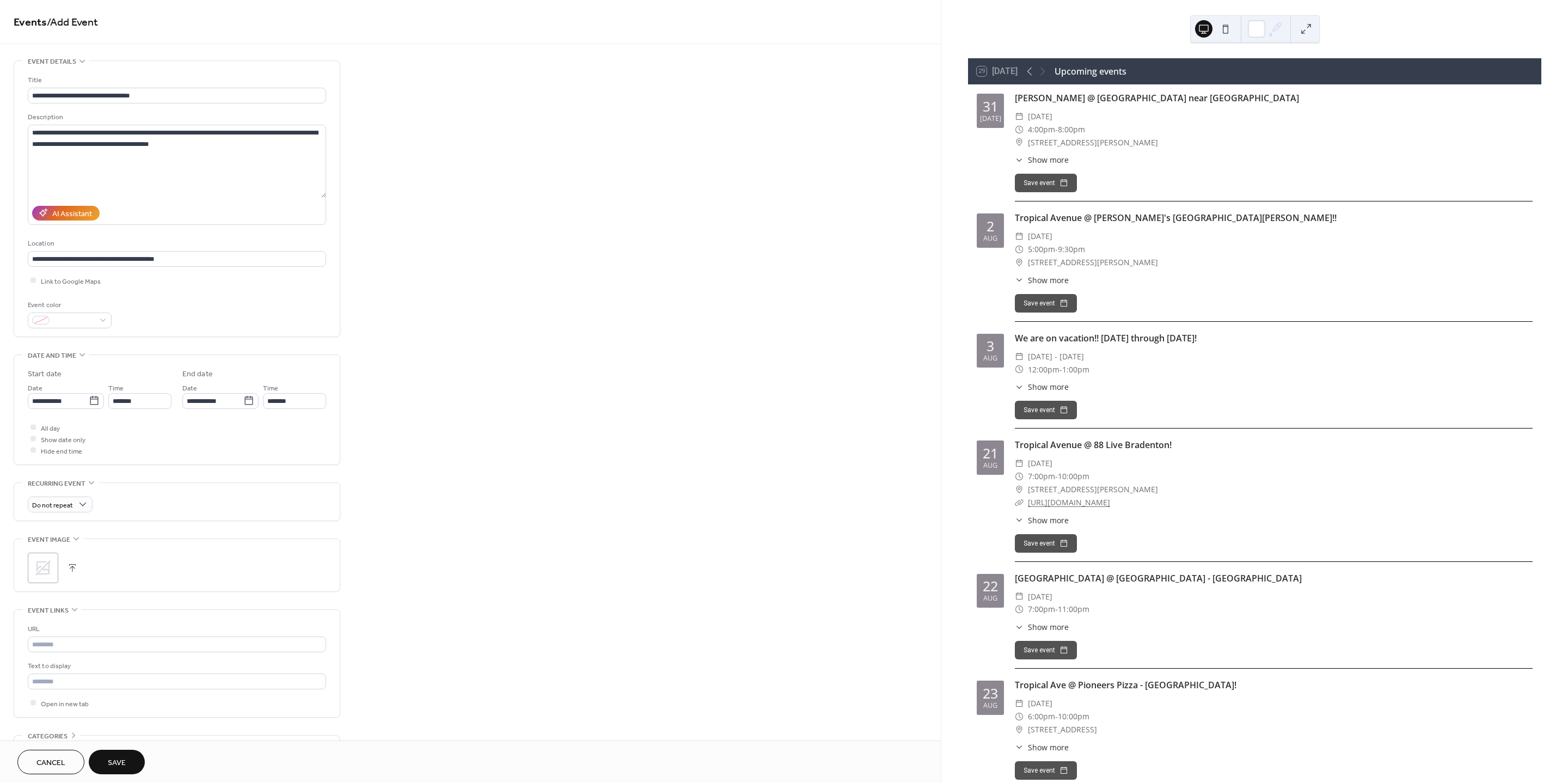 click 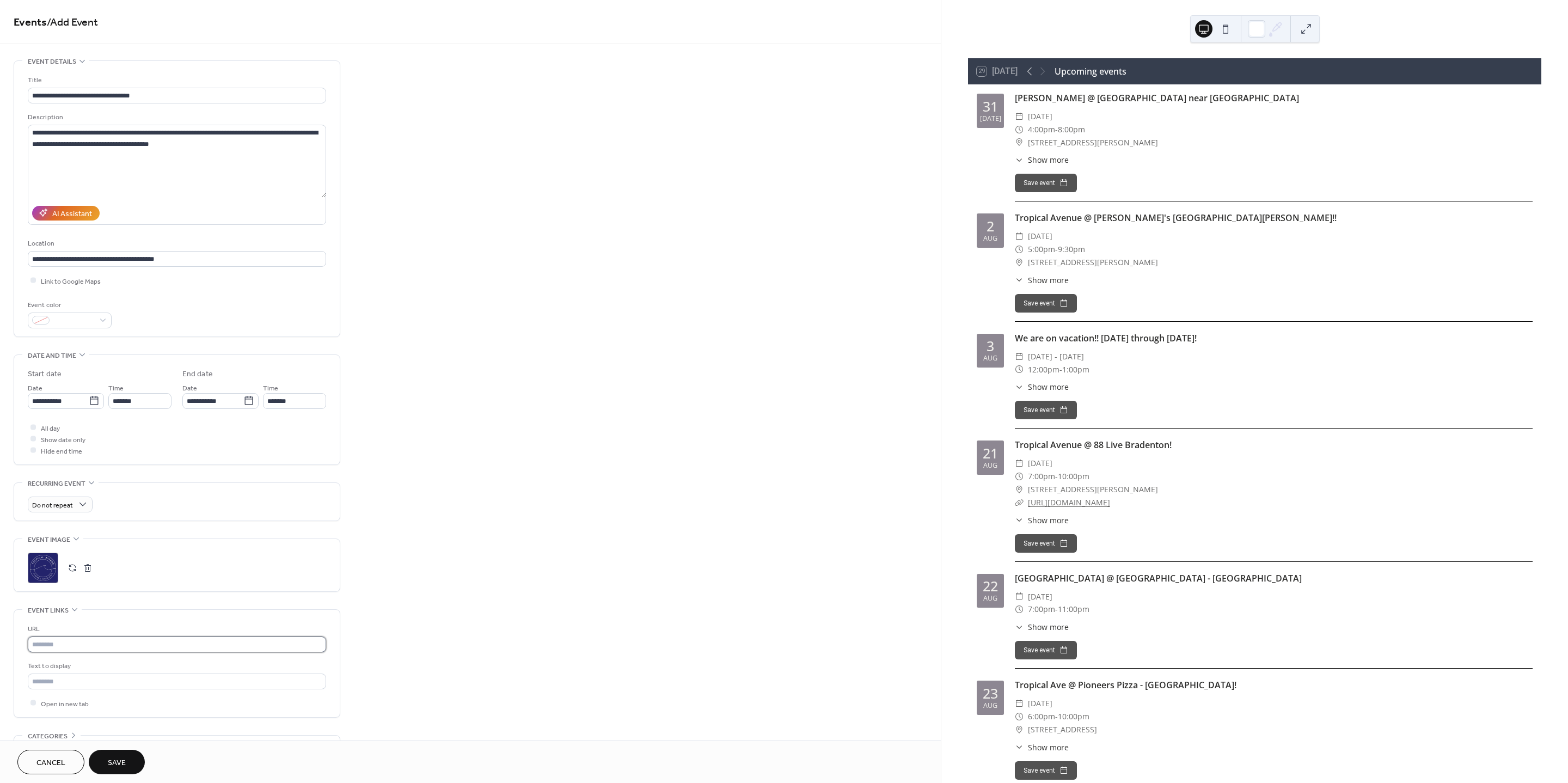 click at bounding box center (177, 644) 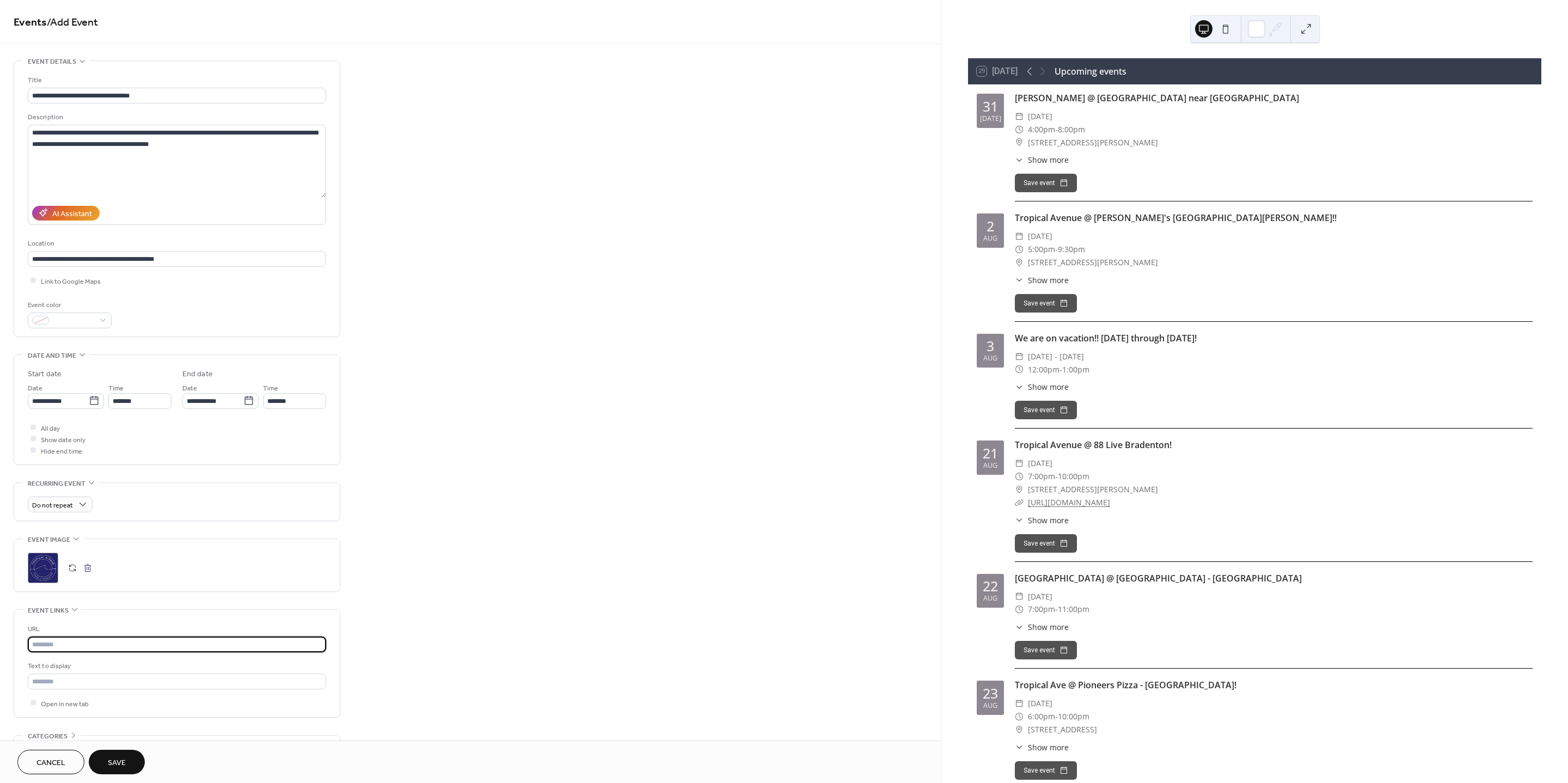 type on "**********" 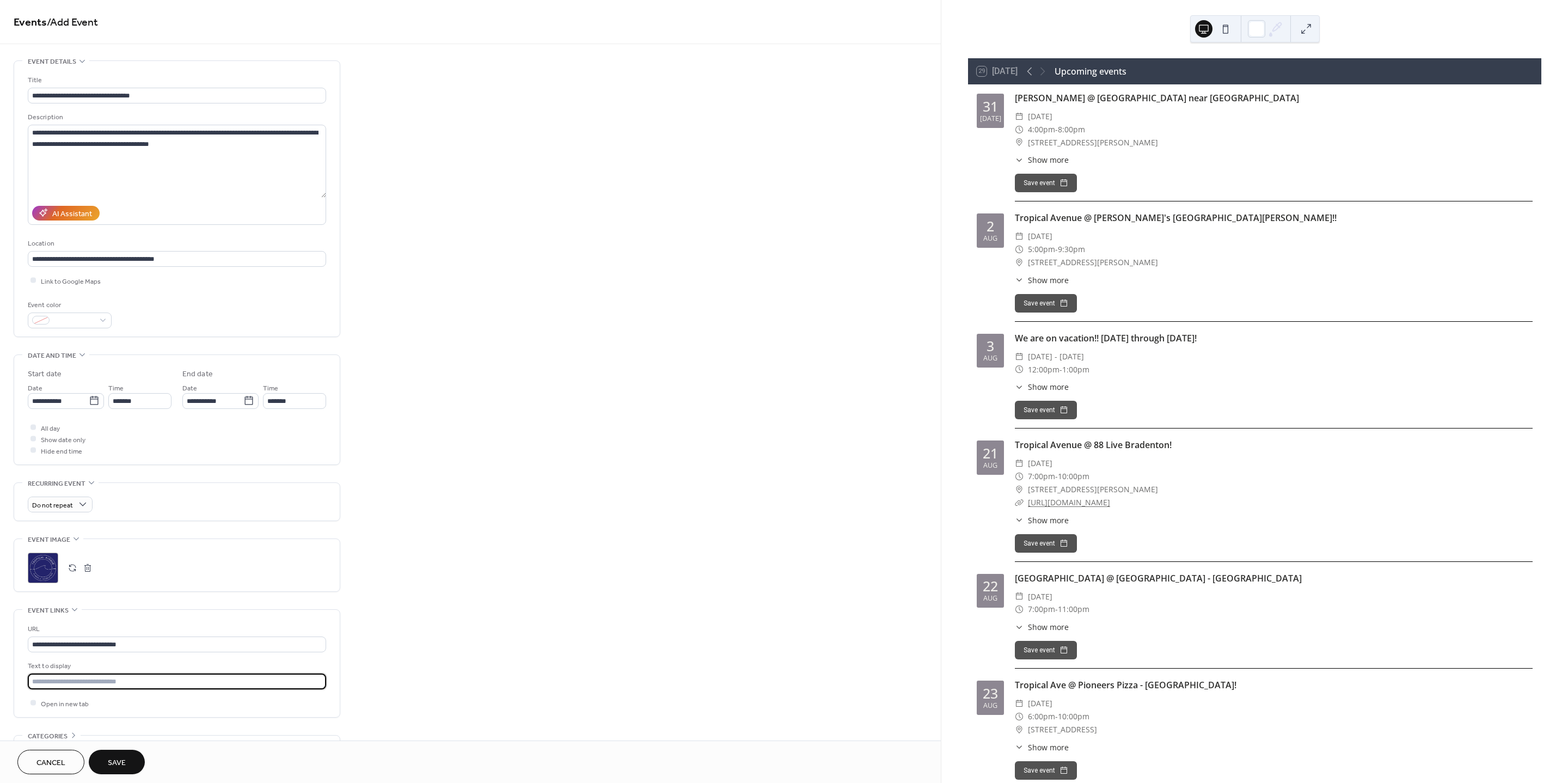 click at bounding box center (177, 681) 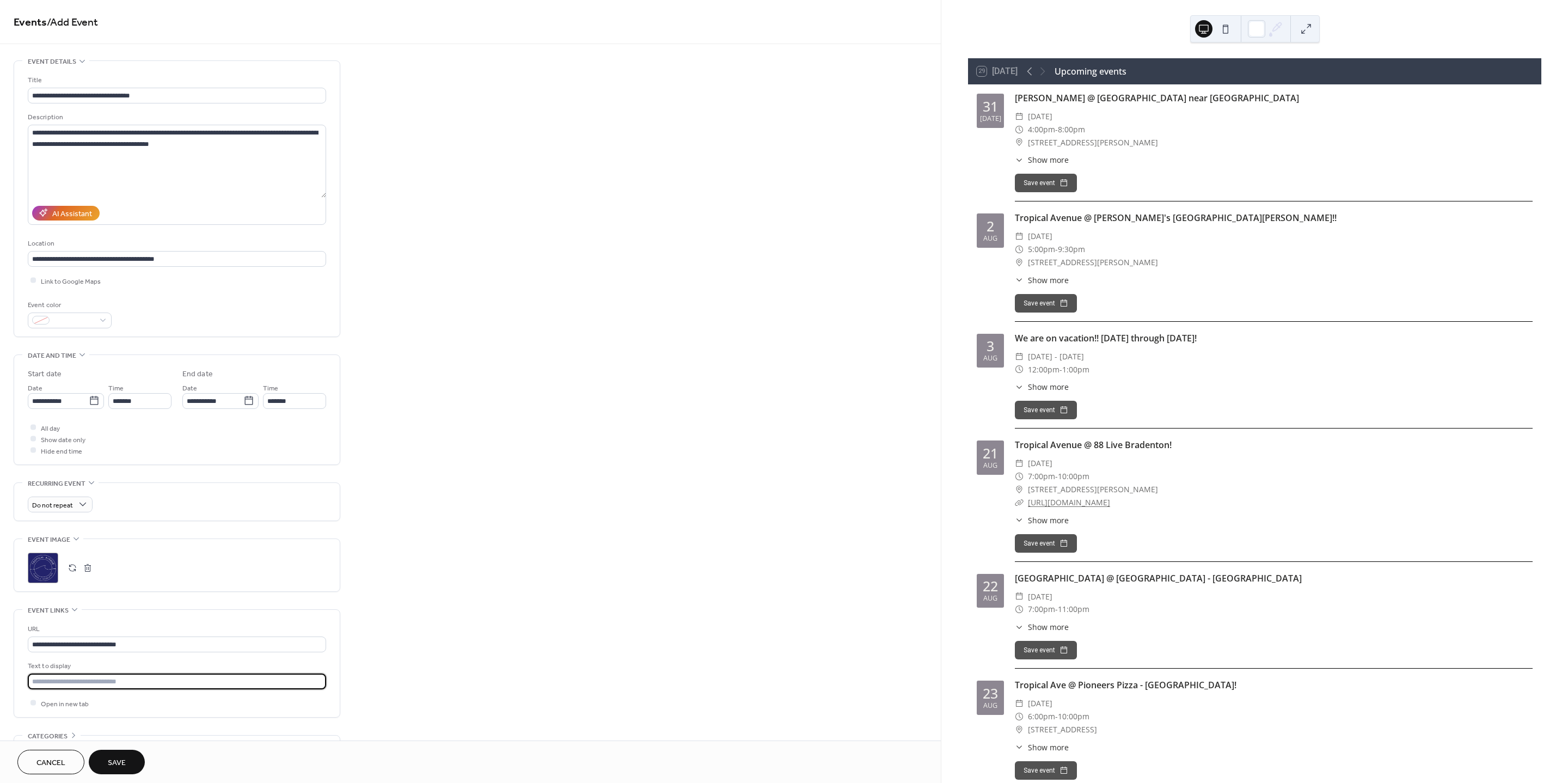 type on "**********" 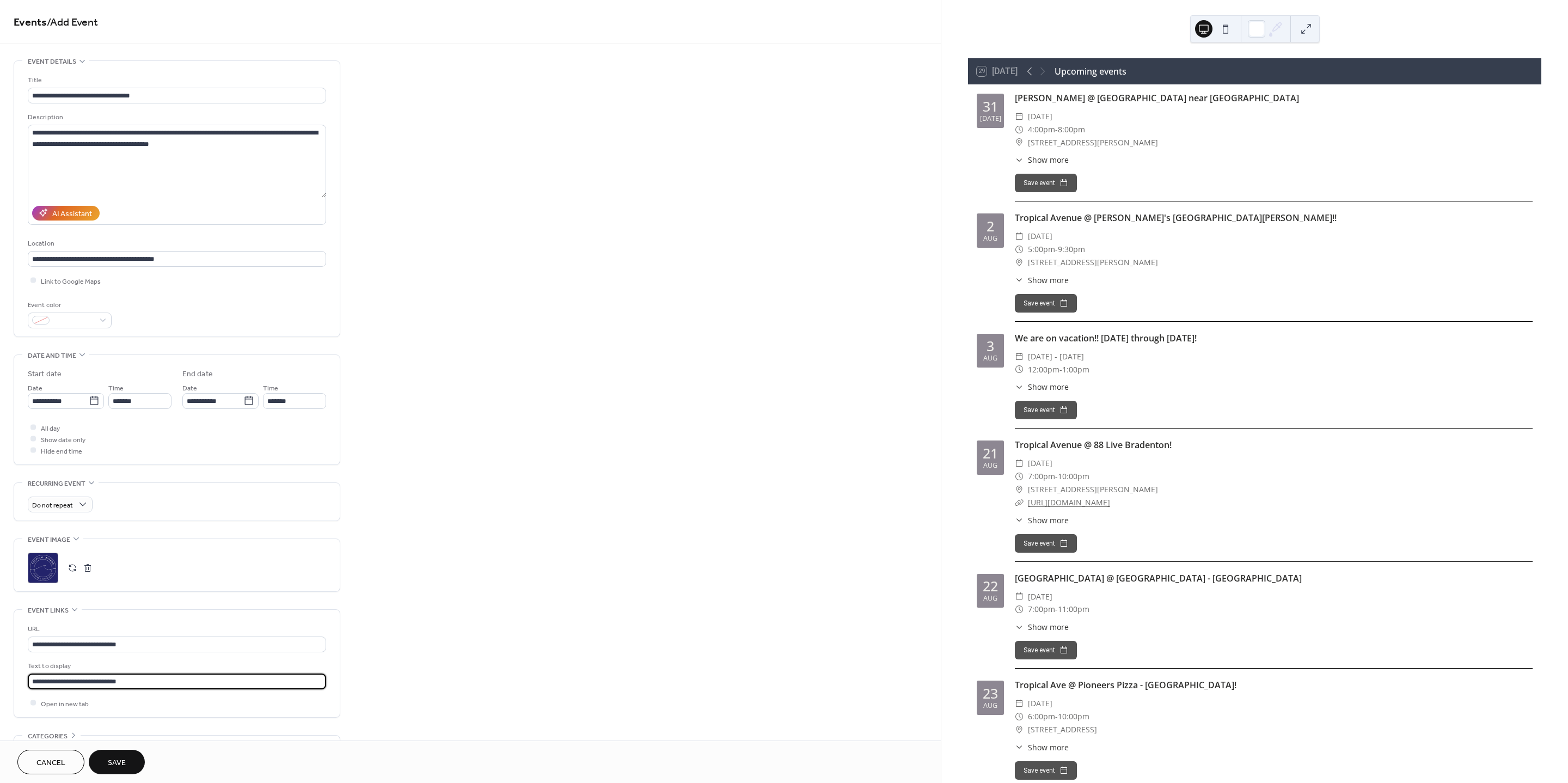 click on "Save" at bounding box center [117, 763] 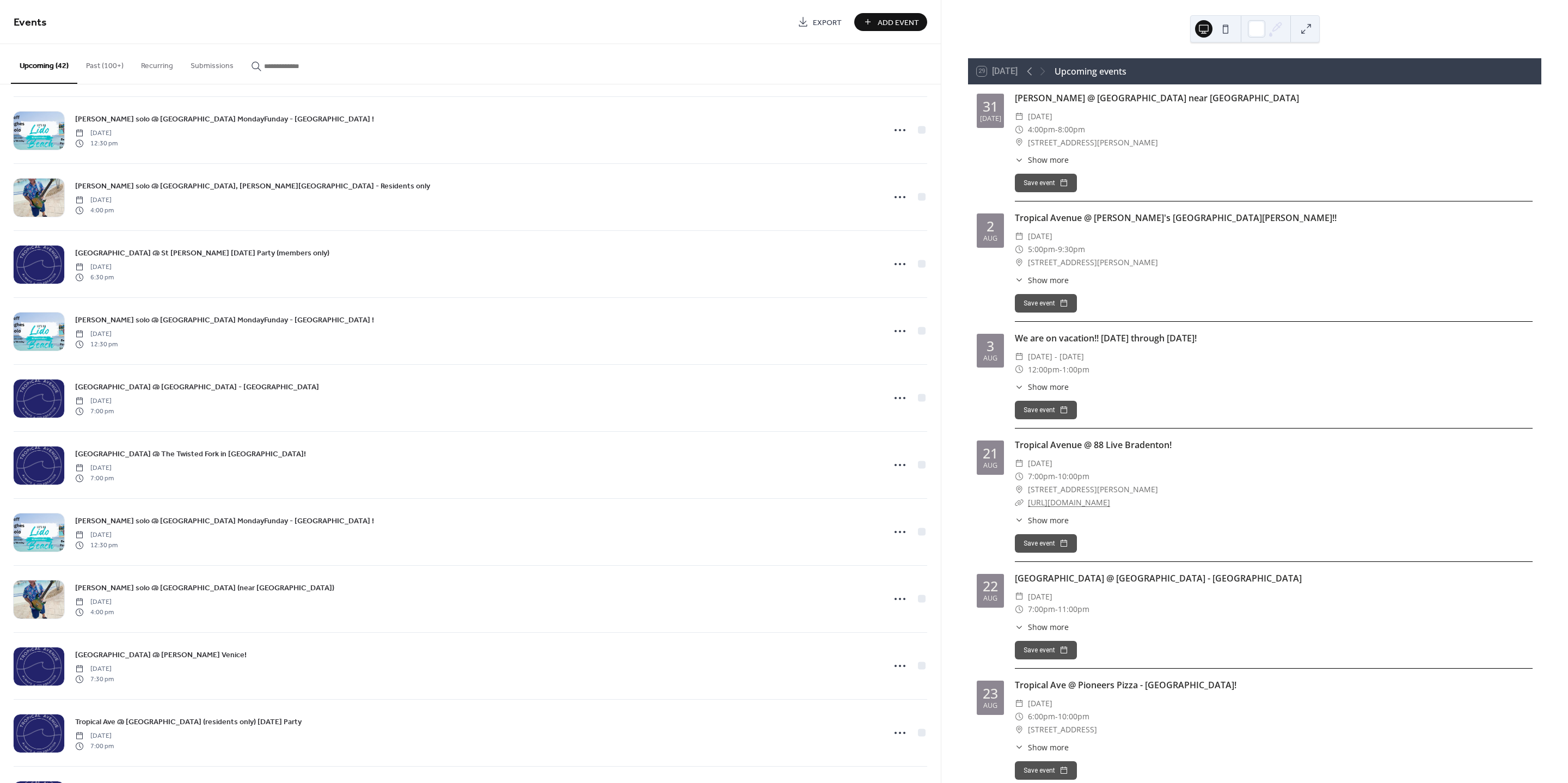 scroll, scrollTop: 2151, scrollLeft: 0, axis: vertical 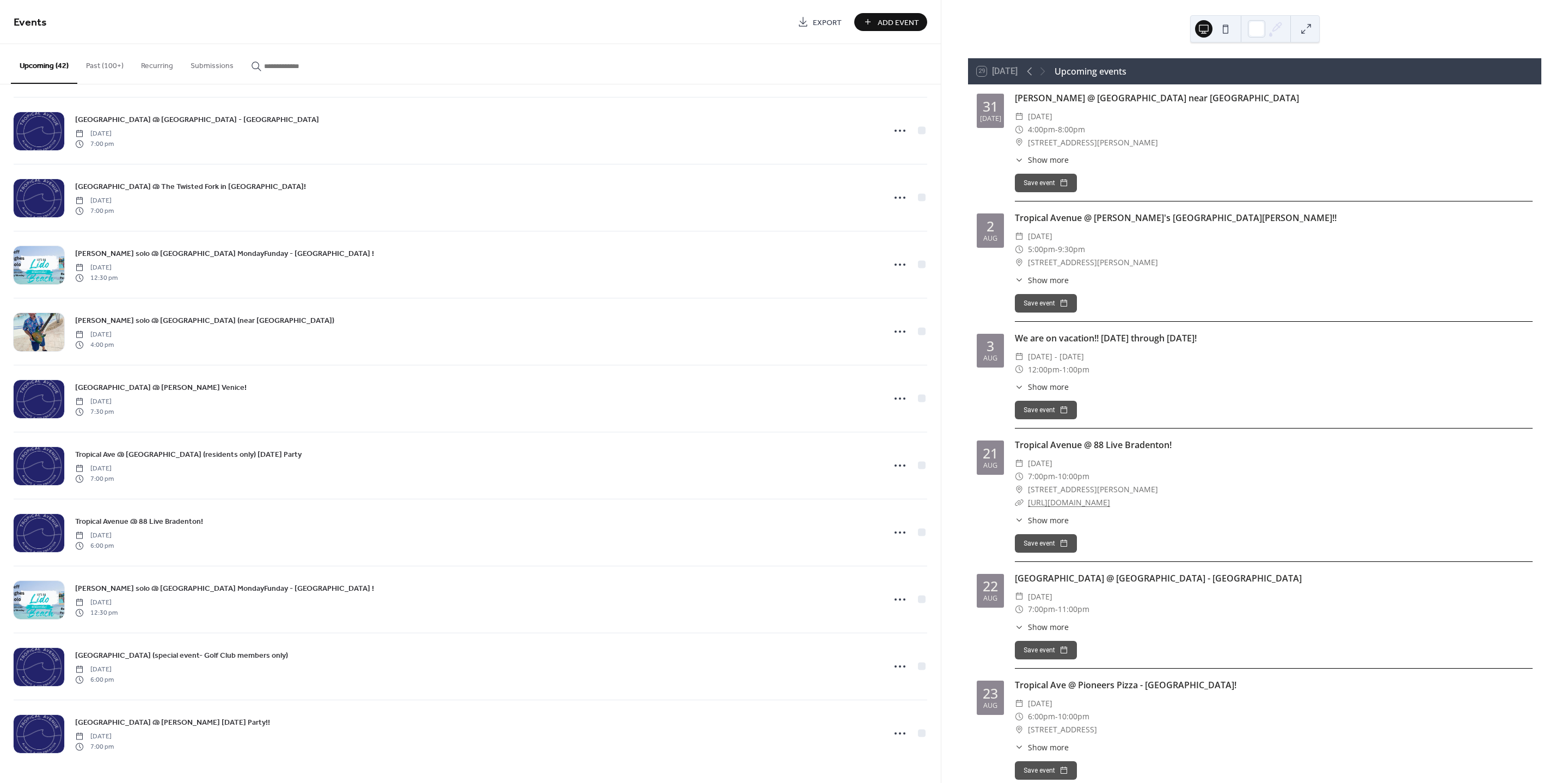 click on "Add Event" at bounding box center [898, 22] 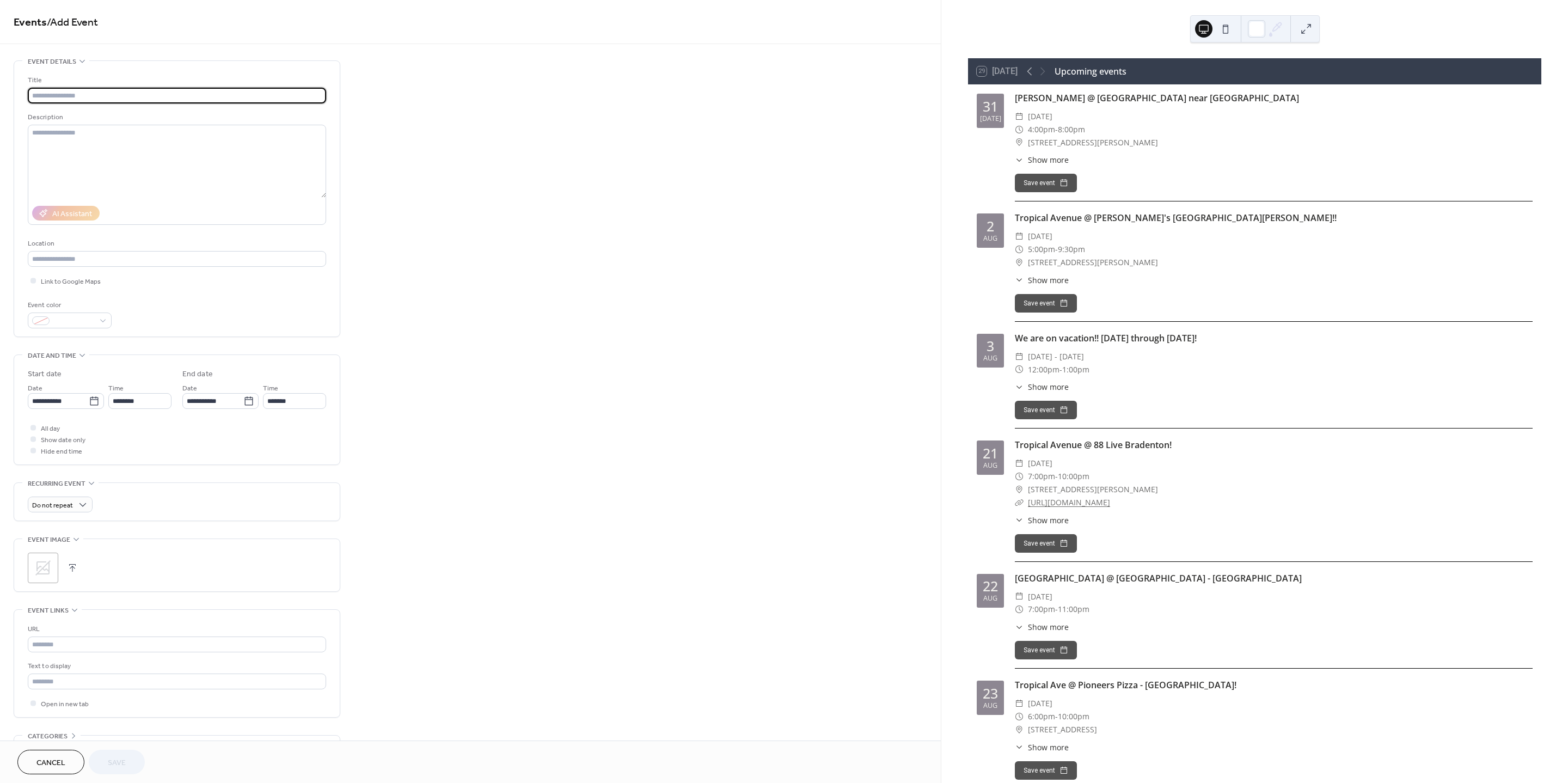 click at bounding box center [177, 95] 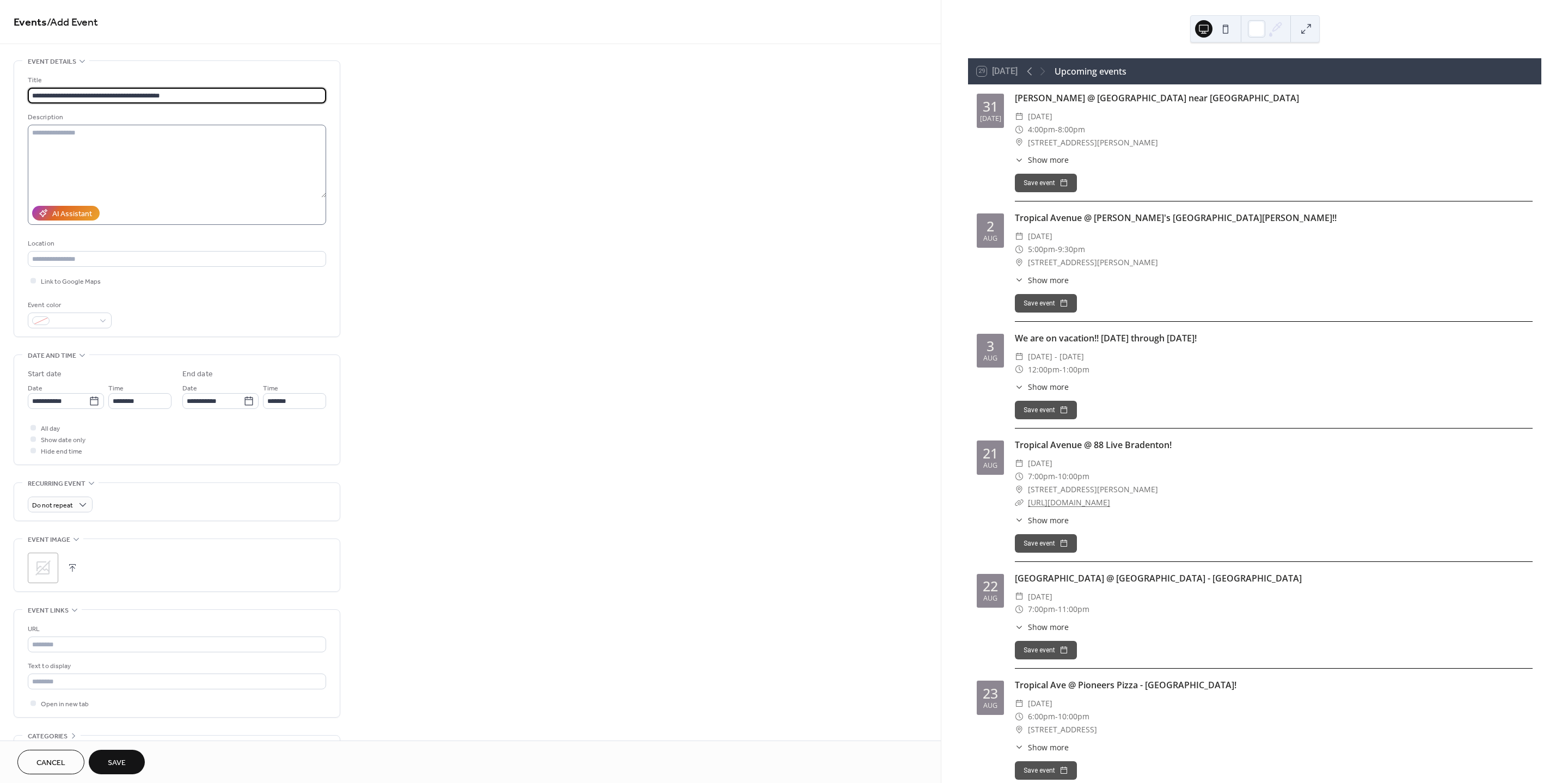 type on "**********" 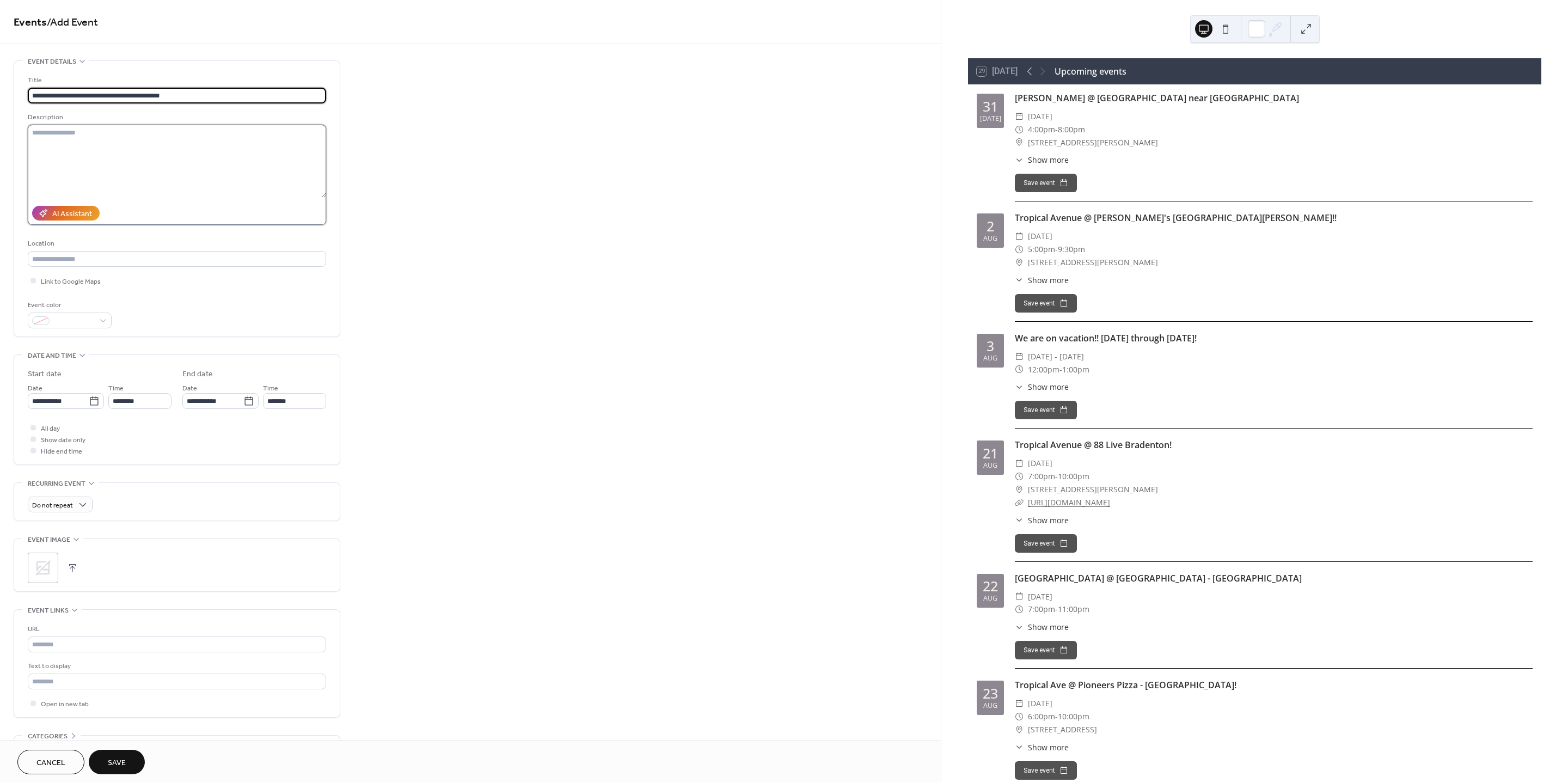 click at bounding box center [177, 161] 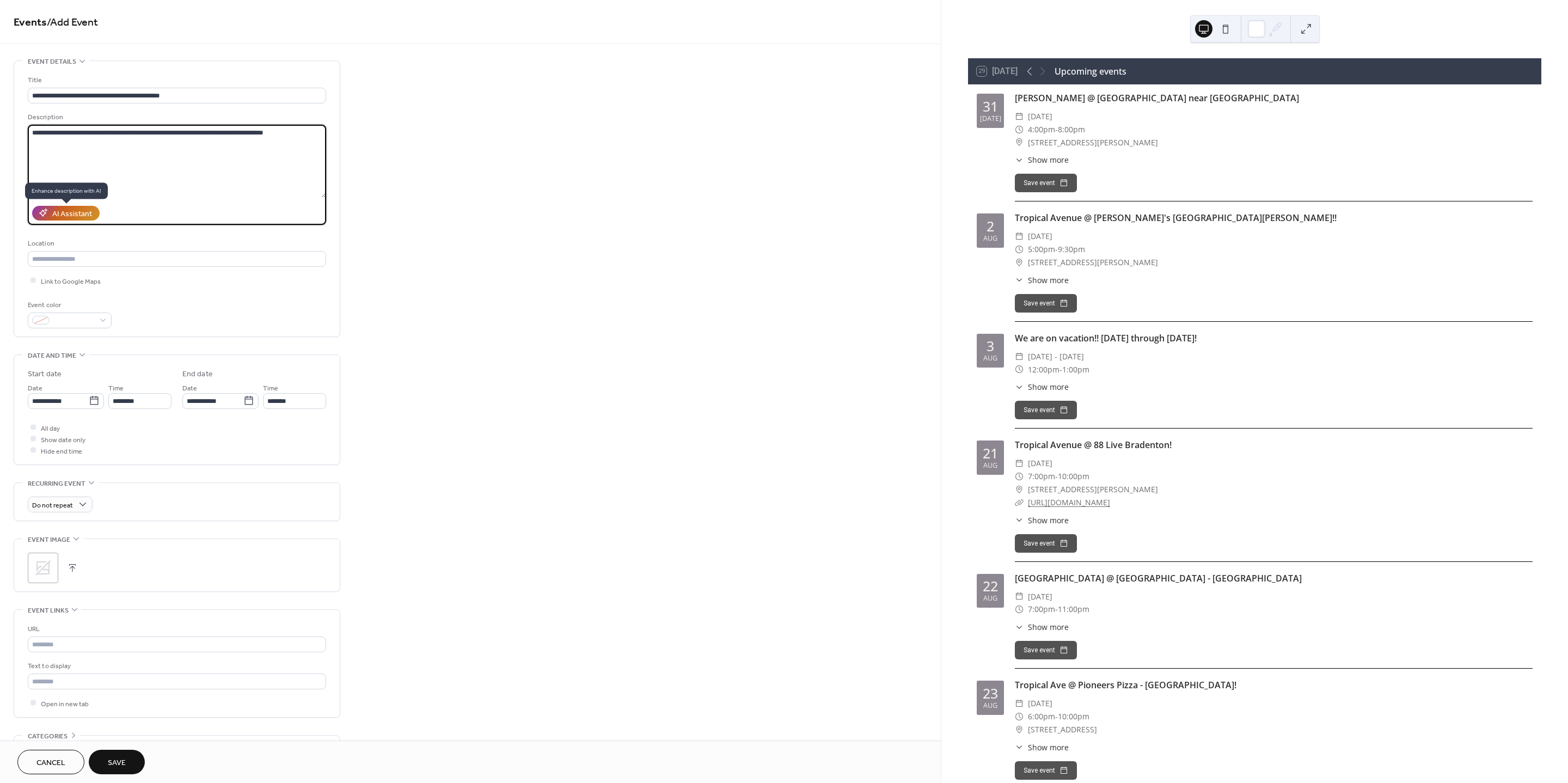 type on "**********" 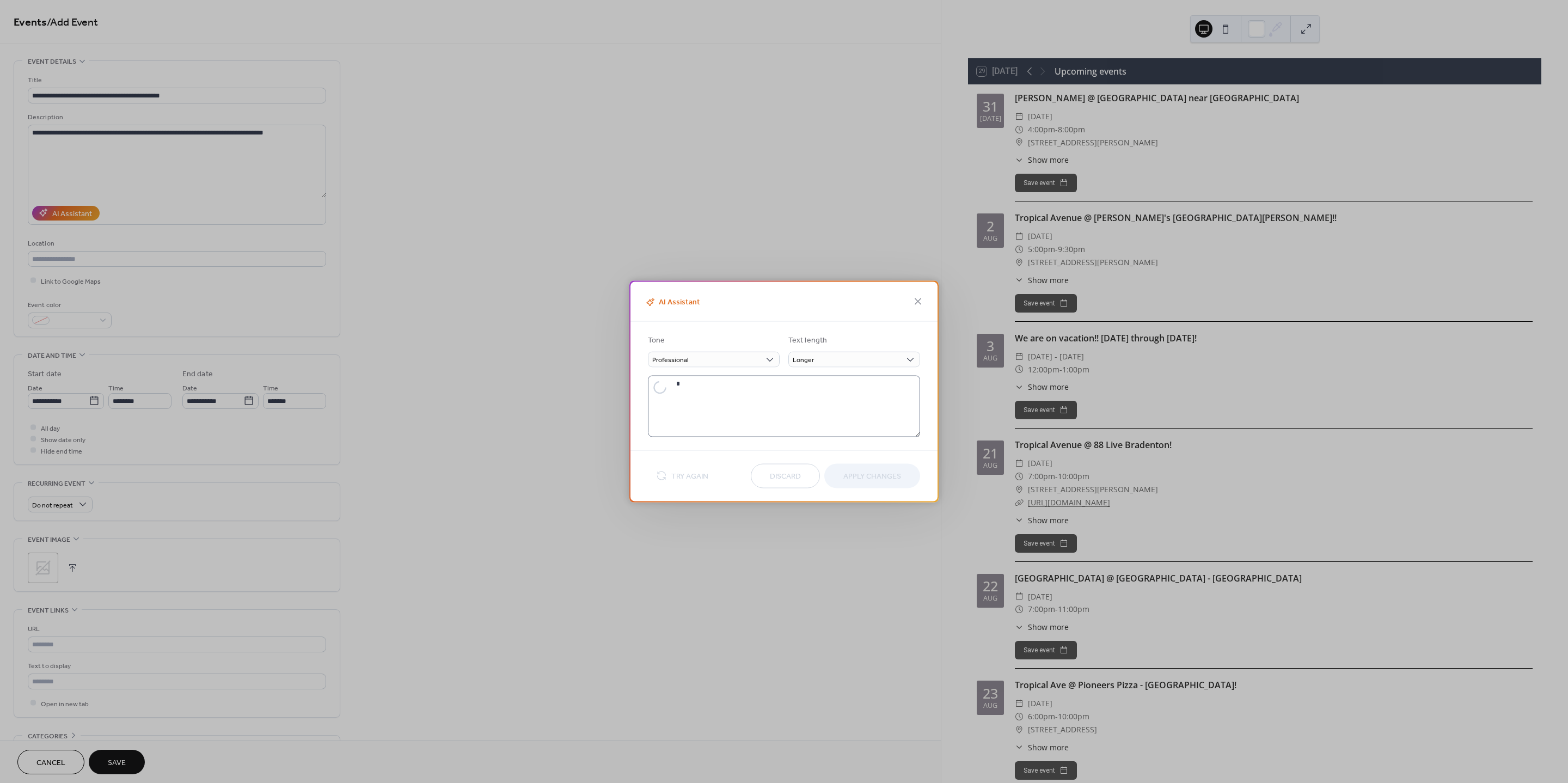 type on "**********" 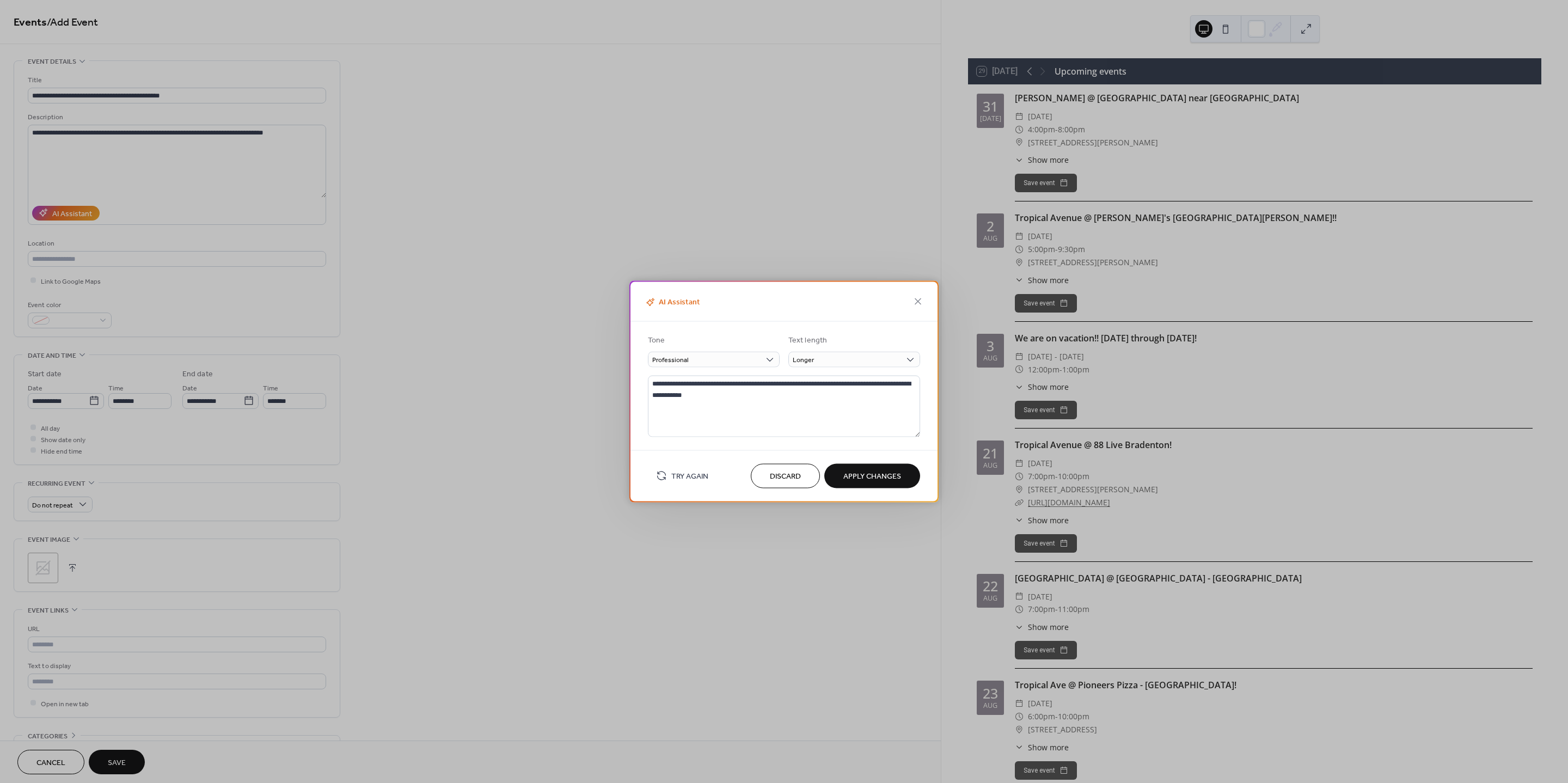 click on "Apply Changes" at bounding box center [872, 476] 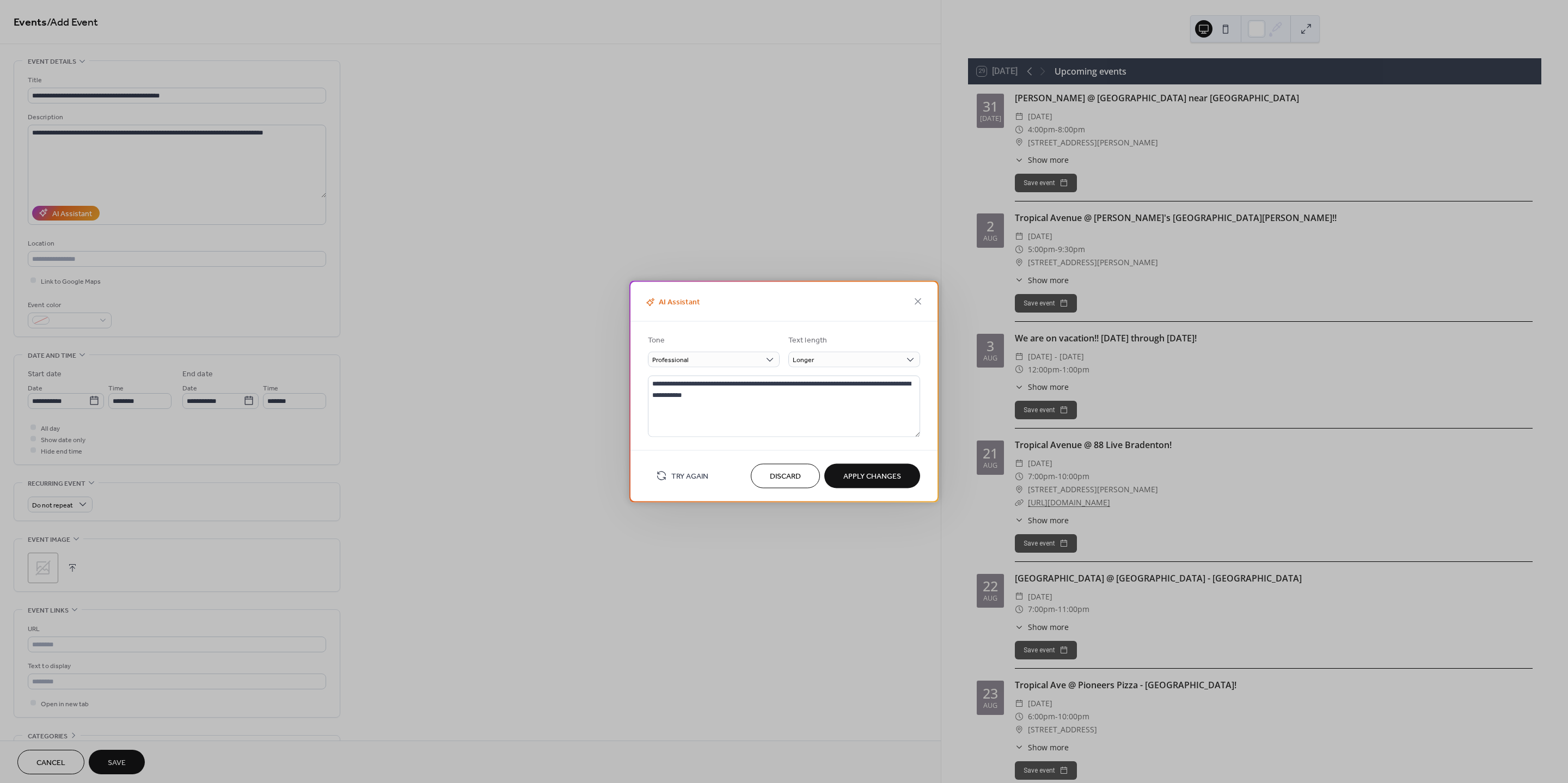 type on "**********" 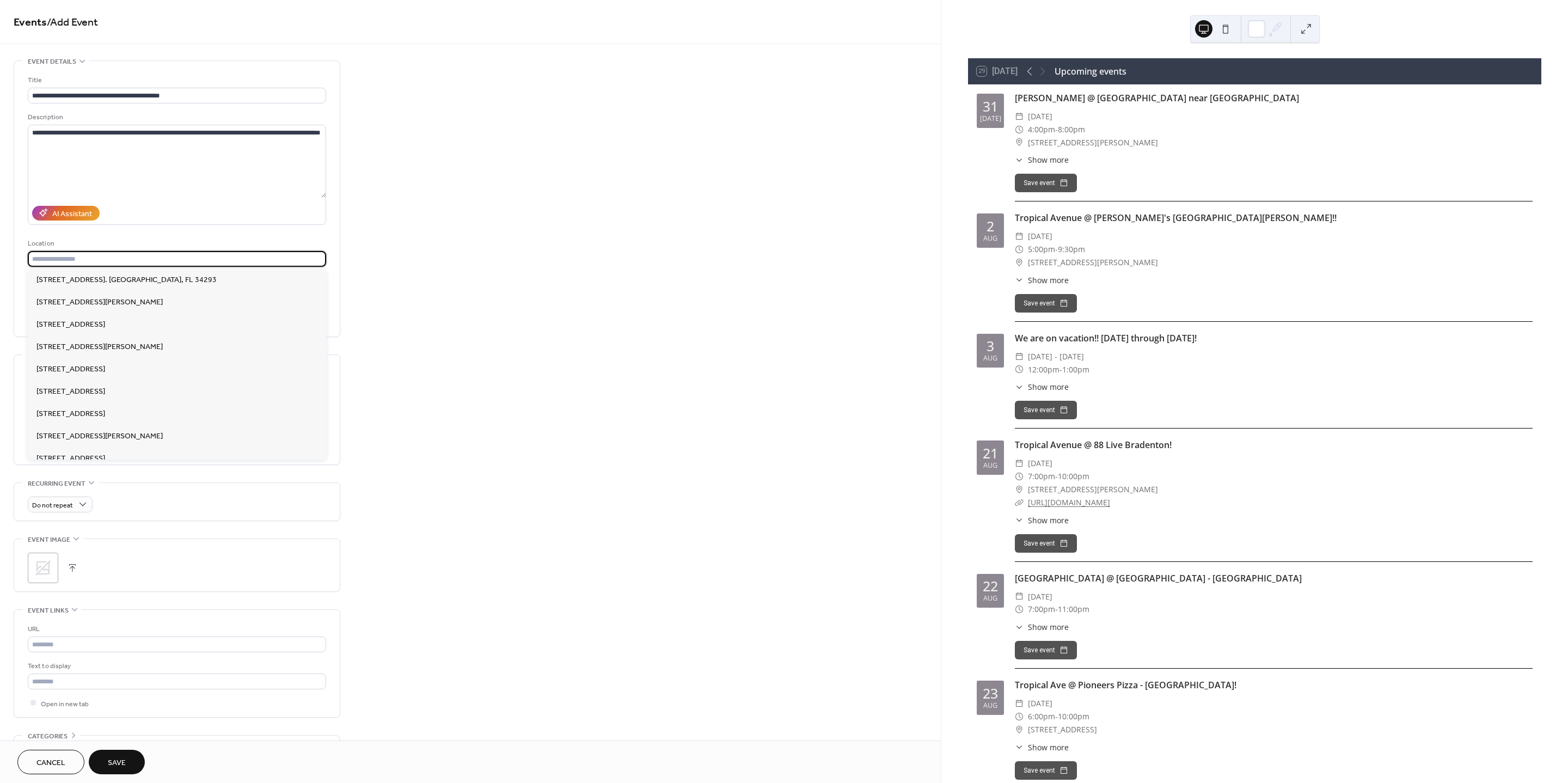 click at bounding box center [177, 259] 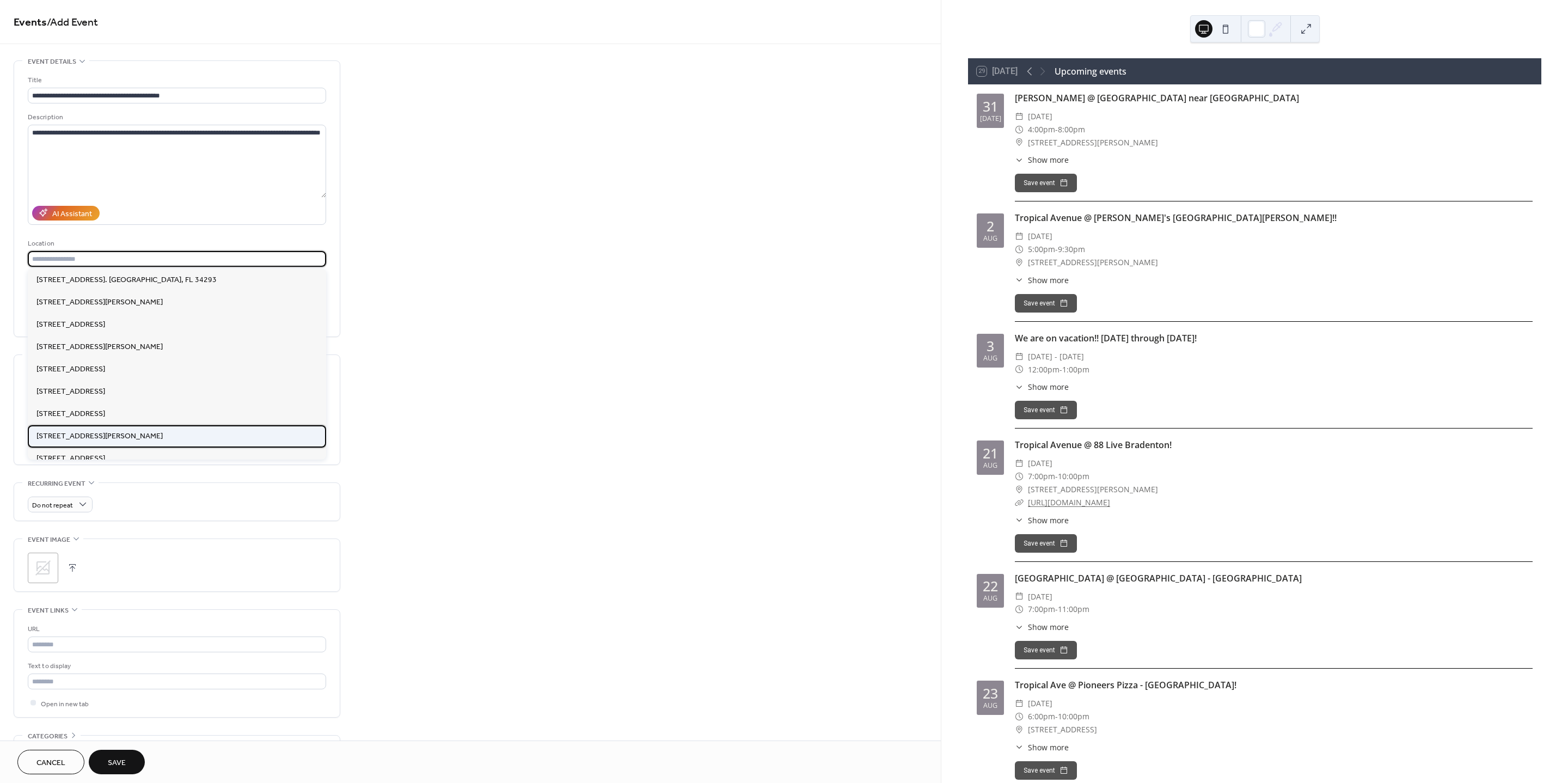 click on "[STREET_ADDRESS][PERSON_NAME]" at bounding box center [100, 436] 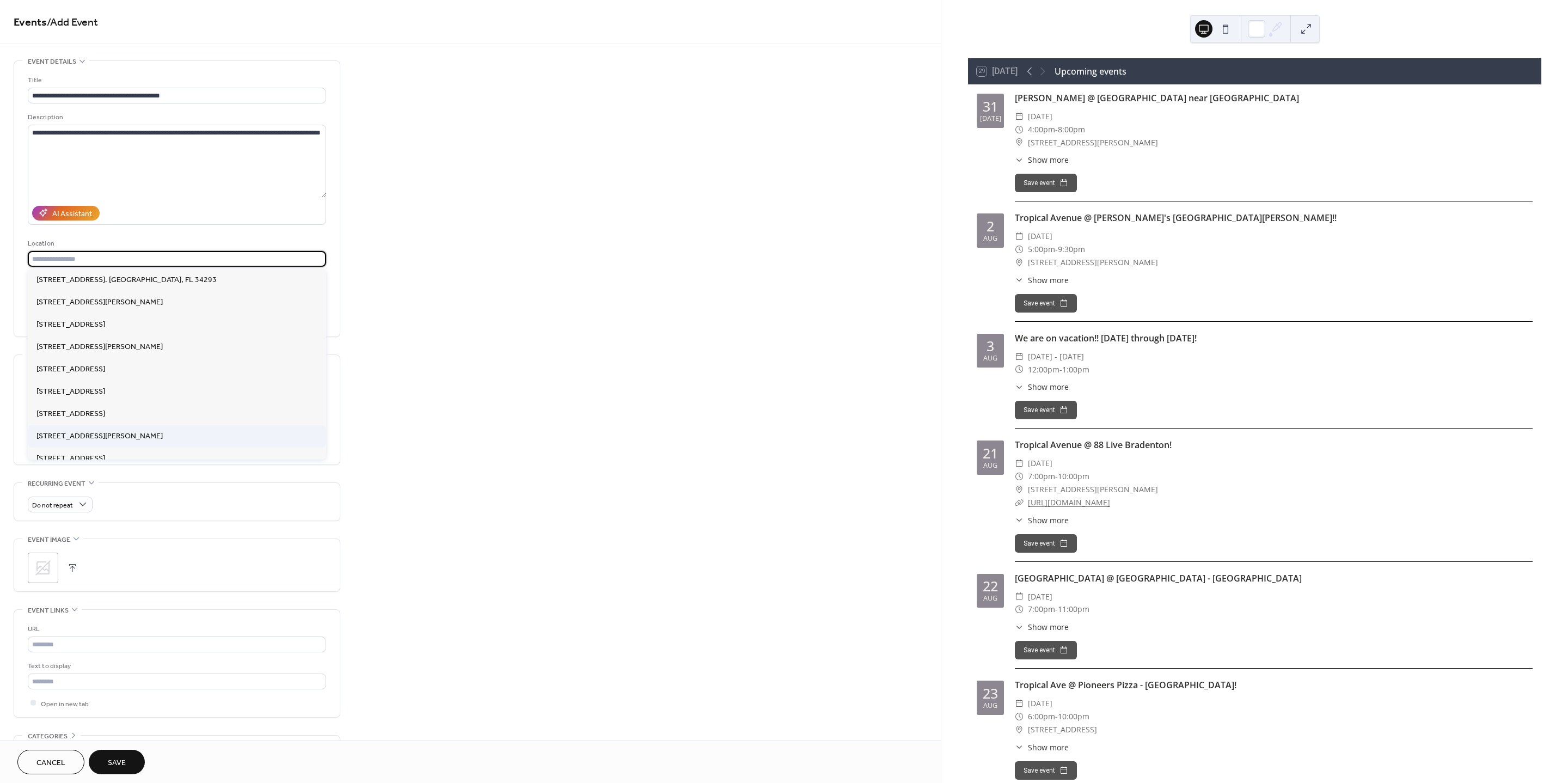 type on "**********" 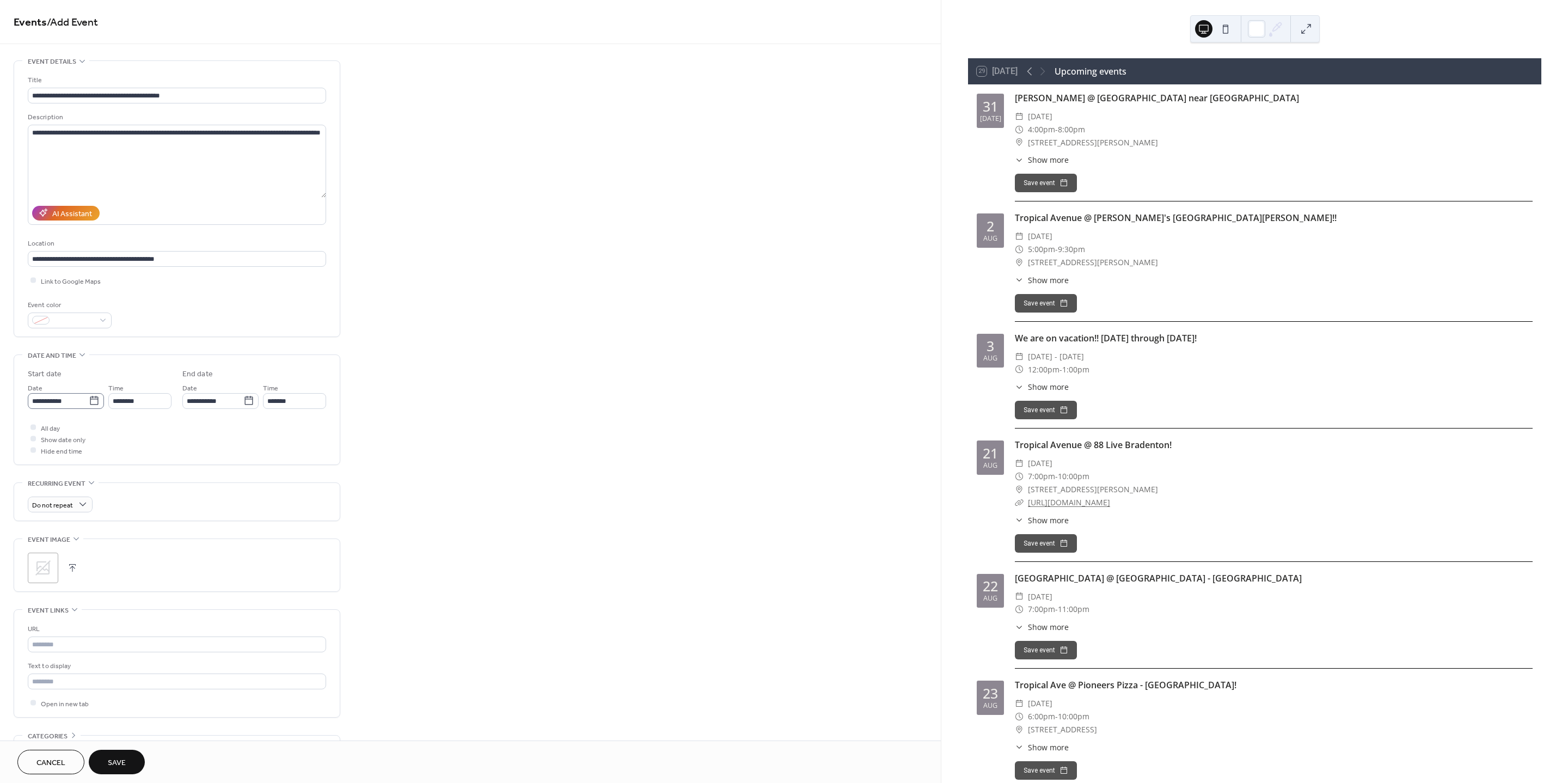 click 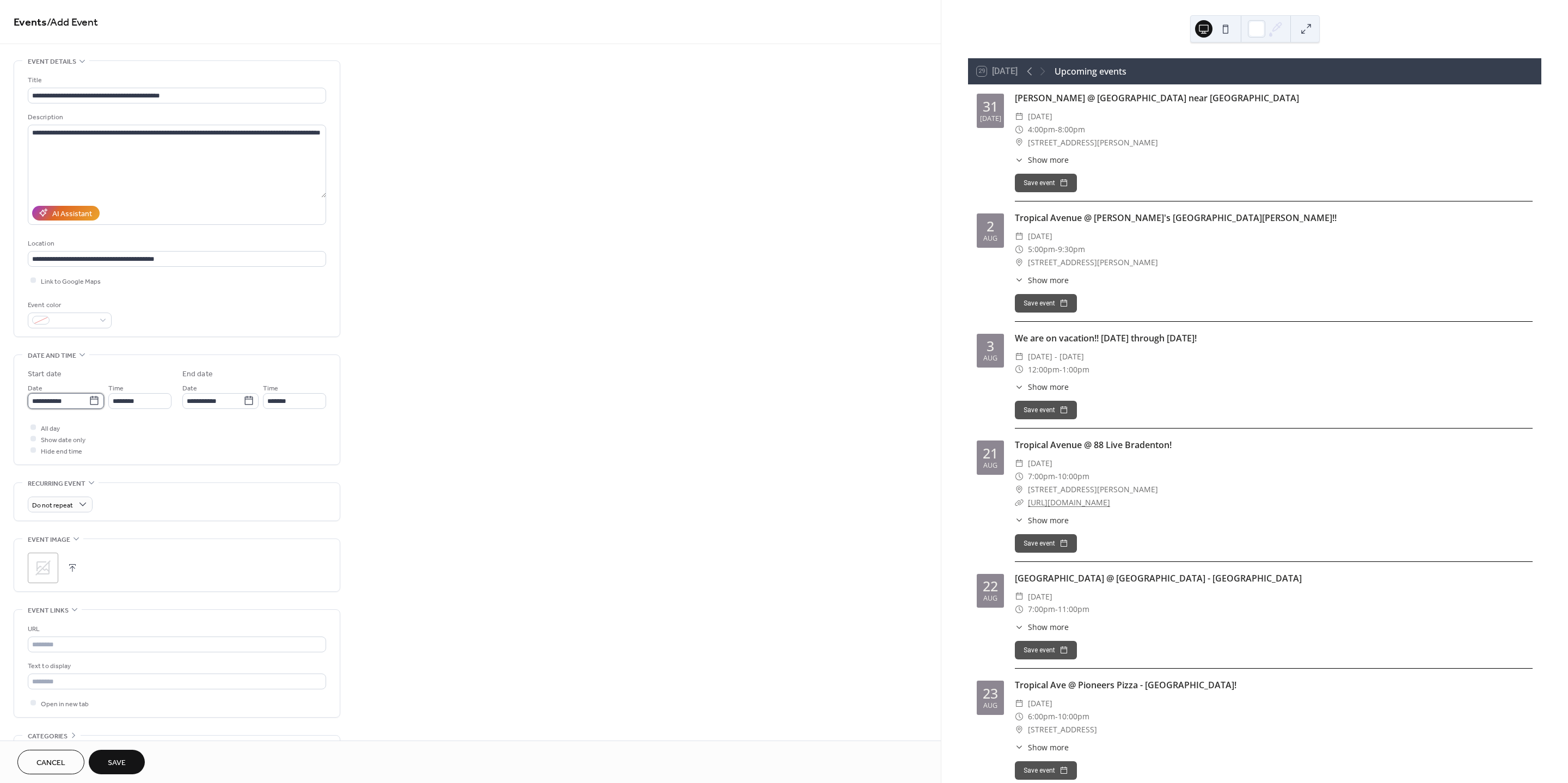 click on "**********" at bounding box center (58, 401) 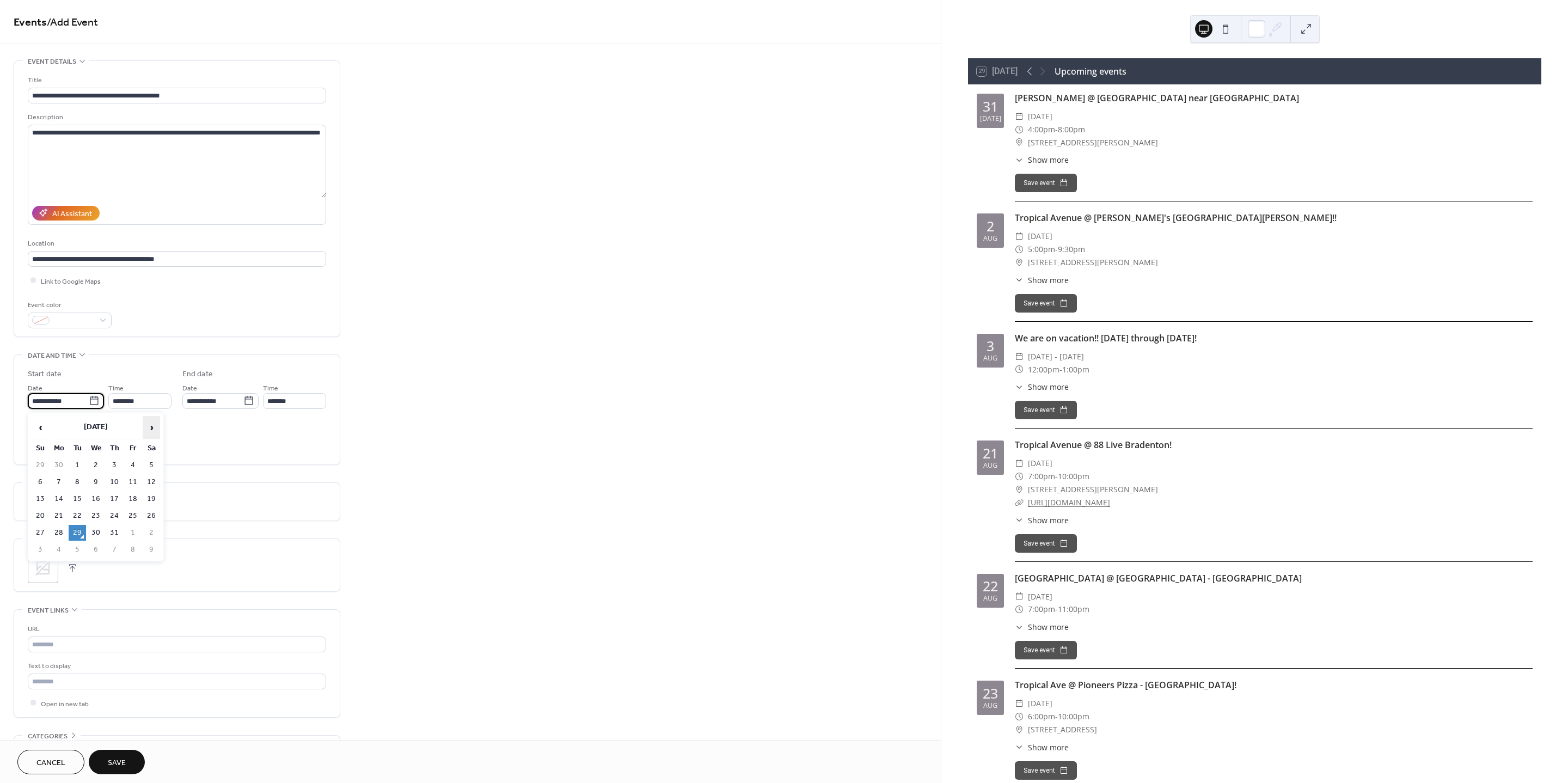 click on "›" at bounding box center [151, 427] 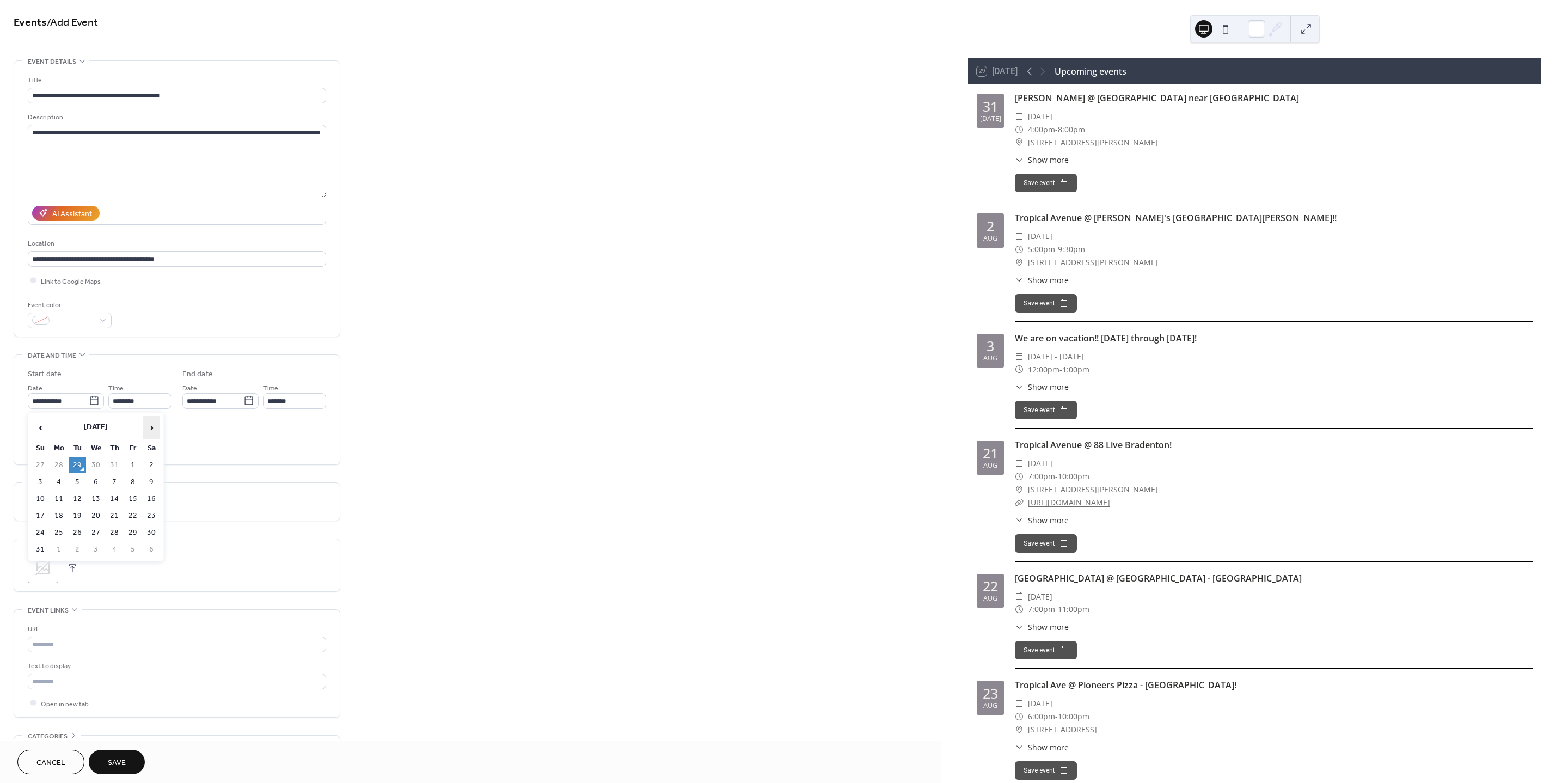 click on "›" at bounding box center [151, 427] 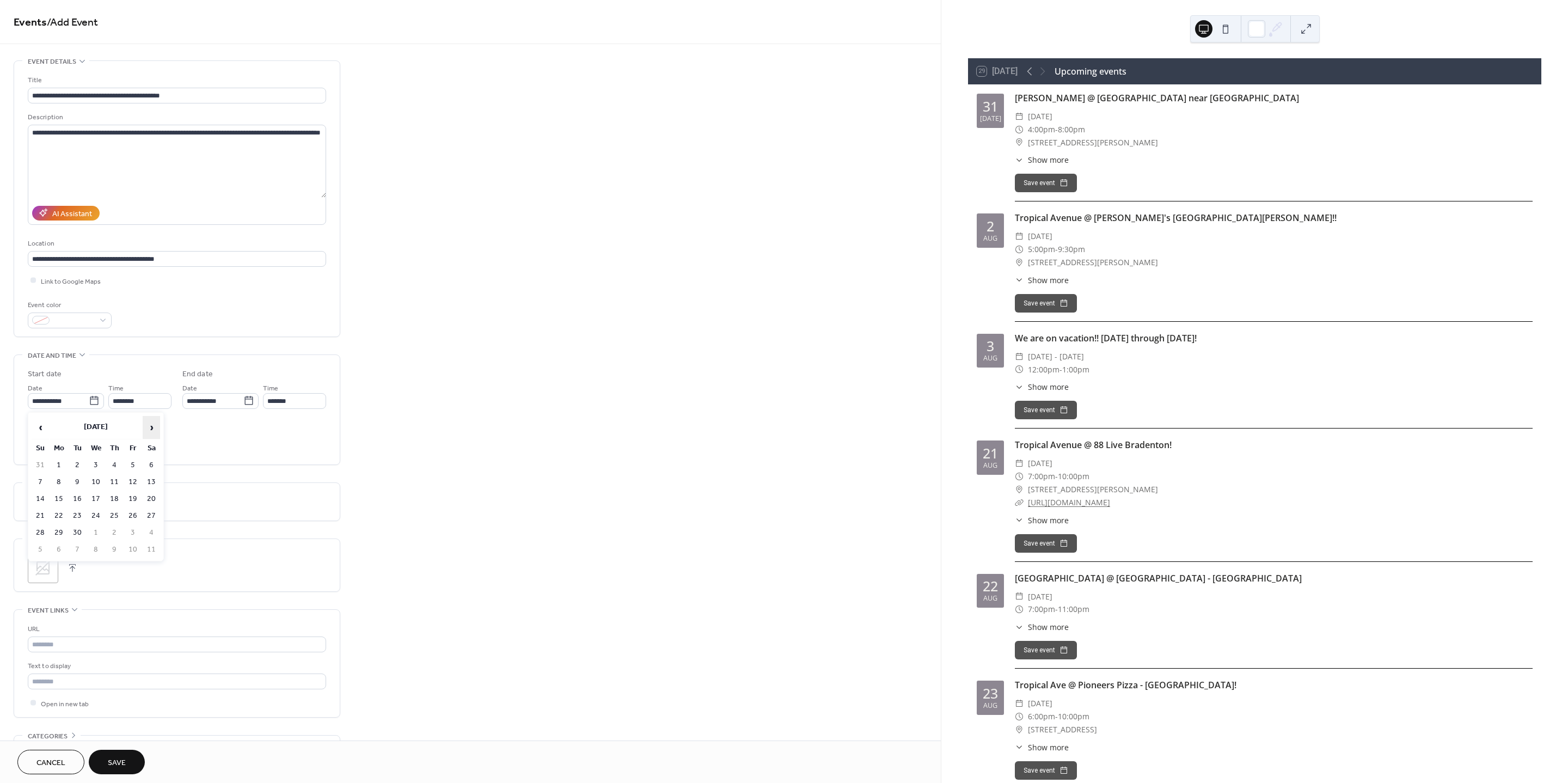 click on "›" at bounding box center (151, 427) 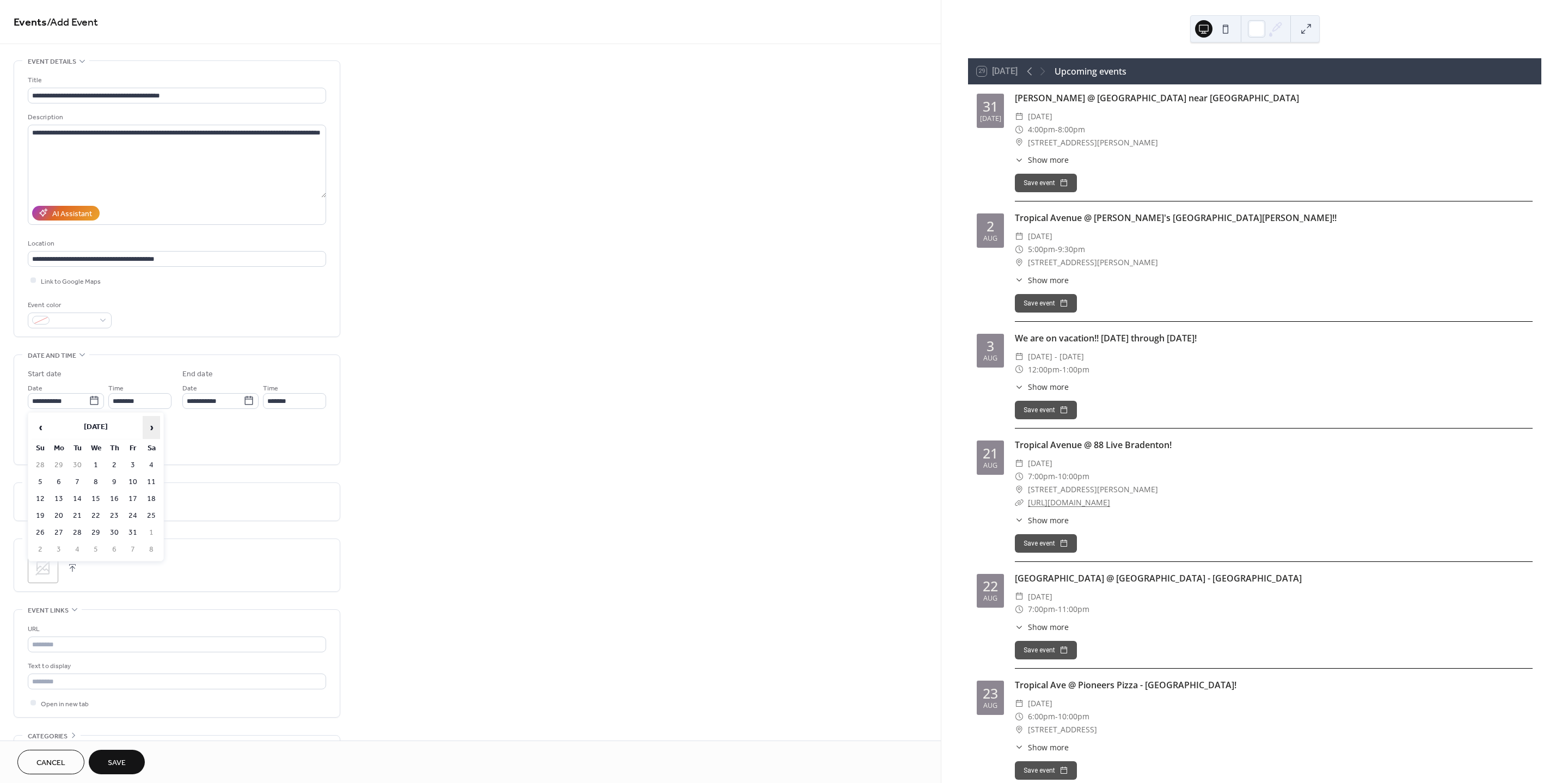 click on "›" at bounding box center (151, 427) 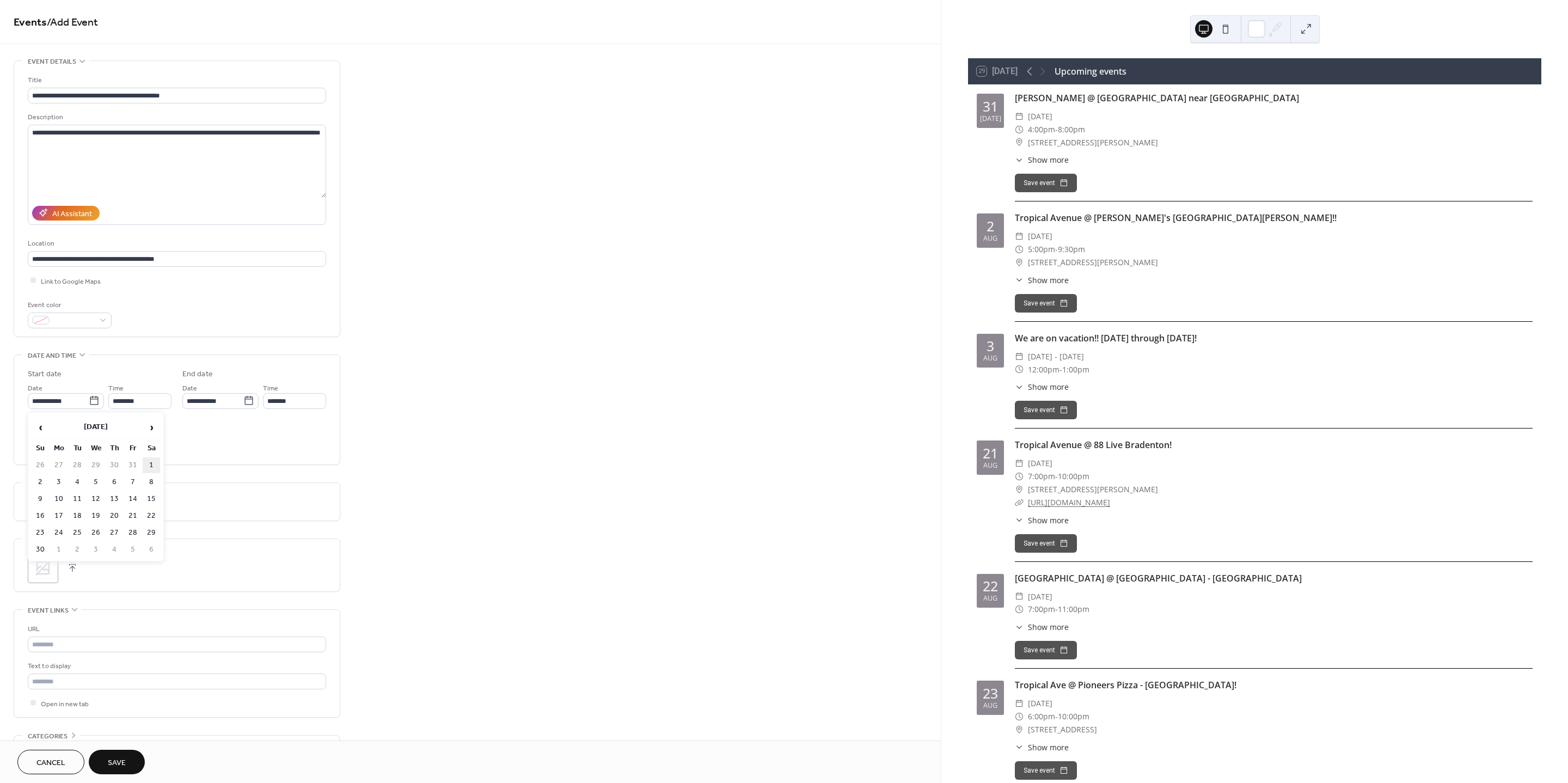 click on "1" at bounding box center [151, 465] 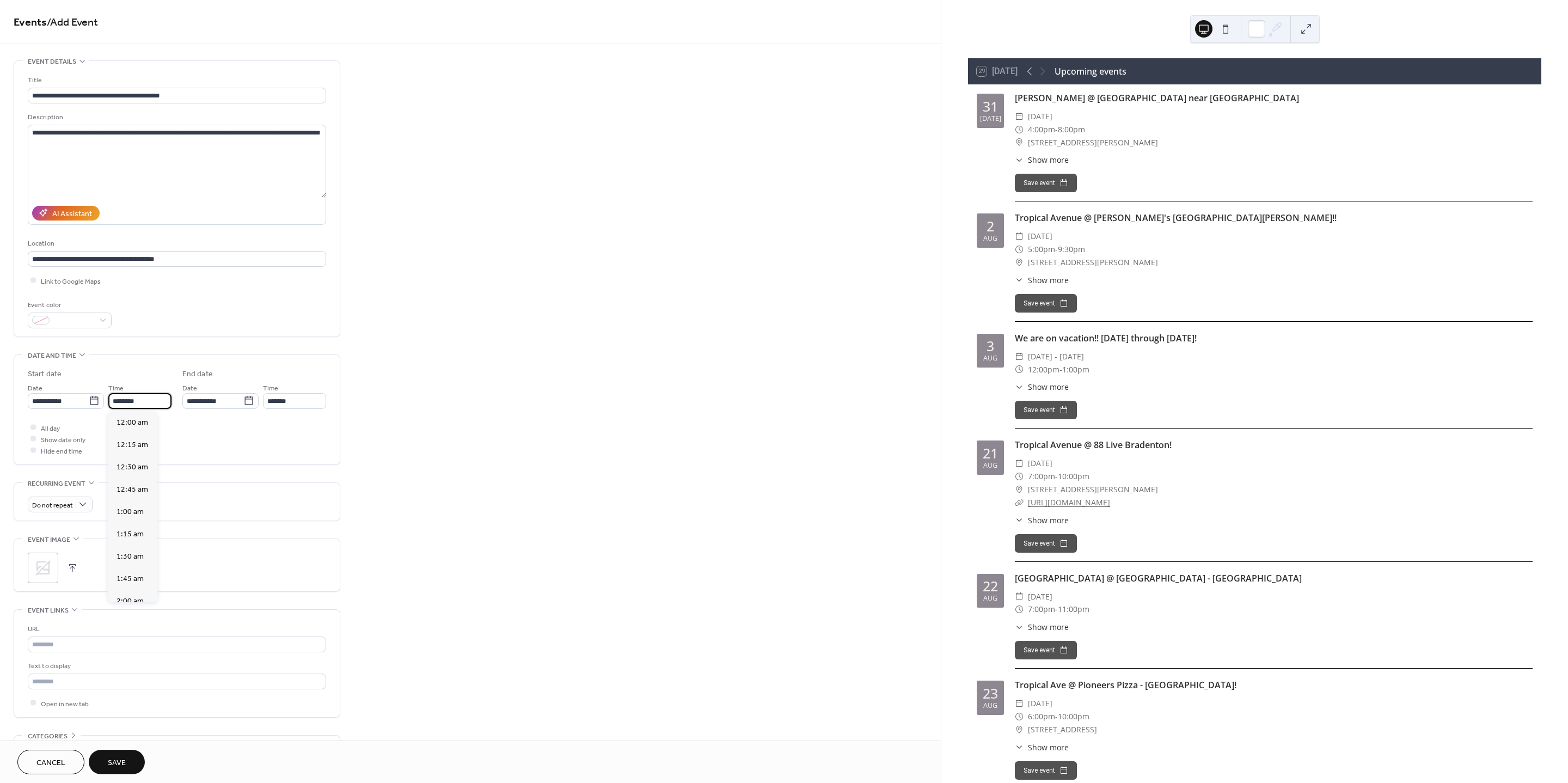 click on "********" at bounding box center [140, 401] 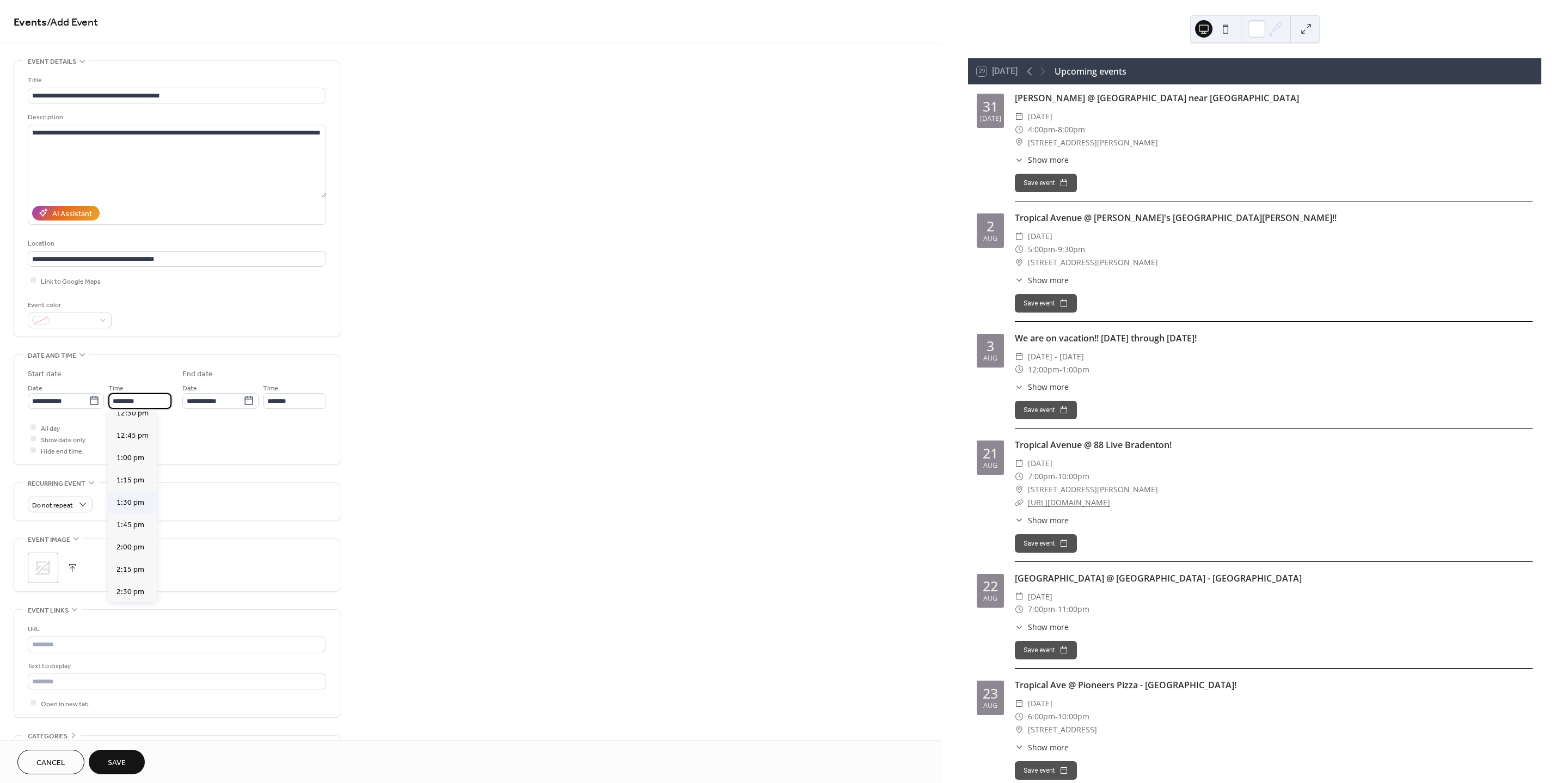 scroll, scrollTop: 1168, scrollLeft: 0, axis: vertical 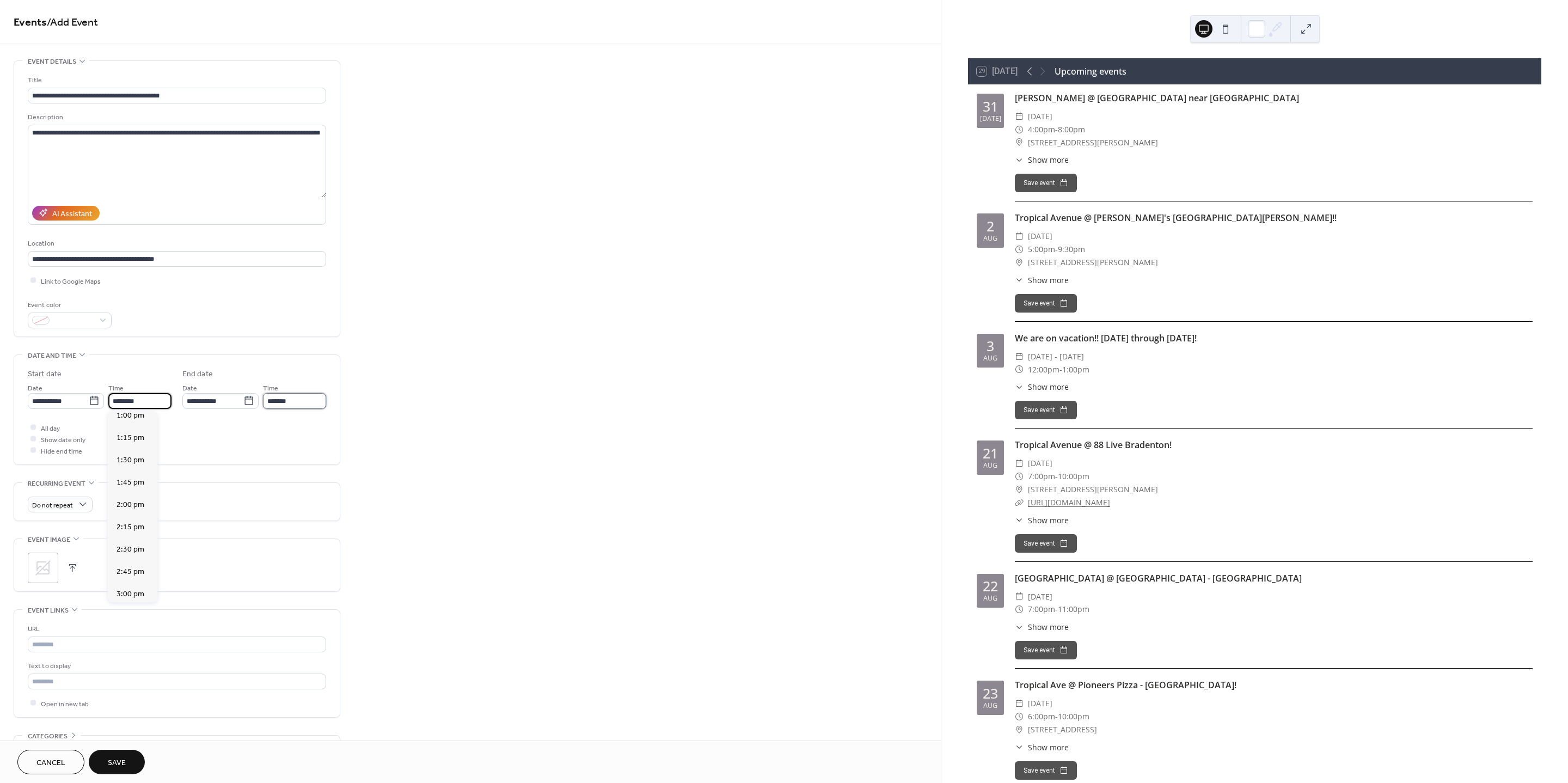 click on "*******" at bounding box center (295, 401) 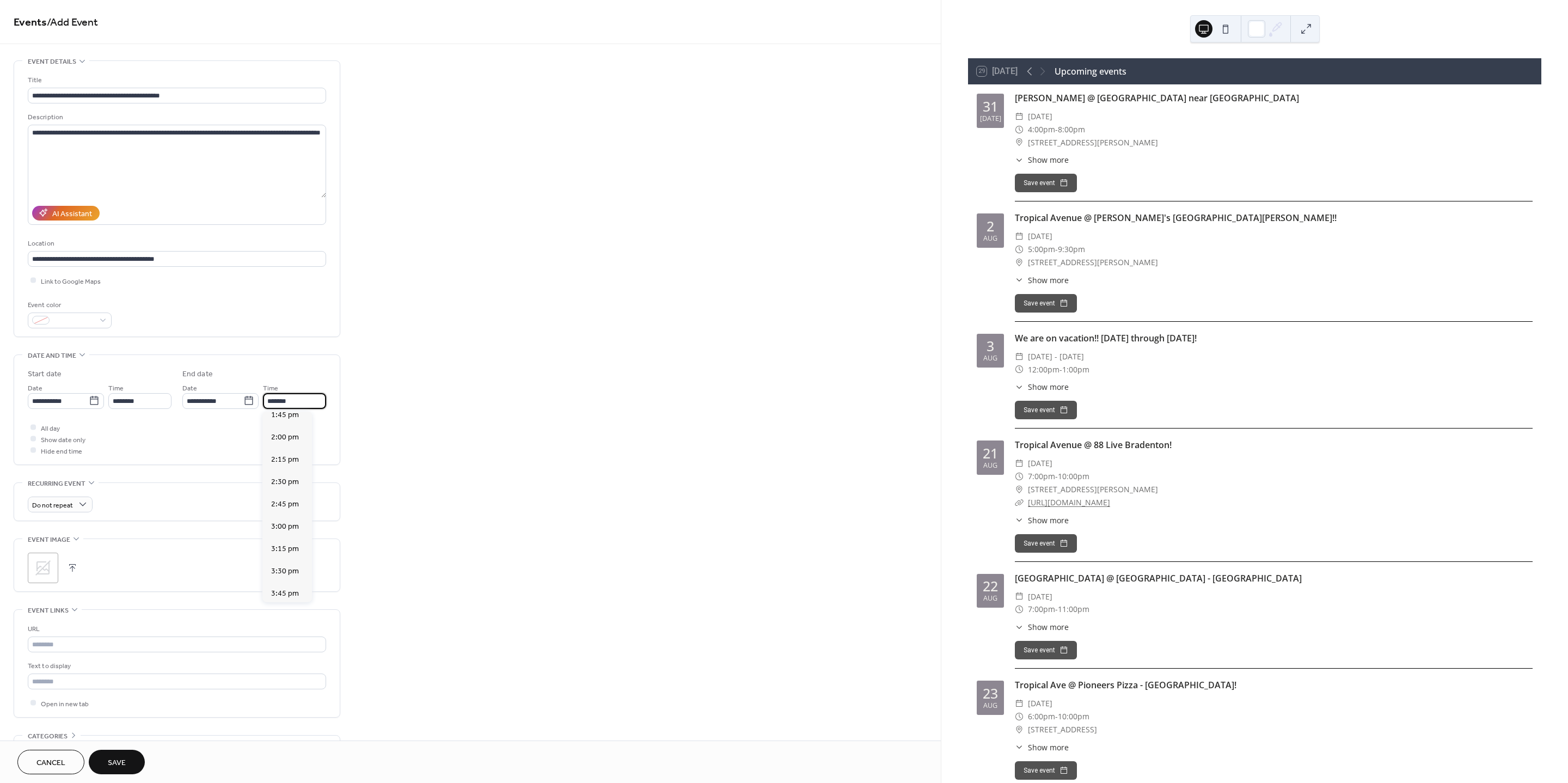 scroll, scrollTop: 204, scrollLeft: 0, axis: vertical 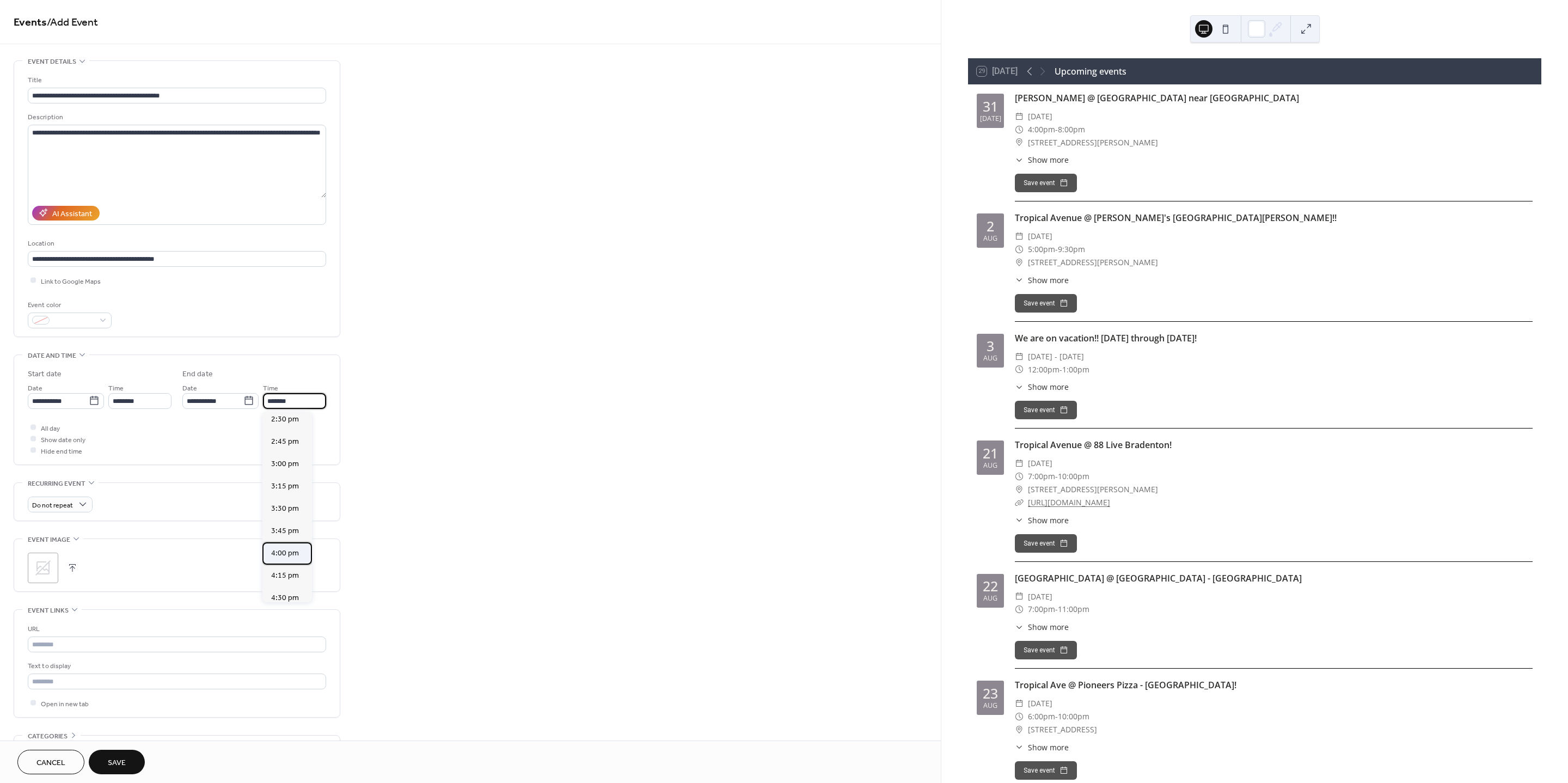 click on "4:00 pm" at bounding box center (285, 553) 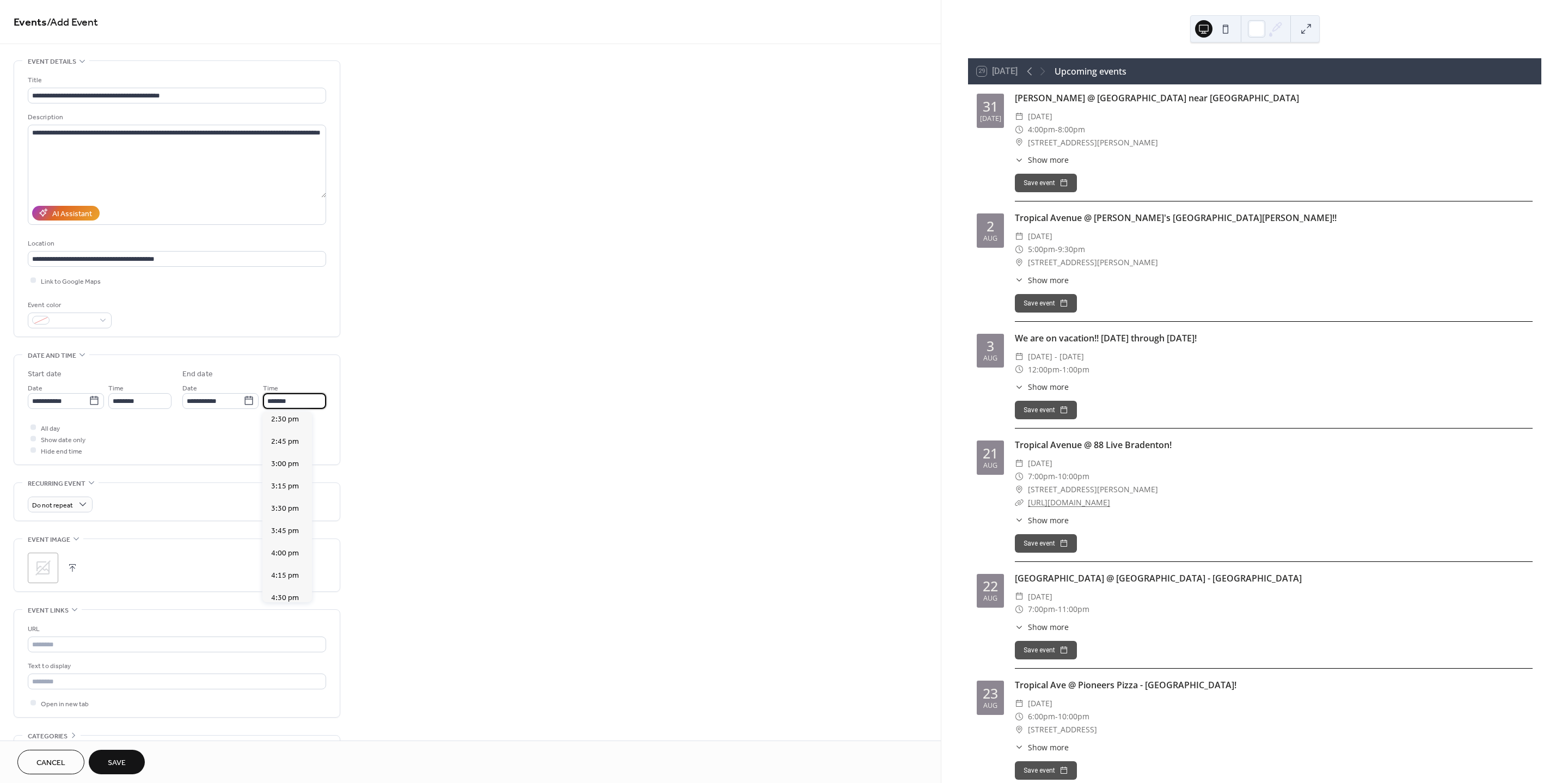 type on "*******" 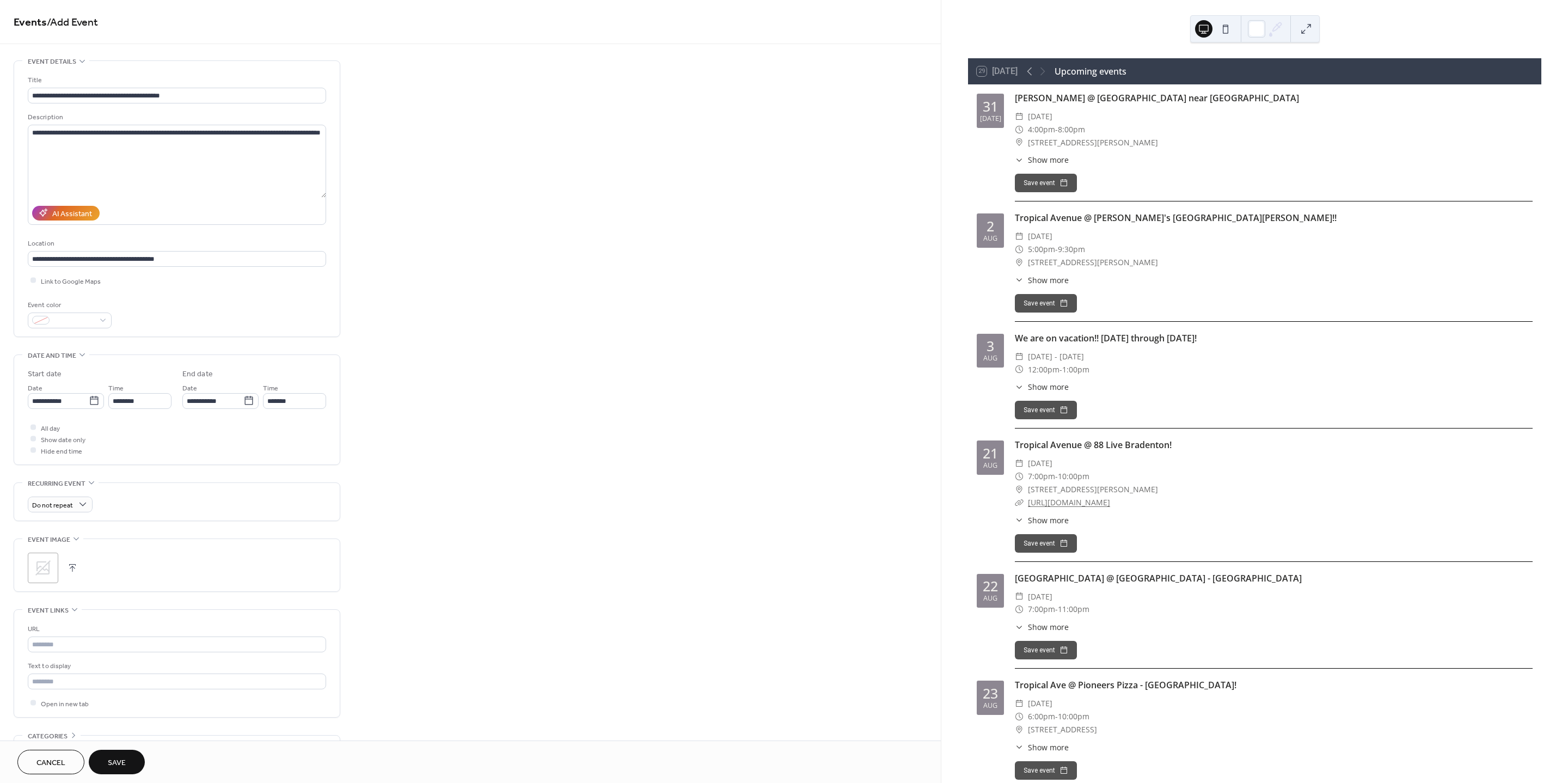 click 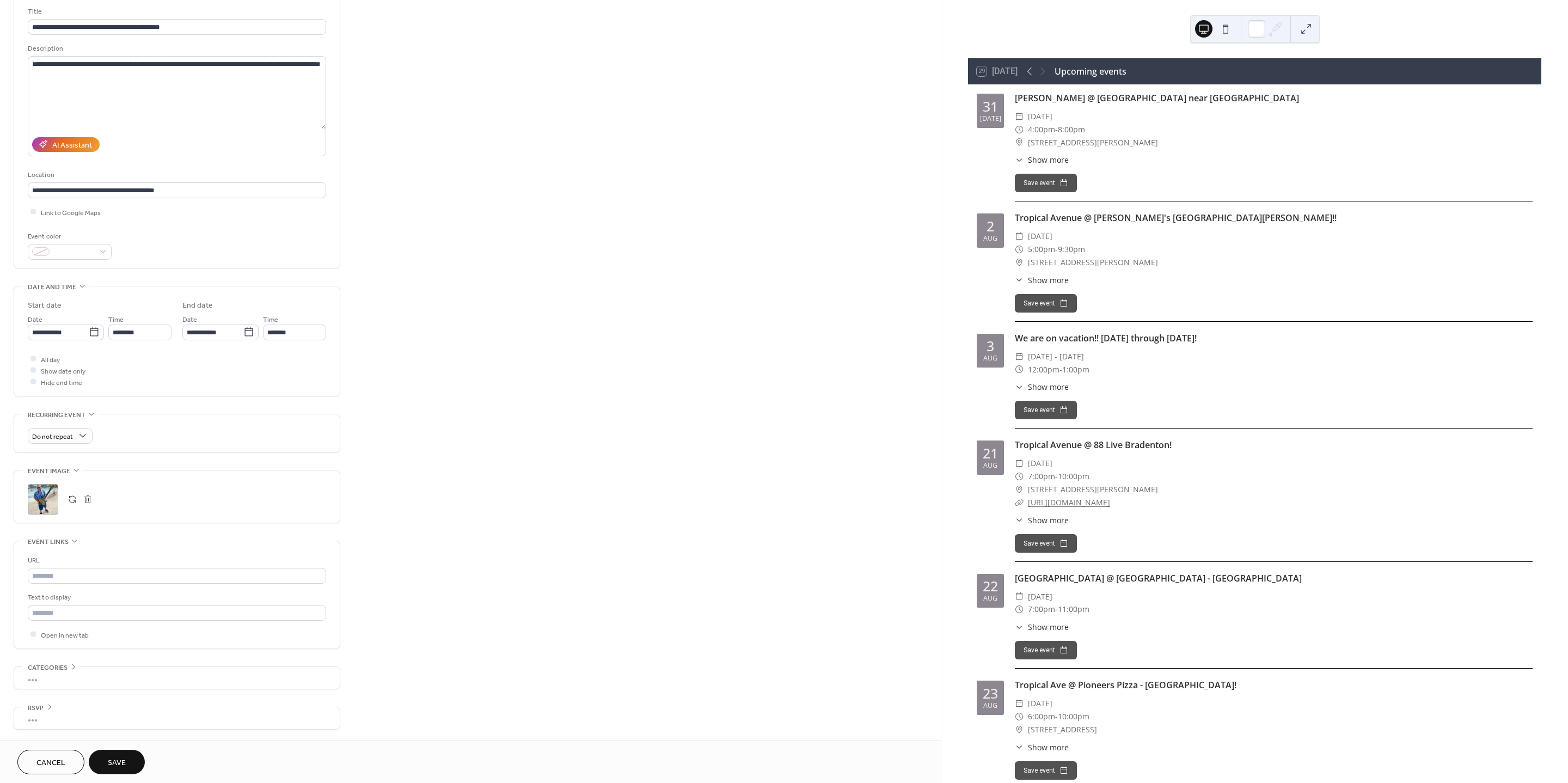scroll, scrollTop: 71, scrollLeft: 0, axis: vertical 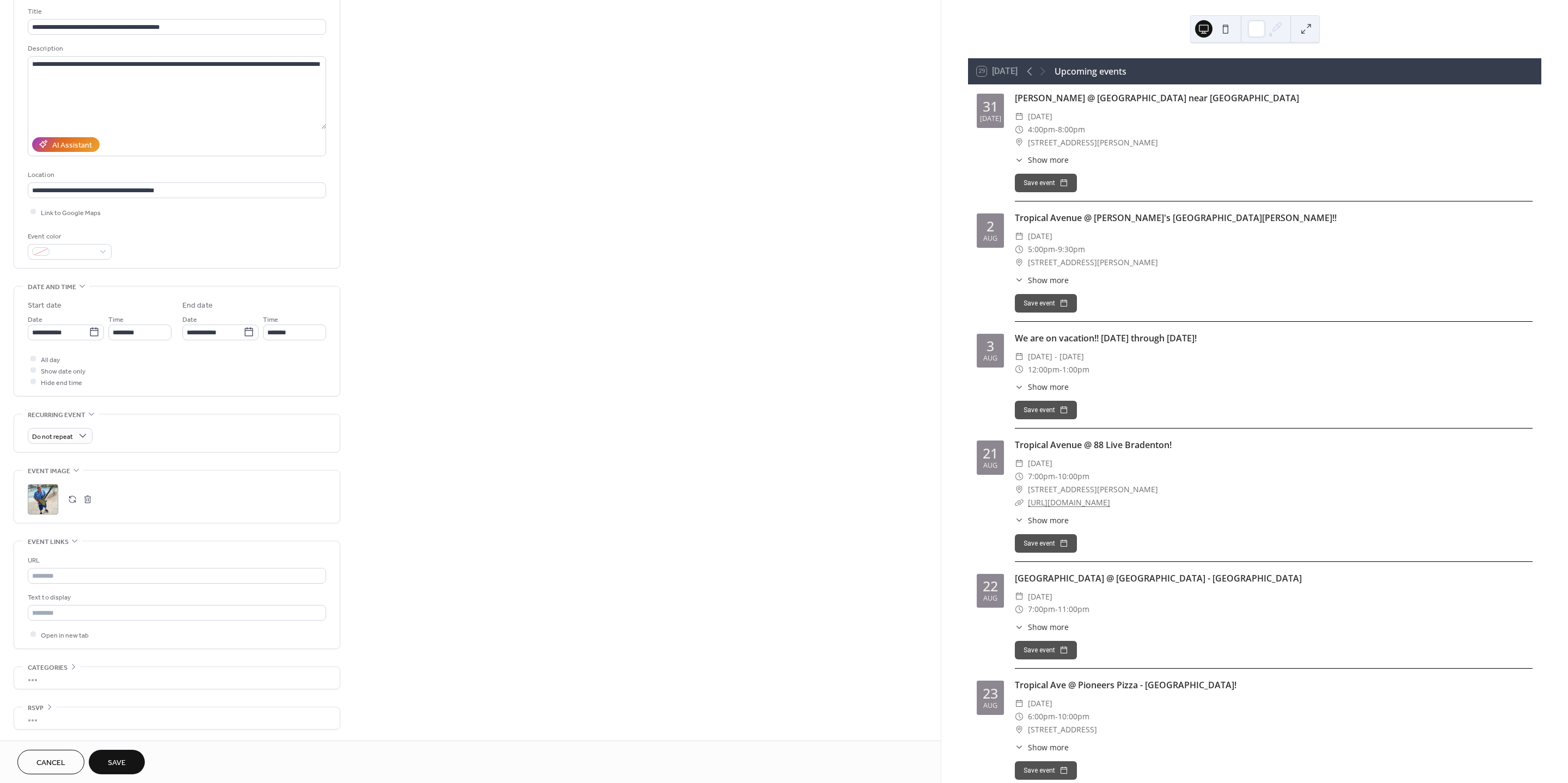 click on "Save" at bounding box center [117, 762] 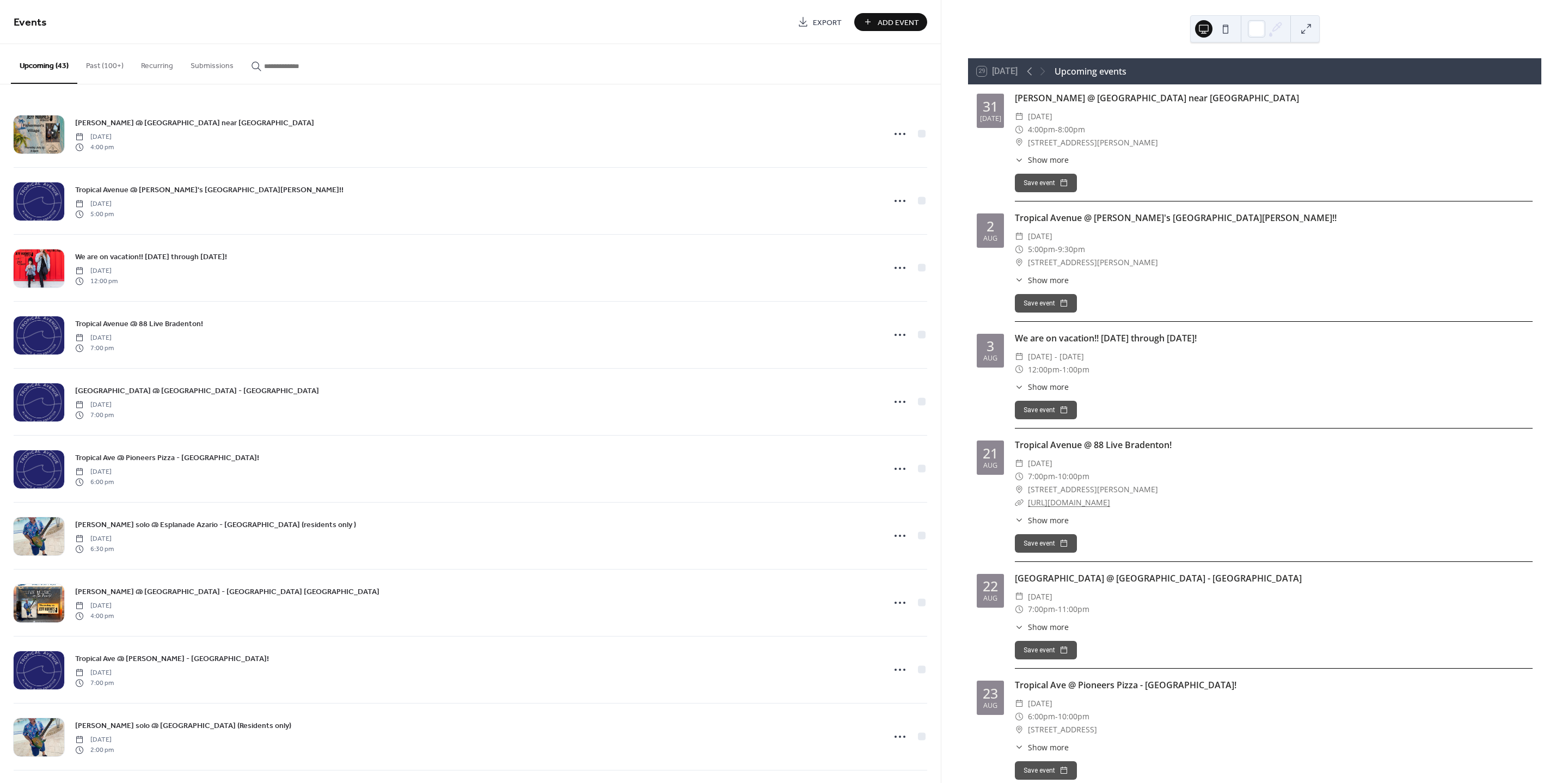 click on "Add Event" at bounding box center (898, 22) 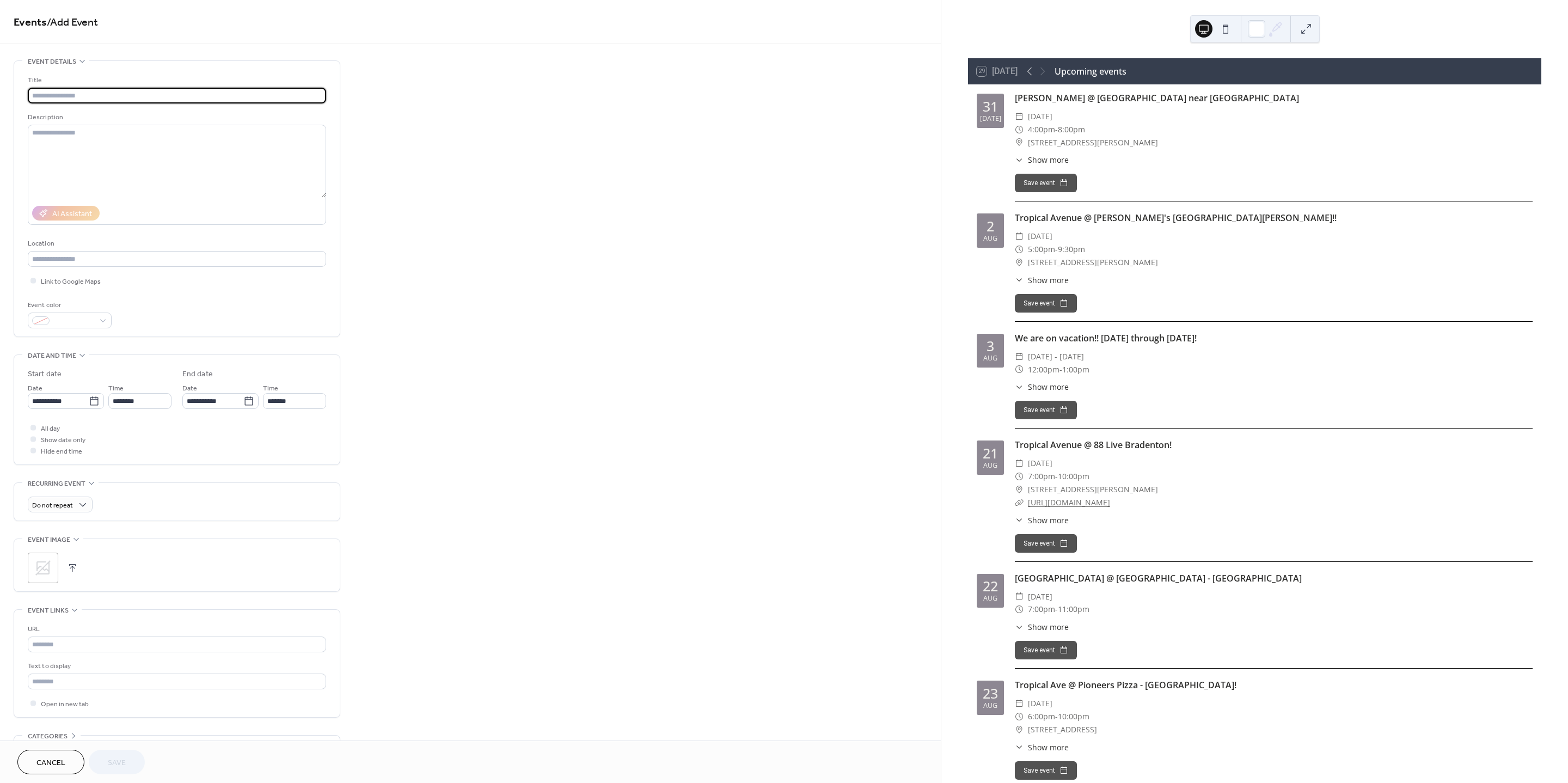 click at bounding box center [177, 95] 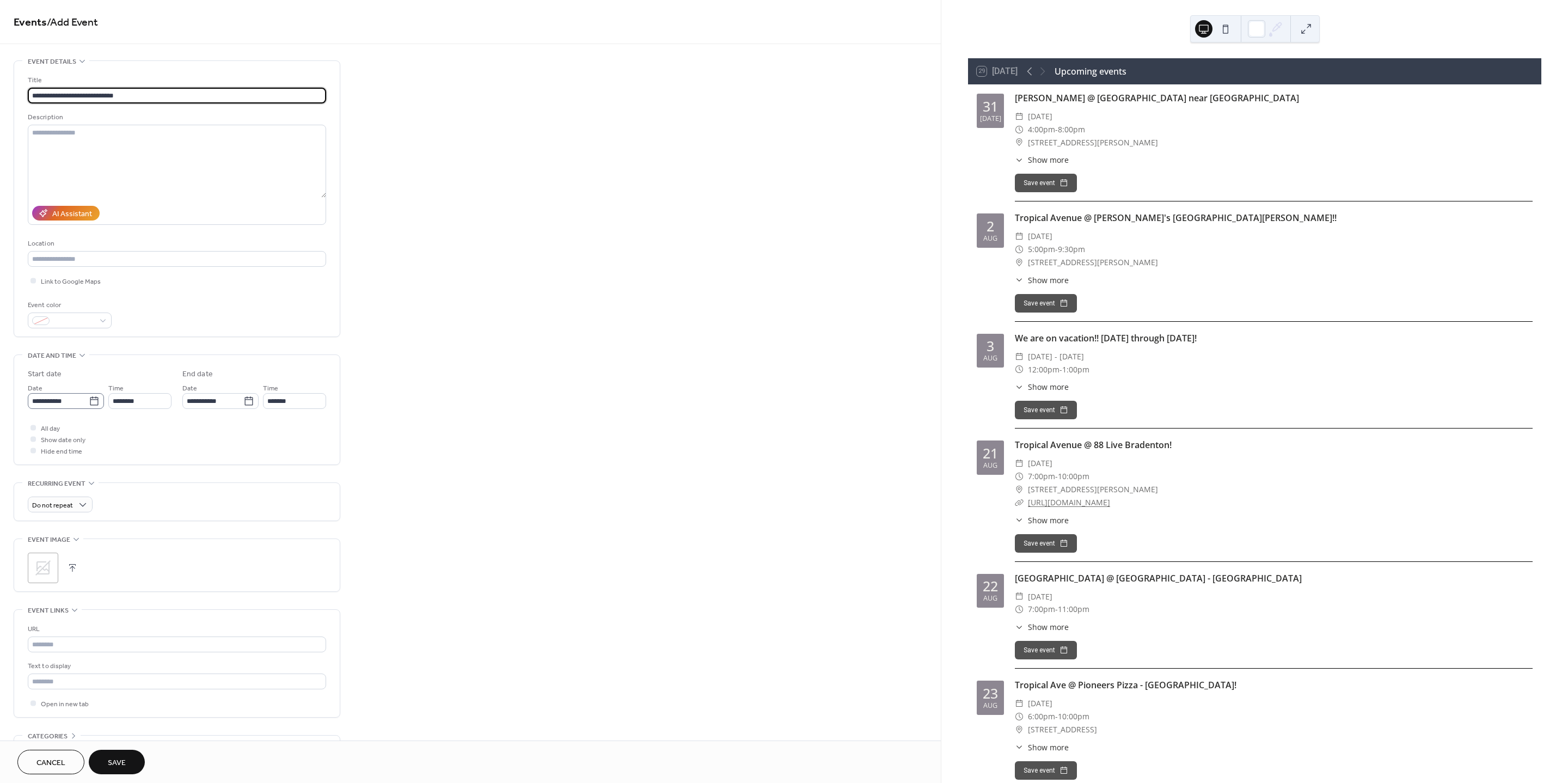 type on "**********" 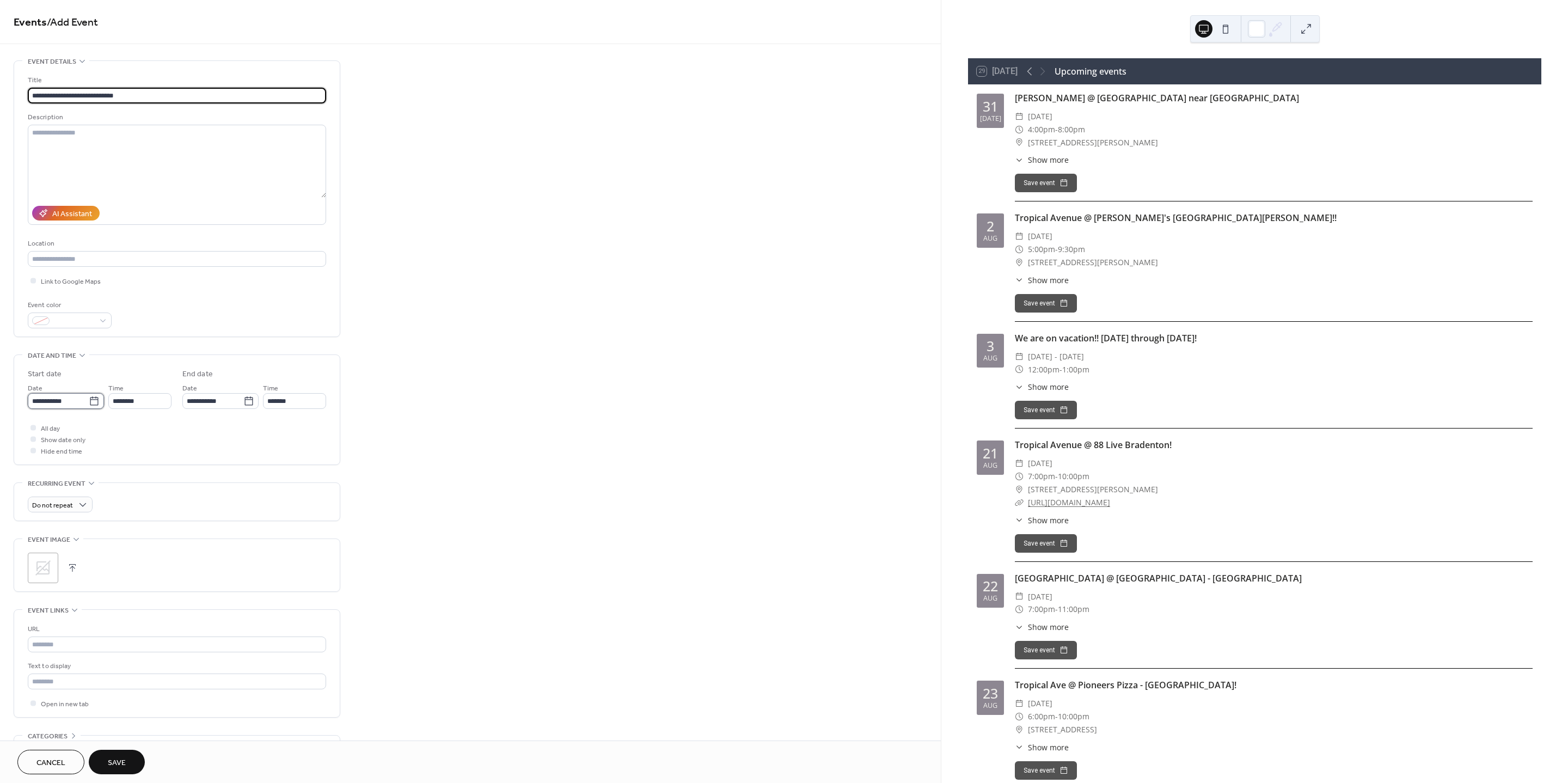 click on "**********" at bounding box center [58, 401] 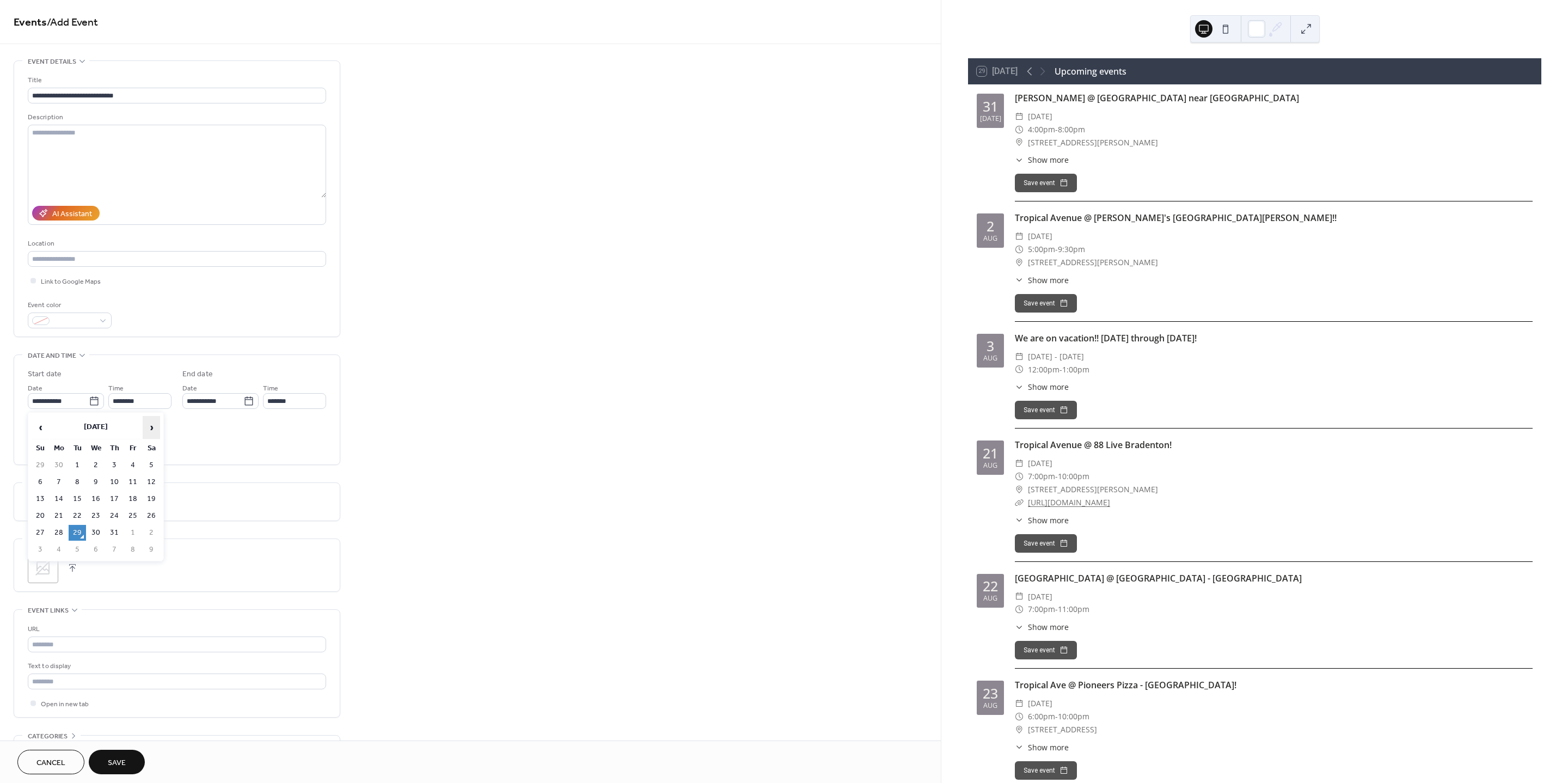 click on "›" at bounding box center (151, 427) 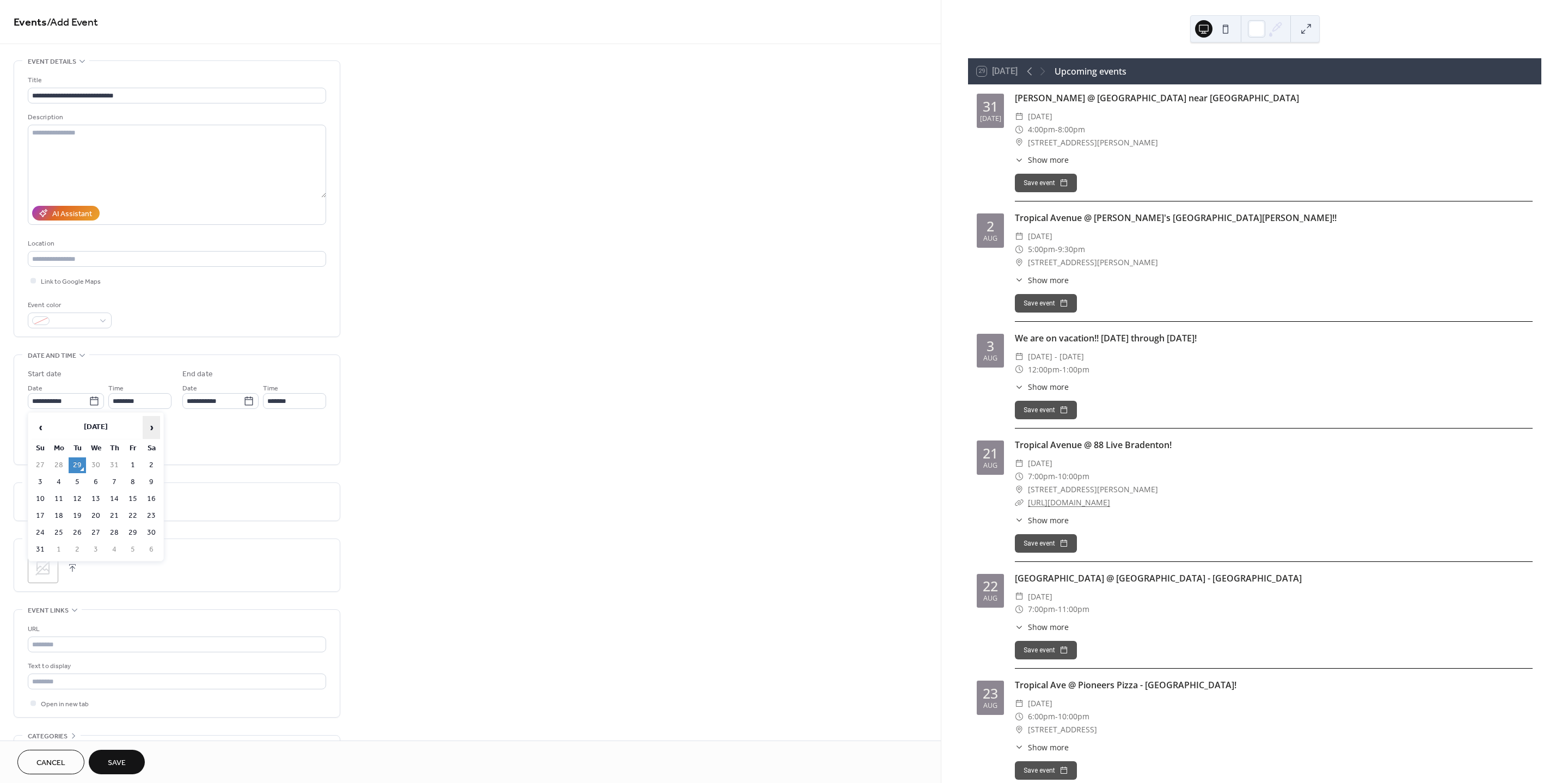 click on "›" at bounding box center [151, 427] 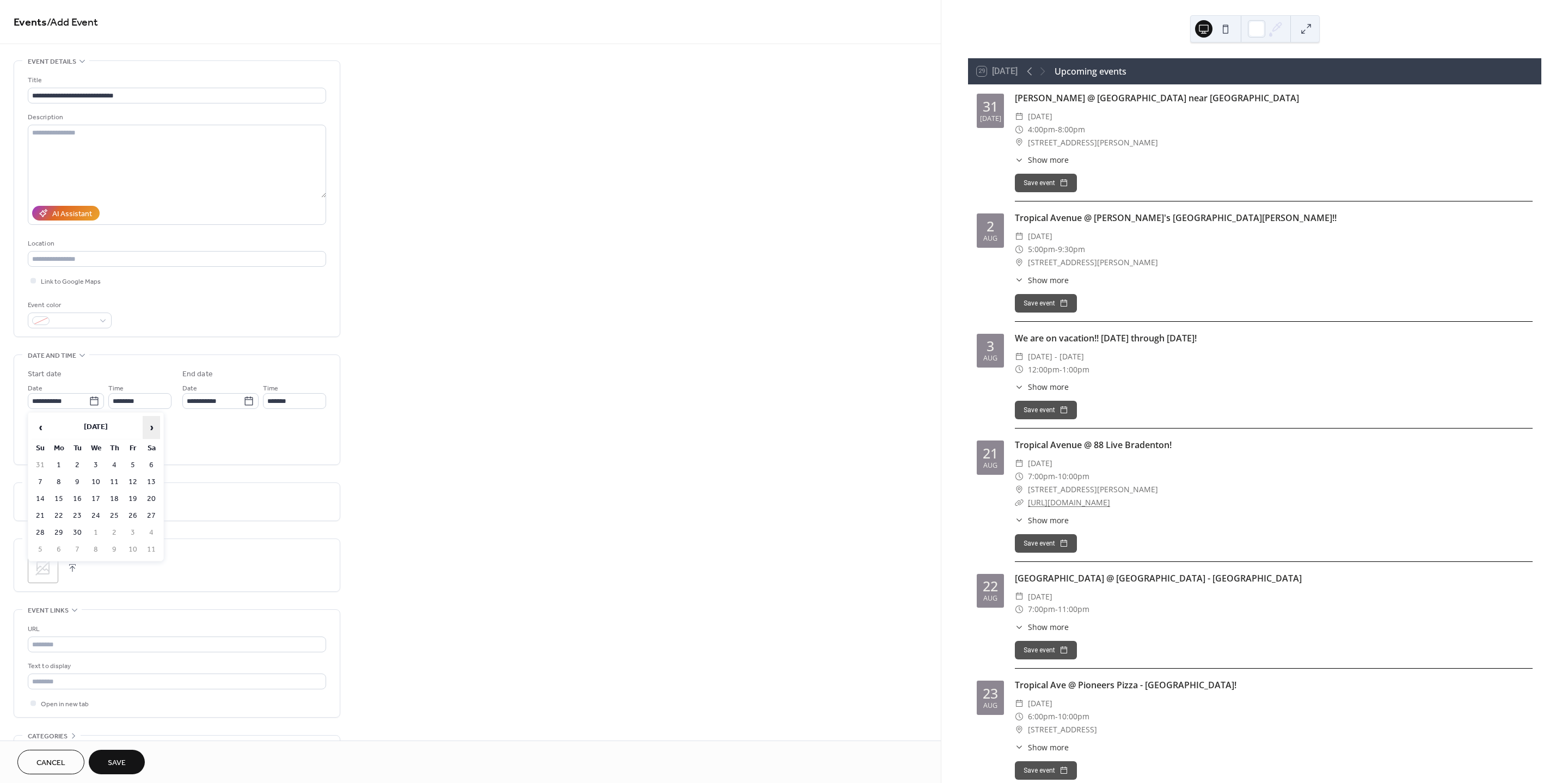 click on "›" at bounding box center [151, 427] 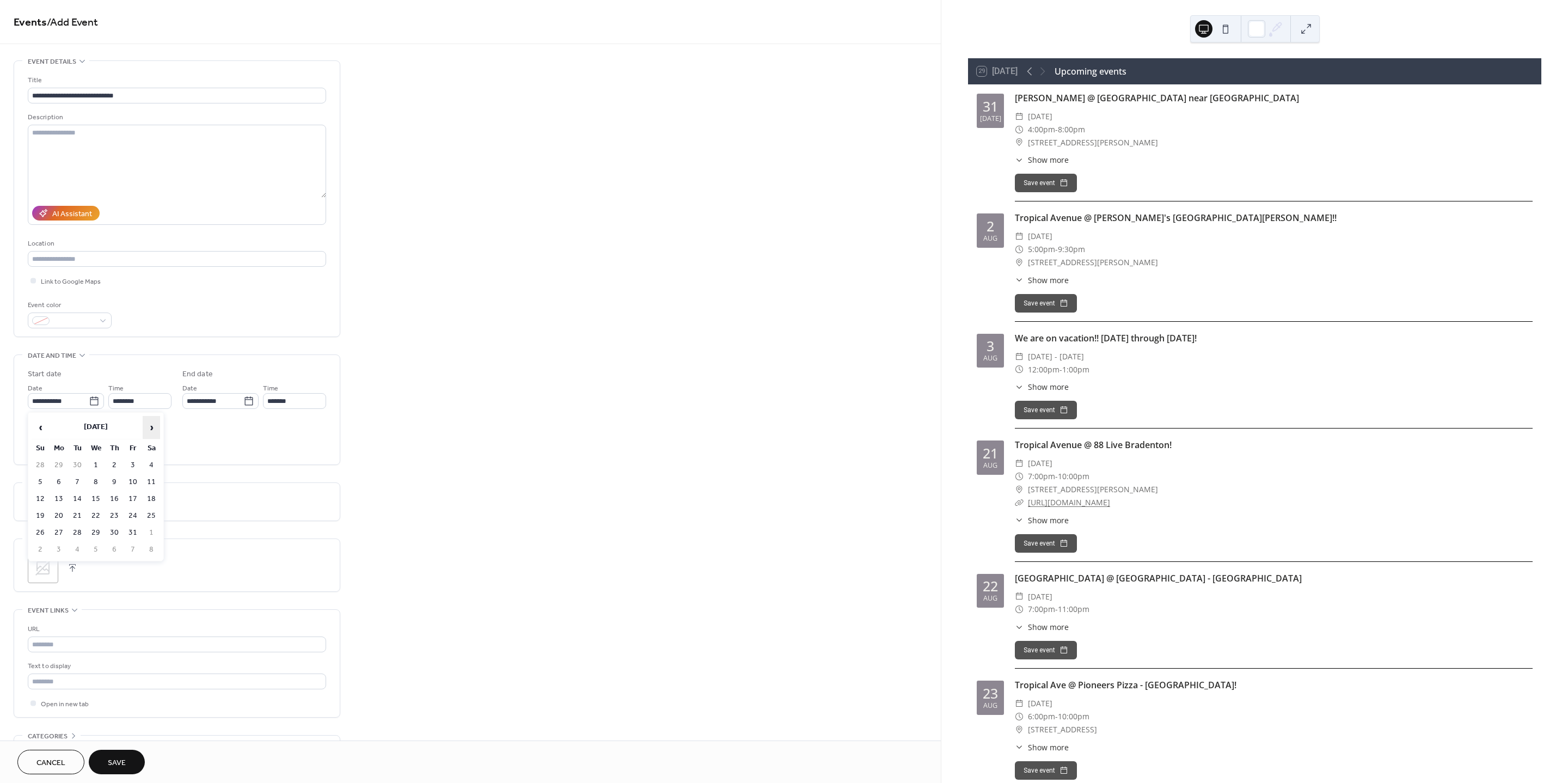 click on "›" at bounding box center [151, 427] 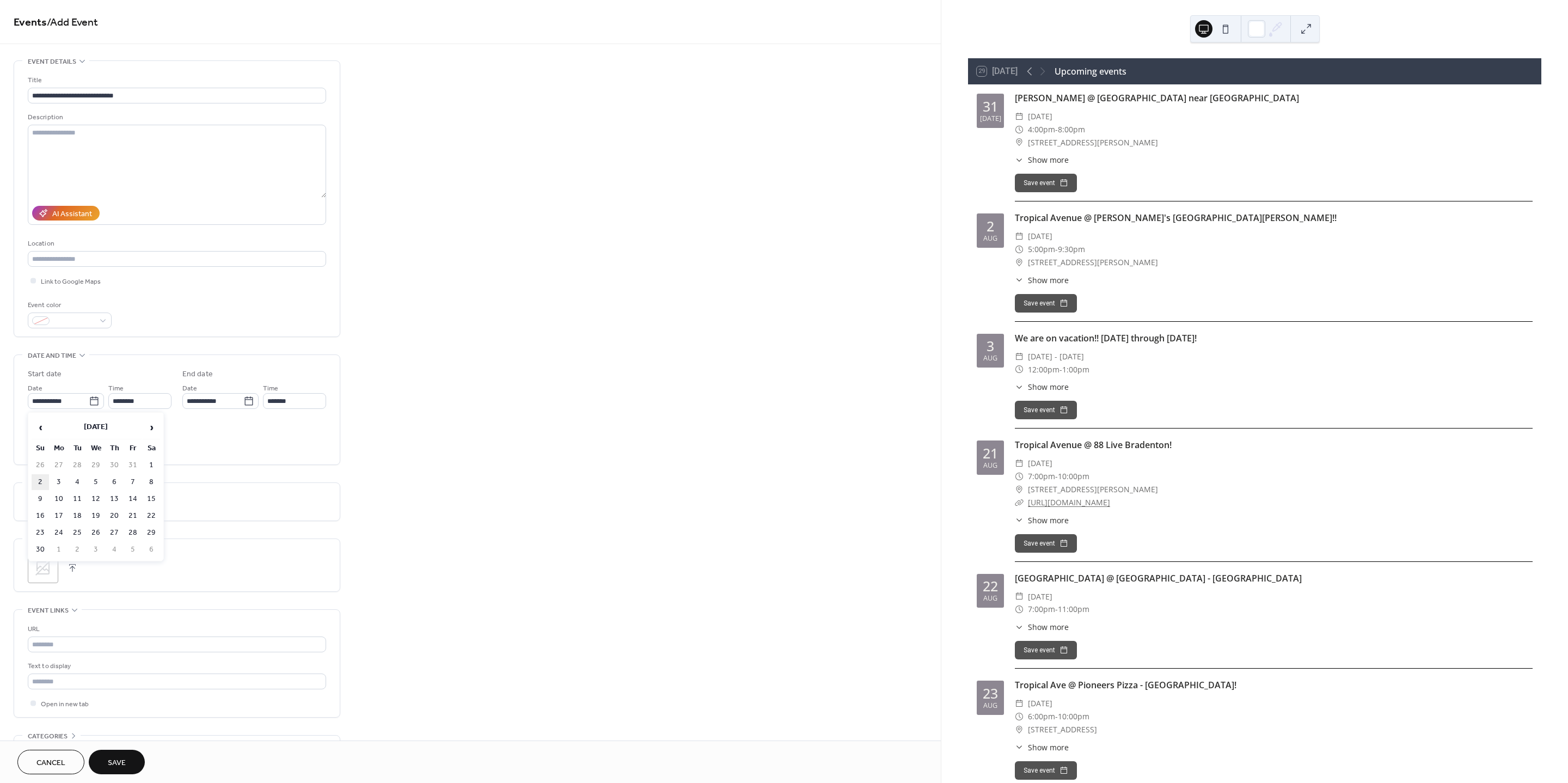 click on "2" at bounding box center (40, 482) 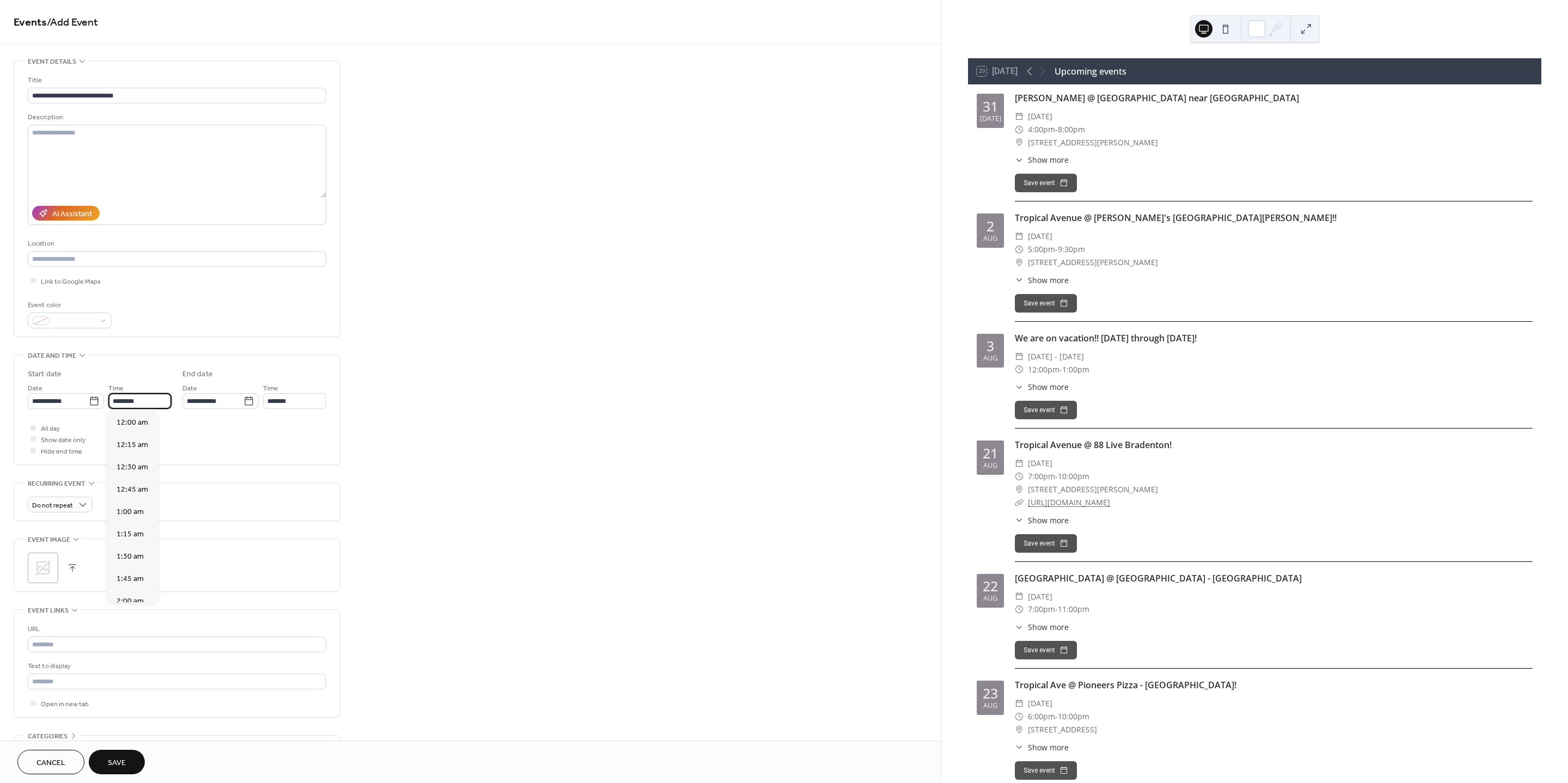 click on "********" at bounding box center [140, 401] 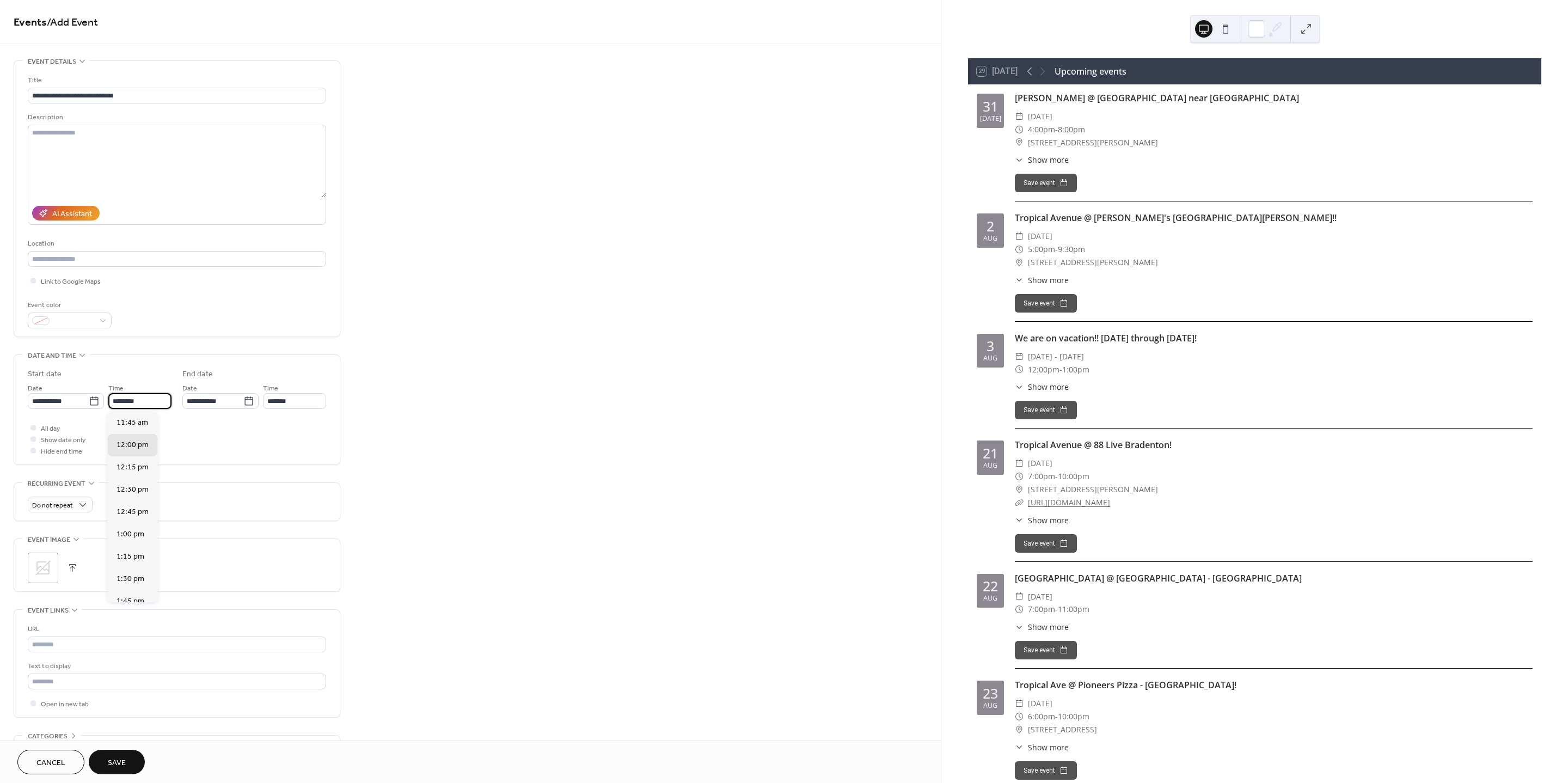 scroll, scrollTop: 1304, scrollLeft: 0, axis: vertical 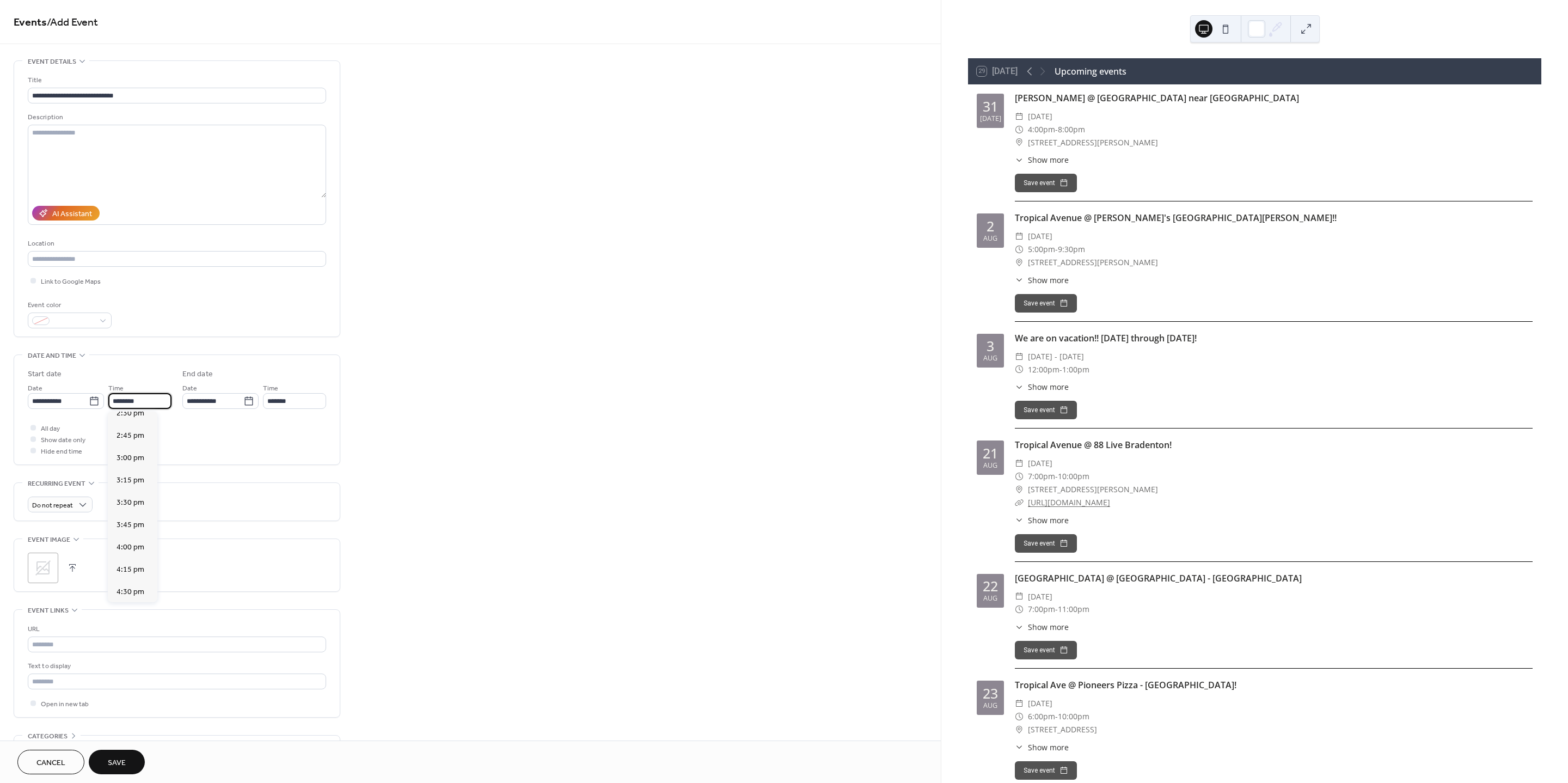 click on "5:00 pm" at bounding box center (130, 636) 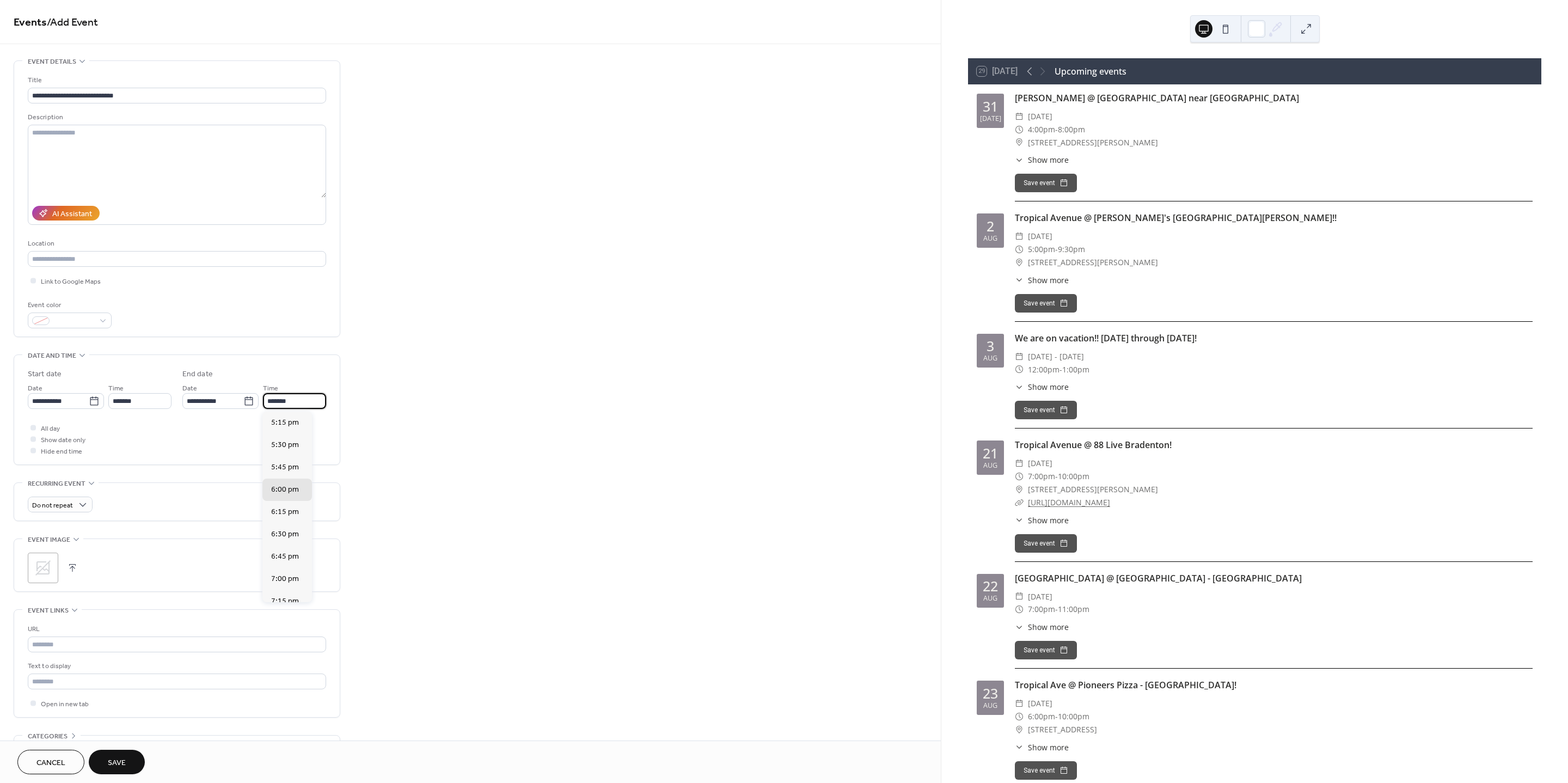 click on "*******" at bounding box center [295, 401] 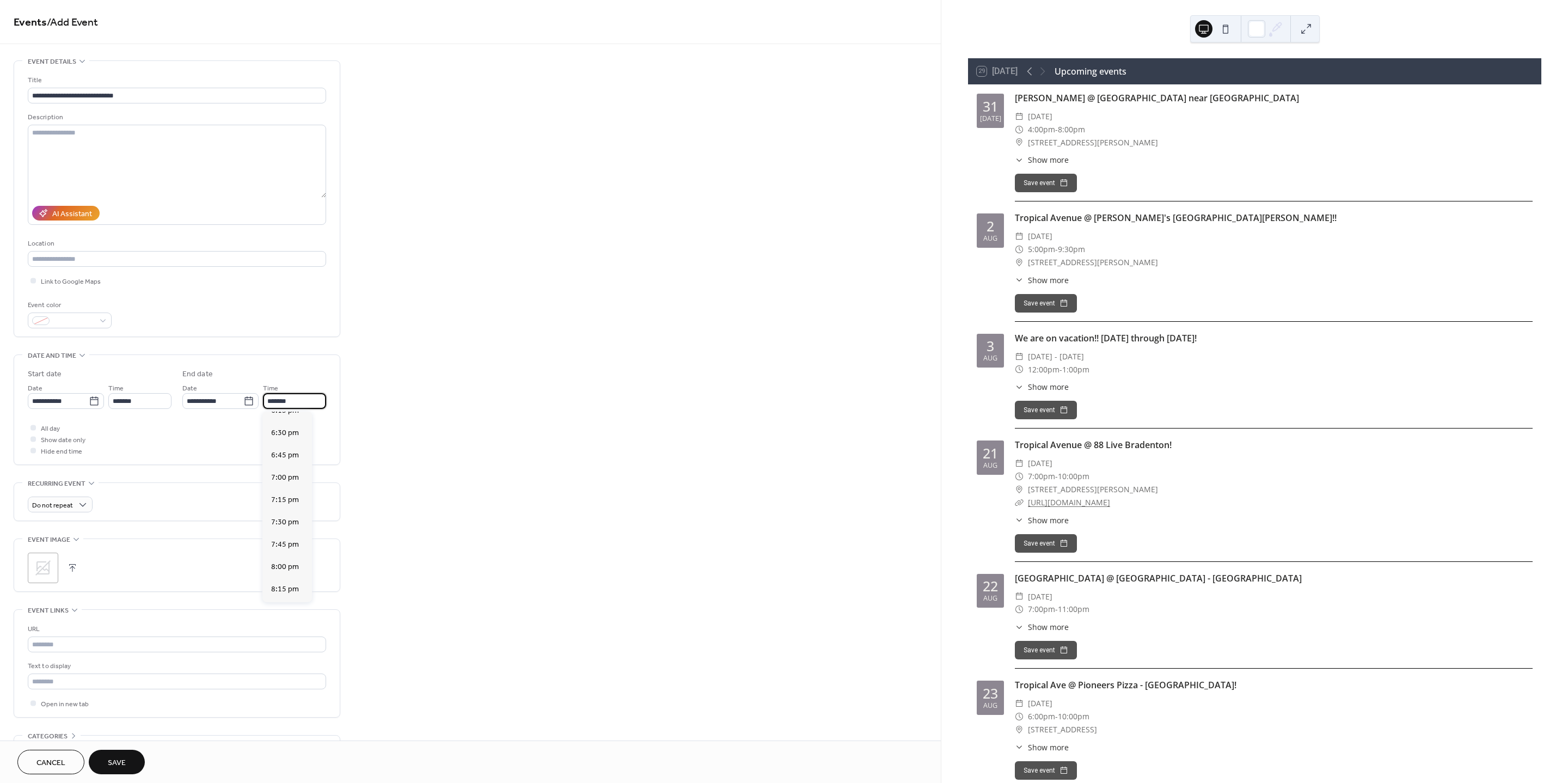 scroll, scrollTop: 136, scrollLeft: 0, axis: vertical 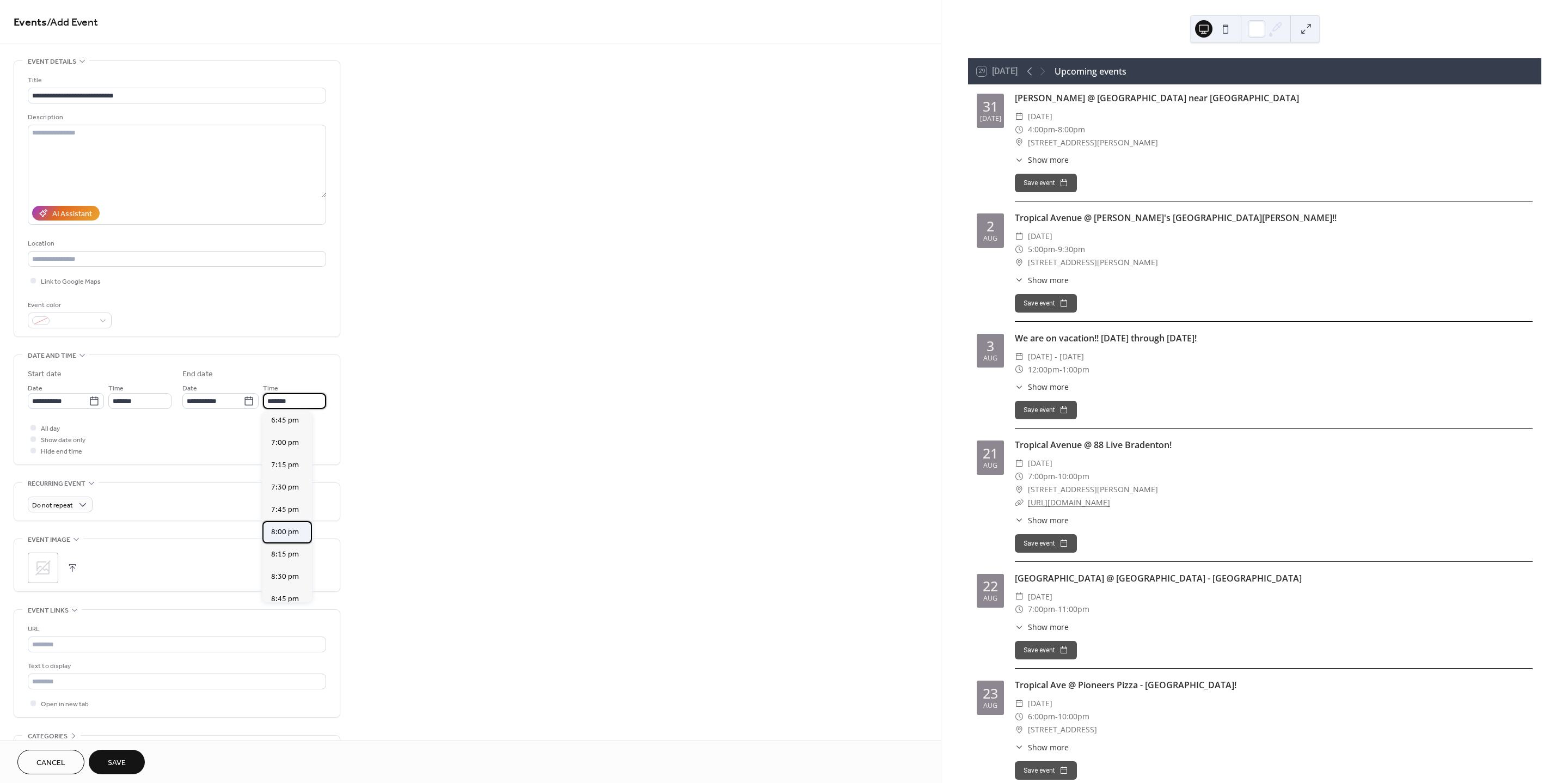 click on "8:00 pm" at bounding box center (285, 531) 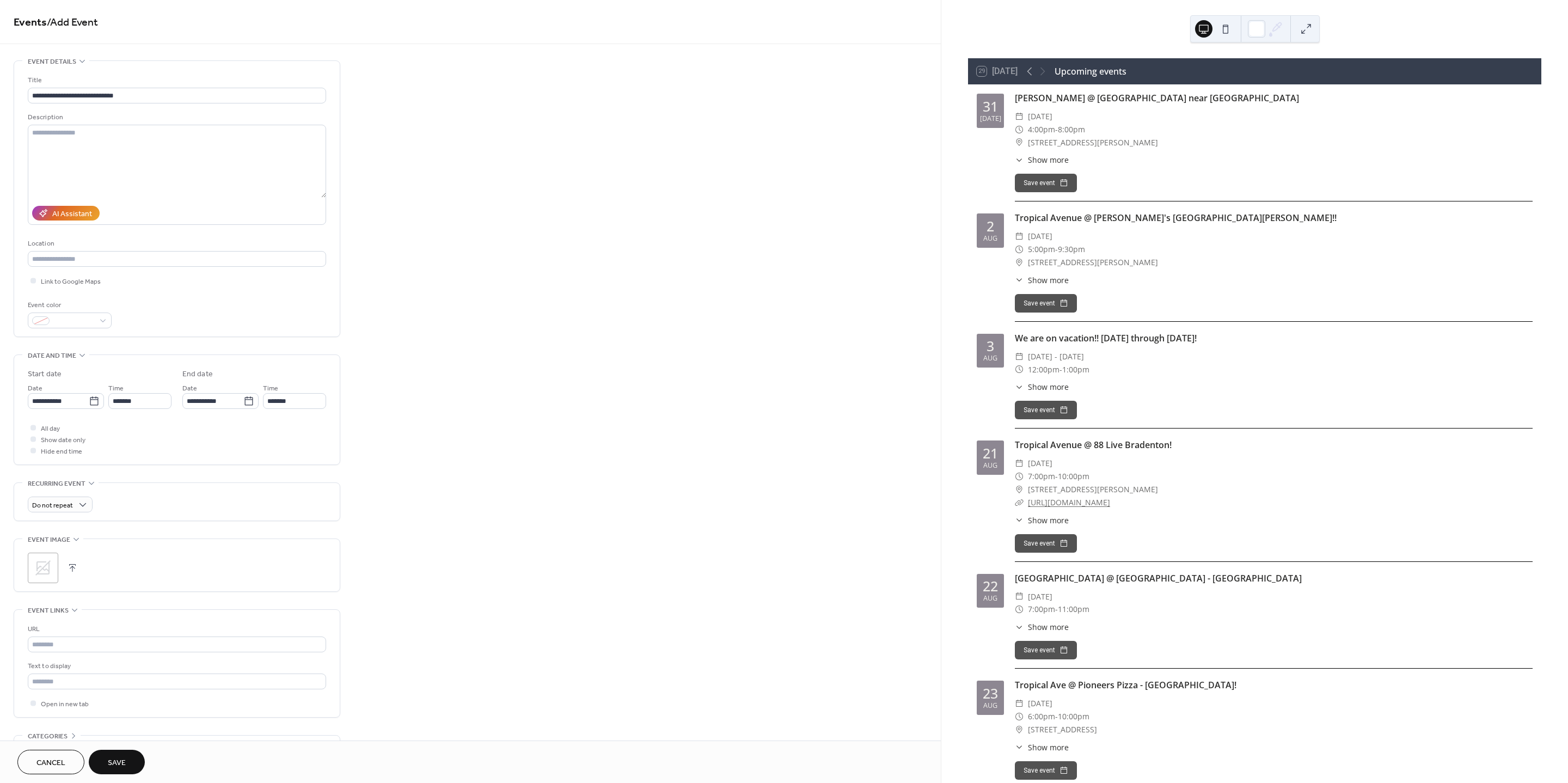 type on "*******" 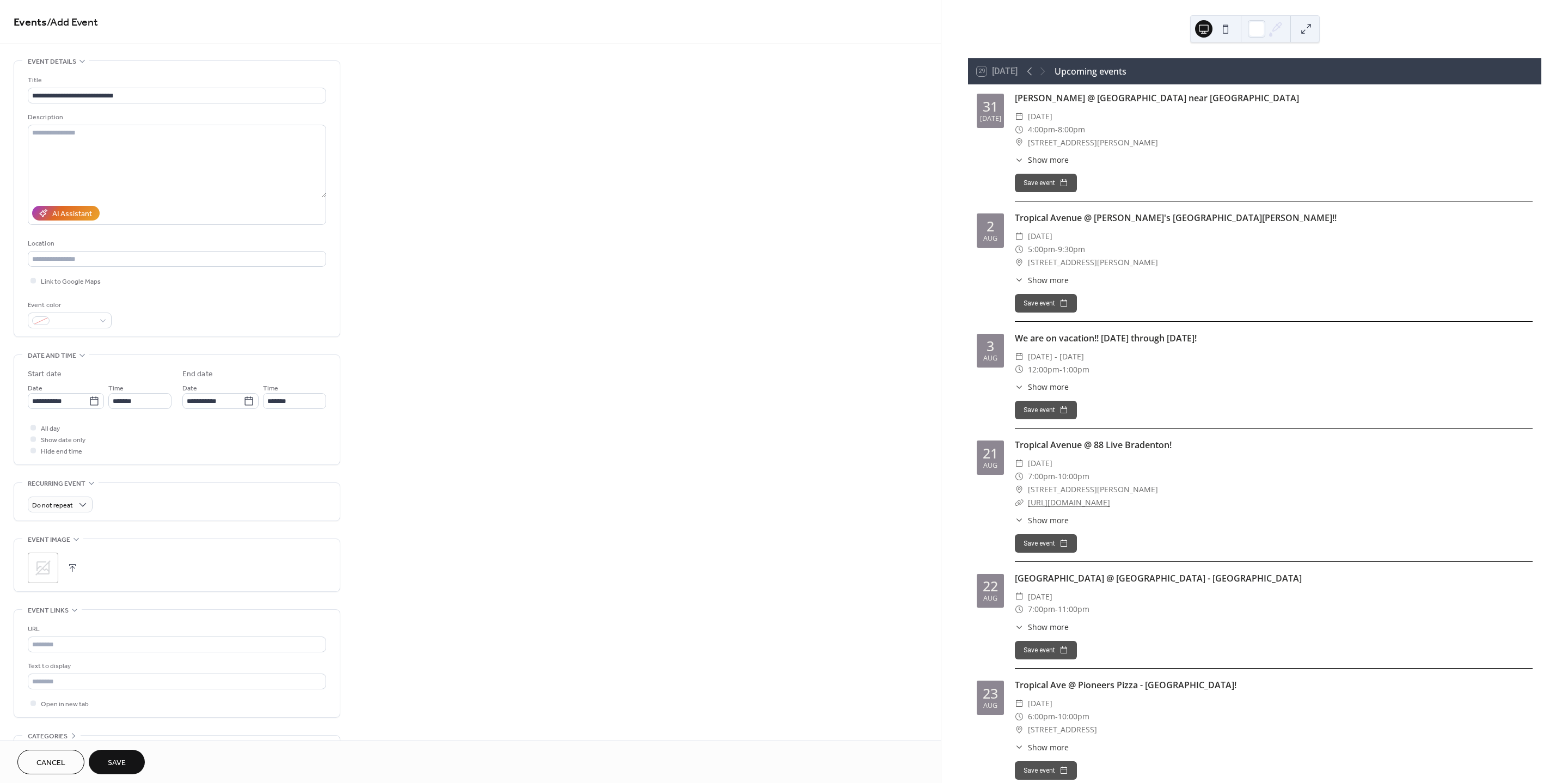 click 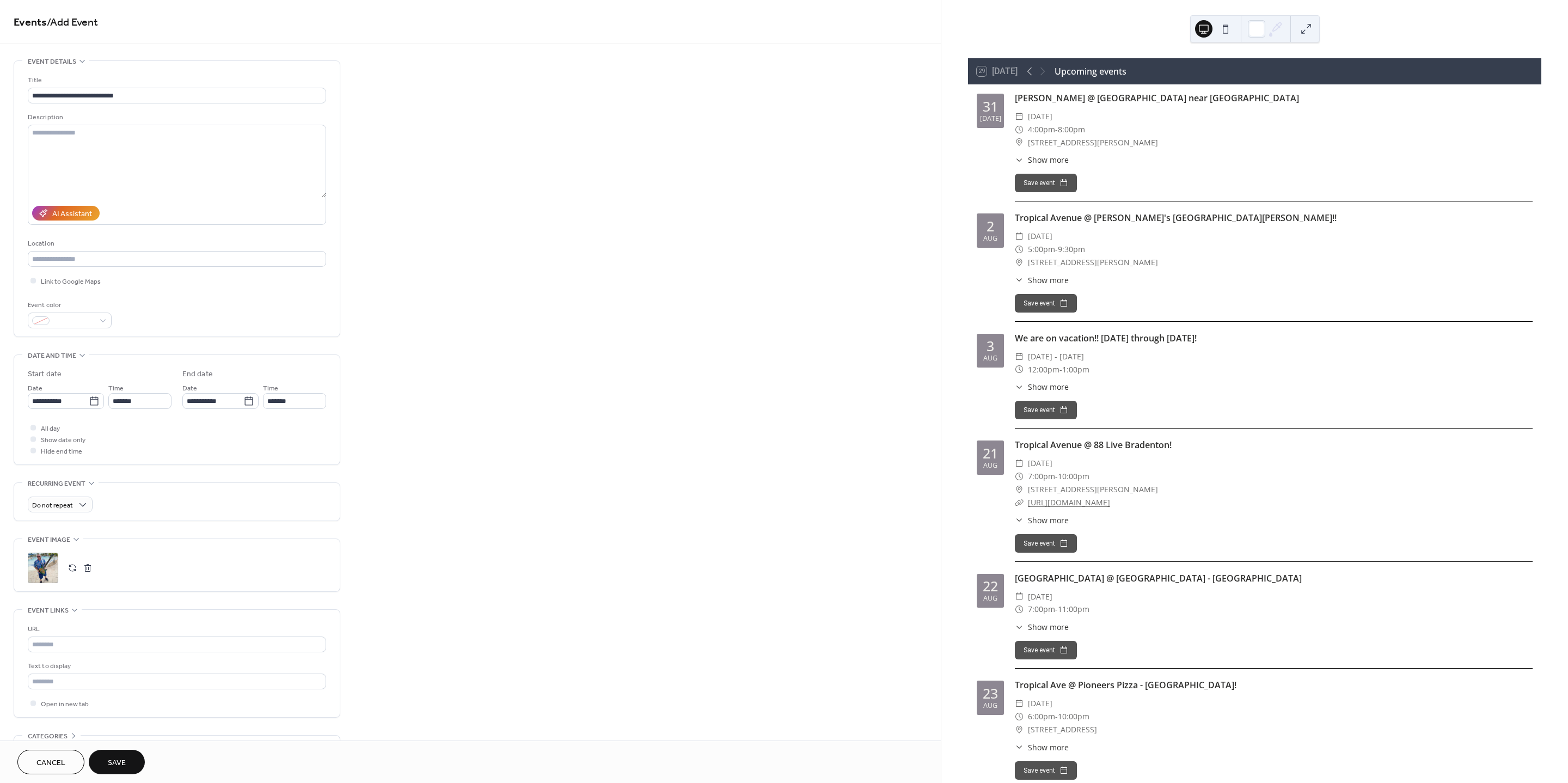 click on "Save" at bounding box center [117, 763] 